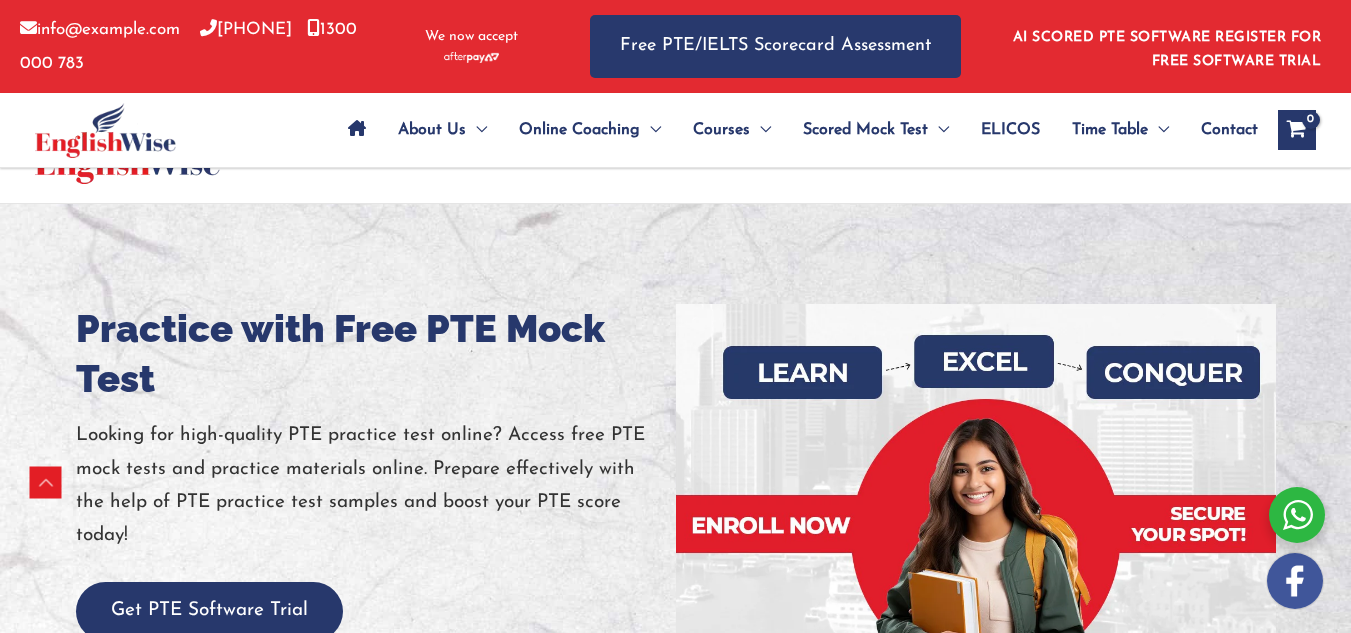 scroll, scrollTop: 500, scrollLeft: 0, axis: vertical 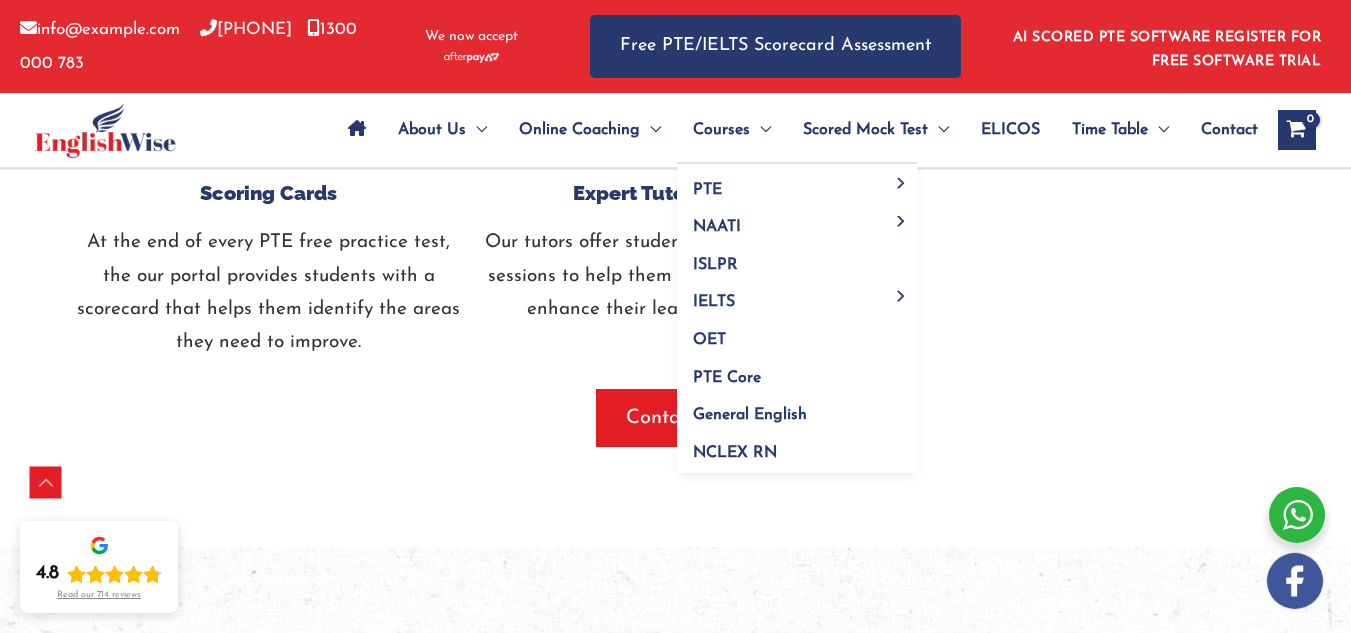click on "Courses" at bounding box center [721, 130] 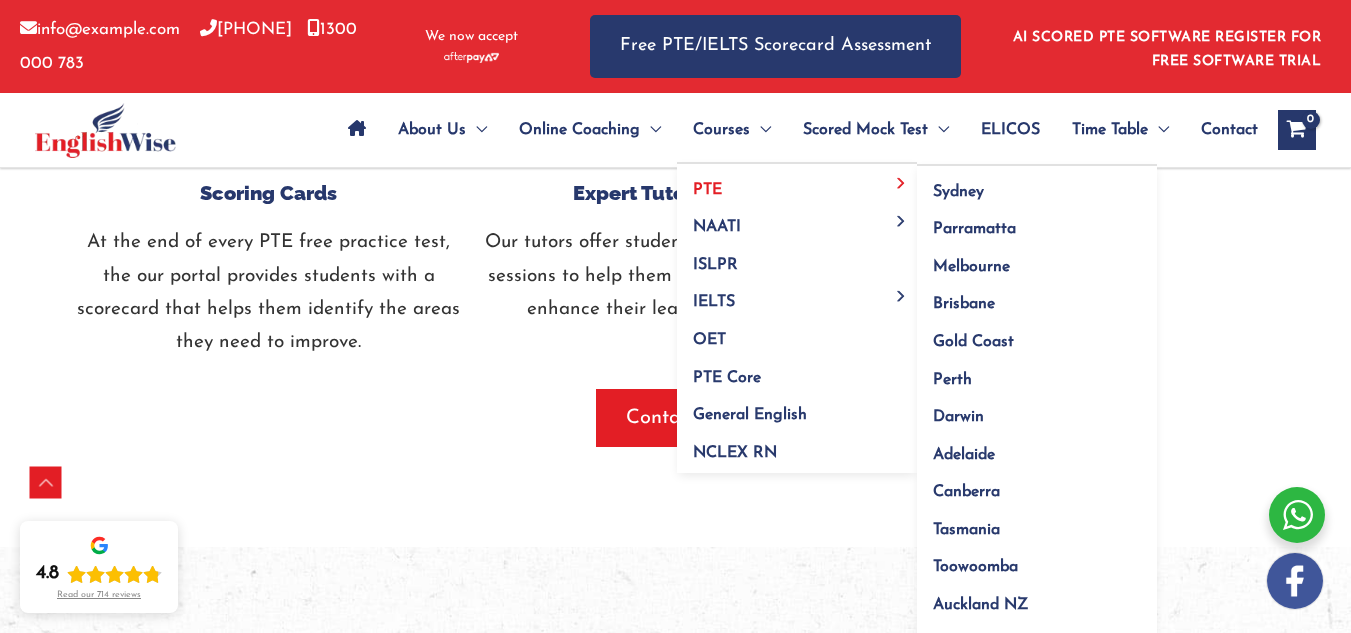 click on "PTE" at bounding box center (797, 183) 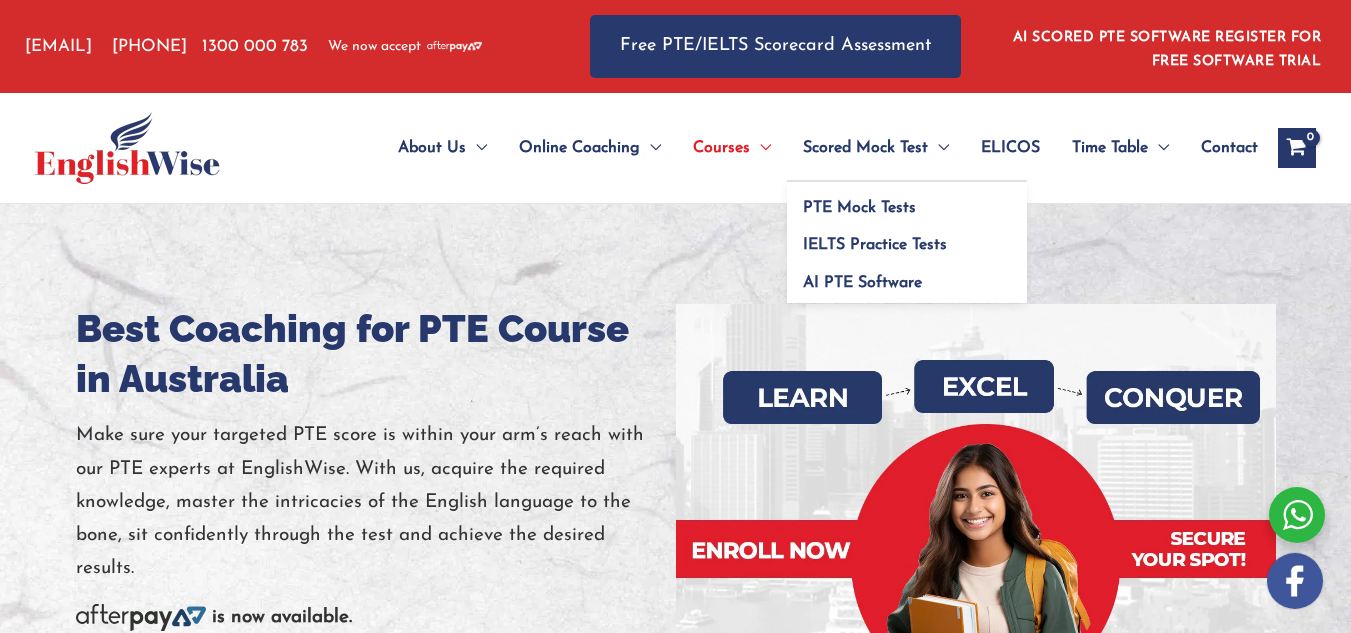 scroll, scrollTop: 0, scrollLeft: 0, axis: both 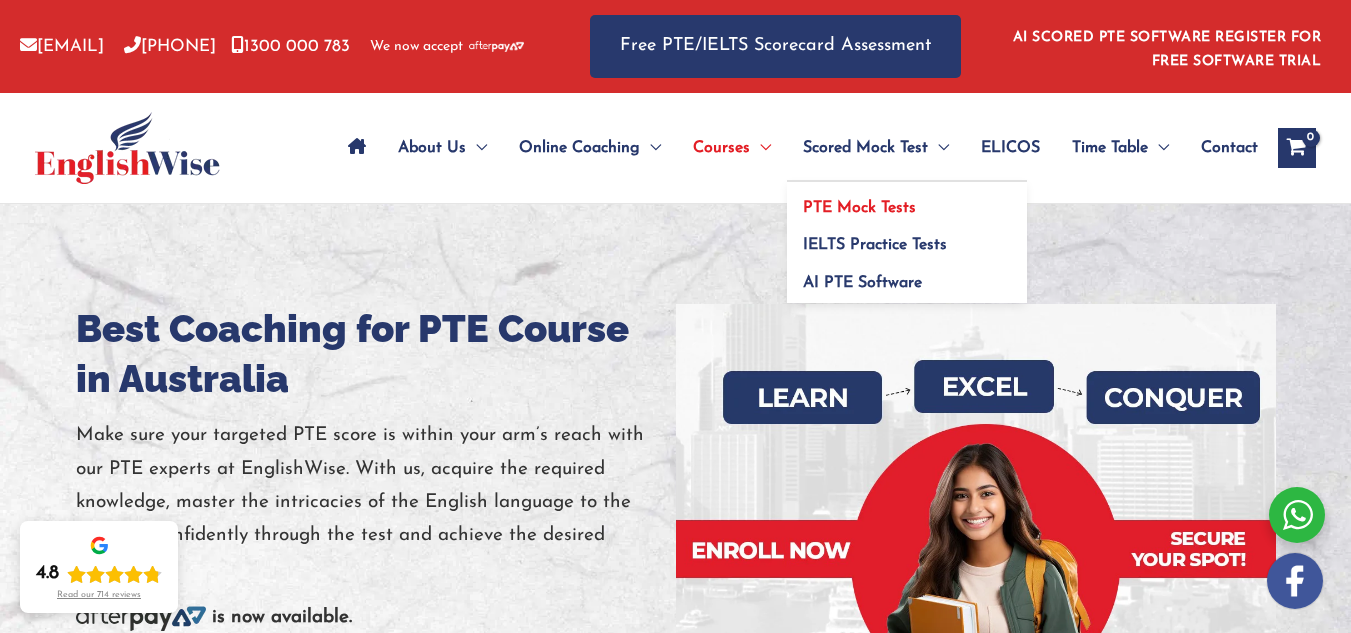 click on "PTE Mock Tests" at bounding box center [859, 208] 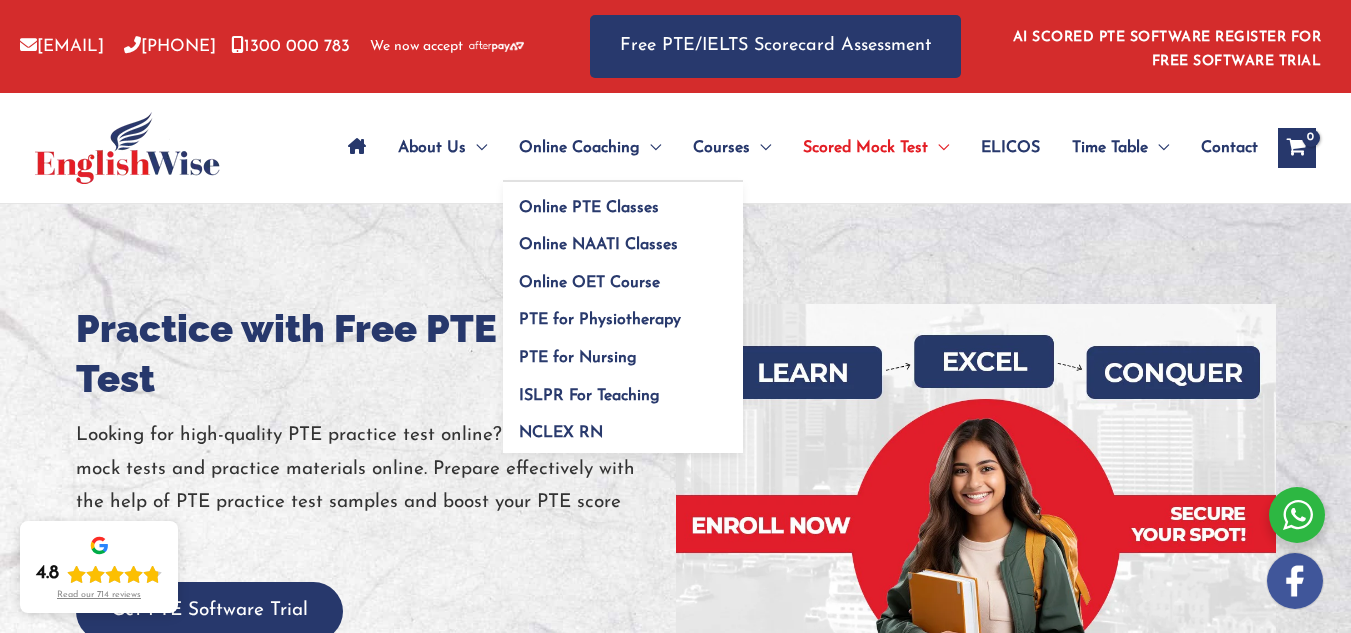 scroll, scrollTop: 0, scrollLeft: 0, axis: both 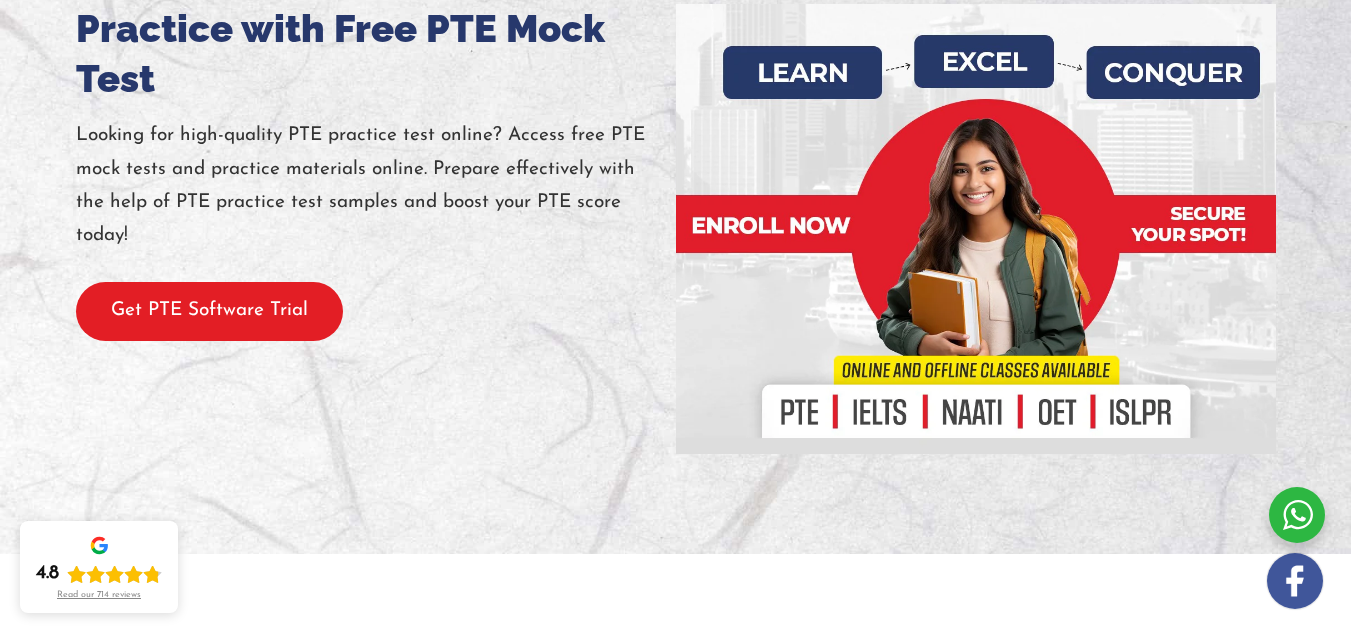click on "Get PTE Software Trial" at bounding box center (209, 311) 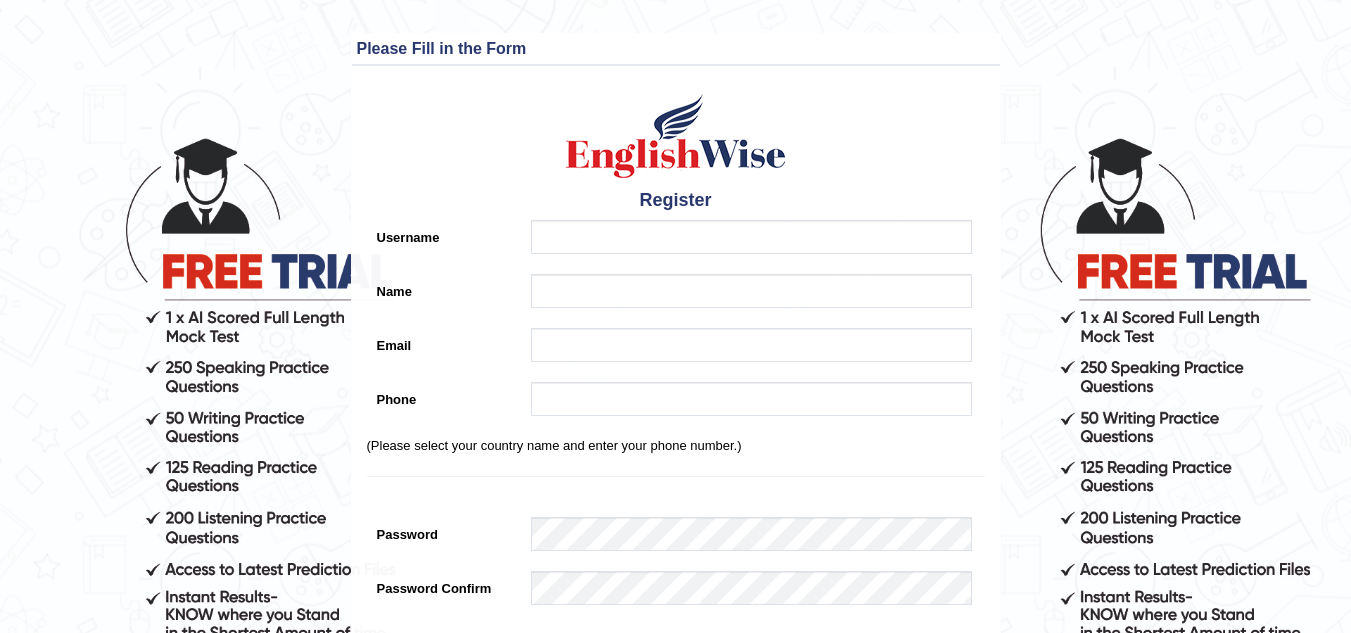 scroll, scrollTop: 0, scrollLeft: 0, axis: both 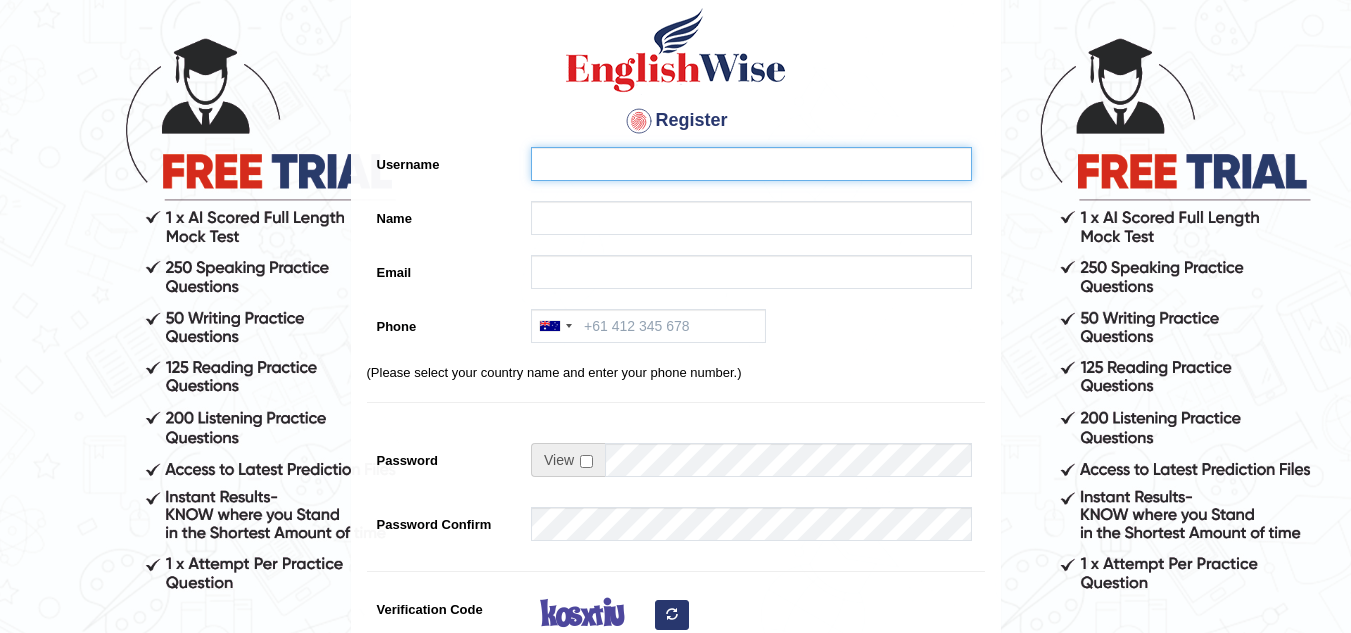 click on "Username" at bounding box center [751, 164] 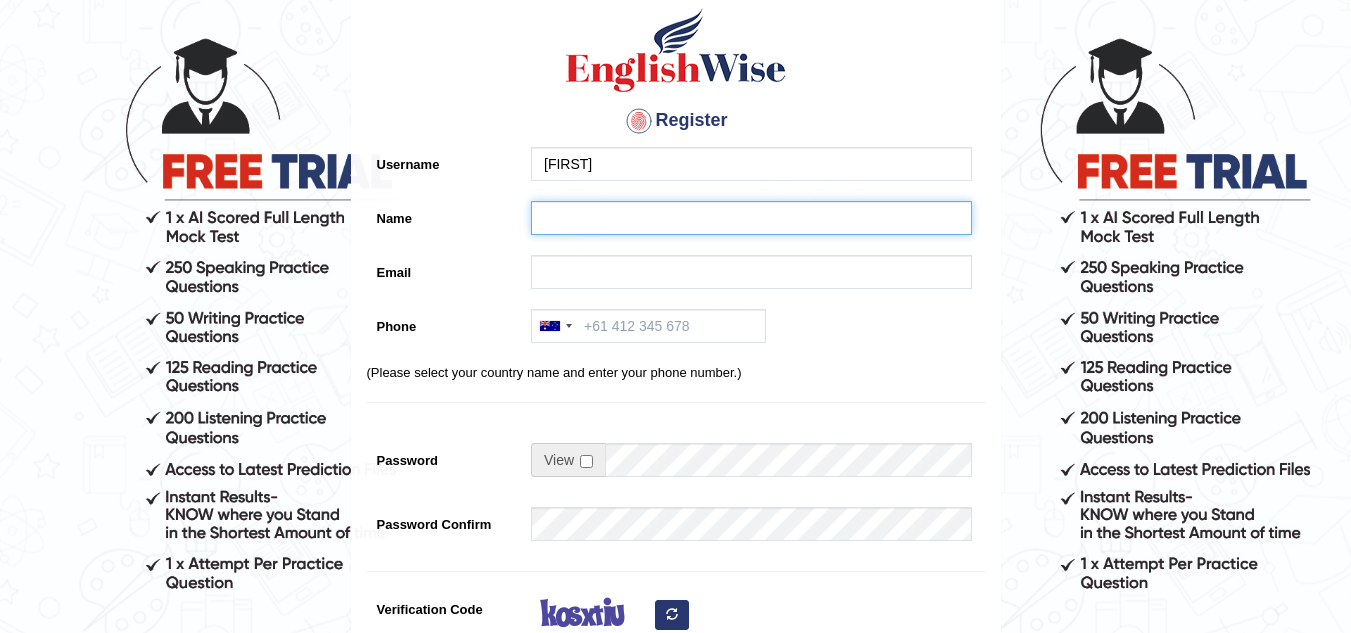 click on "Name" at bounding box center (751, 218) 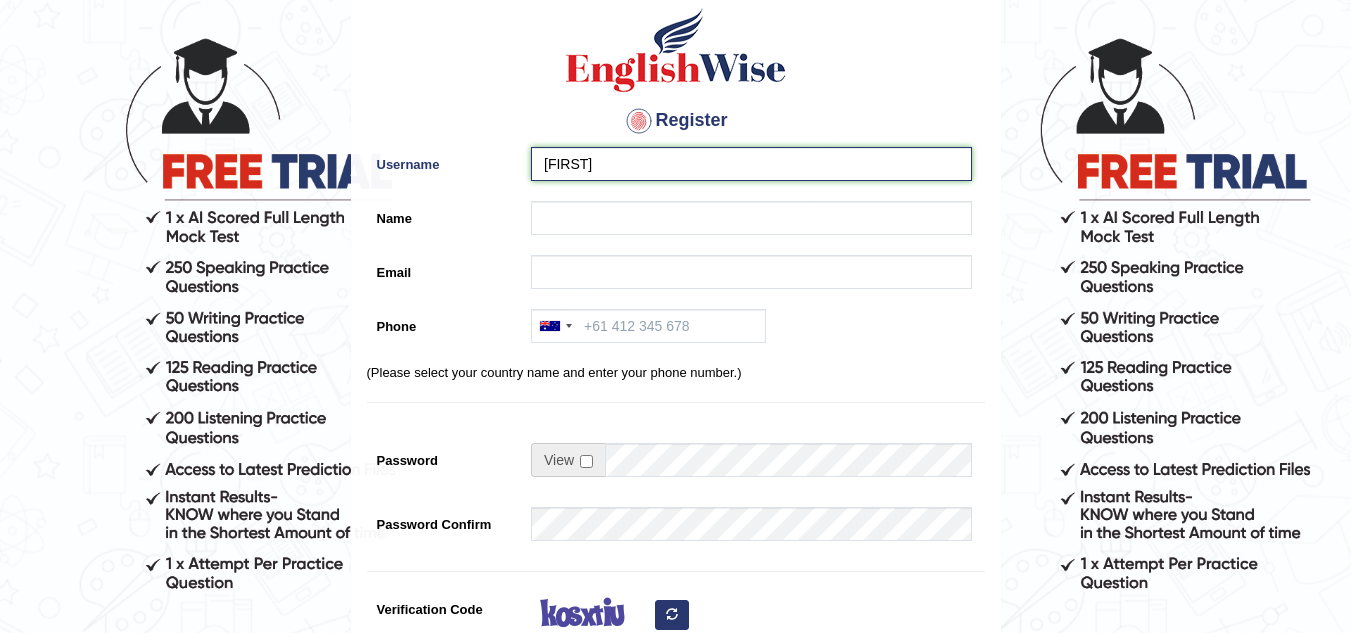 click on "vipina" at bounding box center [751, 164] 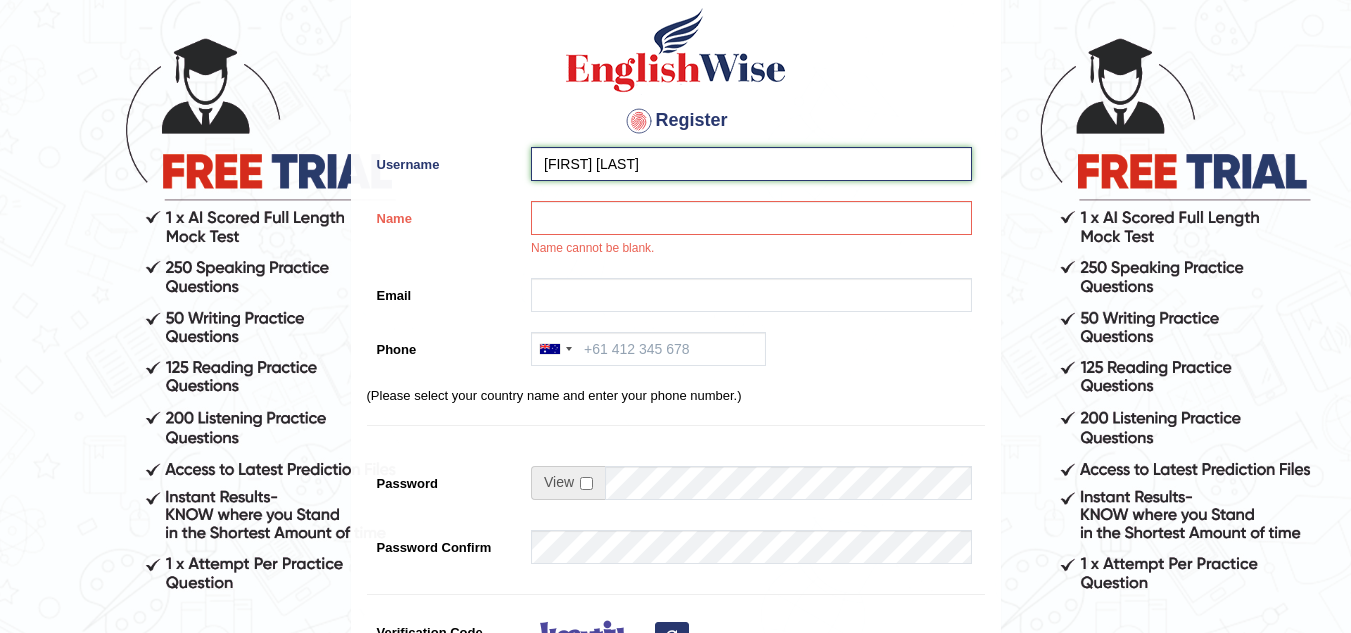 type on "vipina mehla" 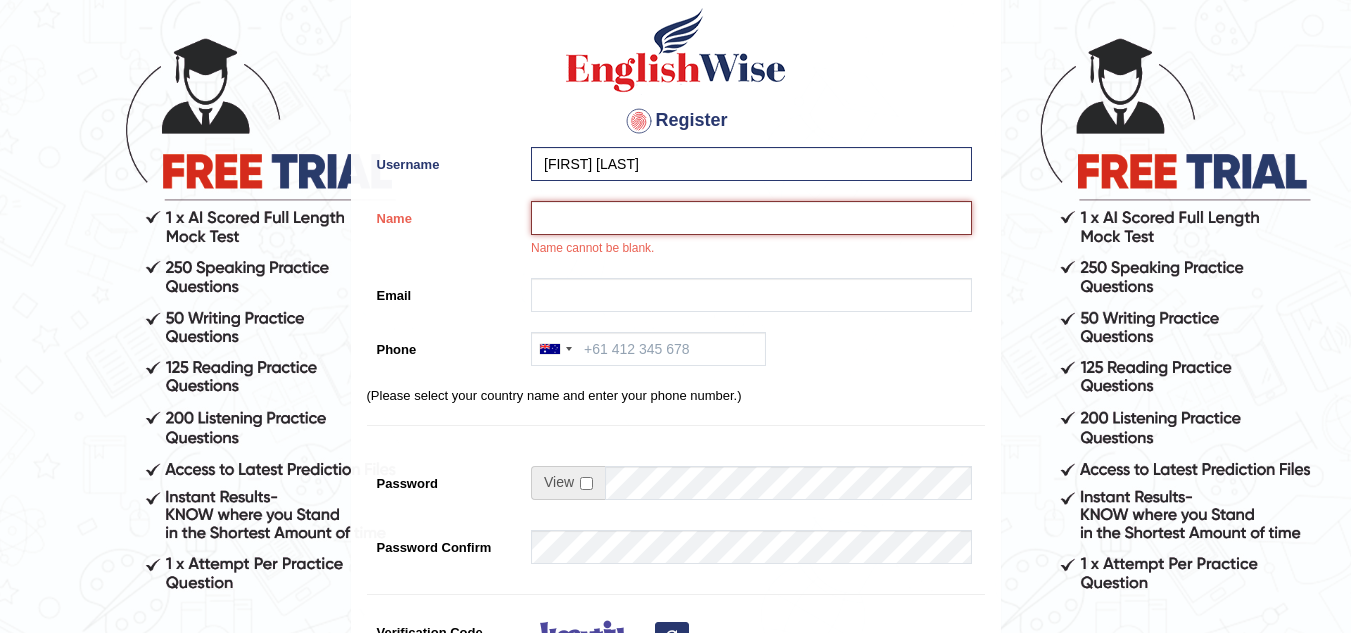 click on "Name" at bounding box center (751, 218) 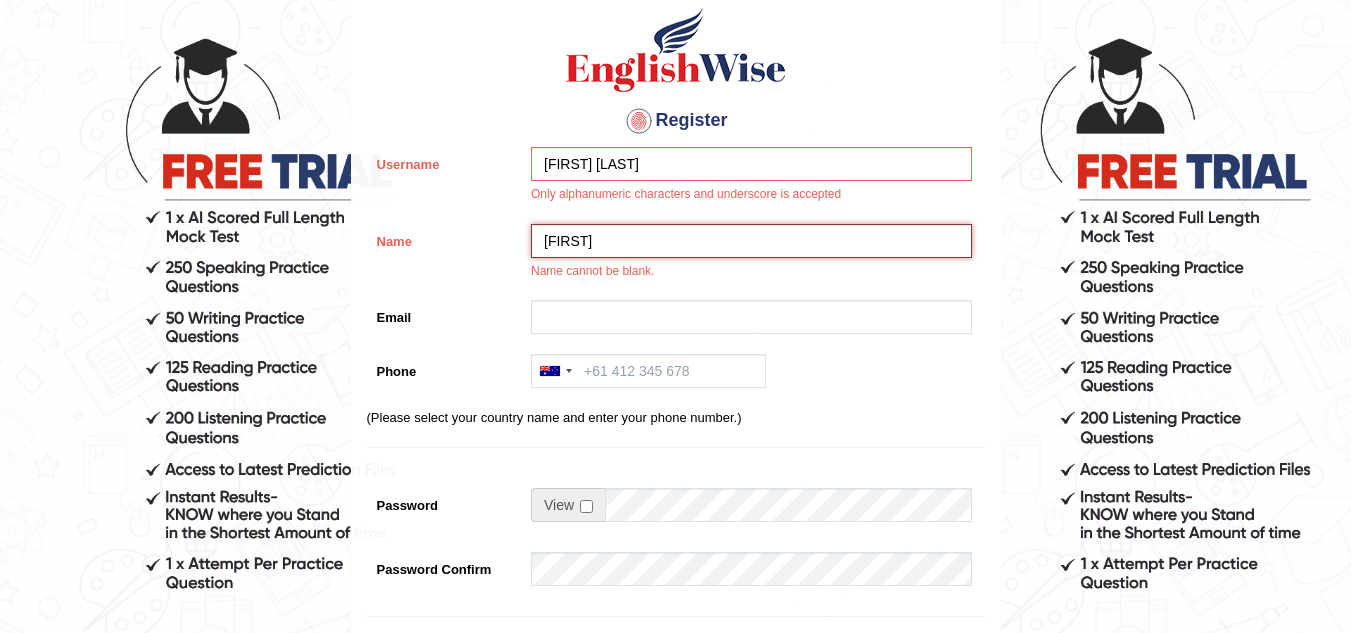 type on "Vipina" 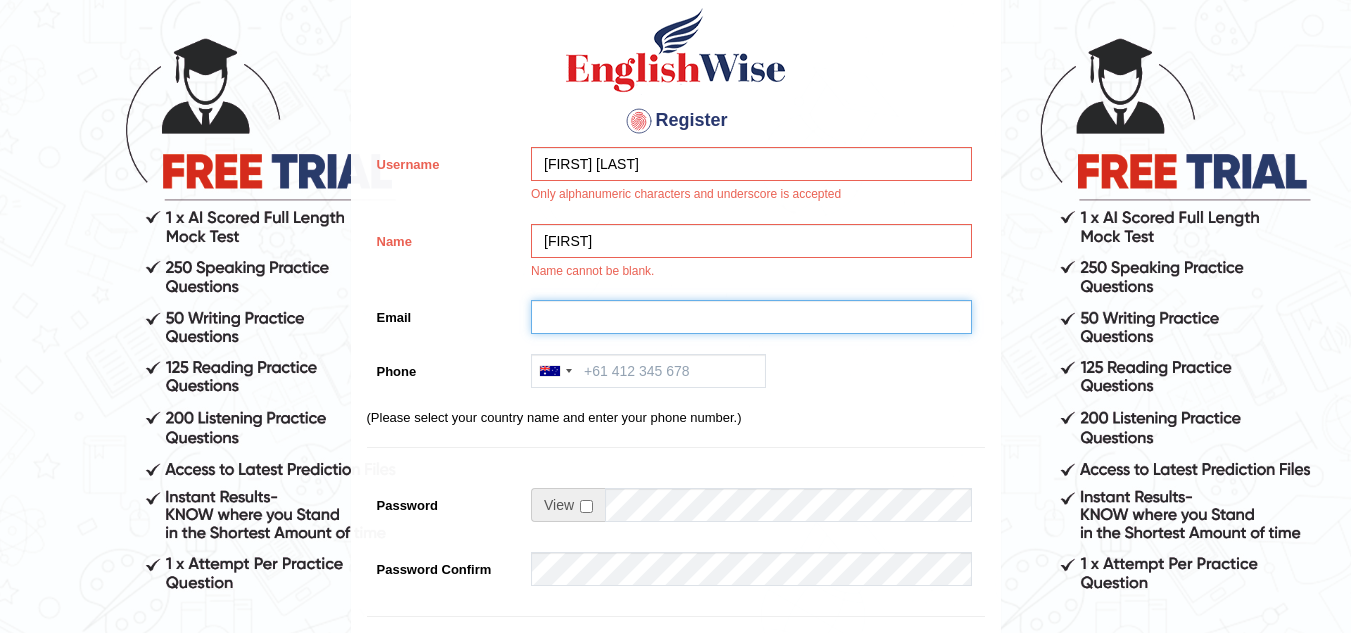 click on "Email" at bounding box center [751, 317] 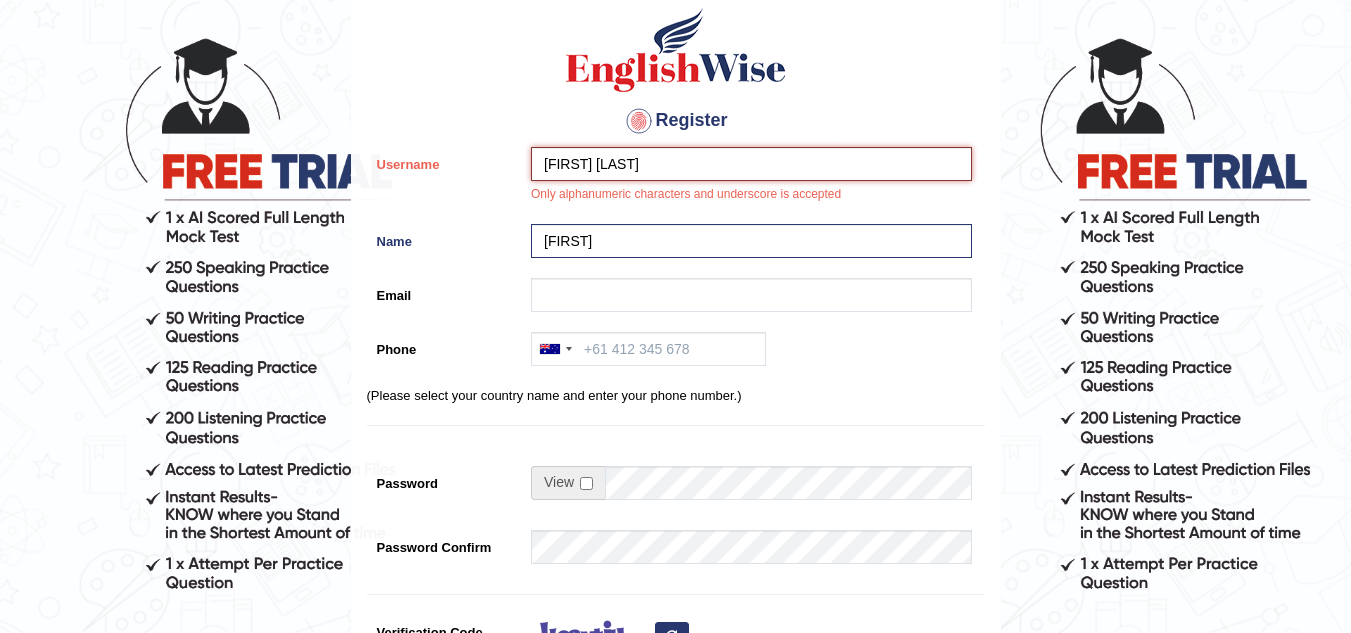 click on "vipina mehla" at bounding box center [751, 164] 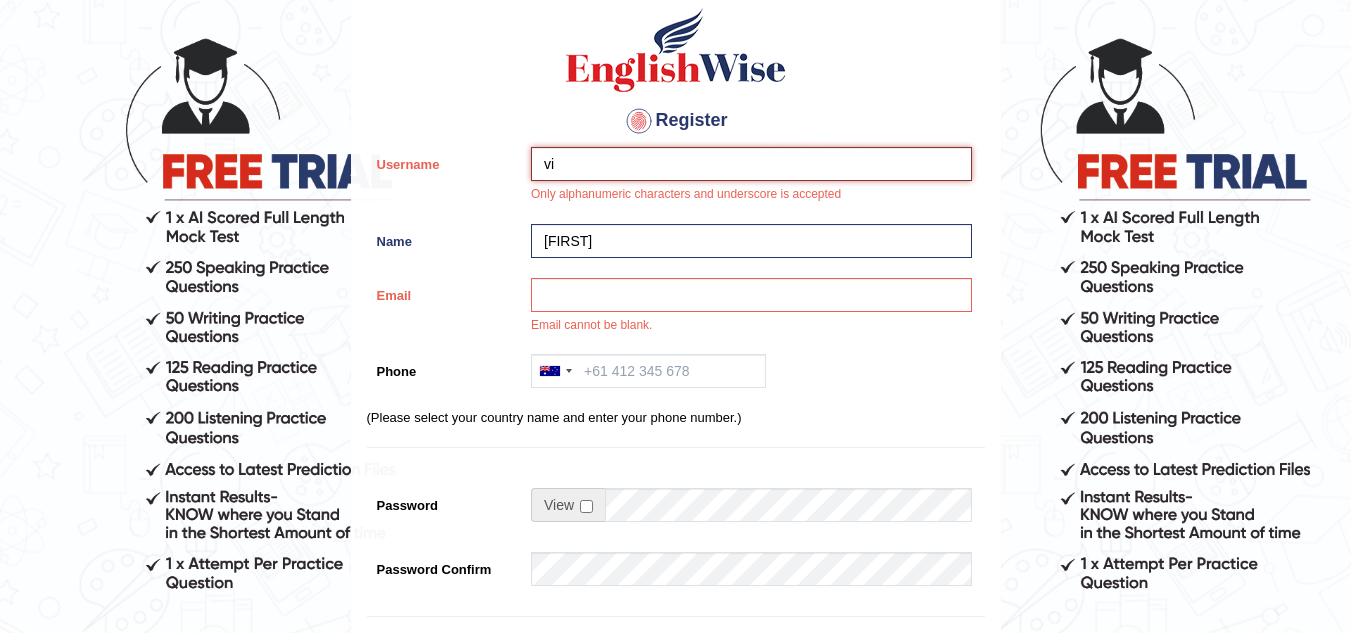 type on "v" 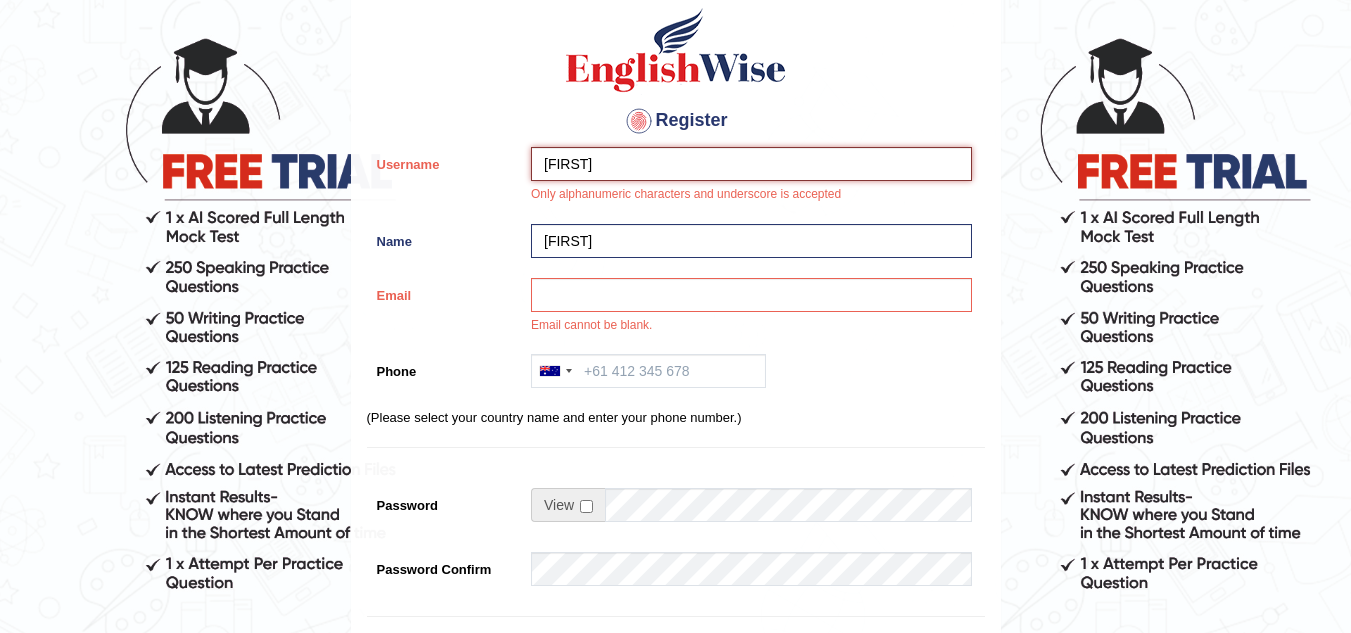 type on "[FIRST]" 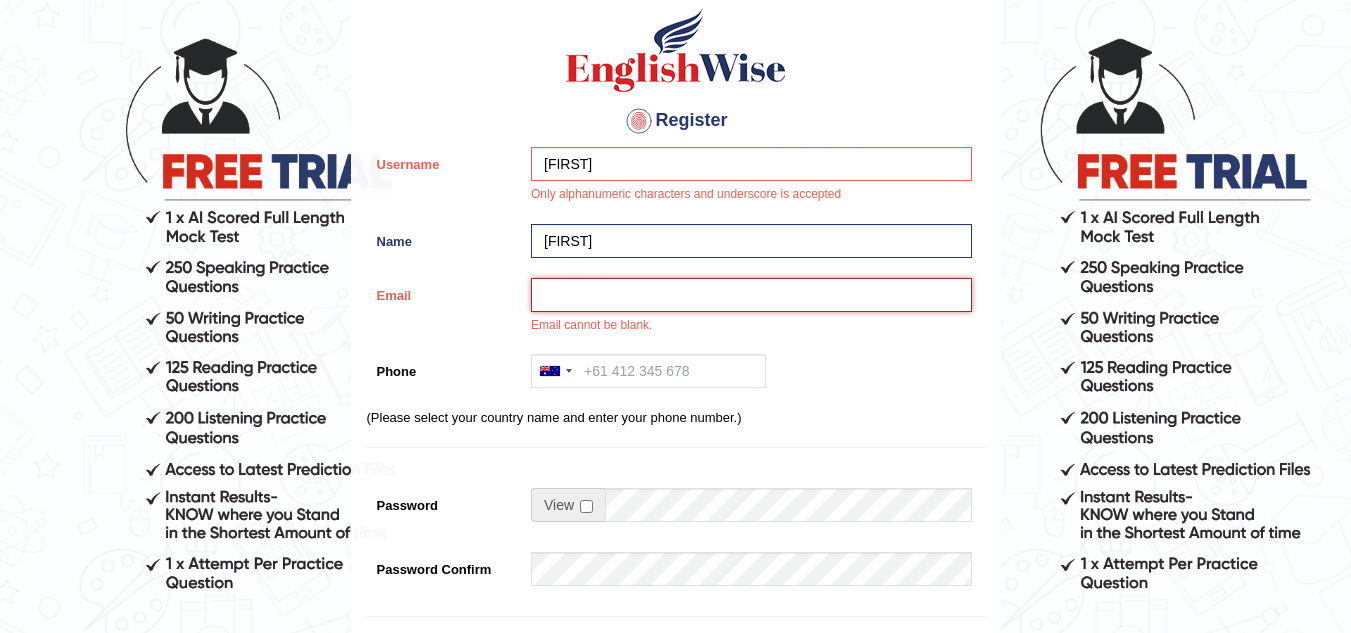 click on "Email" at bounding box center [751, 295] 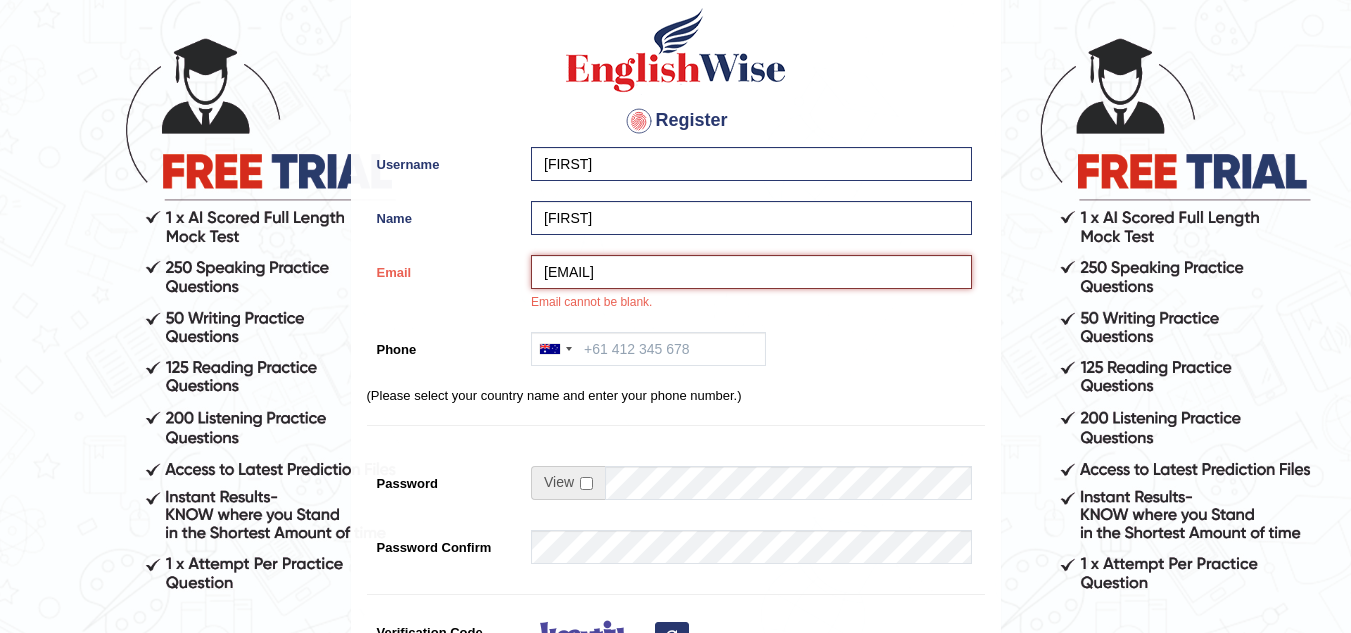 type on "vipinamehla@gmail.com" 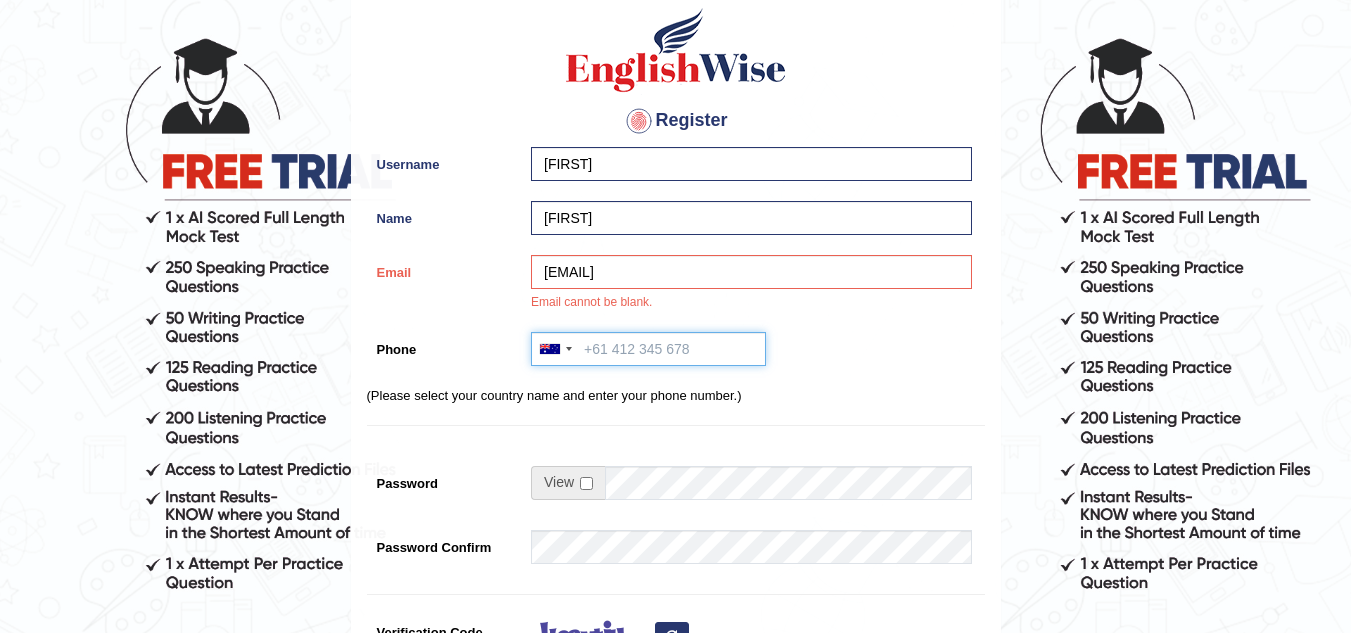 click on "Phone" at bounding box center [648, 349] 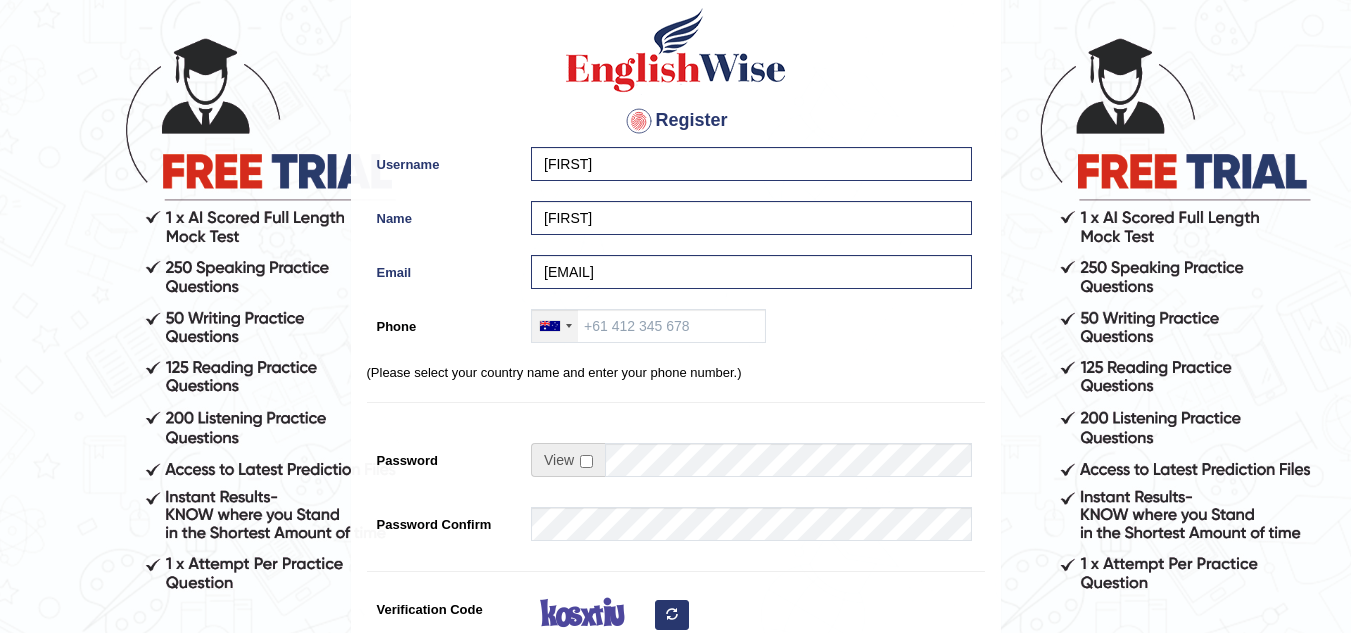 click at bounding box center (555, 326) 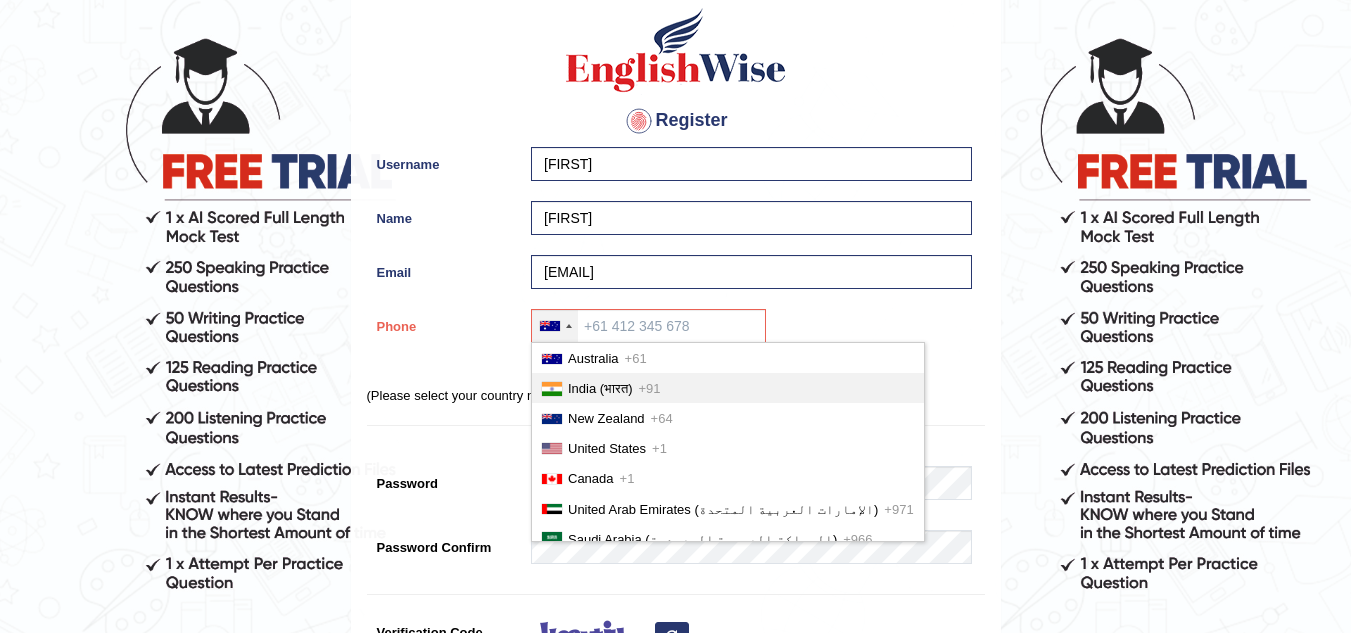 click on "India (भारत)" at bounding box center [600, 388] 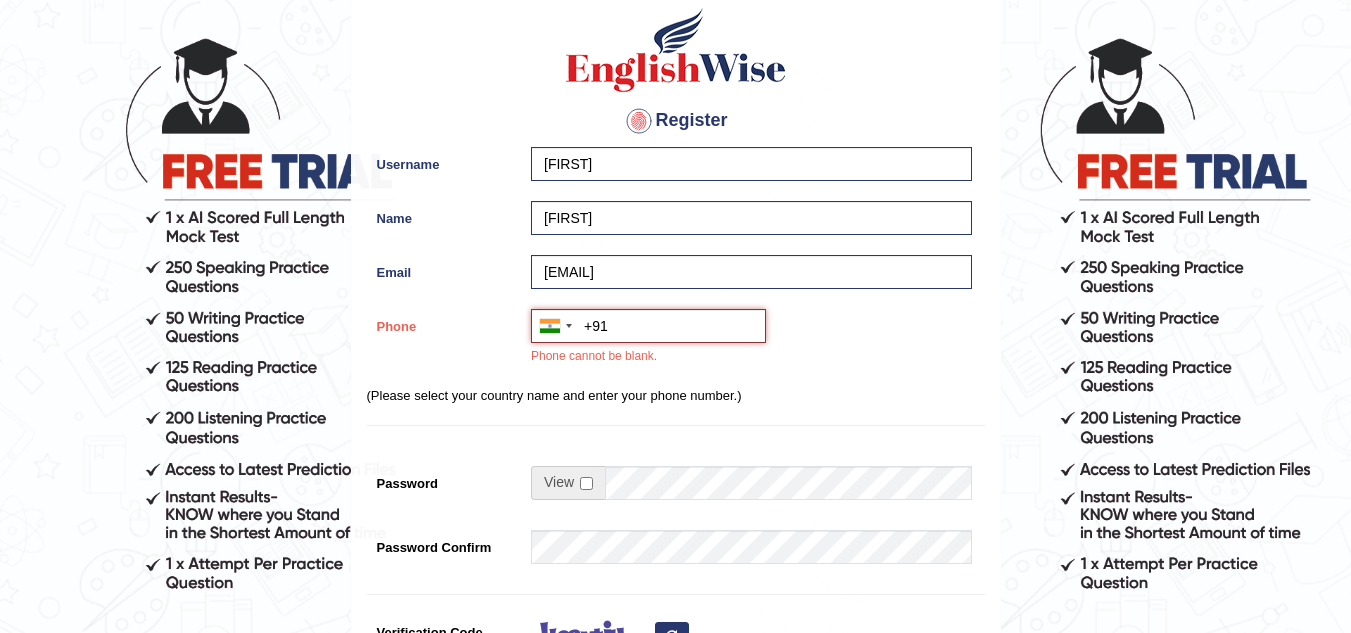 click on "+91" at bounding box center [648, 326] 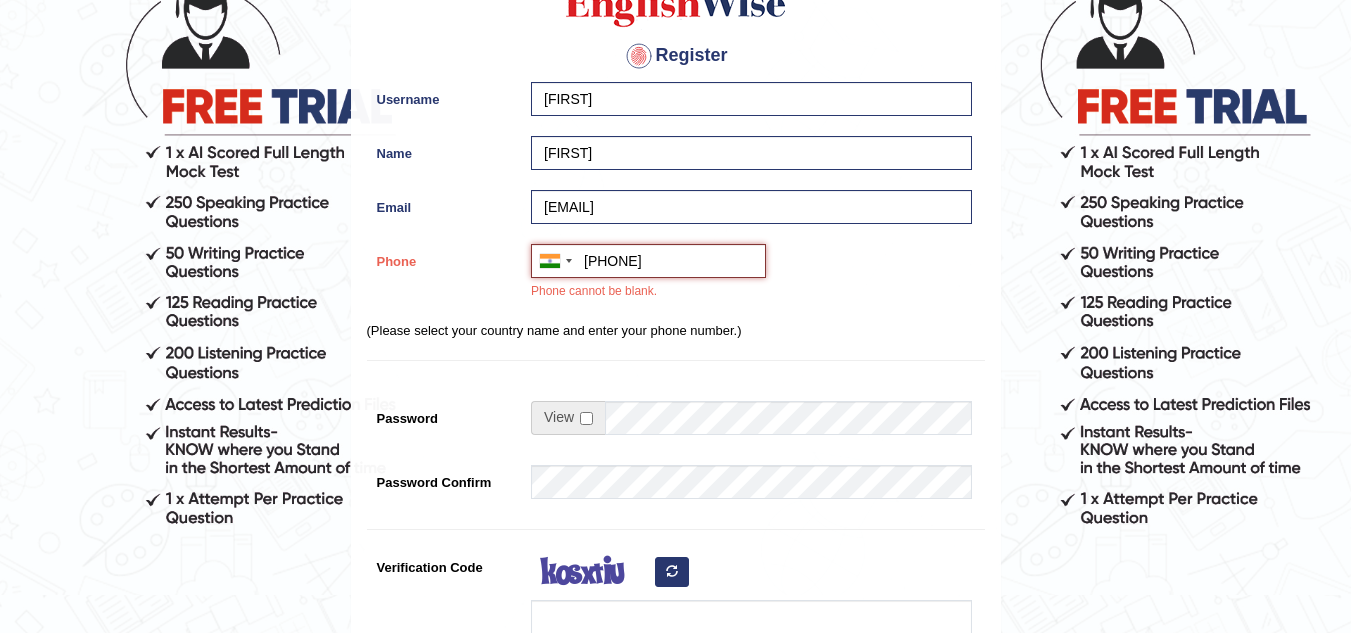 scroll, scrollTop: 200, scrollLeft: 0, axis: vertical 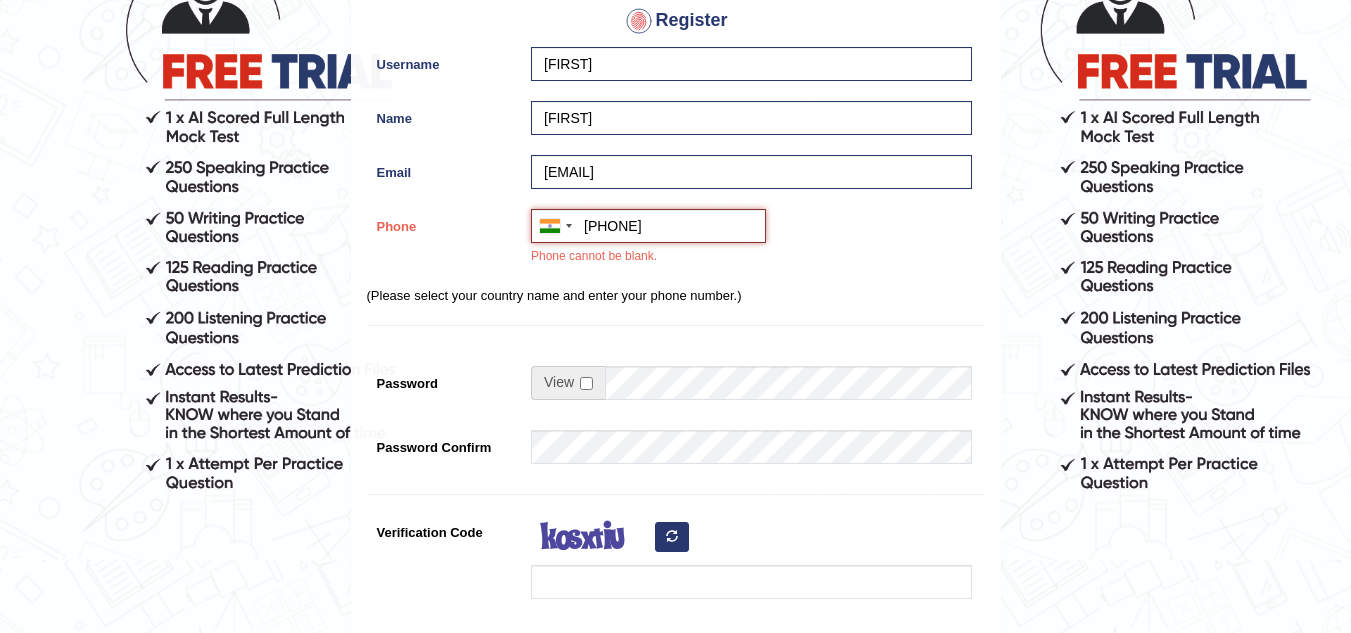 type on "+918168315584" 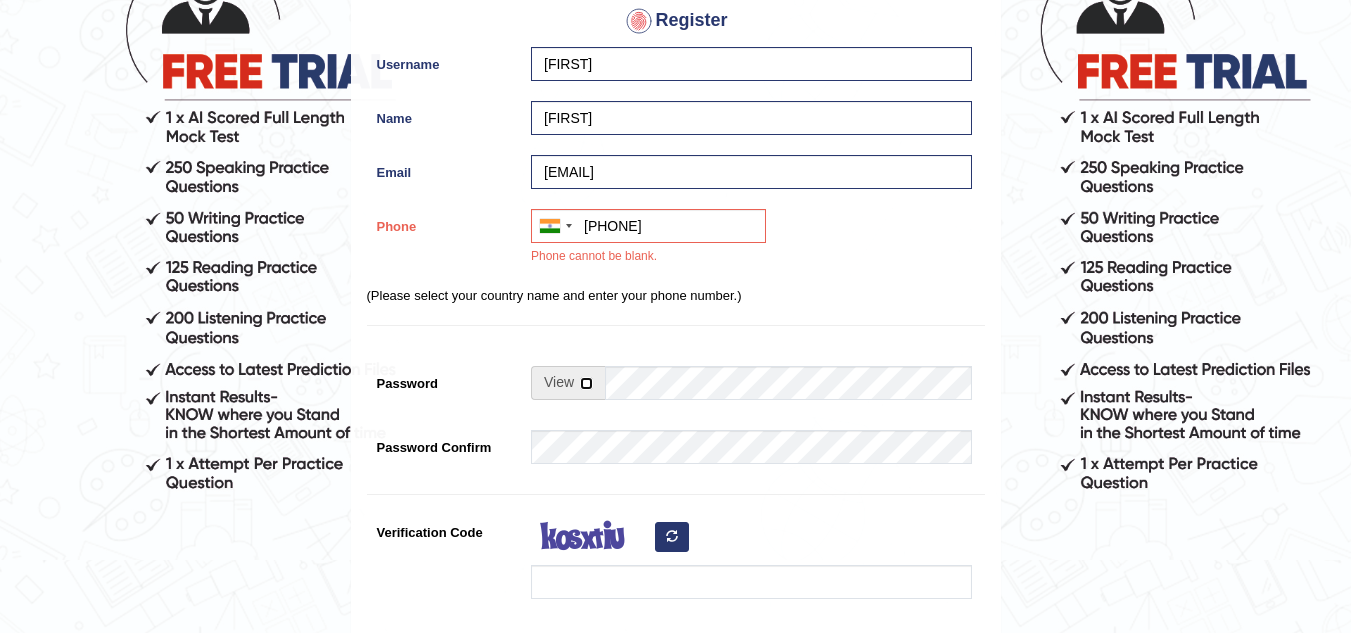 click at bounding box center [586, 383] 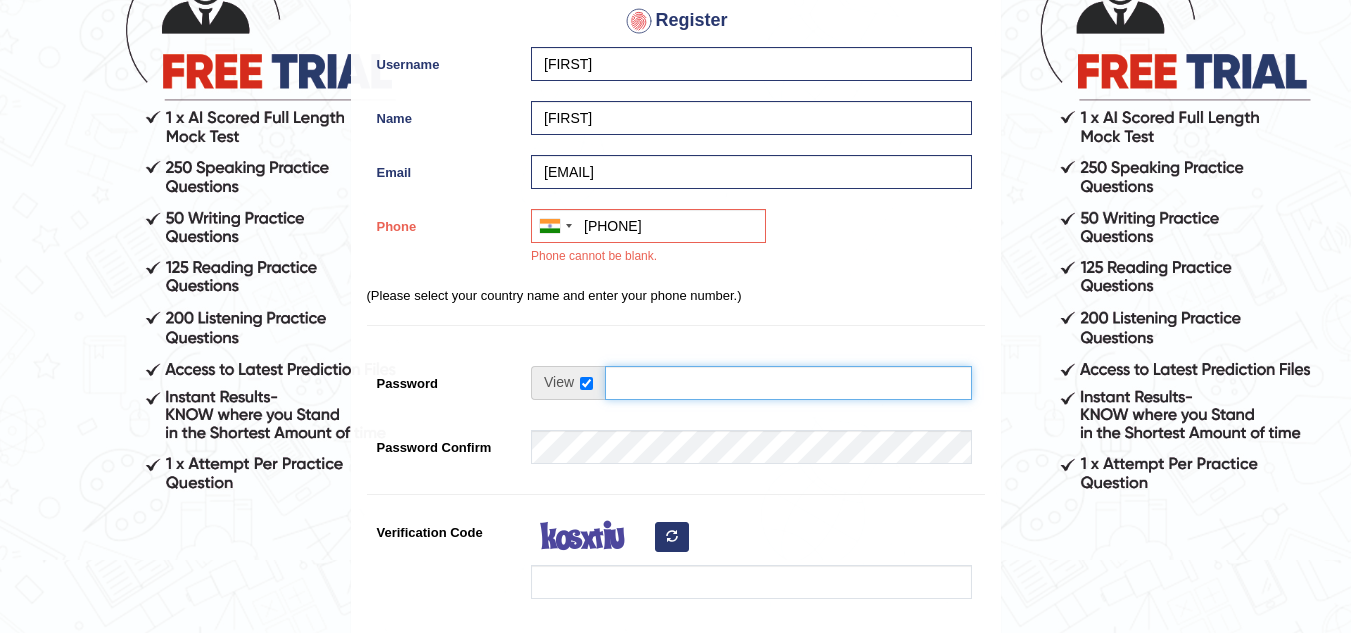 click on "Password" at bounding box center (788, 383) 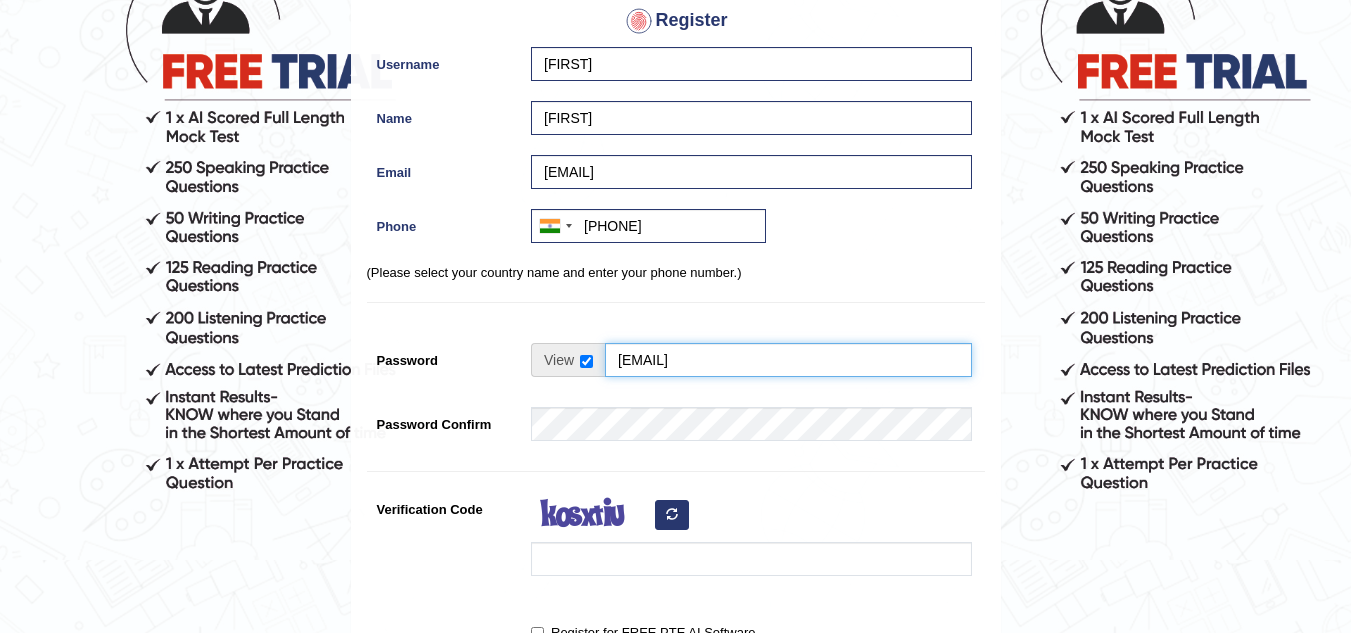 type on "Vipina@mehla123" 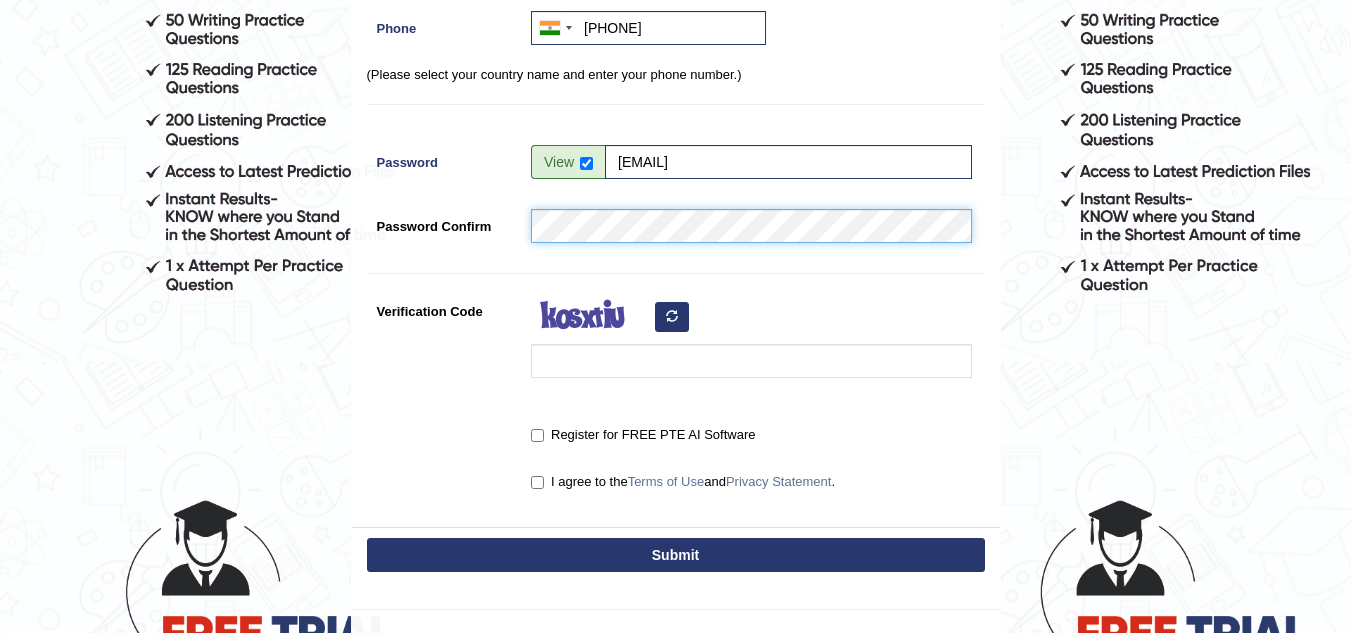 scroll, scrollTop: 400, scrollLeft: 0, axis: vertical 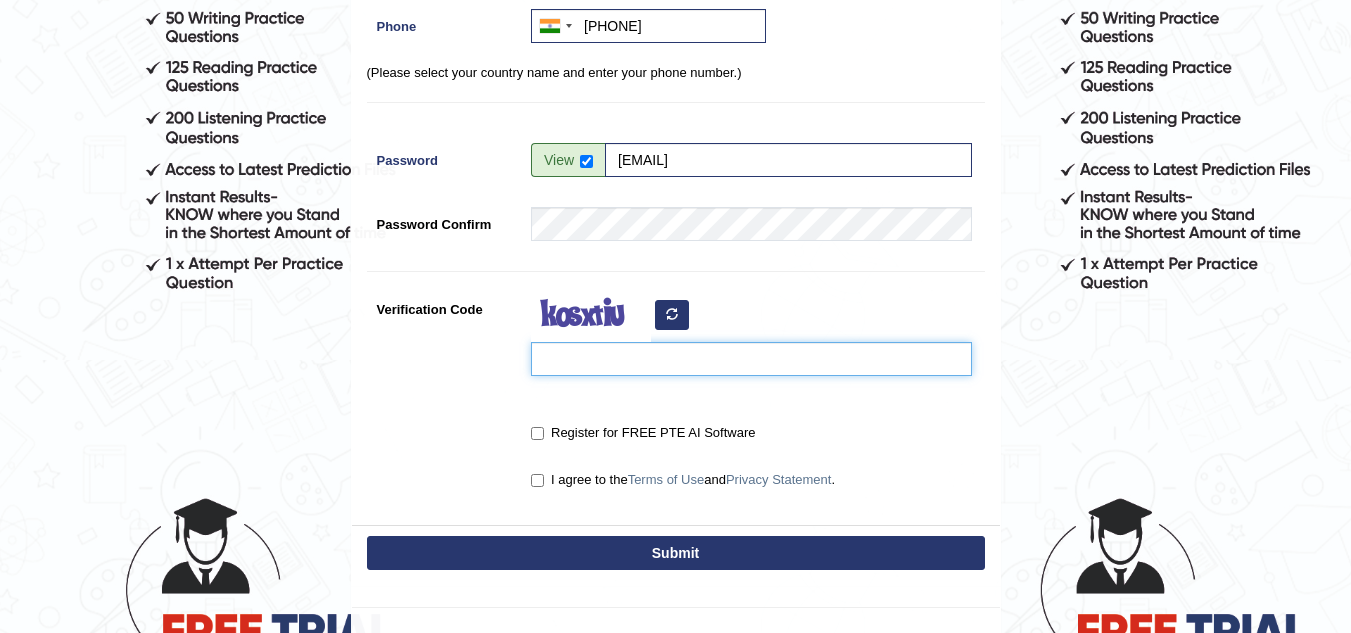 click on "Verification Code" at bounding box center (751, 359) 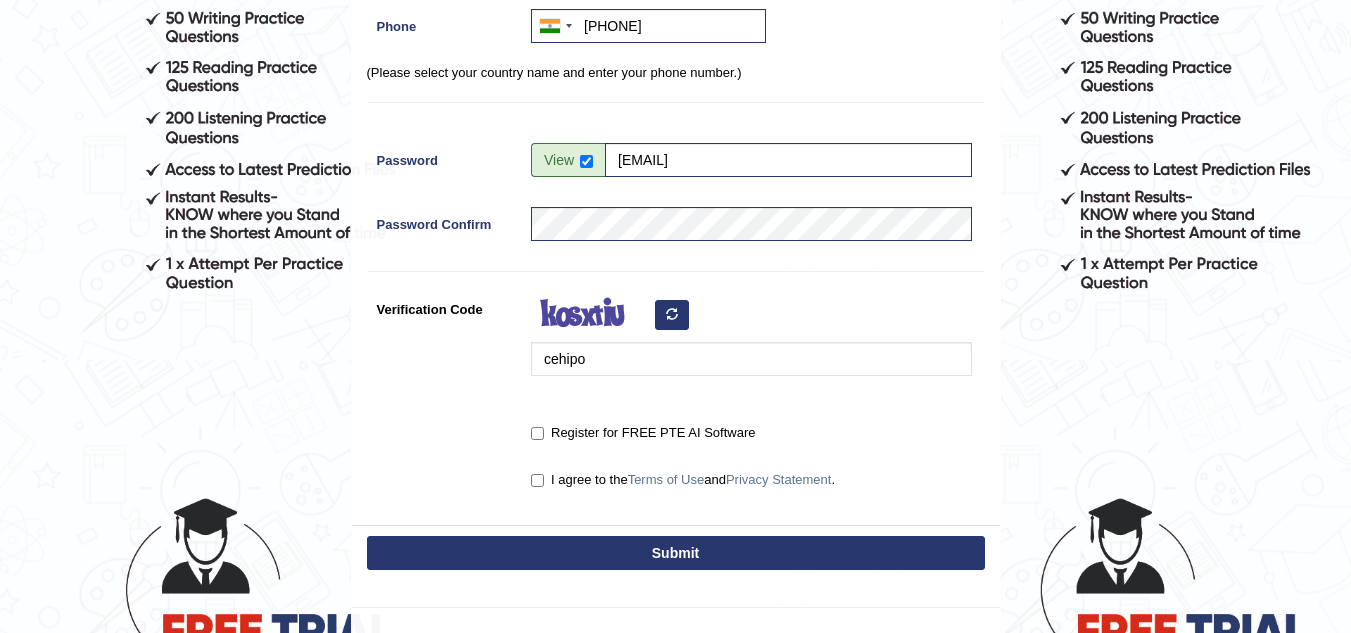 click at bounding box center (672, 314) 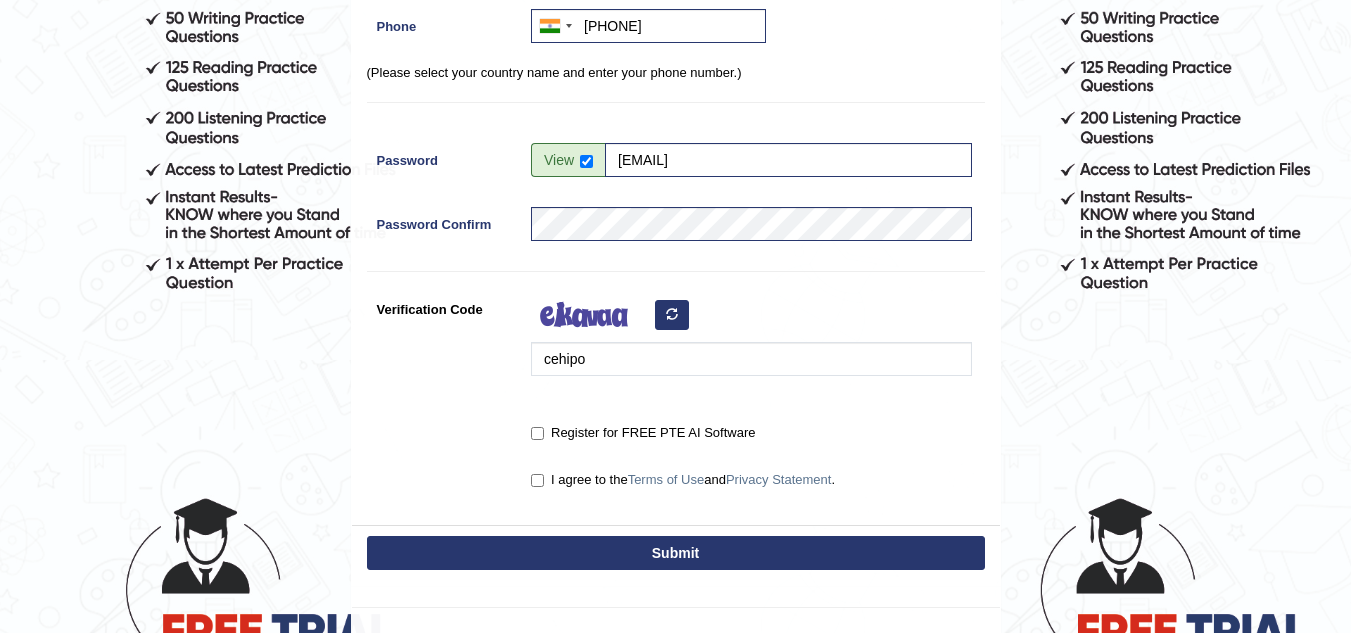 click at bounding box center [672, 314] 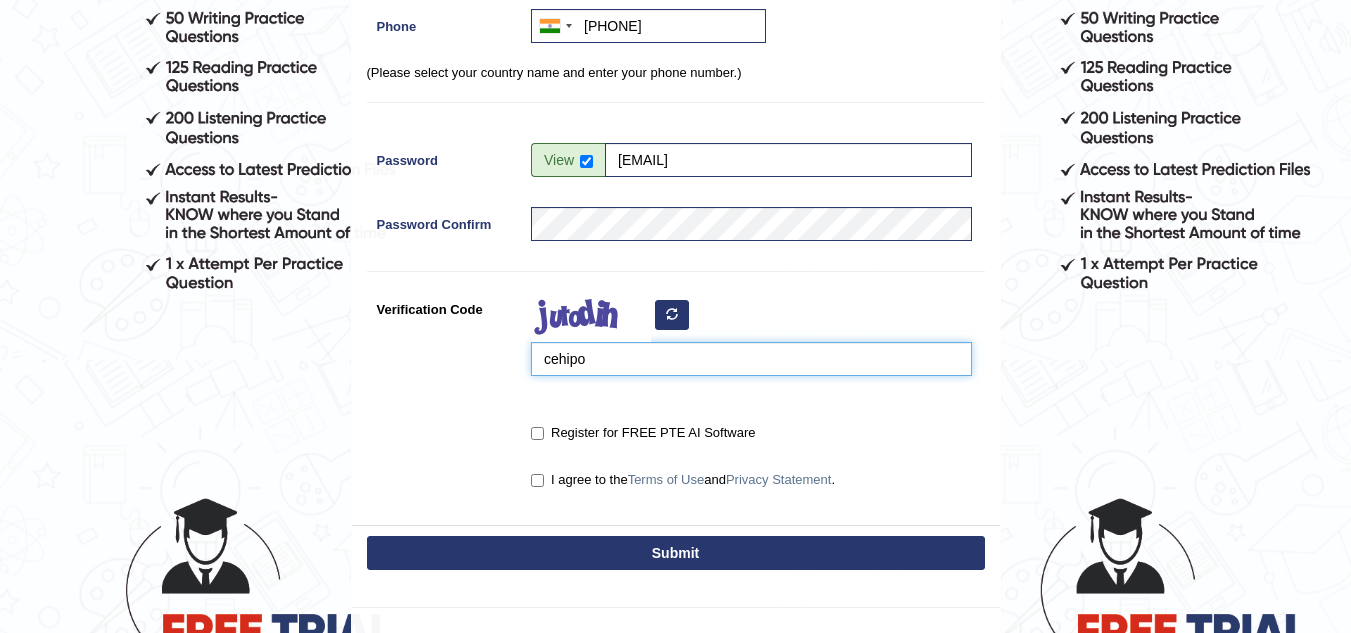 click on "cehipo" at bounding box center (751, 359) 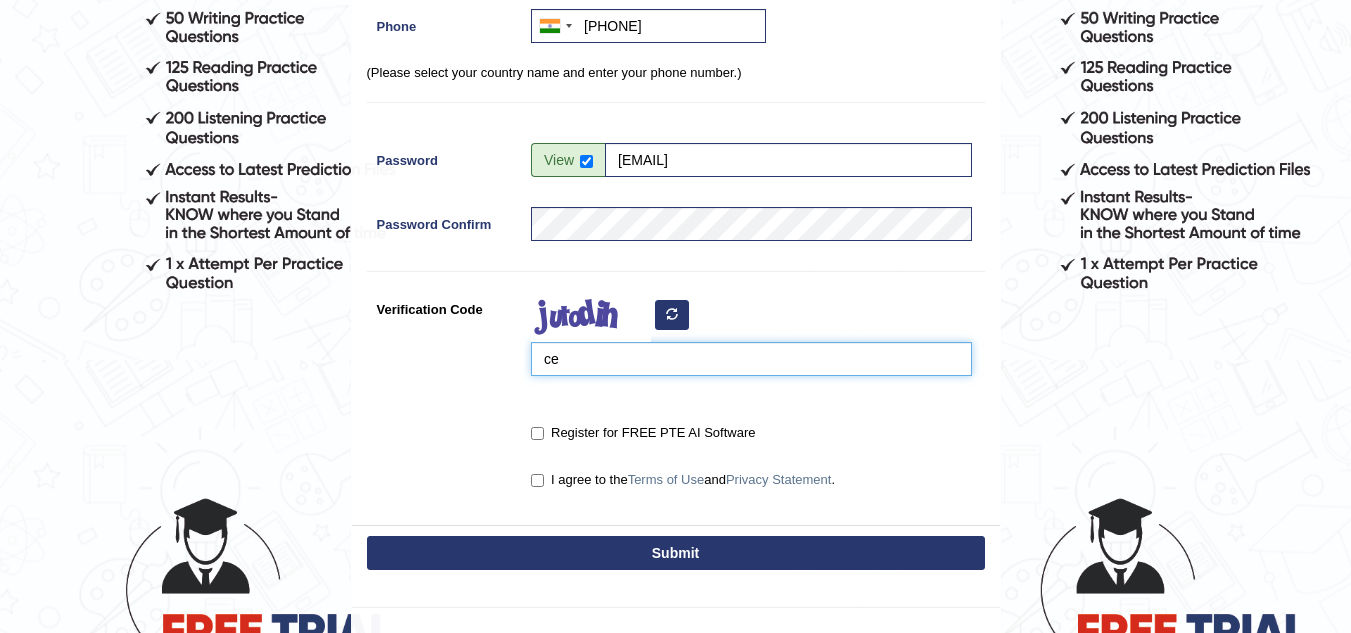 type on "c" 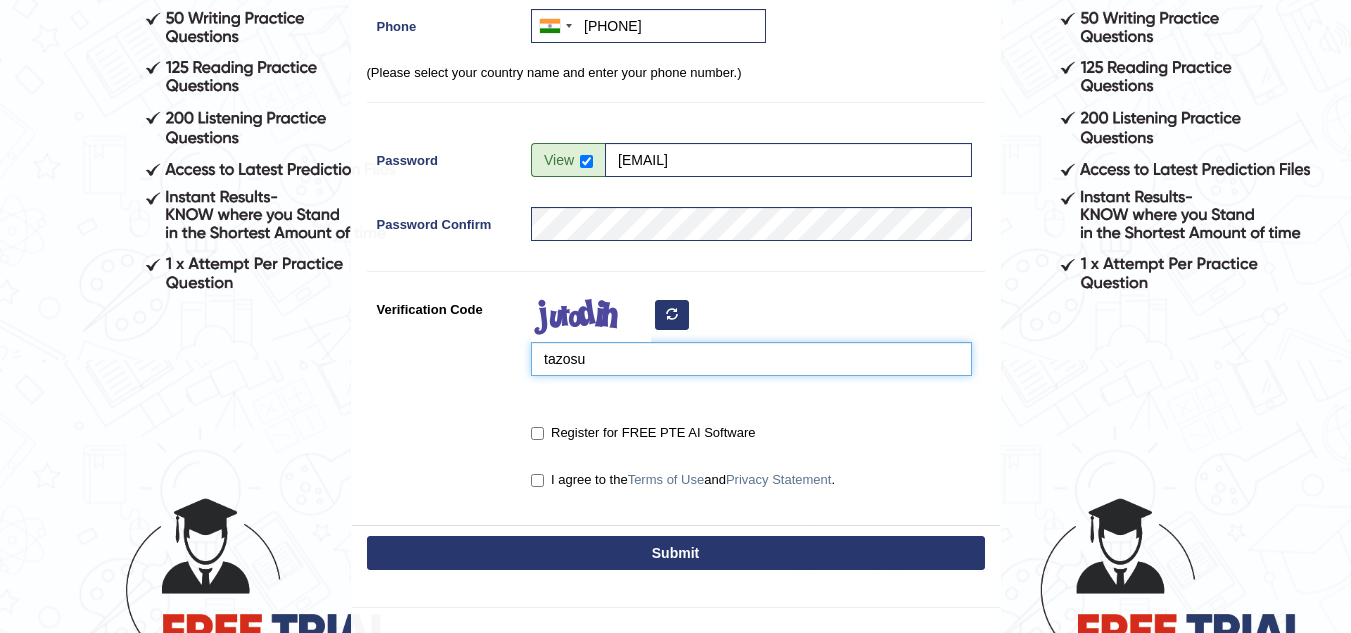 type on "tazosu" 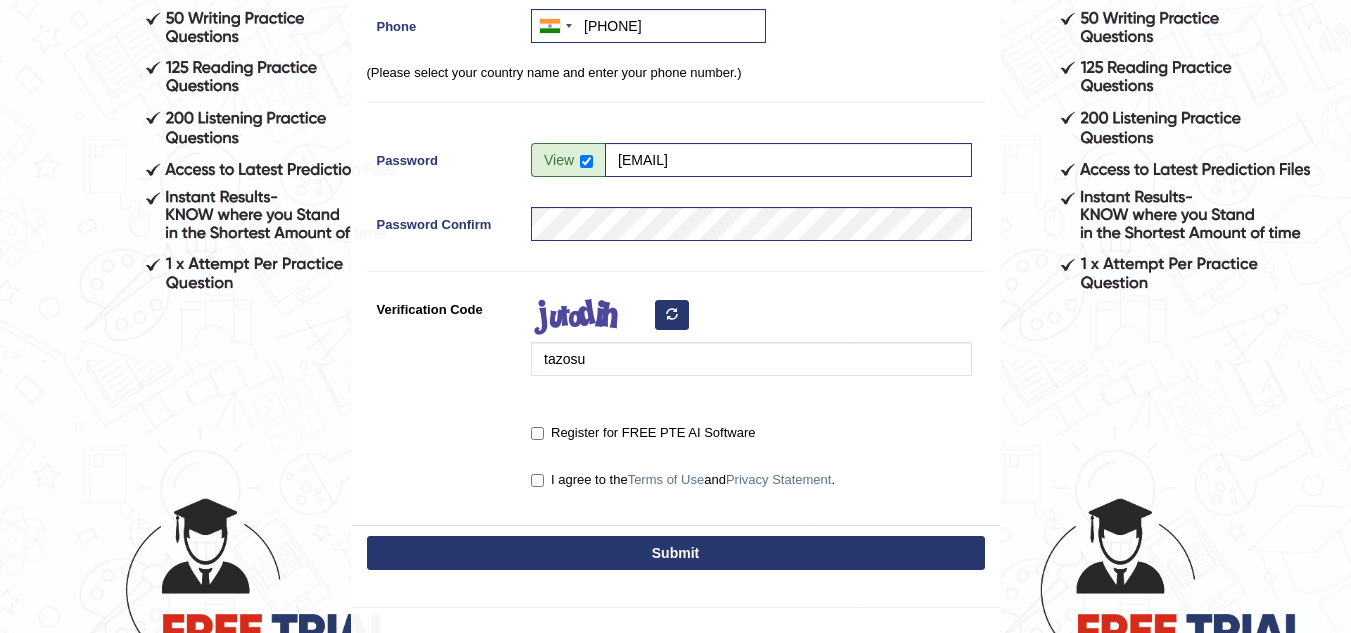 click on "Submit" at bounding box center (676, 553) 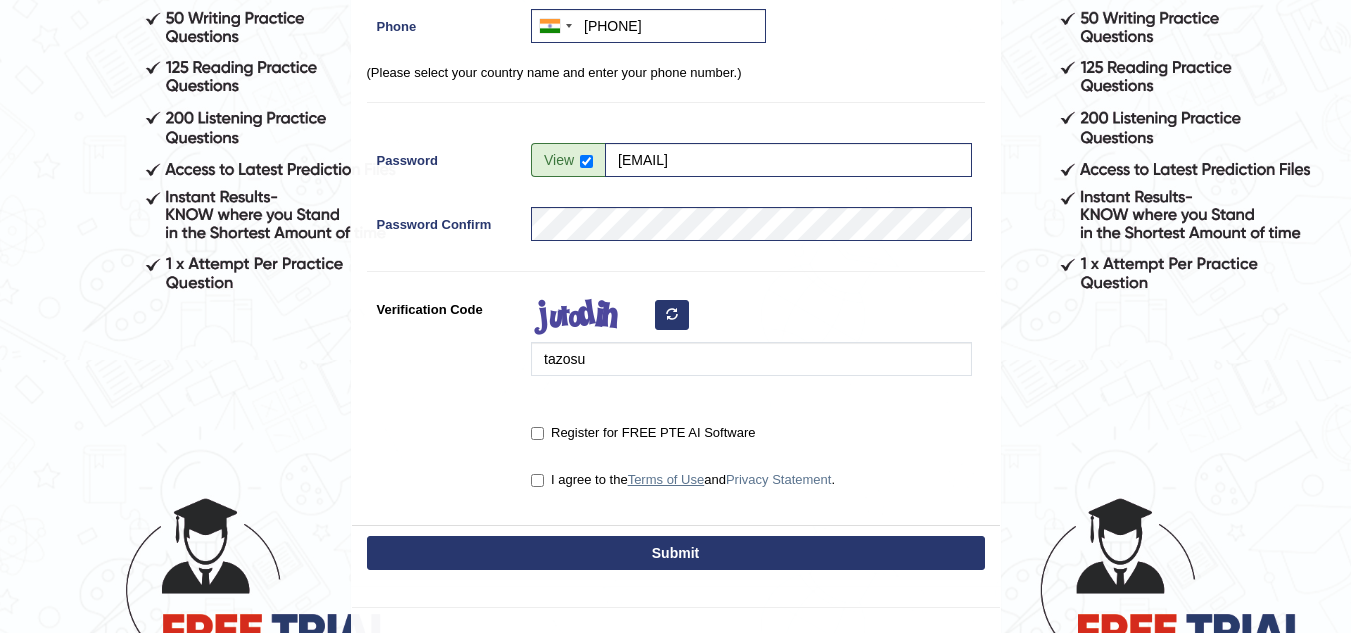 scroll, scrollTop: 477, scrollLeft: 0, axis: vertical 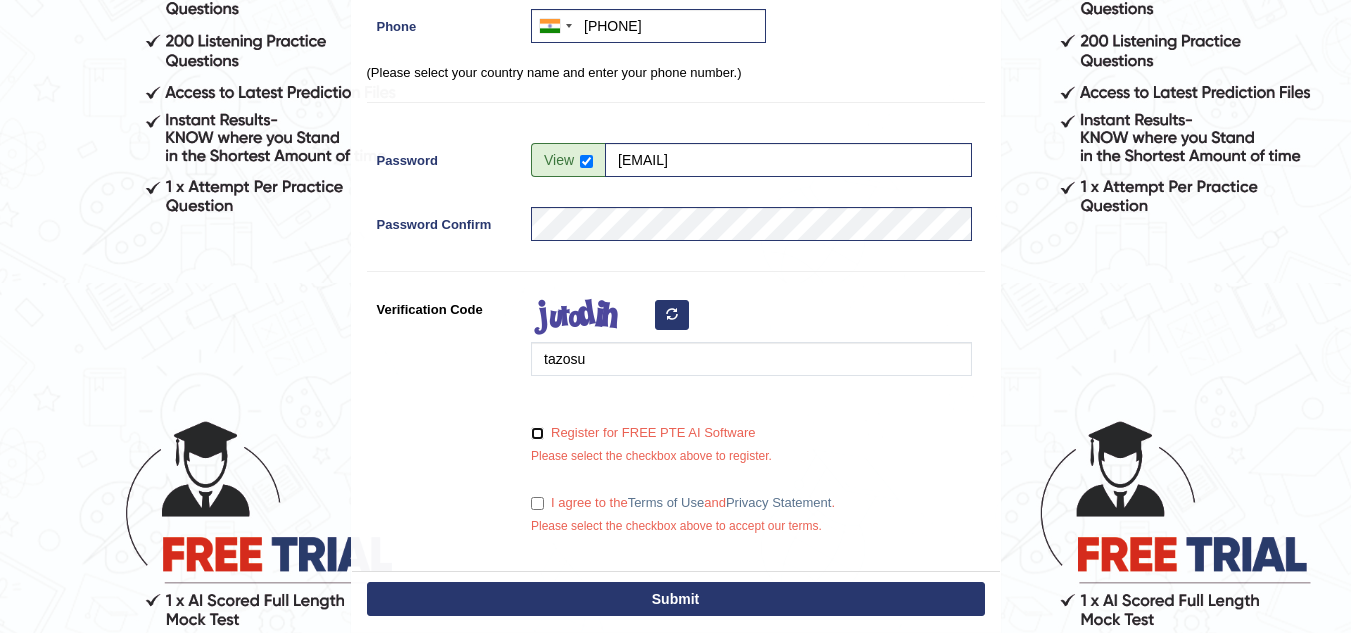 click on "Register for FREE PTE AI Software" at bounding box center (537, 433) 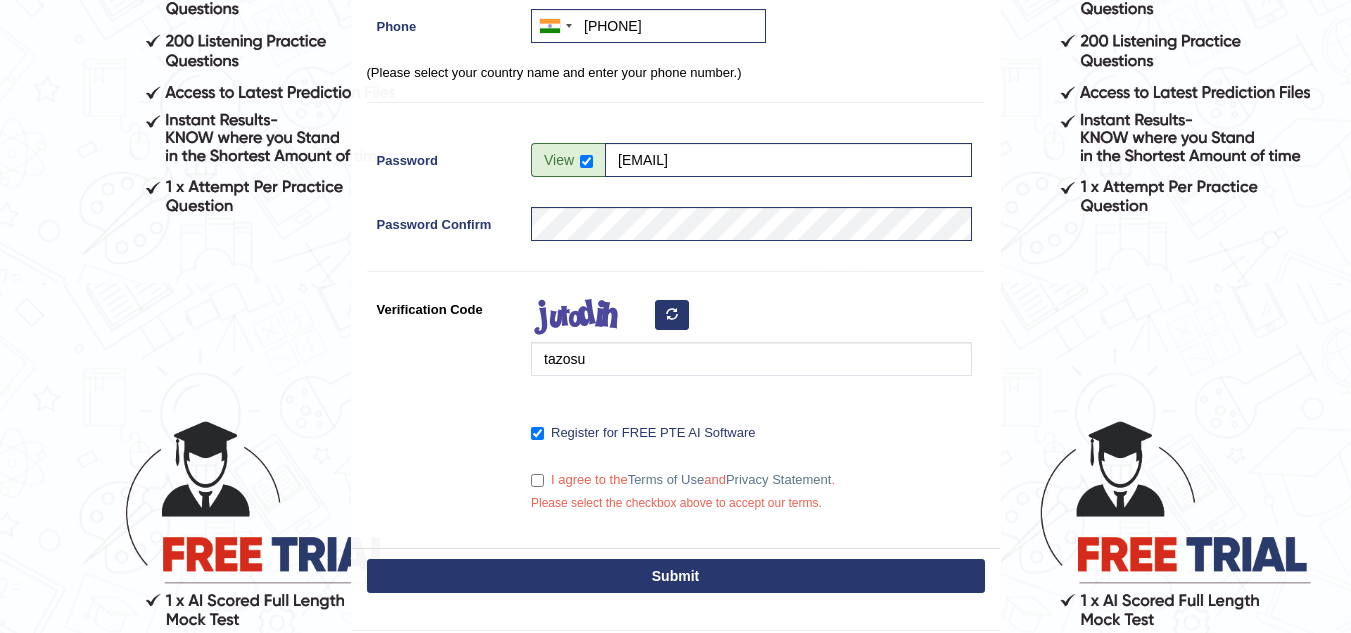click on "I agree to the  Terms of Use  and  Privacy Statement ." at bounding box center [683, 480] 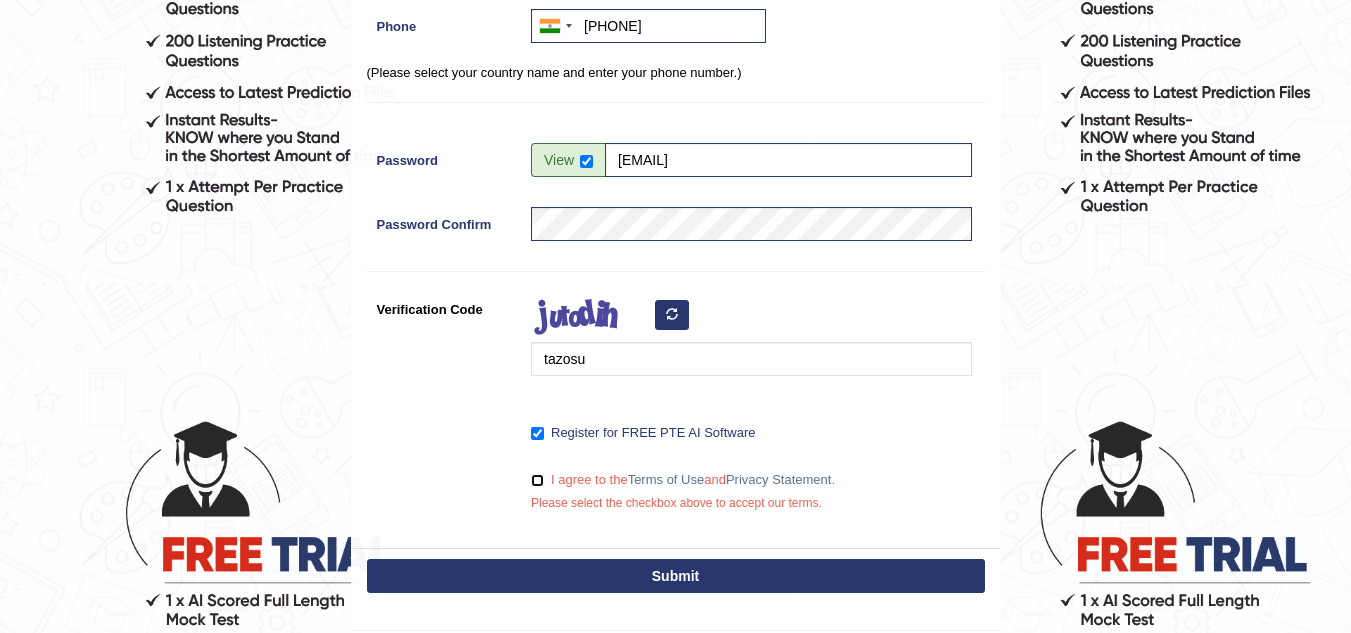 checkbox on "true" 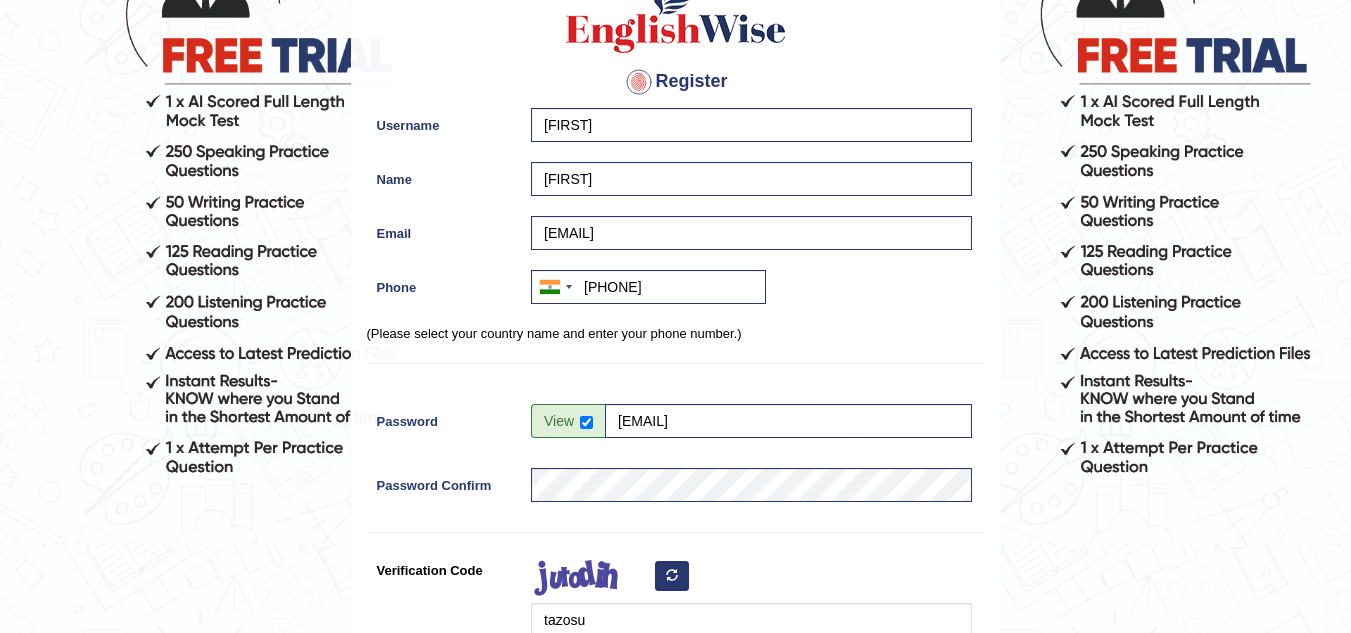 scroll, scrollTop: 477, scrollLeft: 0, axis: vertical 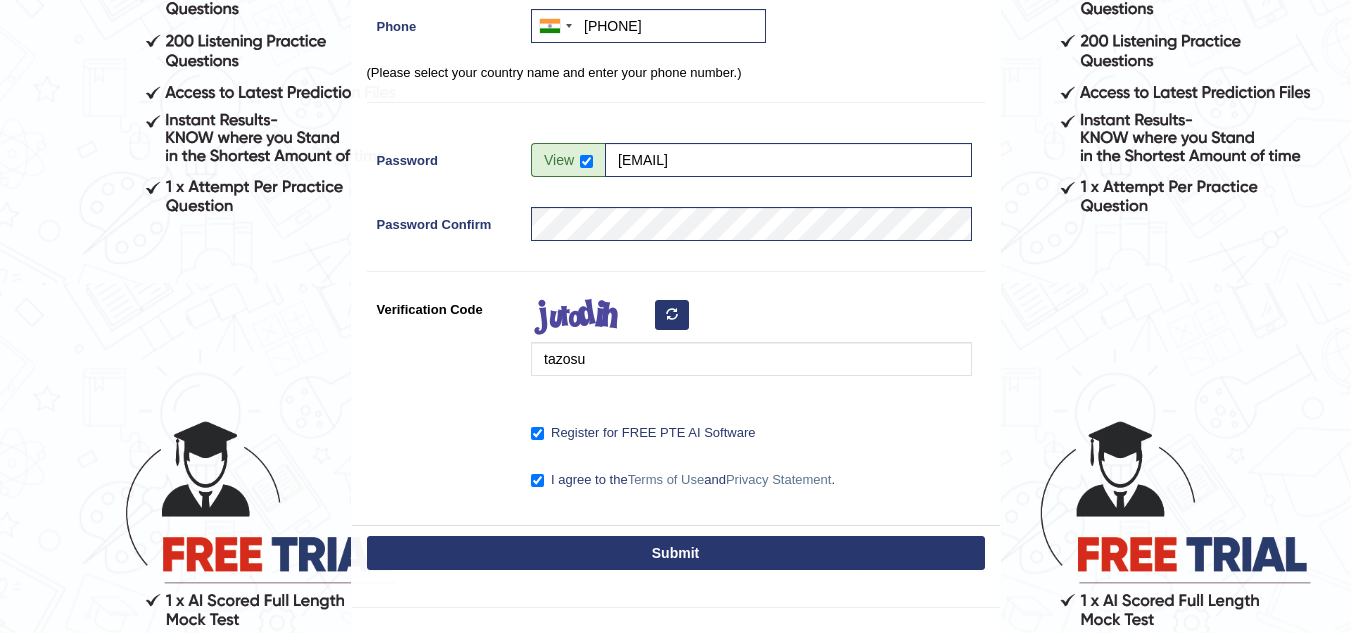 click on "Submit" at bounding box center (676, 553) 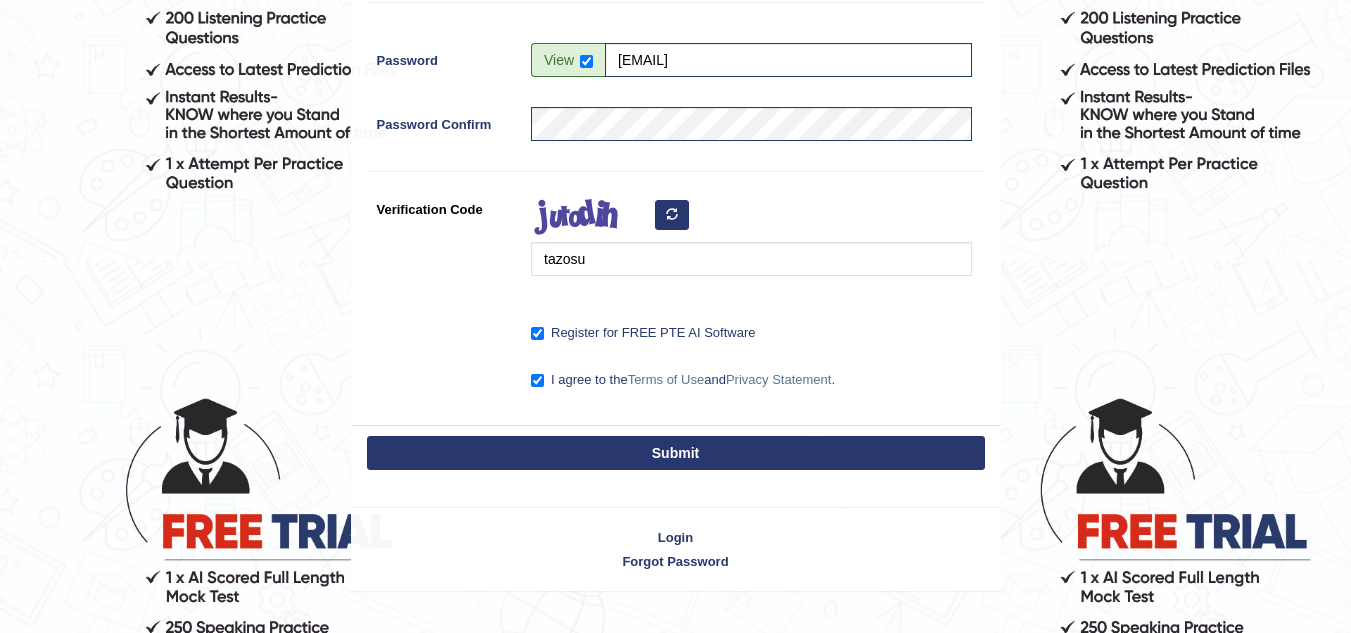 scroll, scrollTop: 540, scrollLeft: 0, axis: vertical 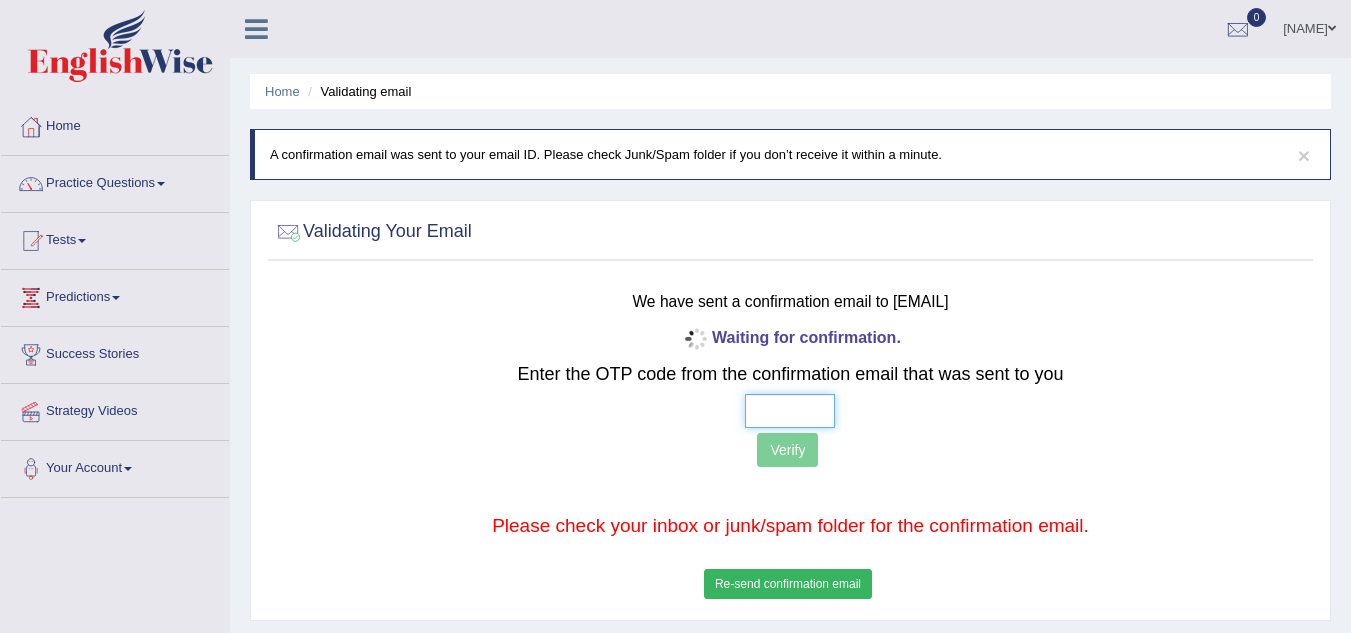 click at bounding box center [790, 411] 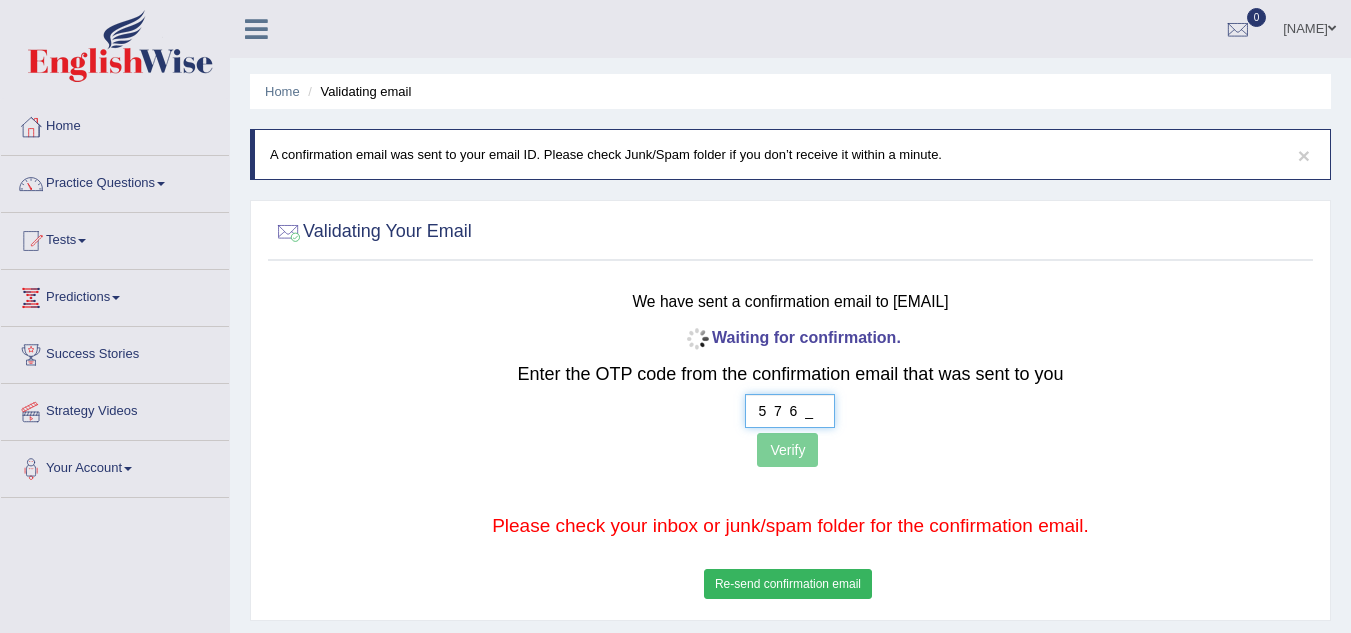 type on "5  7  6  0" 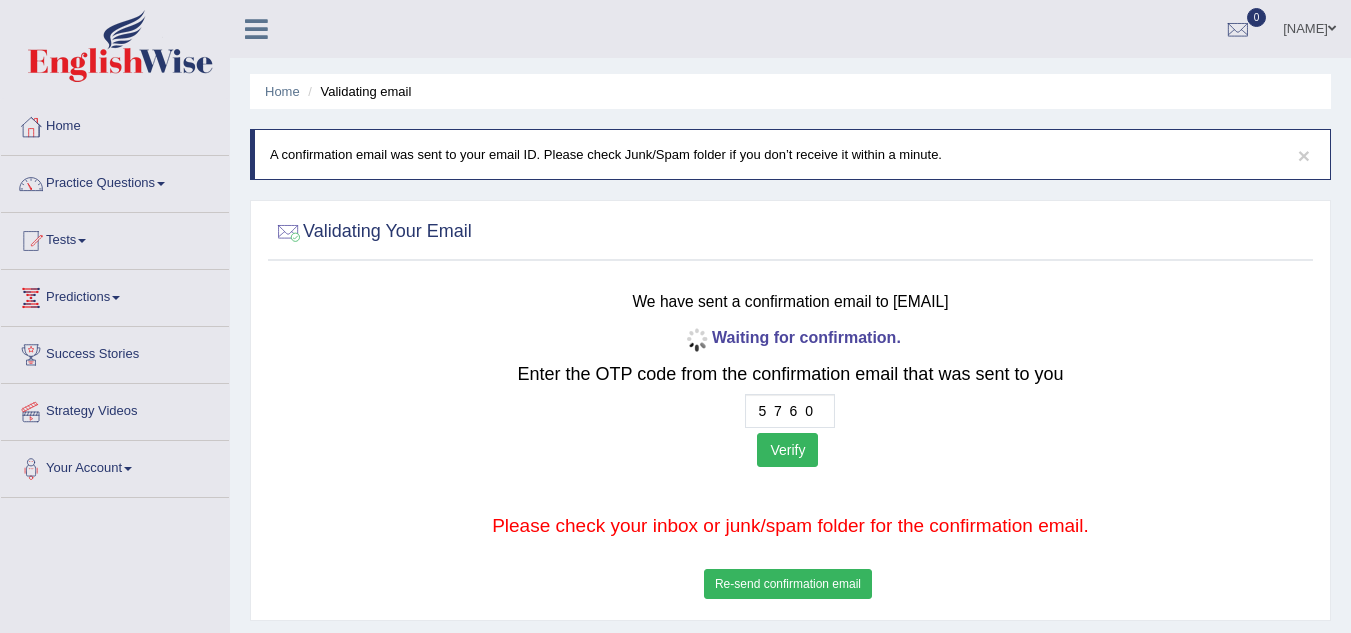 click on "Verify" at bounding box center (787, 450) 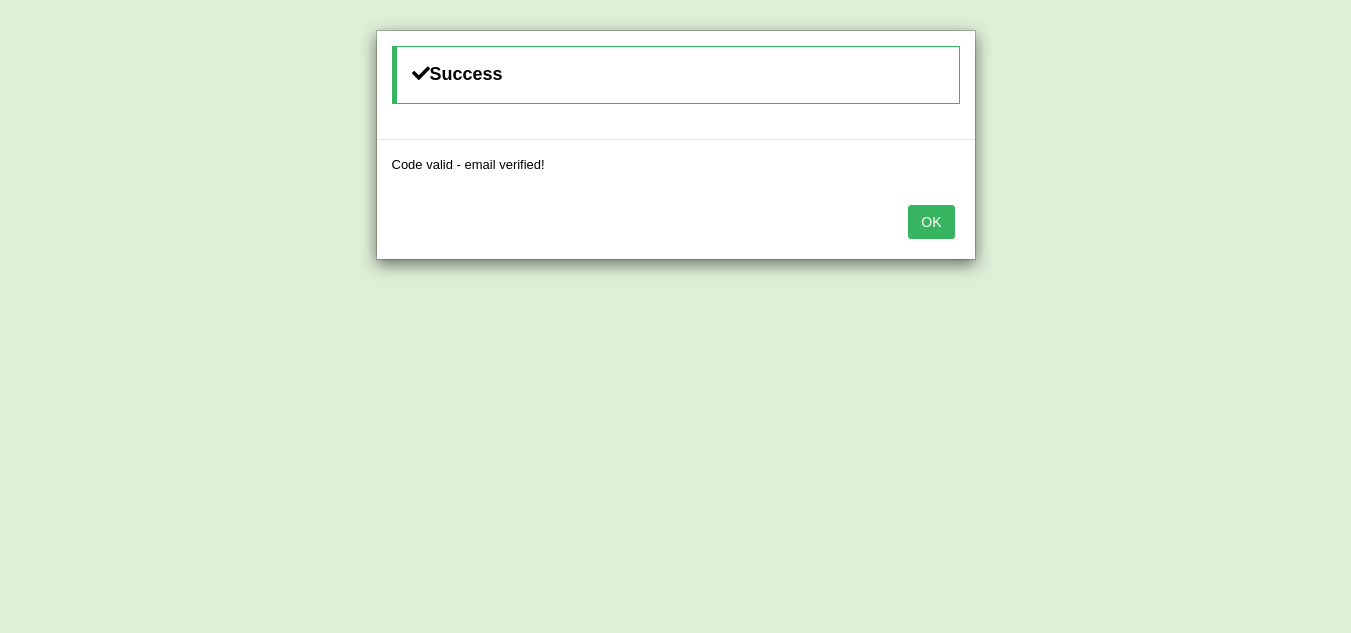 click on "OK" at bounding box center [931, 222] 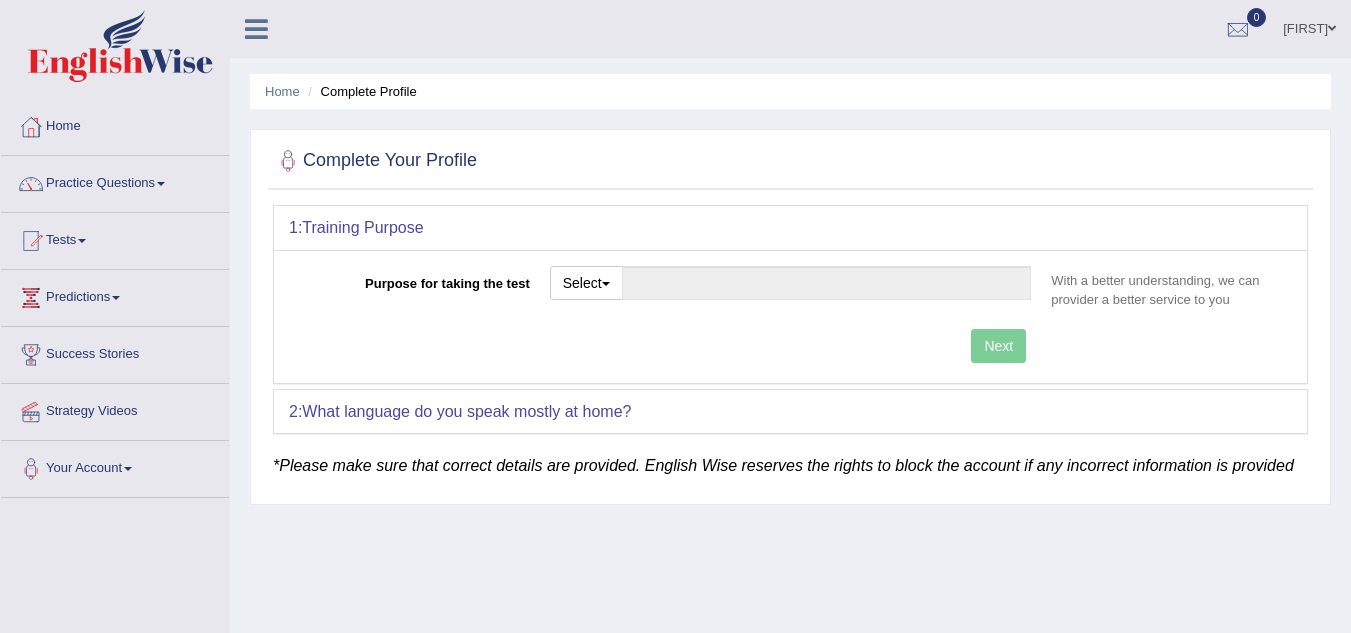 scroll, scrollTop: 0, scrollLeft: 0, axis: both 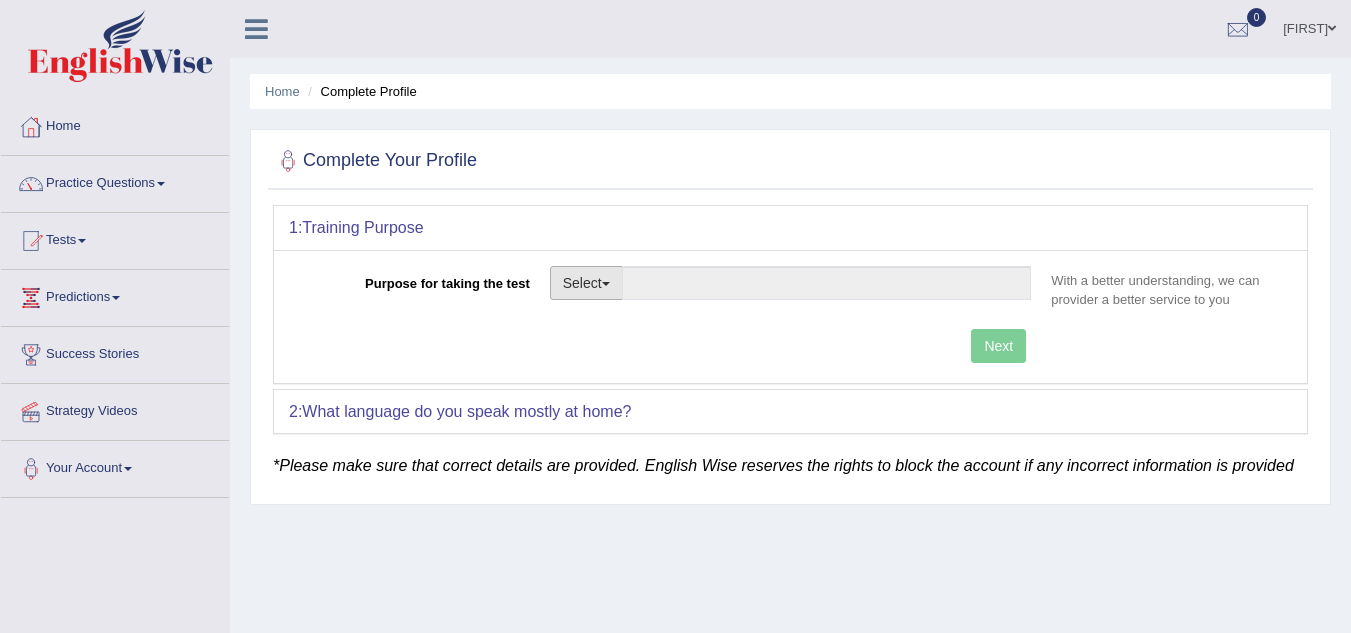 click on "Select" at bounding box center [586, 283] 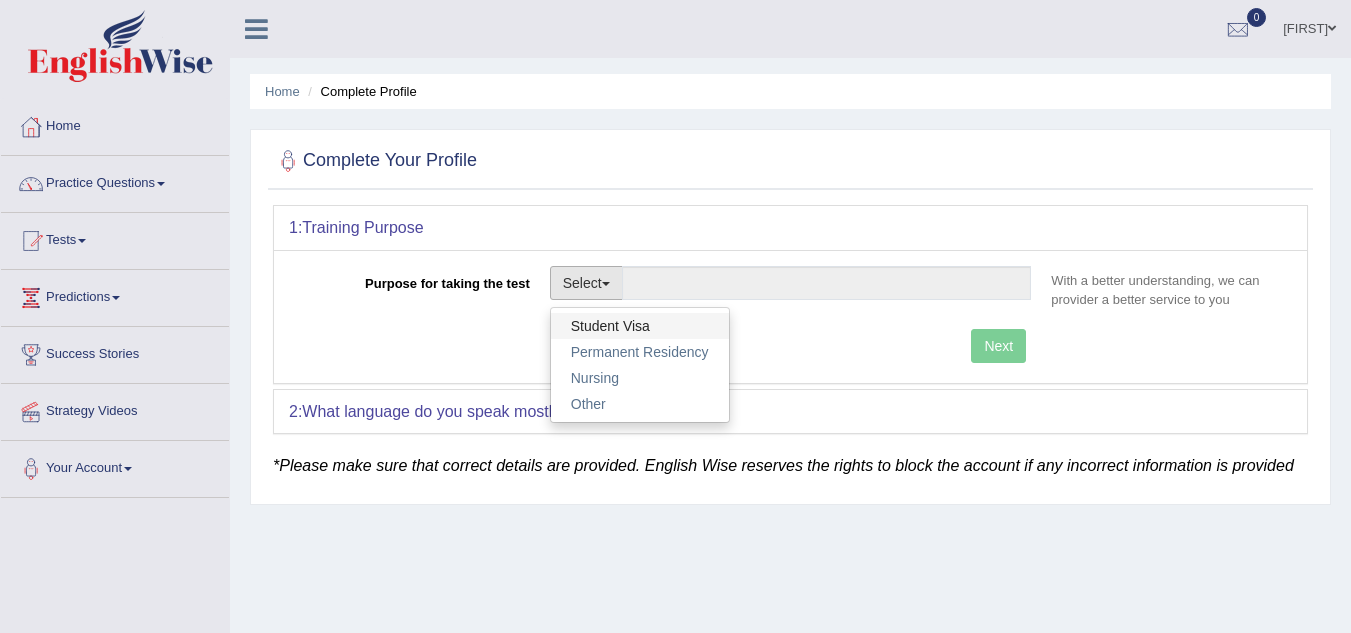 click on "Student Visa" at bounding box center [640, 326] 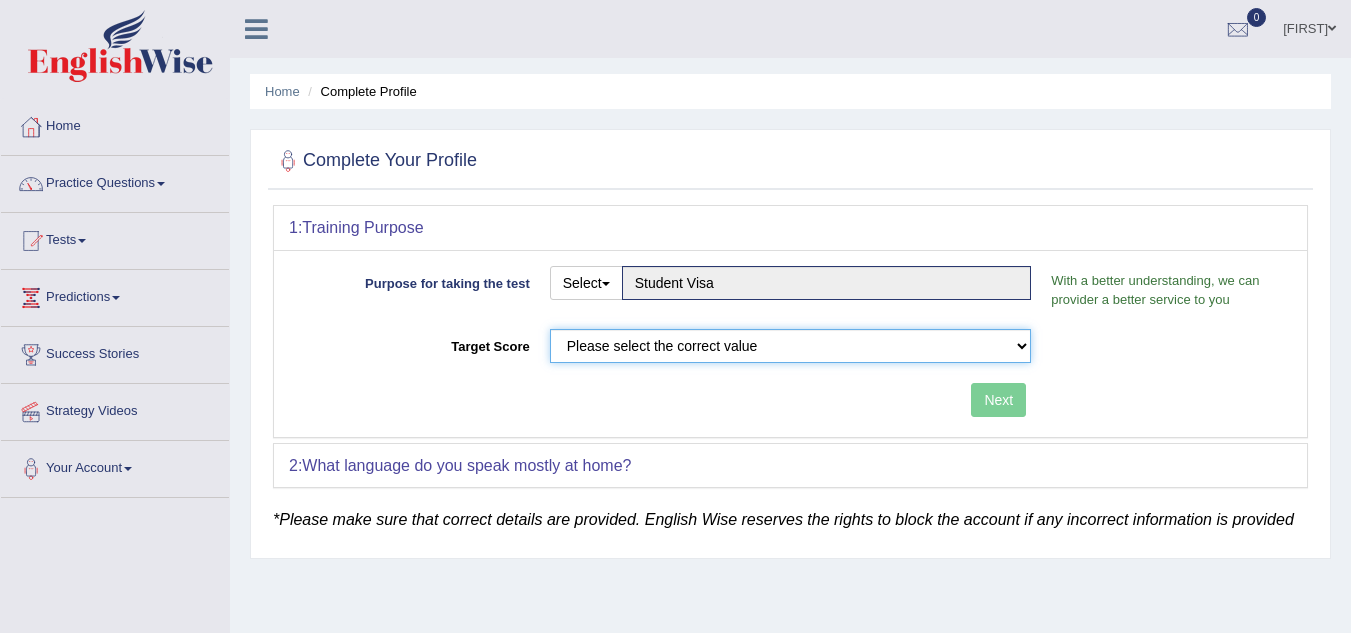 click on "Please select the correct value
50 (6 bands)
58 (6.5 bands)
65 (7 bands)
79 (8 bands)" at bounding box center (791, 346) 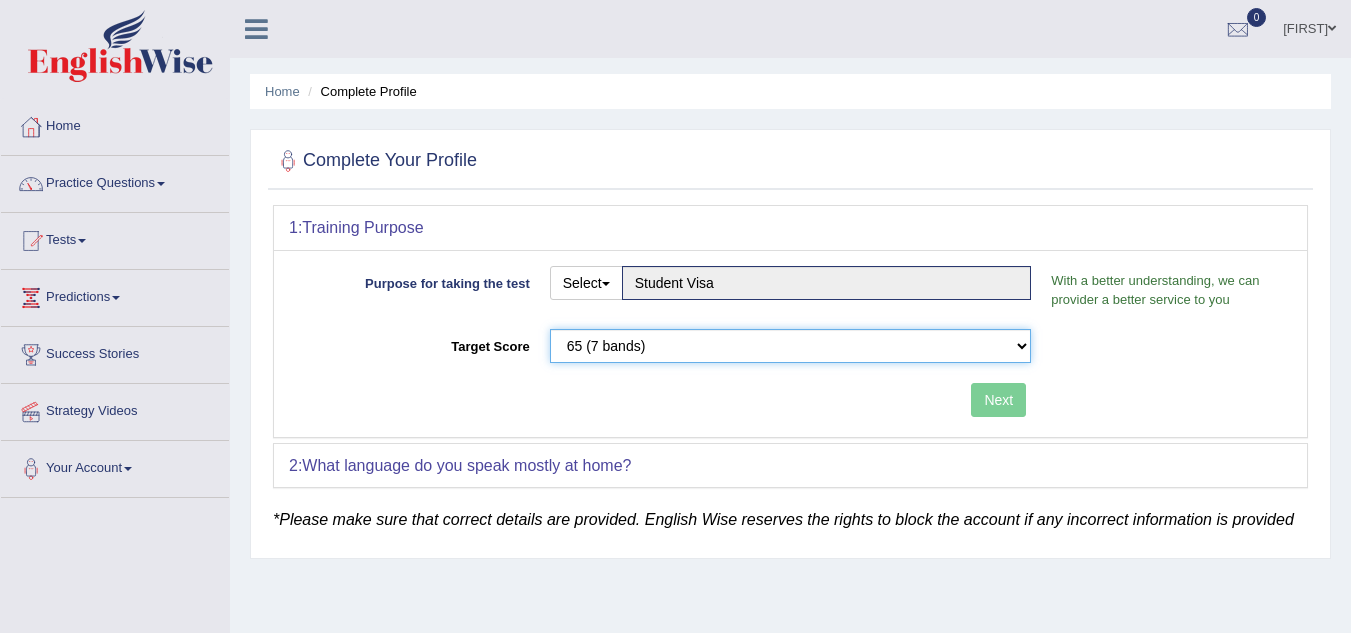 click on "Please select the correct value
50 (6 bands)
58 (6.5 bands)
65 (7 bands)
79 (8 bands)" at bounding box center [791, 346] 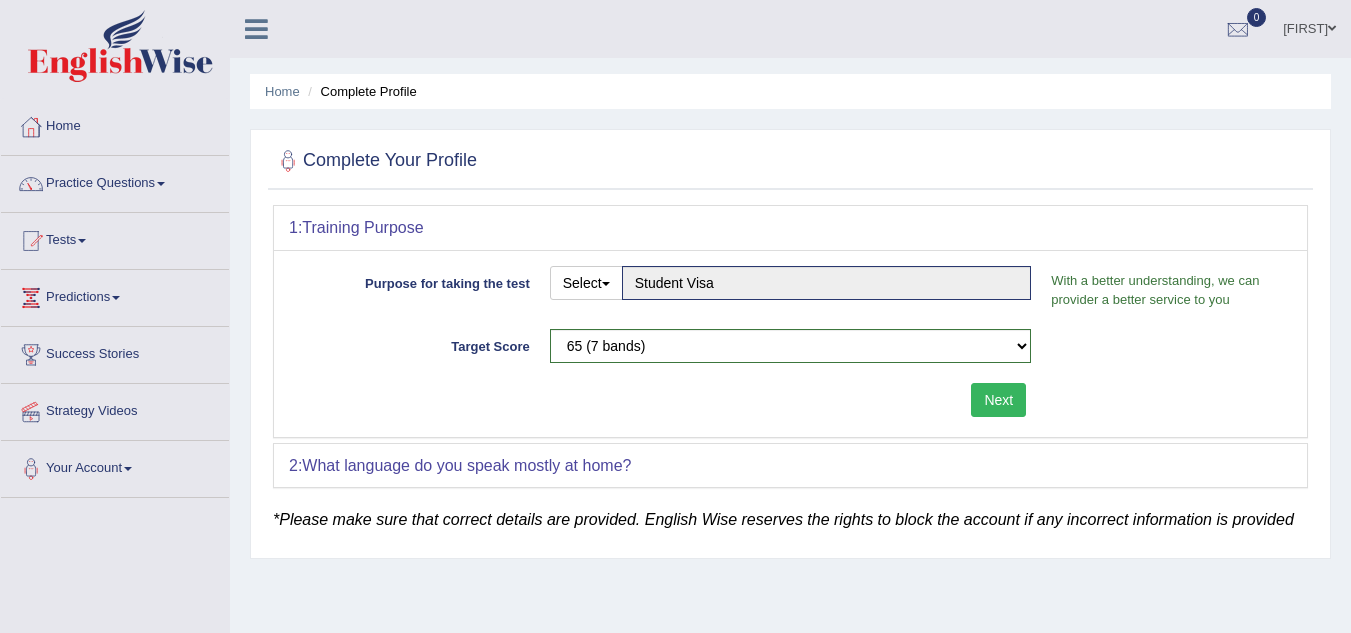 click on "Next" at bounding box center [998, 400] 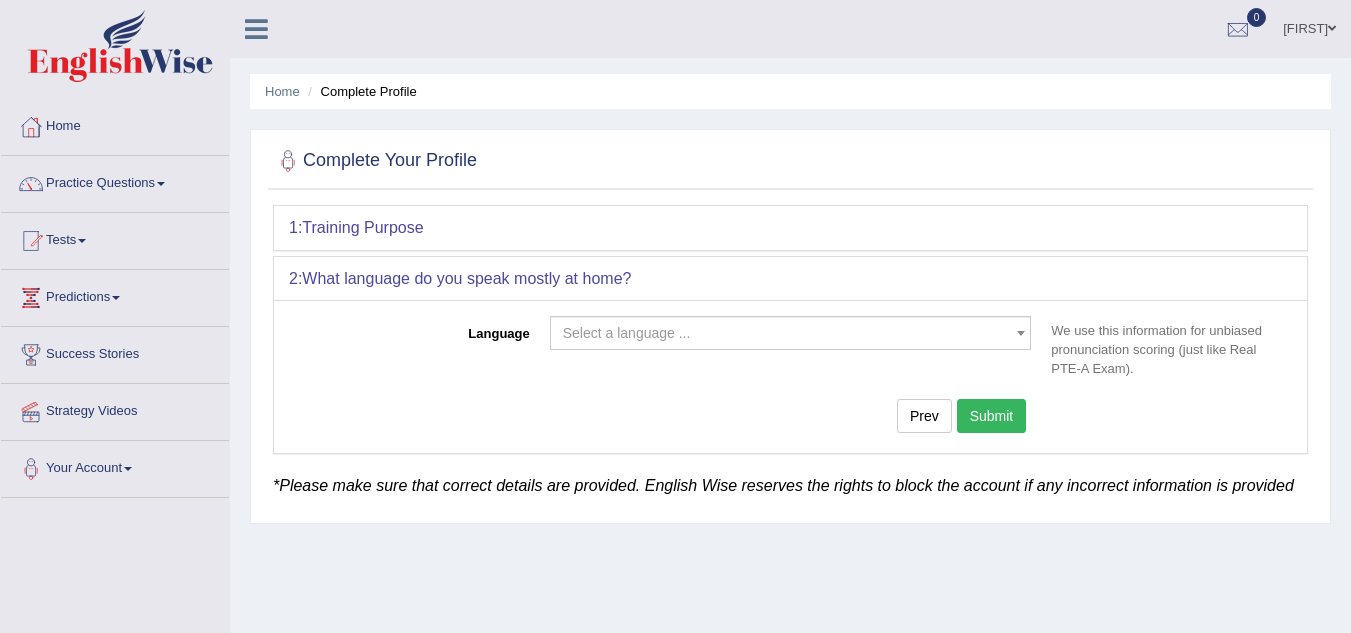click on "Toggle navigation
Home
Practice Questions   Speaking Practice Read Aloud
Repeat Sentence
Describe Image
Re-tell Lecture
Answer Short Question
Summarize Group Discussion
Respond To A Situation
Writing Practice  Summarize Written Text
Write Essay
Reading Practice  Reading & Writing: Fill In The Blanks
Choose Multiple Answers
Re-order Paragraphs
Fill In The Blanks
Choose Single Answer
Listening Practice  Summarize Spoken Text
Highlight Incorrect Words
Highlight Correct Summary
Select Missing Word
Choose Single Answer
Choose Multiple Answers
Fill In The Blanks
Write From Dictation
Pronunciation
Tests  Take Practice Sectional Test" at bounding box center [675, 316] 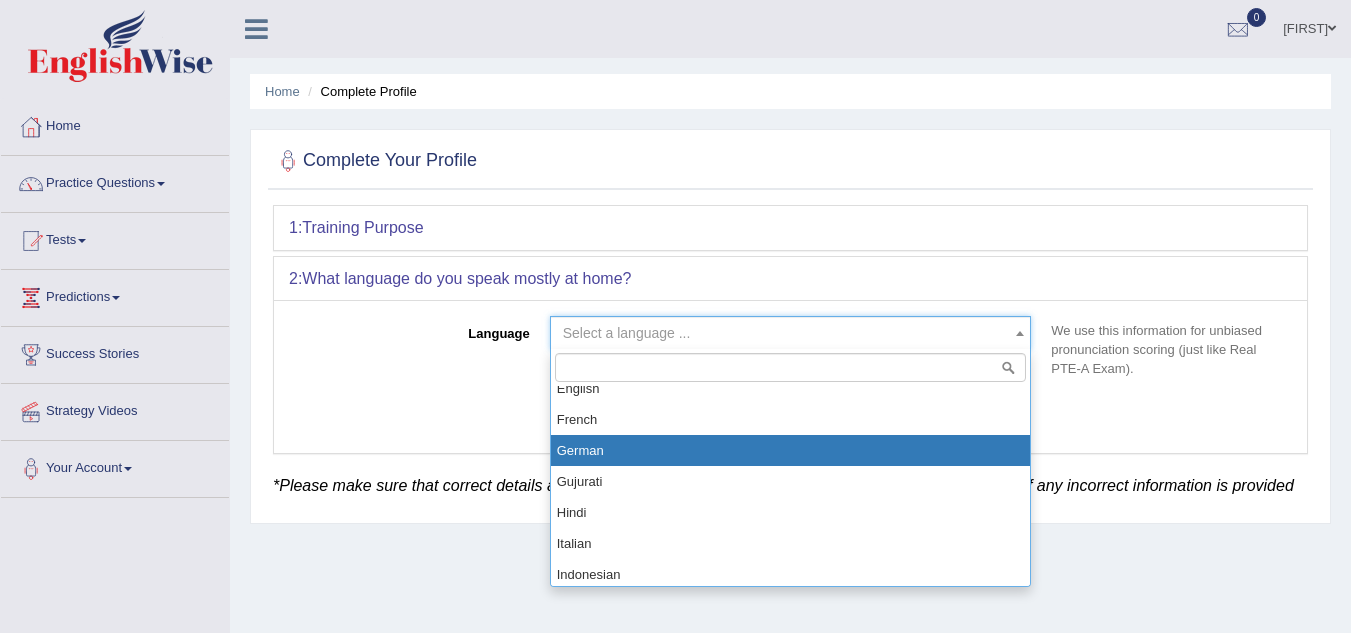 scroll, scrollTop: 798, scrollLeft: 0, axis: vertical 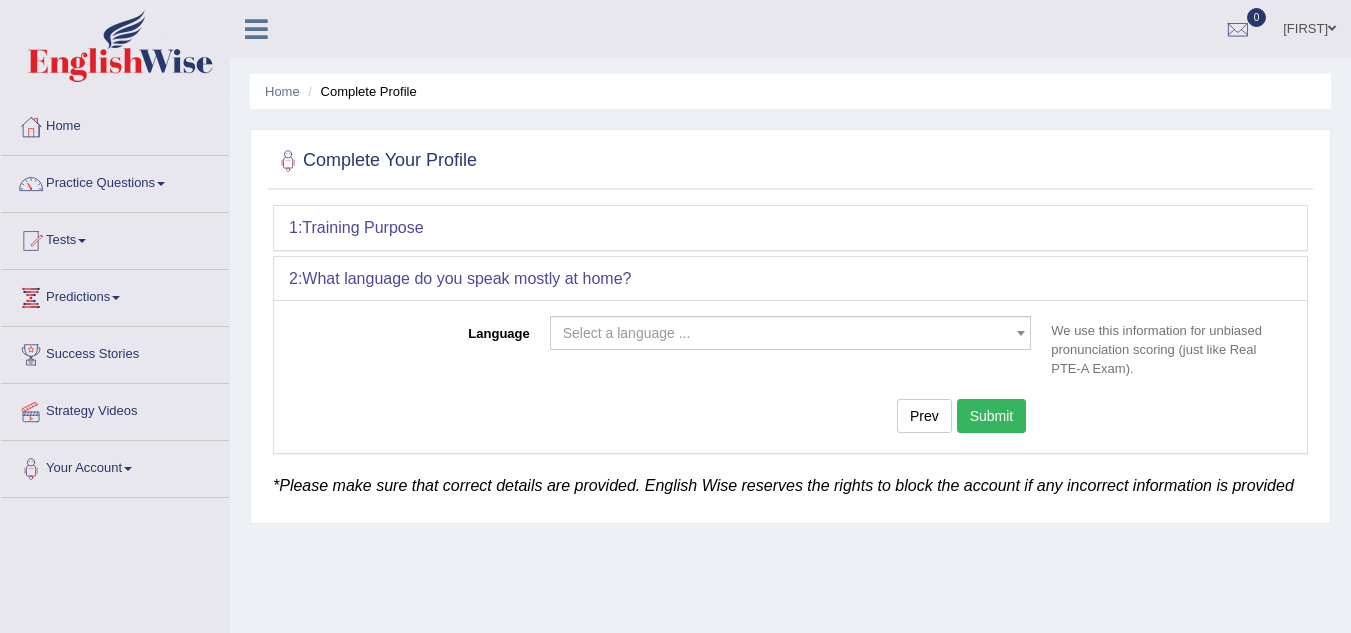 click on "Home
Complete Profile
Complete Your Profile
1:  Training Purpose
Purpose for taking the test
Select
Student Visa
Permanent Residency
Nursing
Other
Student Visa
With a better understanding, we can provider a better service to you
Target Score
Please select the correct value
50 (6 bands)
58 (6.5 bands)
65 (7 bands)
79 (8 bands)
Next 2:  What language do you speak mostly at home?
Language
Select a language ...
Afrikaans
Albanian
Amharic
Arabic
Armenian
Ashanti
Azeri
Basque
Byelorussian
Bengali
Bosnian
Bulgarian
Burmese
Catalan
Cebuano
Chichewa
Chinese-Mandarin
Chinese-Cantonese/Yue
Chinese-Hakka
Danish
Farsi, Eastern (Dari)
Dutch
English
French
German
Gujurati
Hindi
Italian
Indonesian
Japanese
Javanese
Kannada" at bounding box center (790, 500) 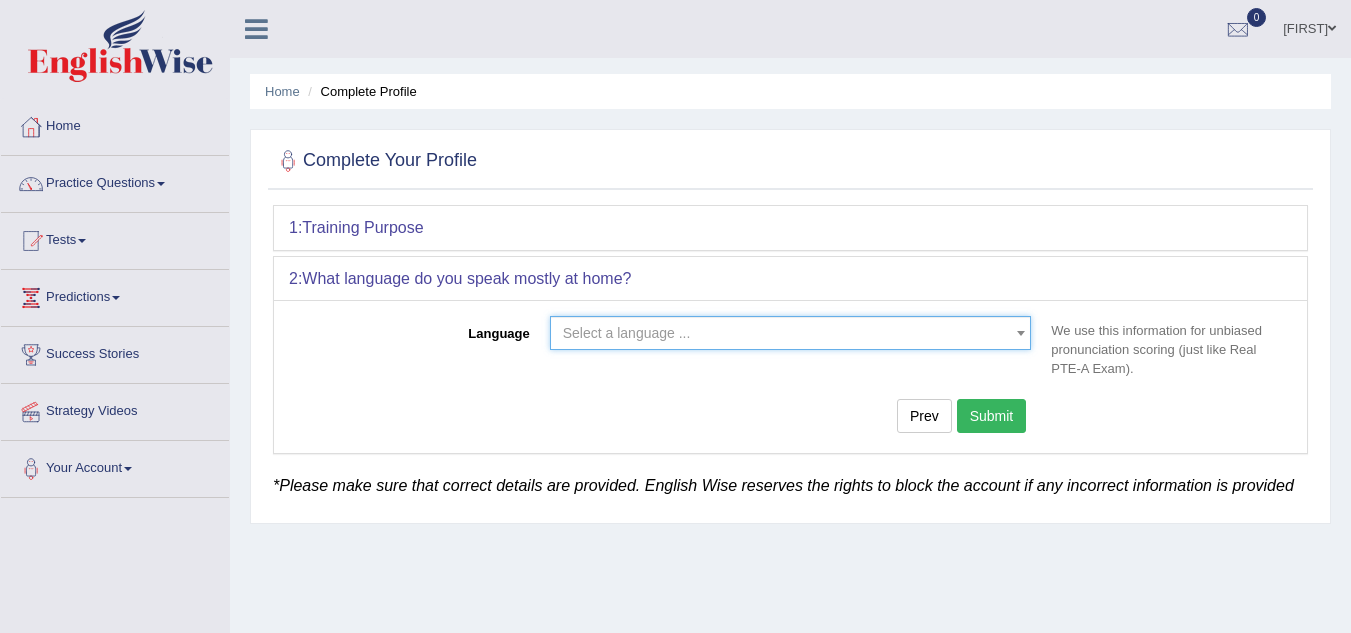 click on "Select a language ..." at bounding box center [791, 333] 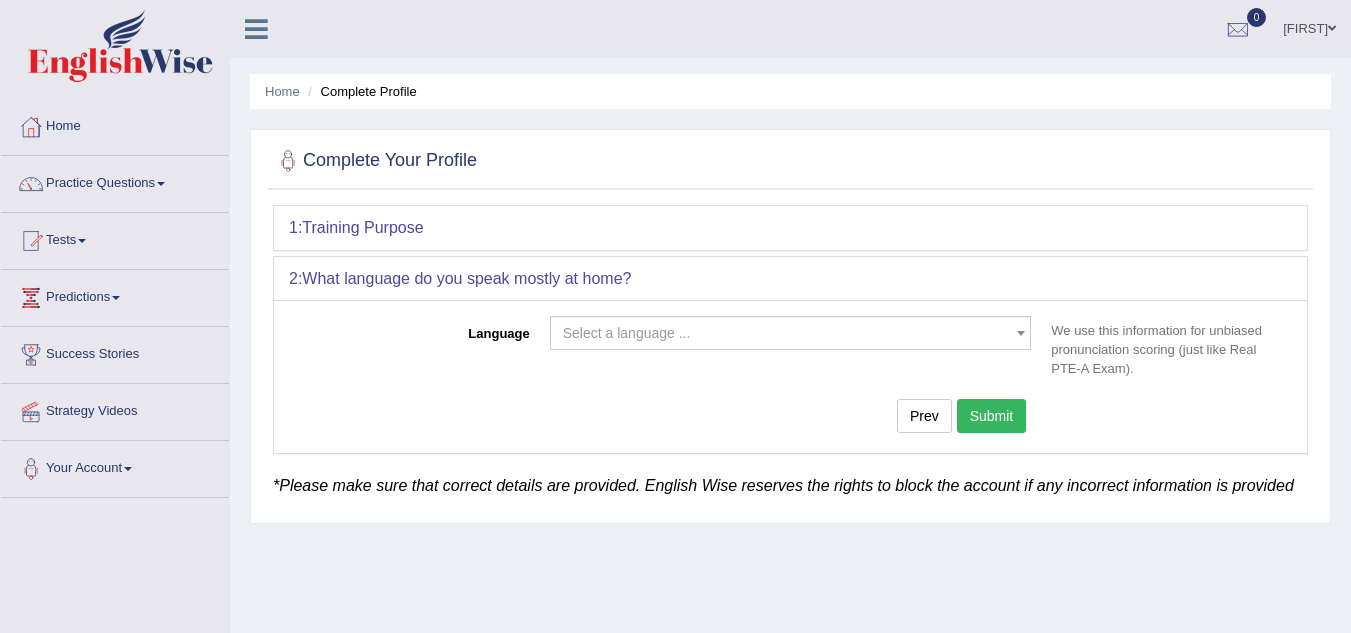 click on "Select a language ..." at bounding box center (785, 333) 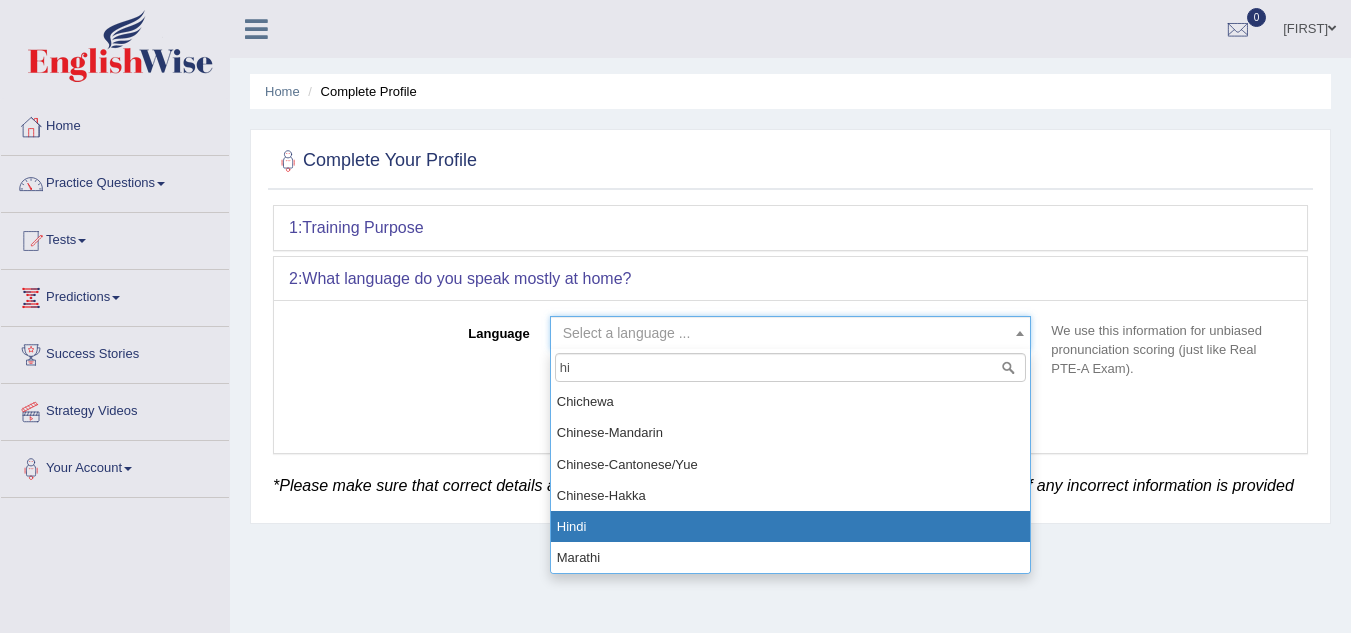 type on "hi" 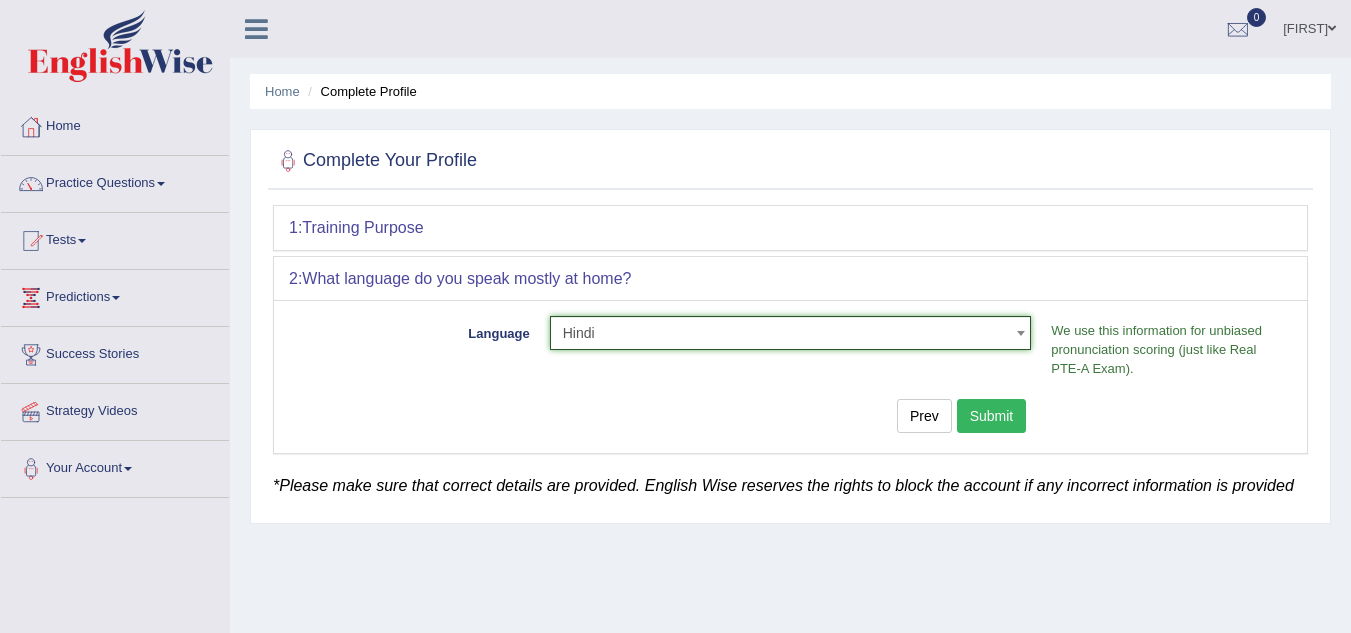 click on "Submit" at bounding box center (992, 416) 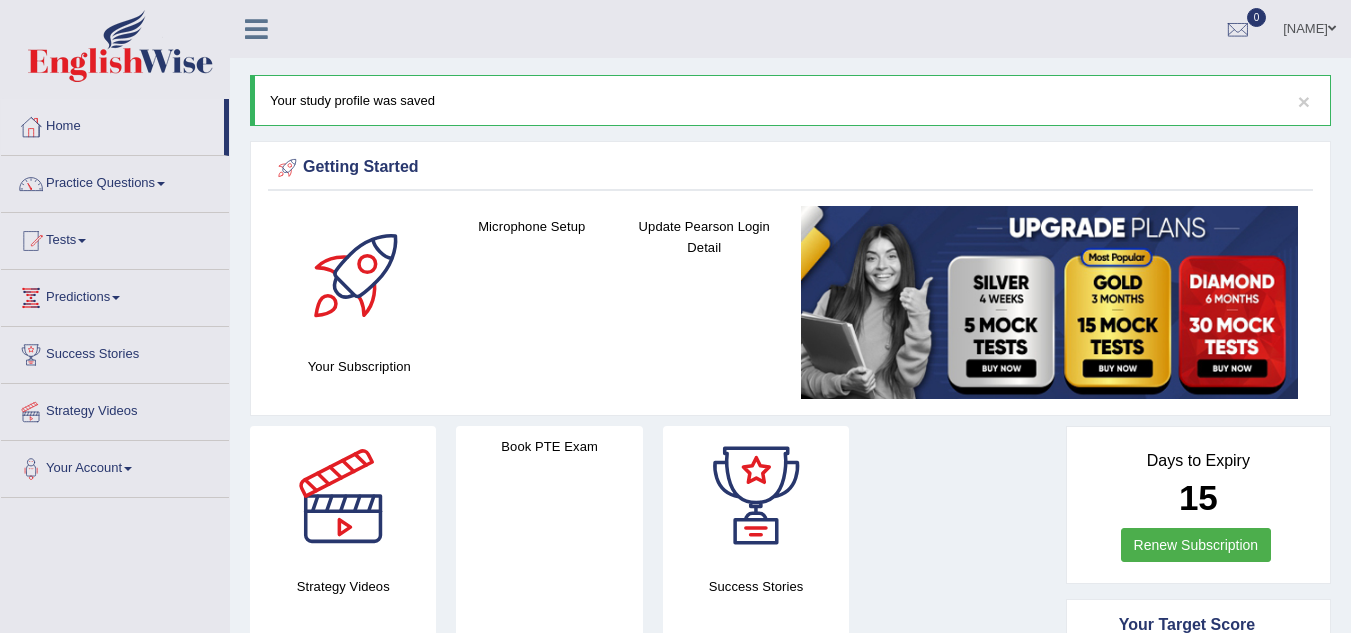 scroll, scrollTop: 0, scrollLeft: 0, axis: both 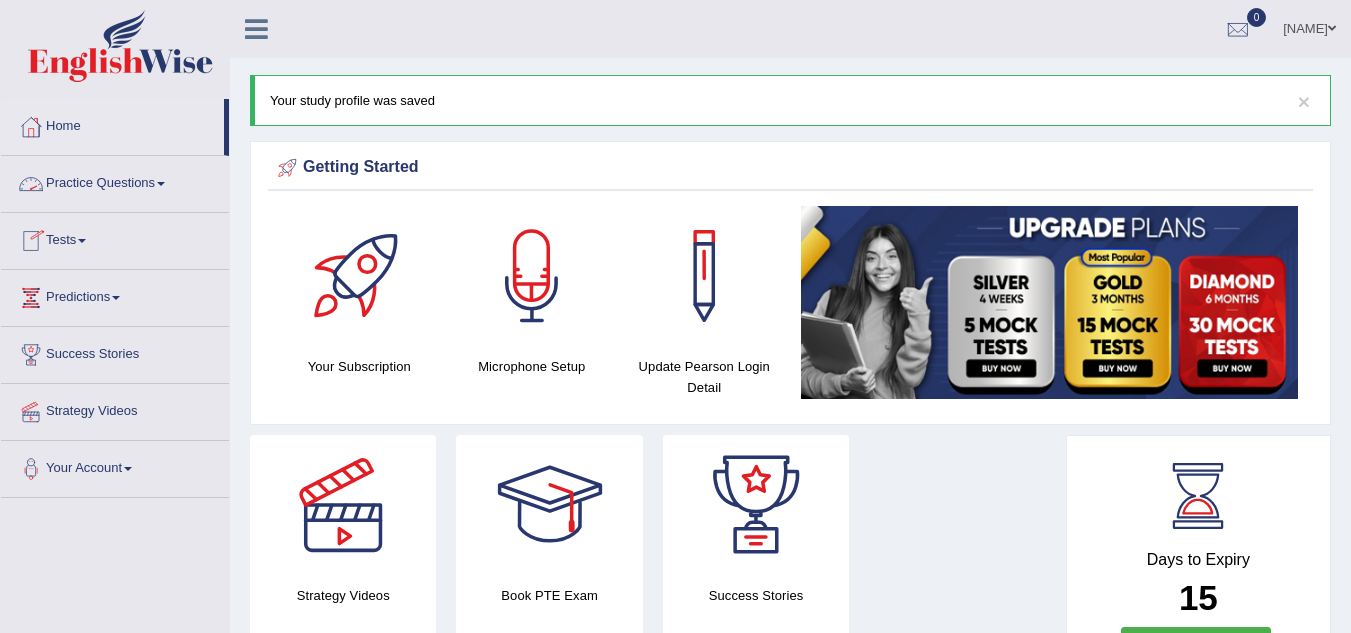 click on "Practice Questions" at bounding box center (115, 181) 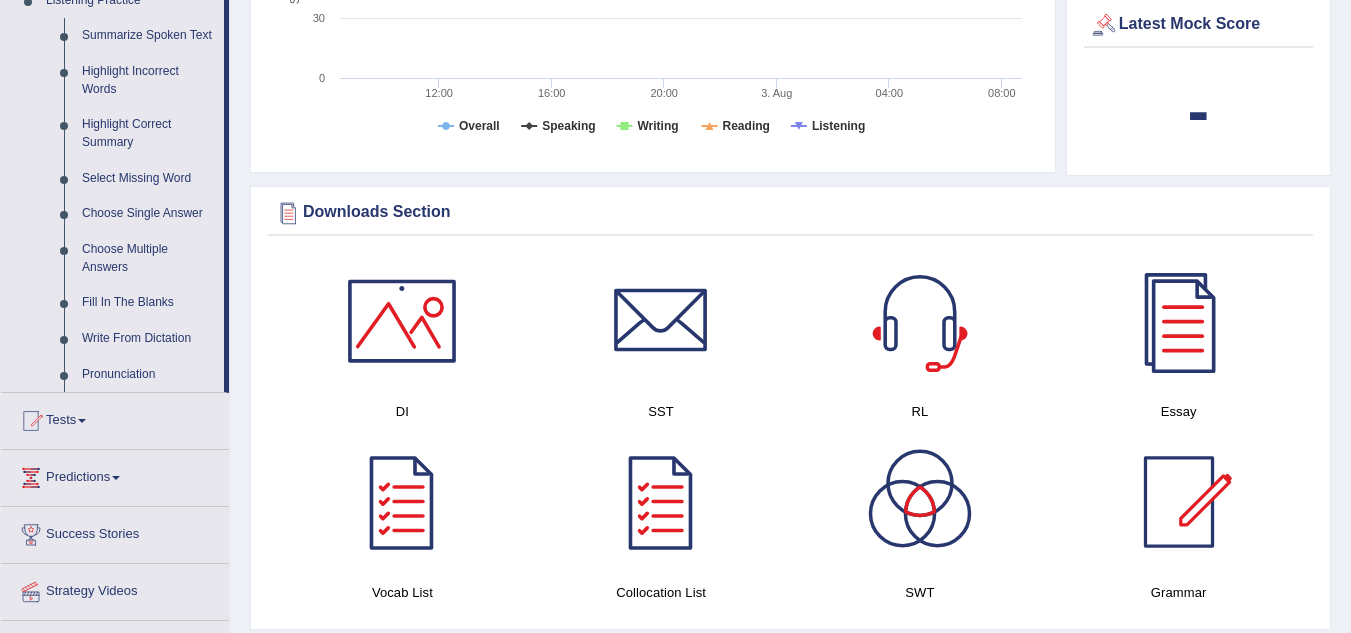 scroll, scrollTop: 1100, scrollLeft: 0, axis: vertical 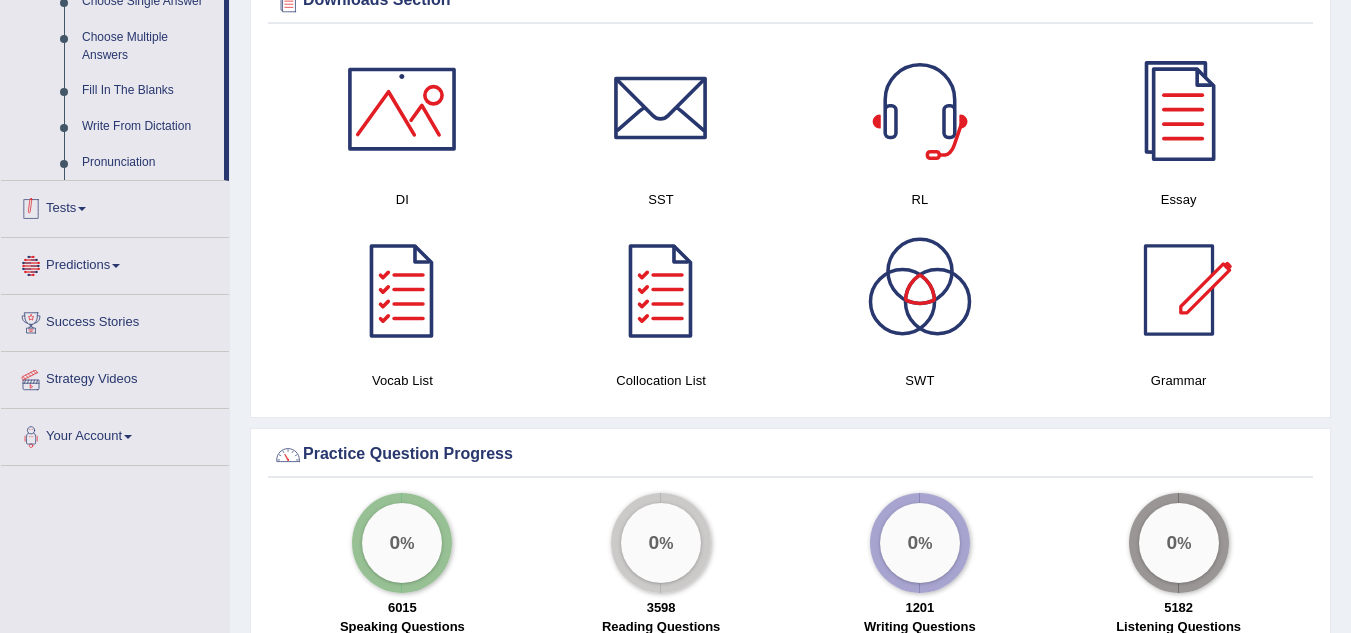 click on "Tests" at bounding box center [115, 206] 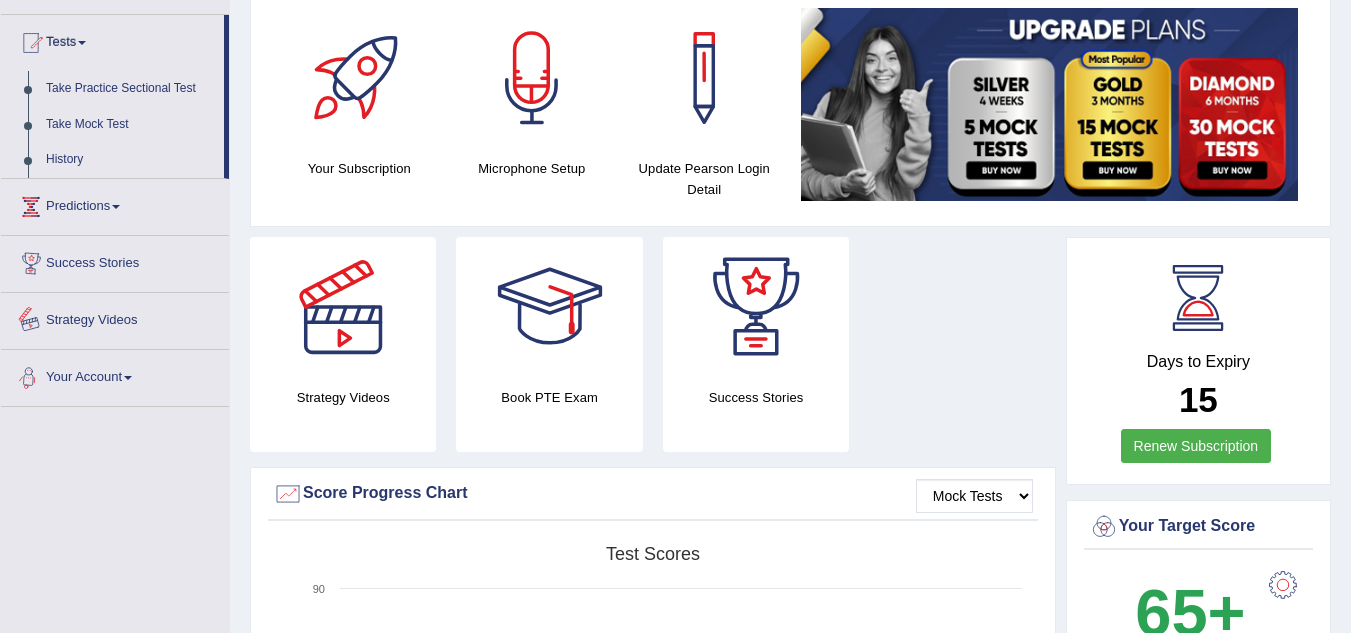 scroll, scrollTop: 82, scrollLeft: 0, axis: vertical 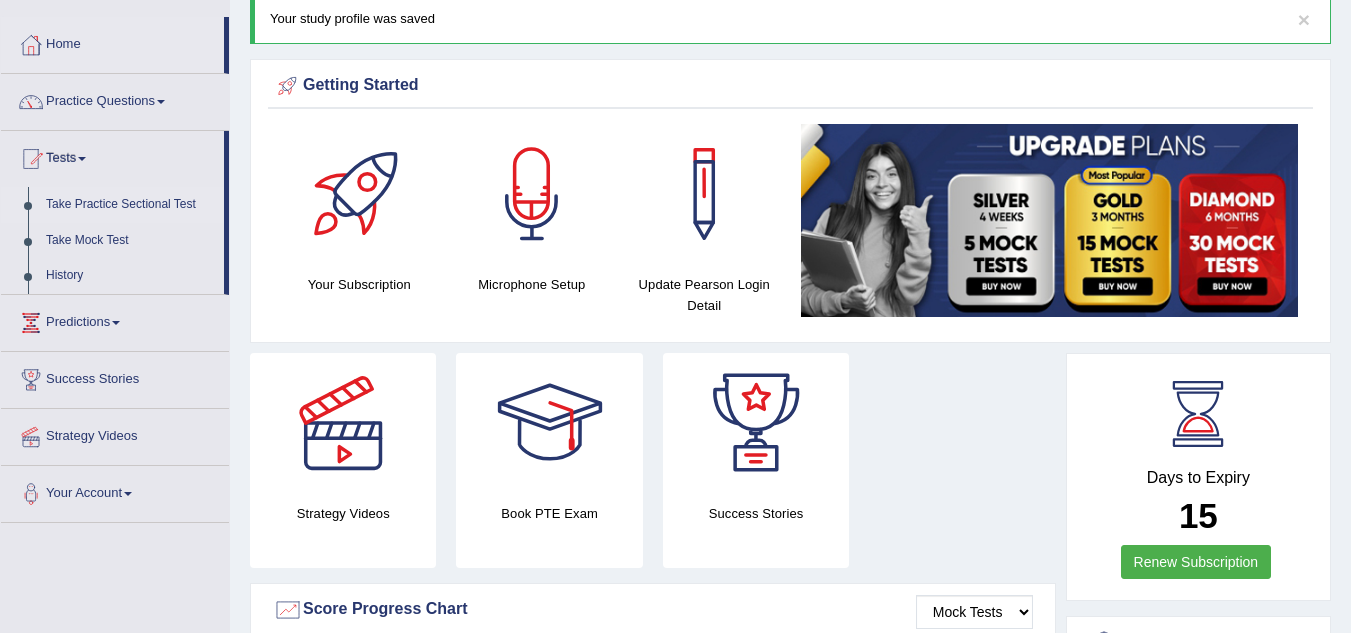 click on "Take Practice Sectional Test" at bounding box center (130, 205) 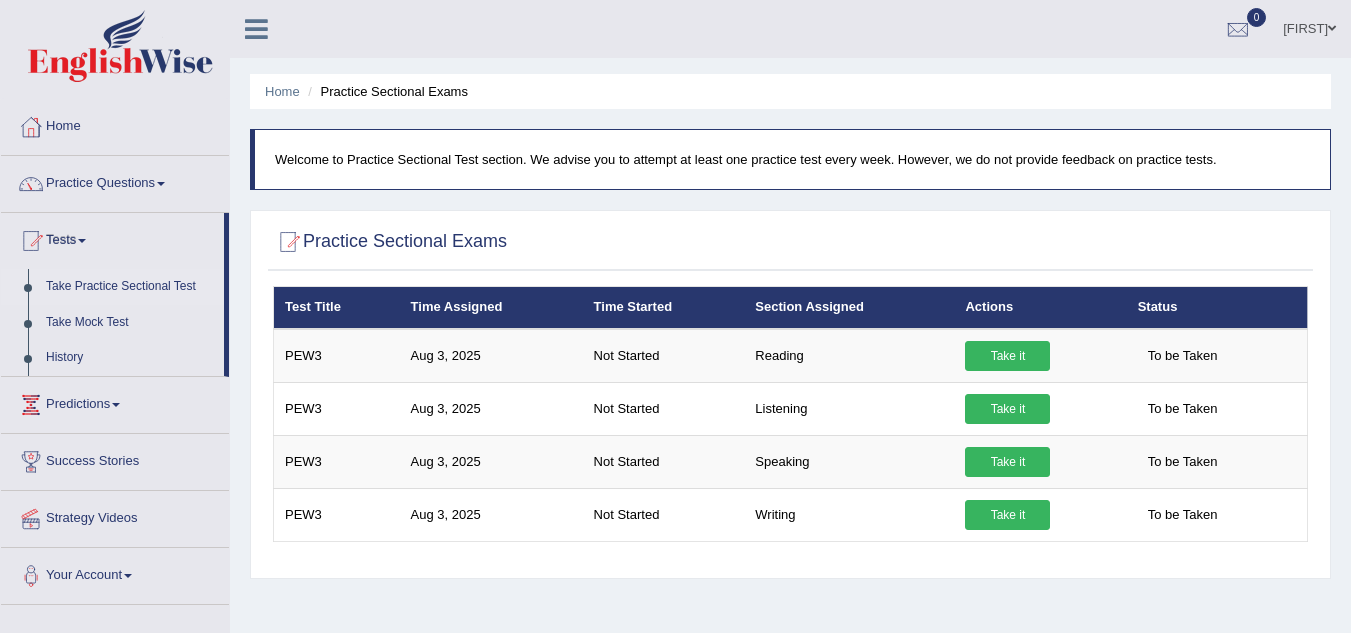 scroll, scrollTop: 0, scrollLeft: 0, axis: both 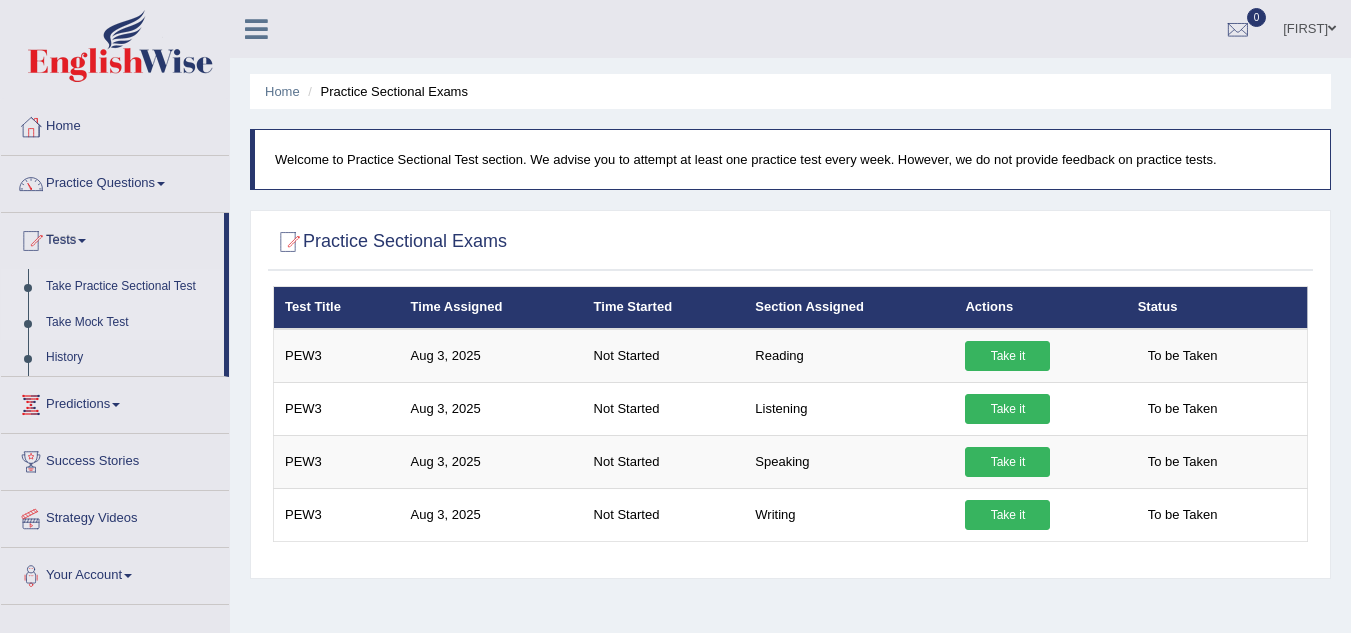 click on "Take Mock Test" at bounding box center [130, 323] 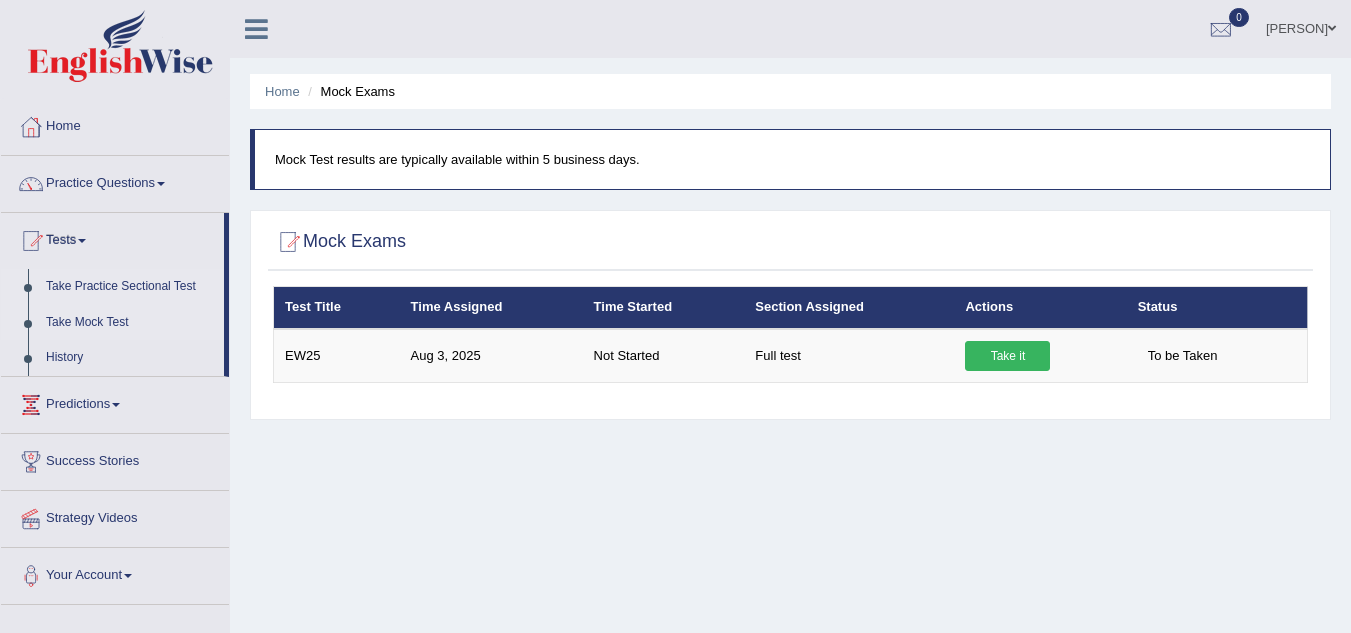 scroll, scrollTop: 0, scrollLeft: 0, axis: both 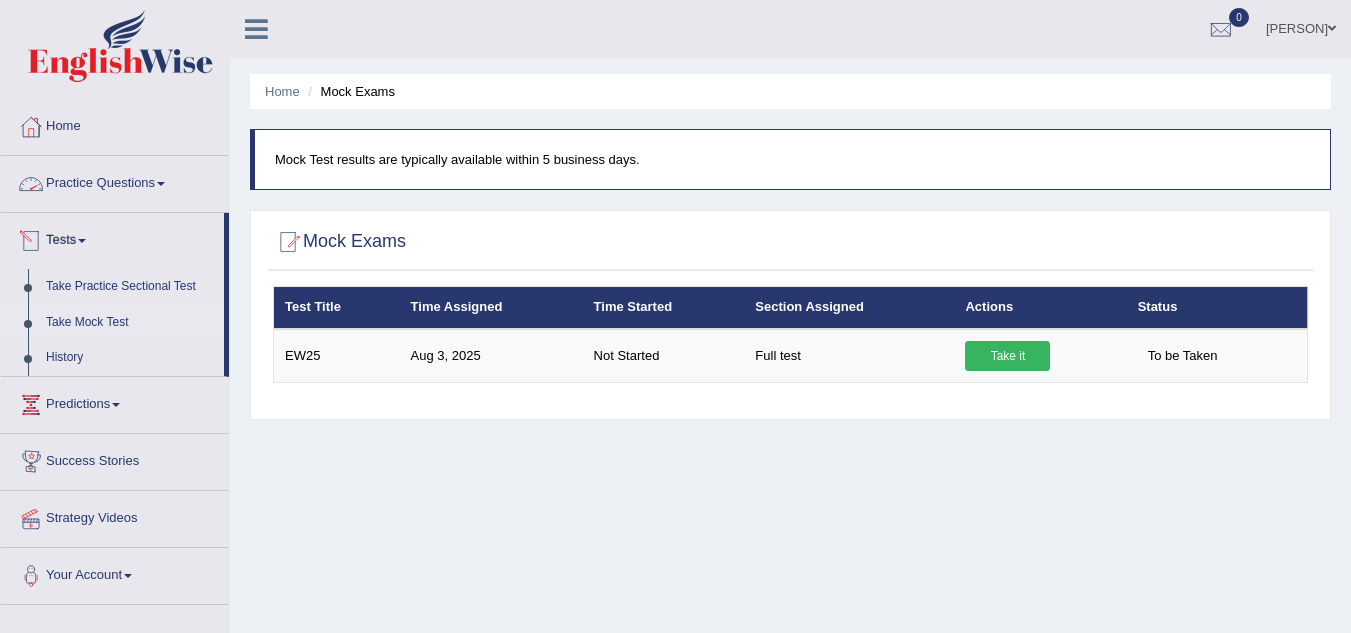 click on "Practice Questions" at bounding box center [115, 181] 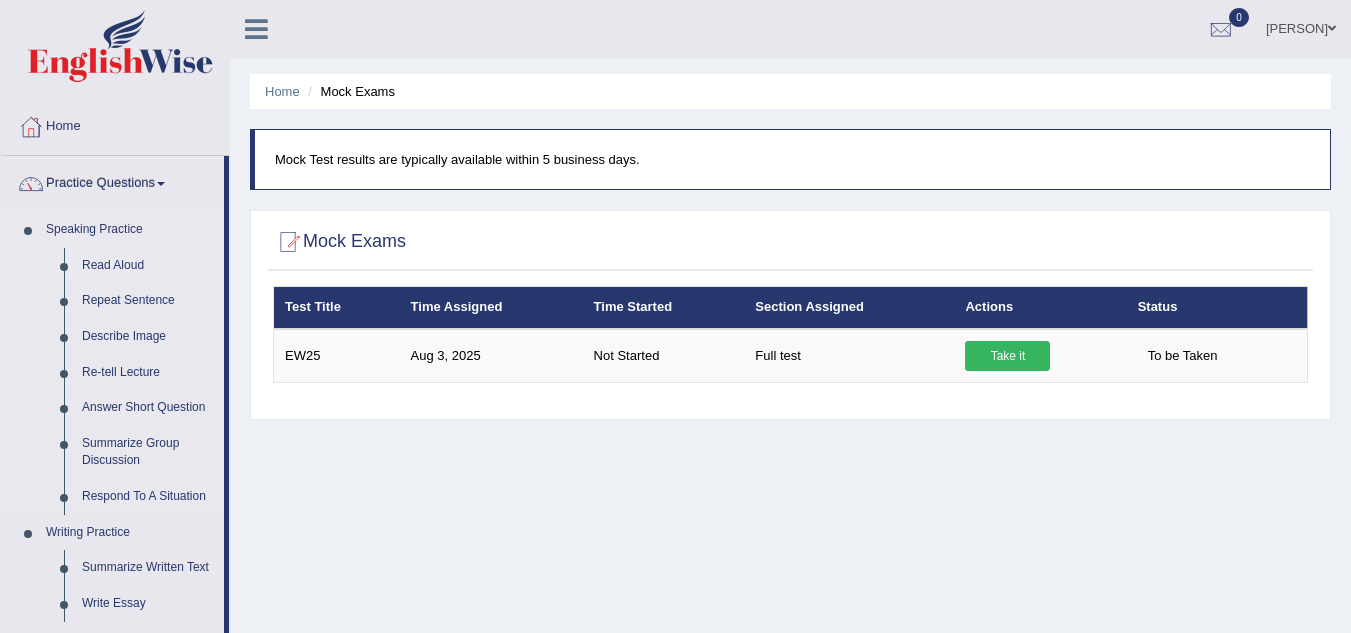 click on "Read Aloud" at bounding box center [148, 266] 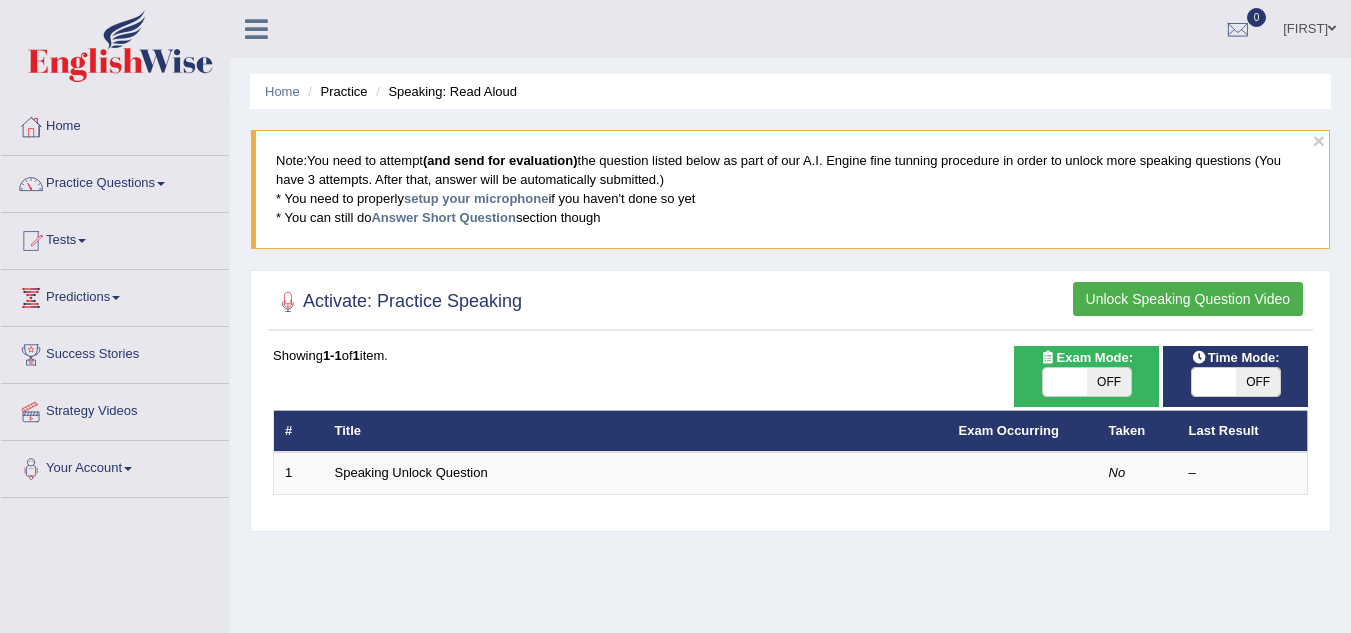 scroll, scrollTop: 0, scrollLeft: 0, axis: both 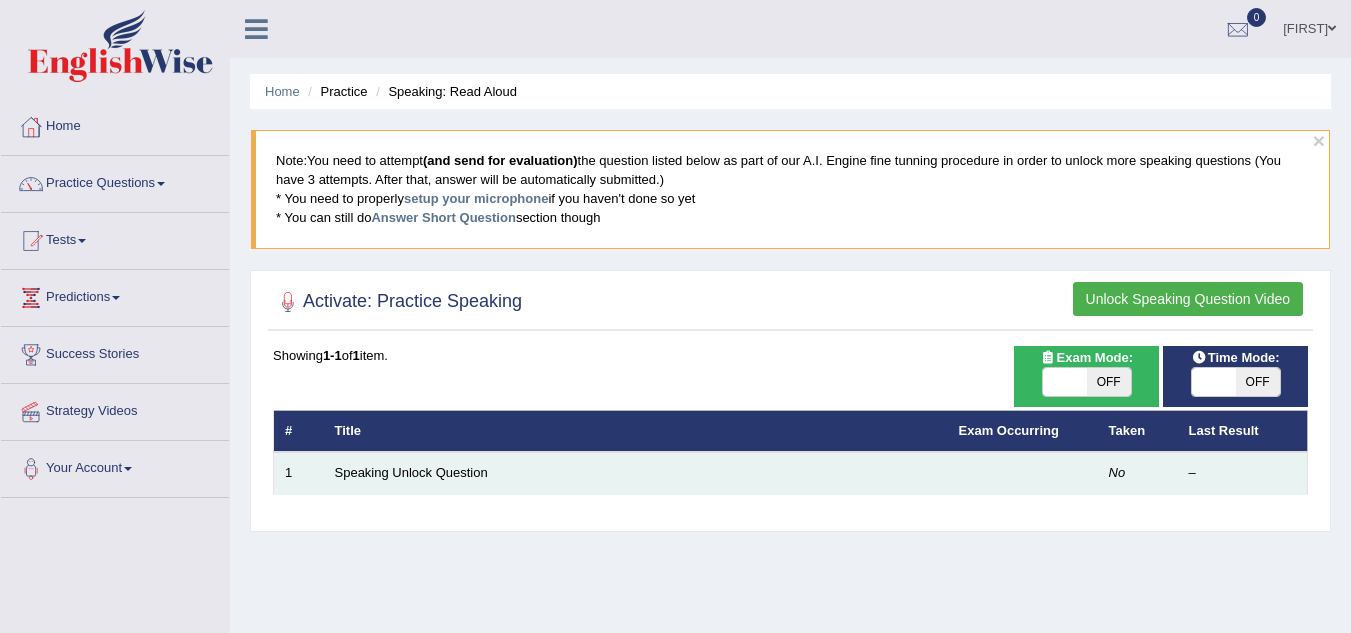 click at bounding box center [1023, 473] 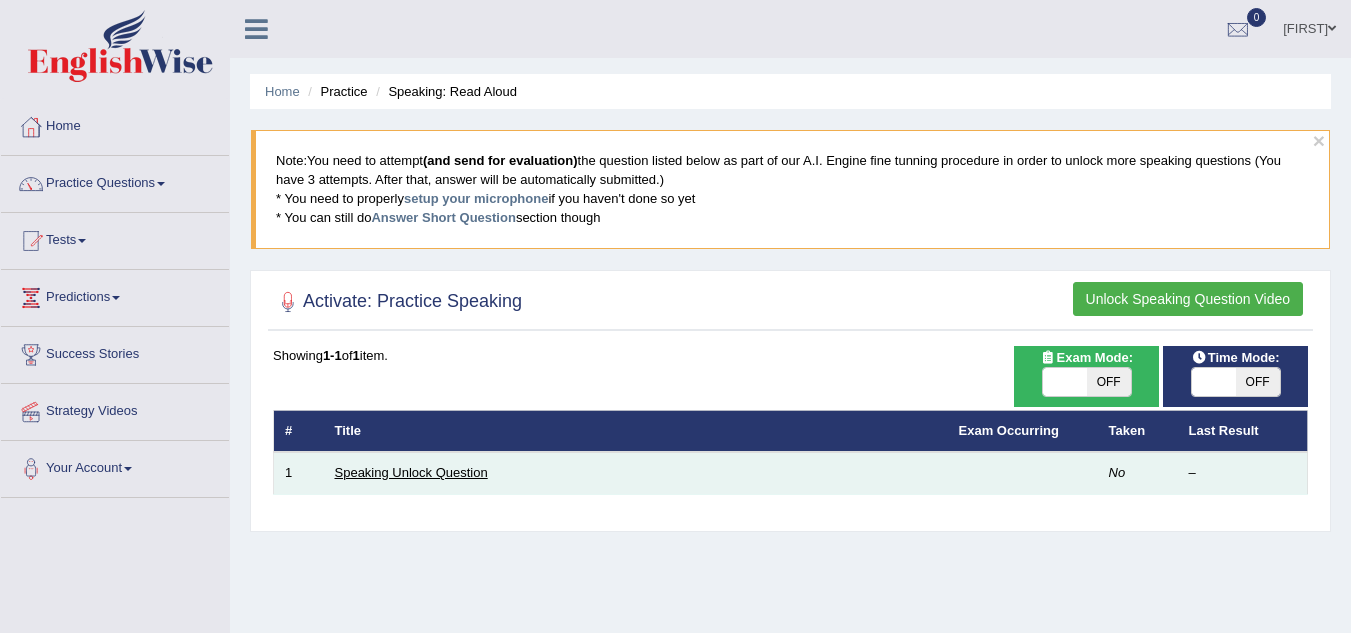 click on "Speaking Unlock Question" at bounding box center [411, 472] 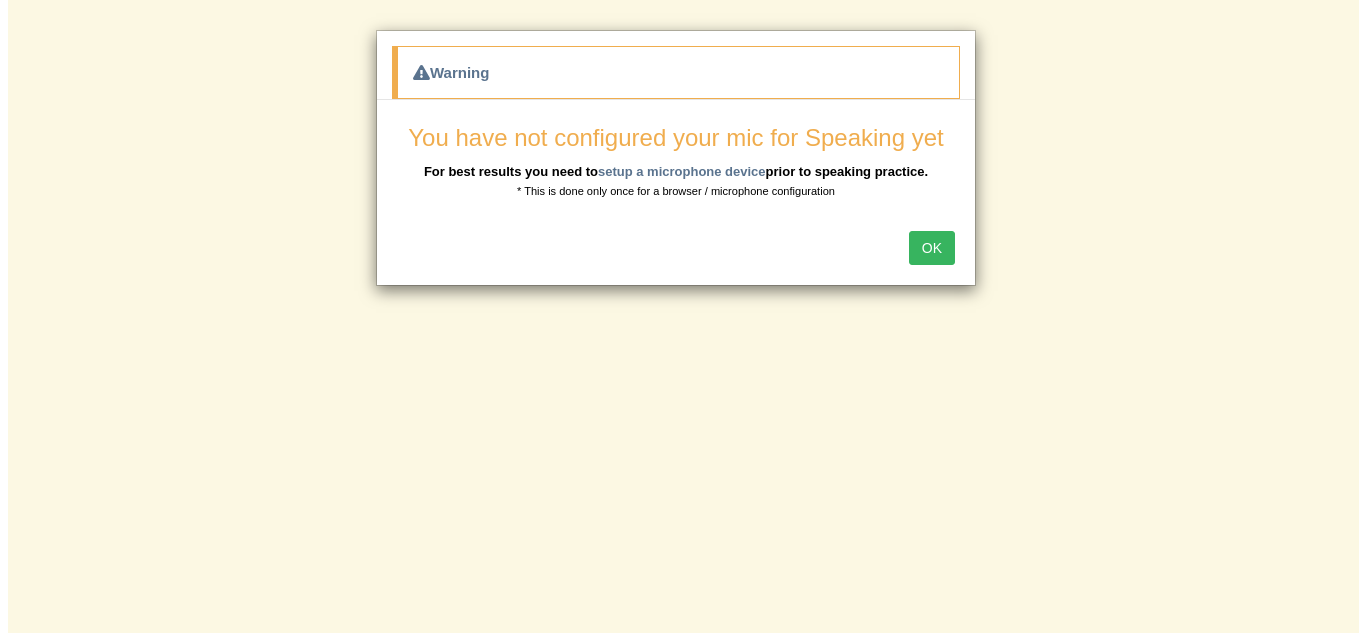 scroll, scrollTop: 0, scrollLeft: 0, axis: both 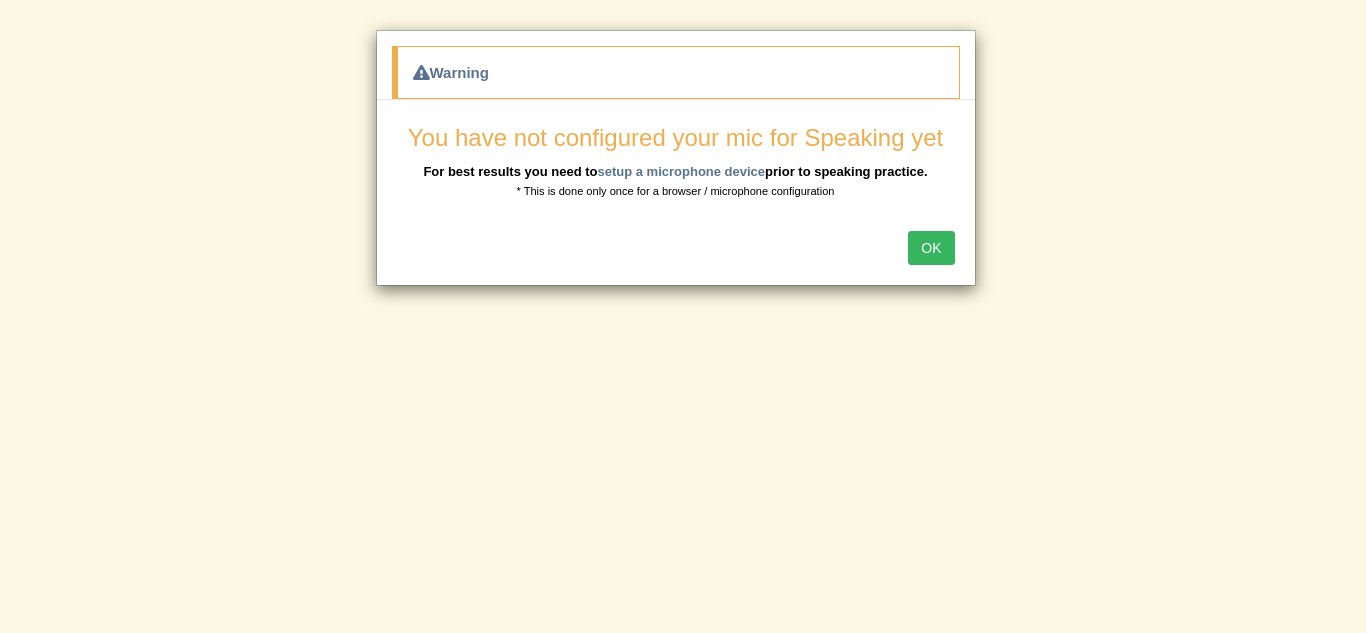 click on "OK" at bounding box center [931, 248] 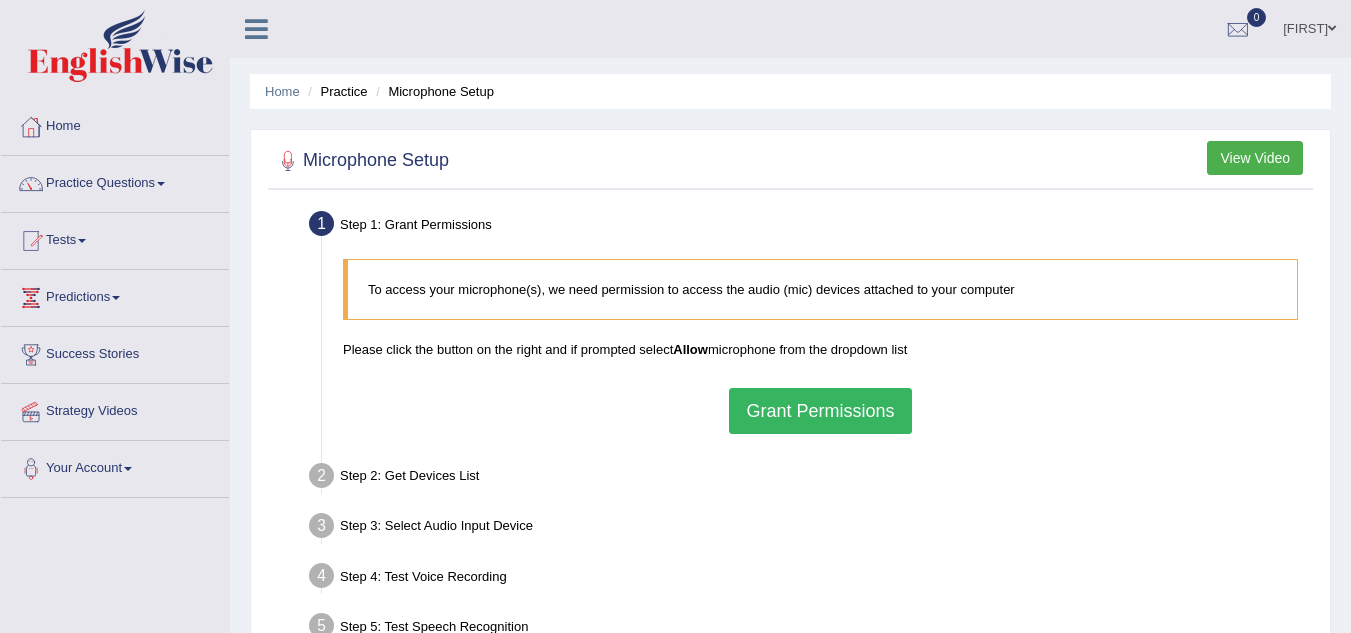scroll, scrollTop: 0, scrollLeft: 0, axis: both 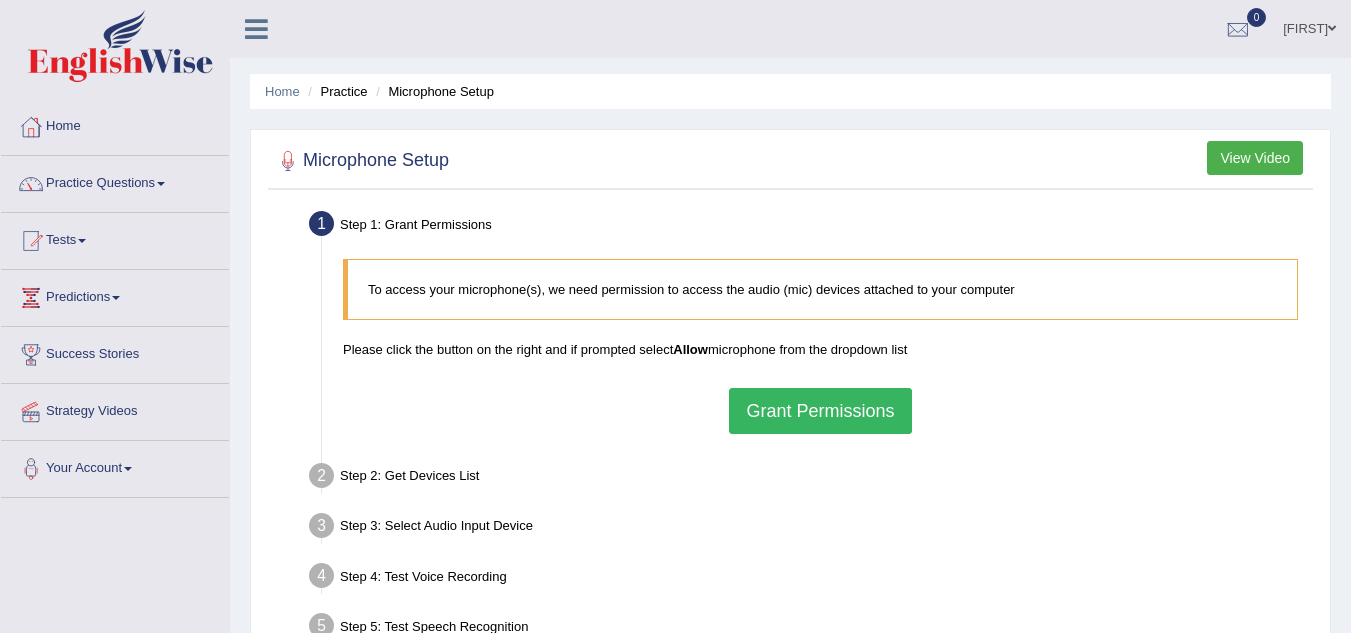 click on "Grant Permissions" at bounding box center (820, 411) 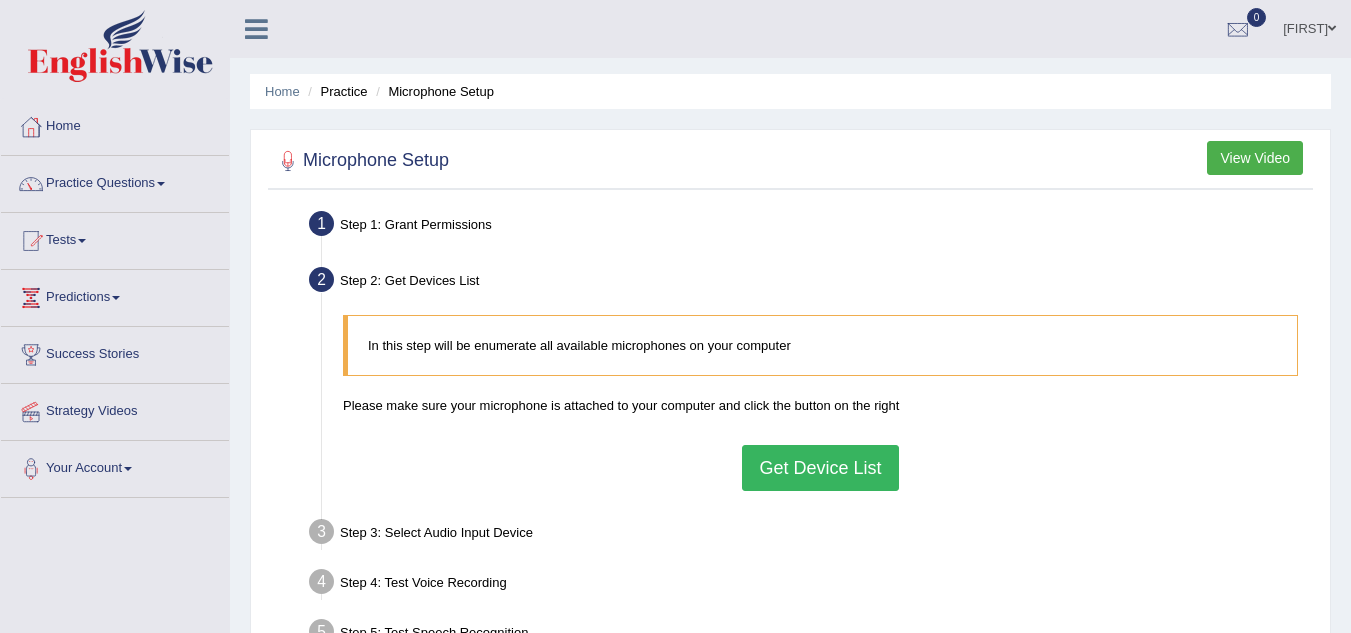 scroll, scrollTop: 100, scrollLeft: 0, axis: vertical 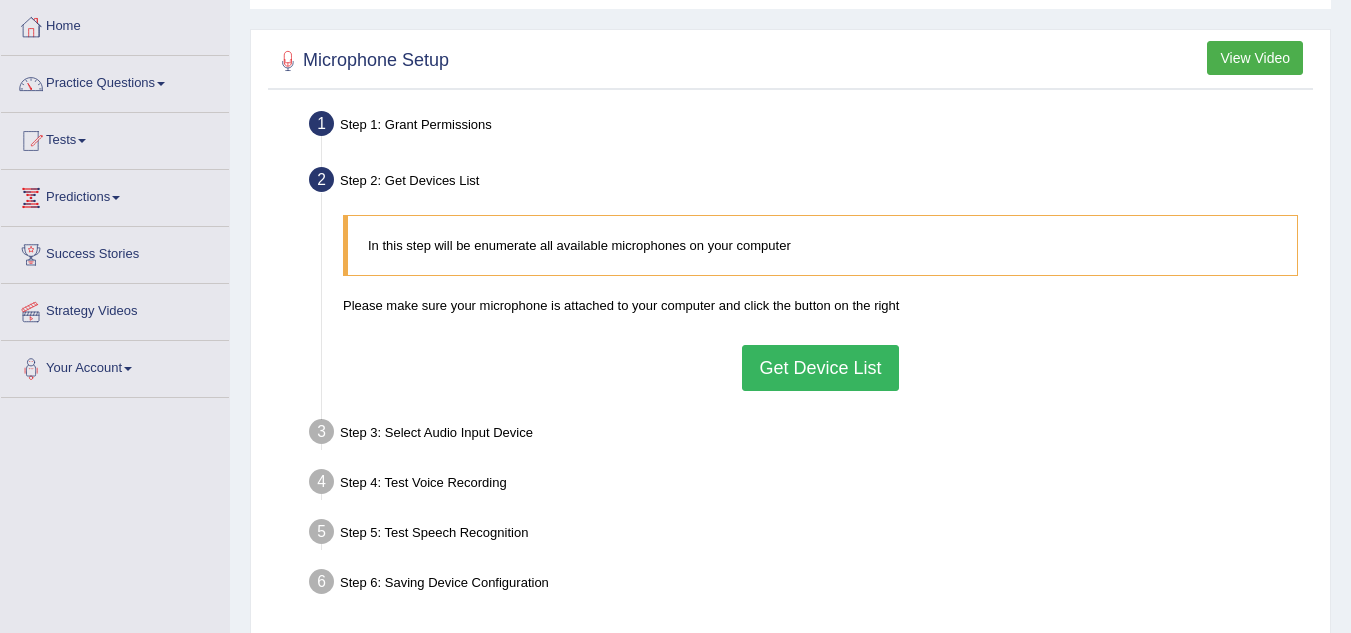 click on "Get Device List" at bounding box center (820, 368) 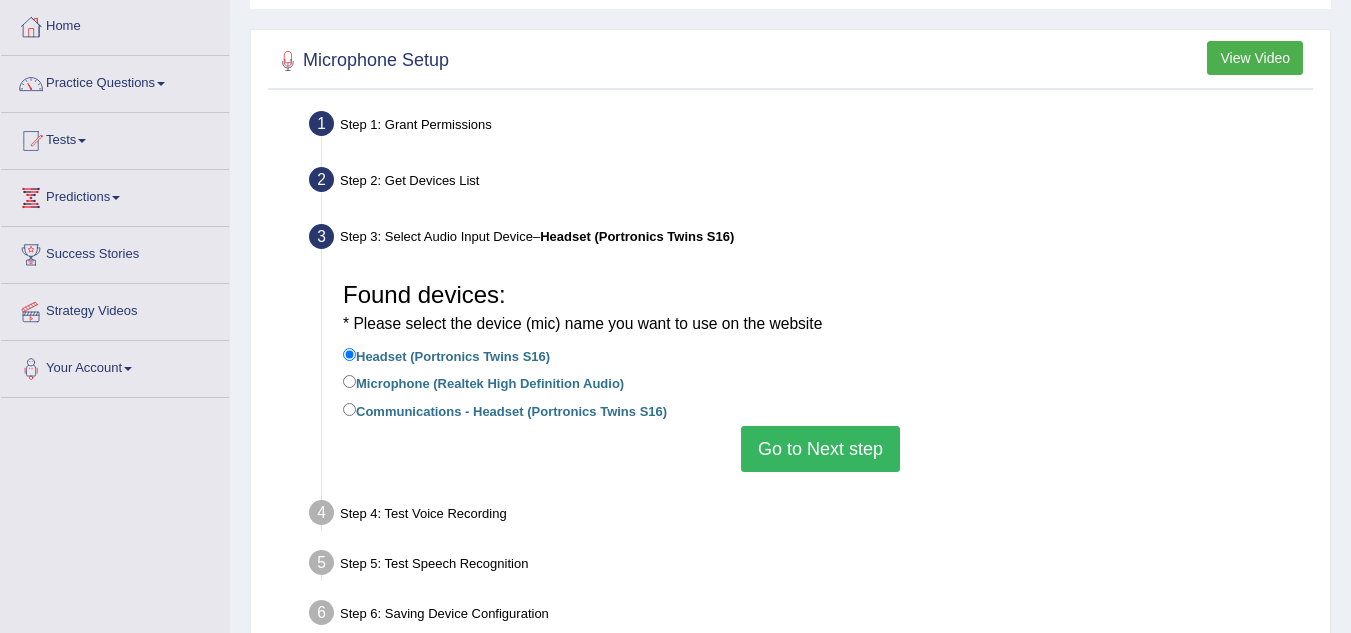 click on "Go to Next step" at bounding box center (820, 449) 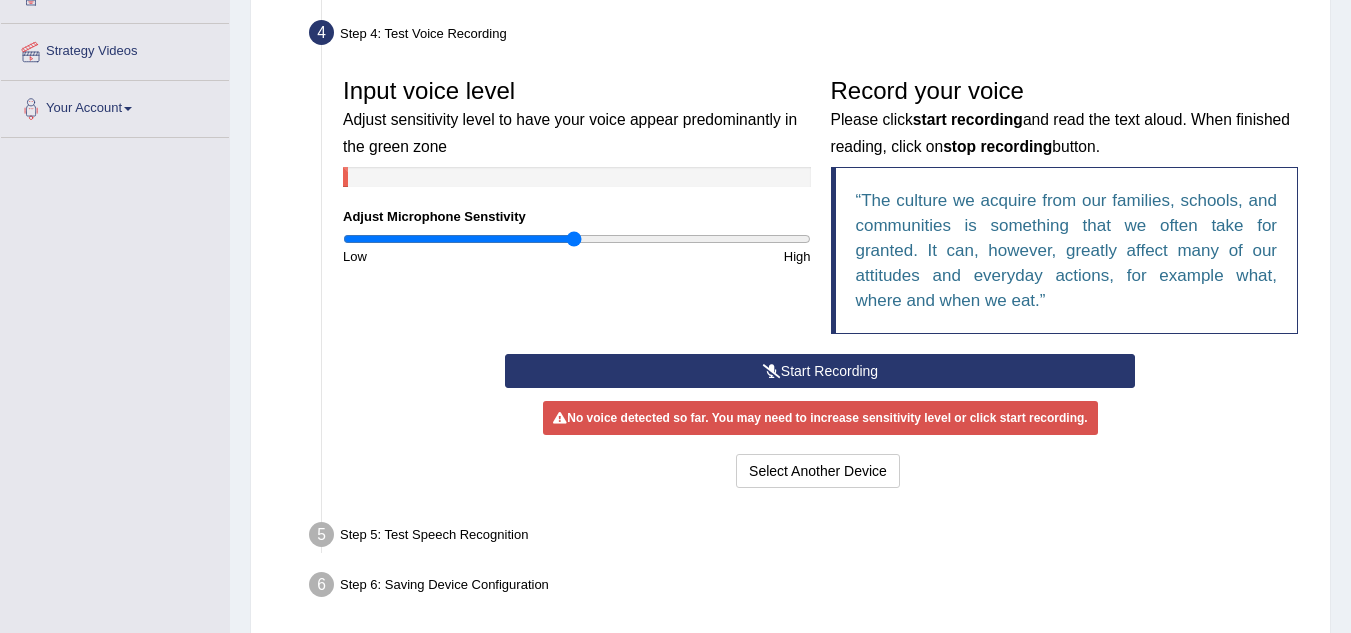 scroll, scrollTop: 400, scrollLeft: 0, axis: vertical 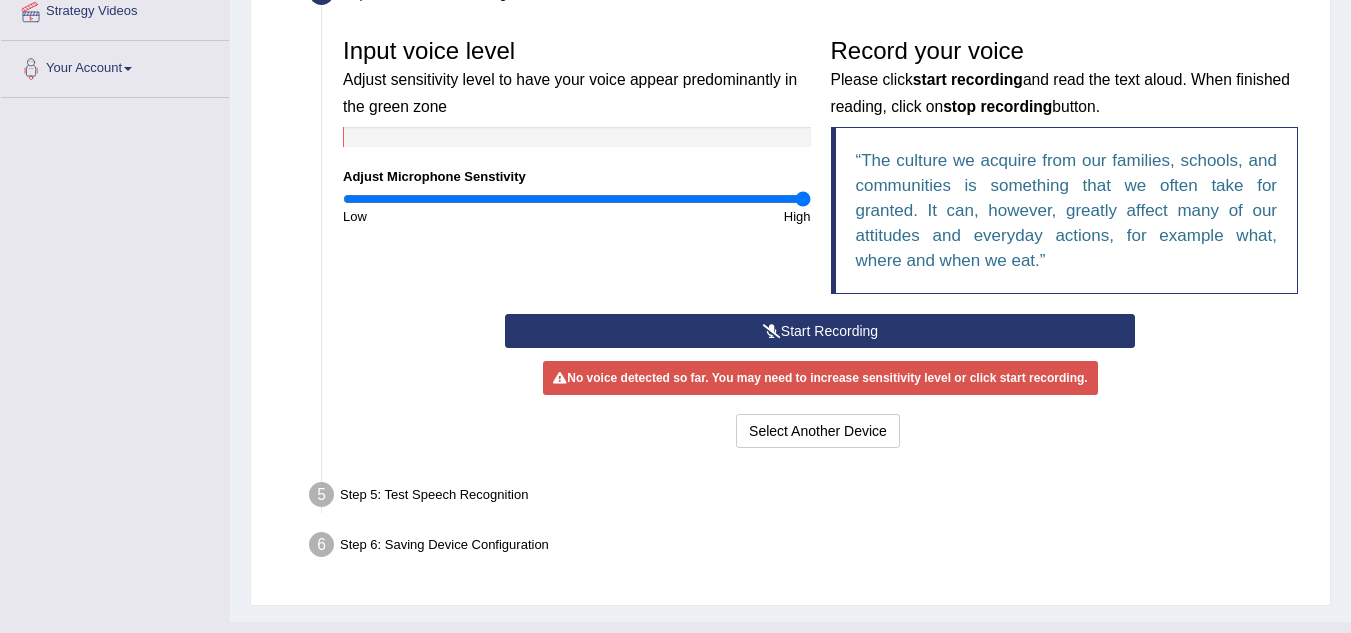 drag, startPoint x: 586, startPoint y: 199, endPoint x: 895, endPoint y: 226, distance: 310.17737 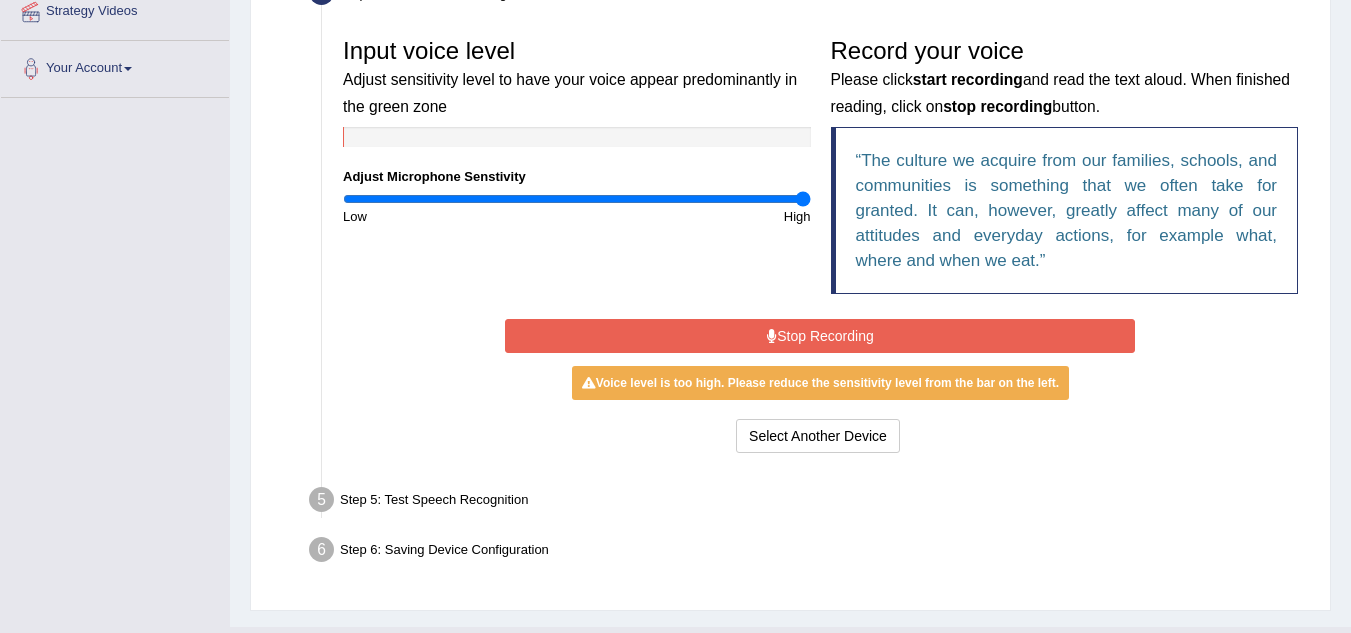 click on "Stop Recording" at bounding box center (820, 336) 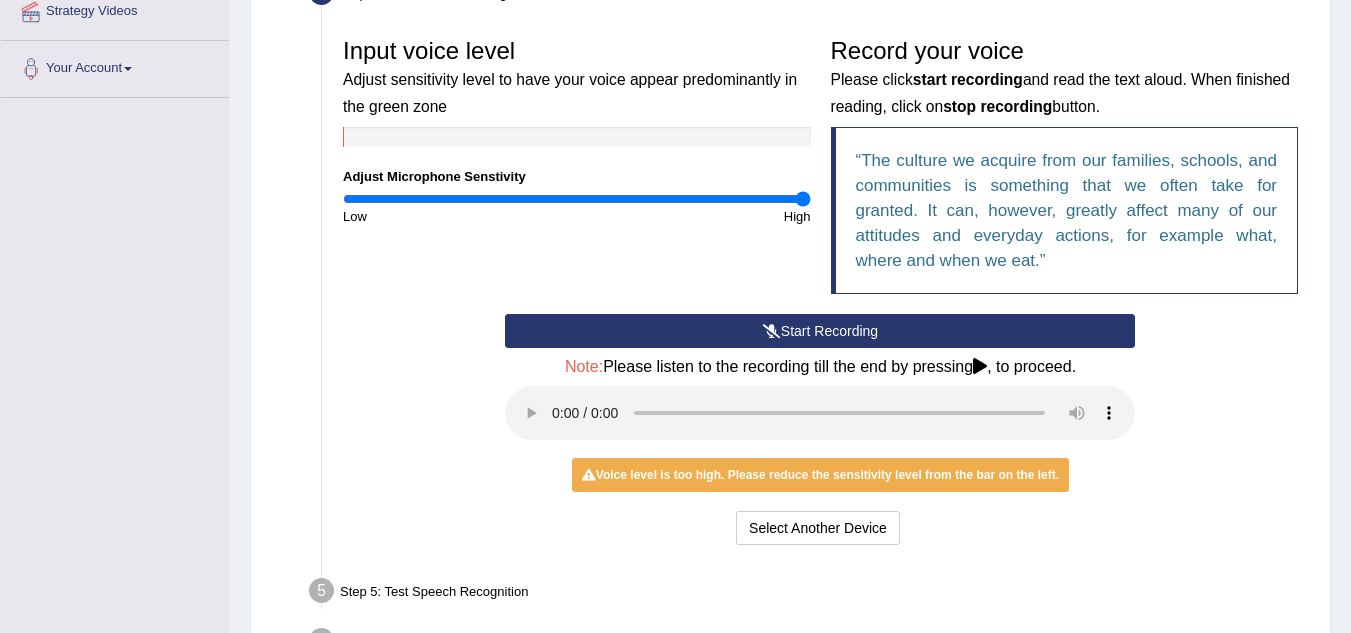 click on "Start Recording" at bounding box center (820, 331) 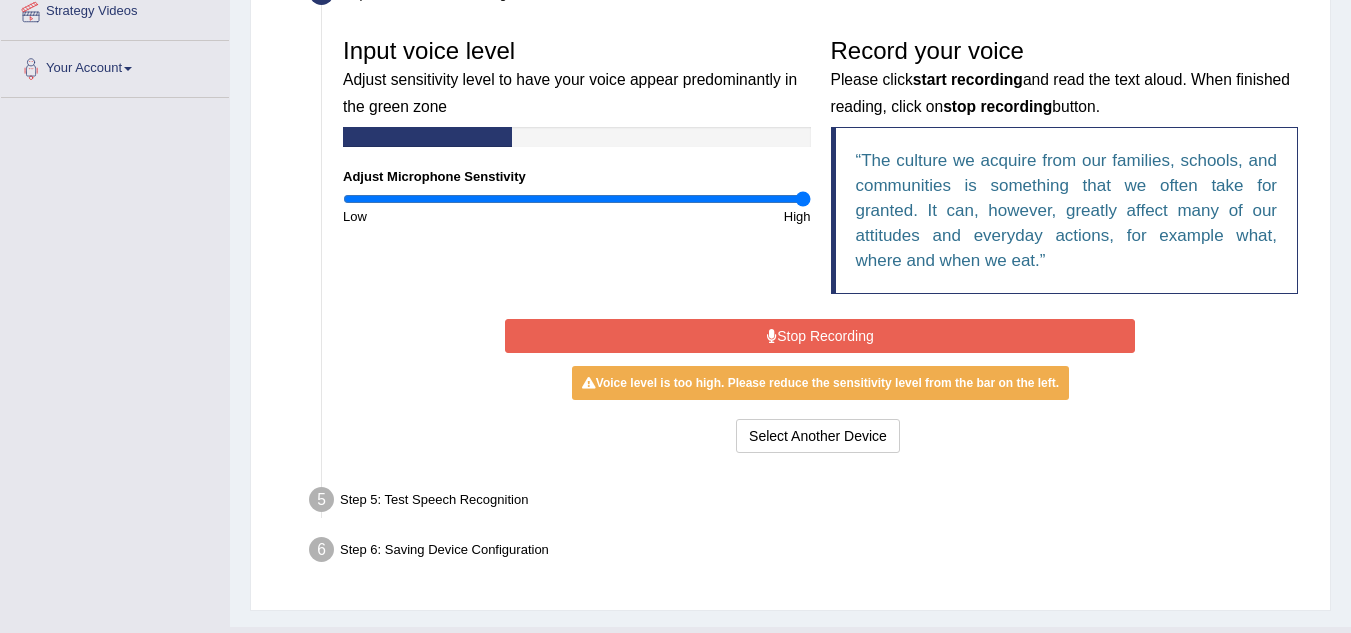 click on "Stop Recording" at bounding box center (820, 336) 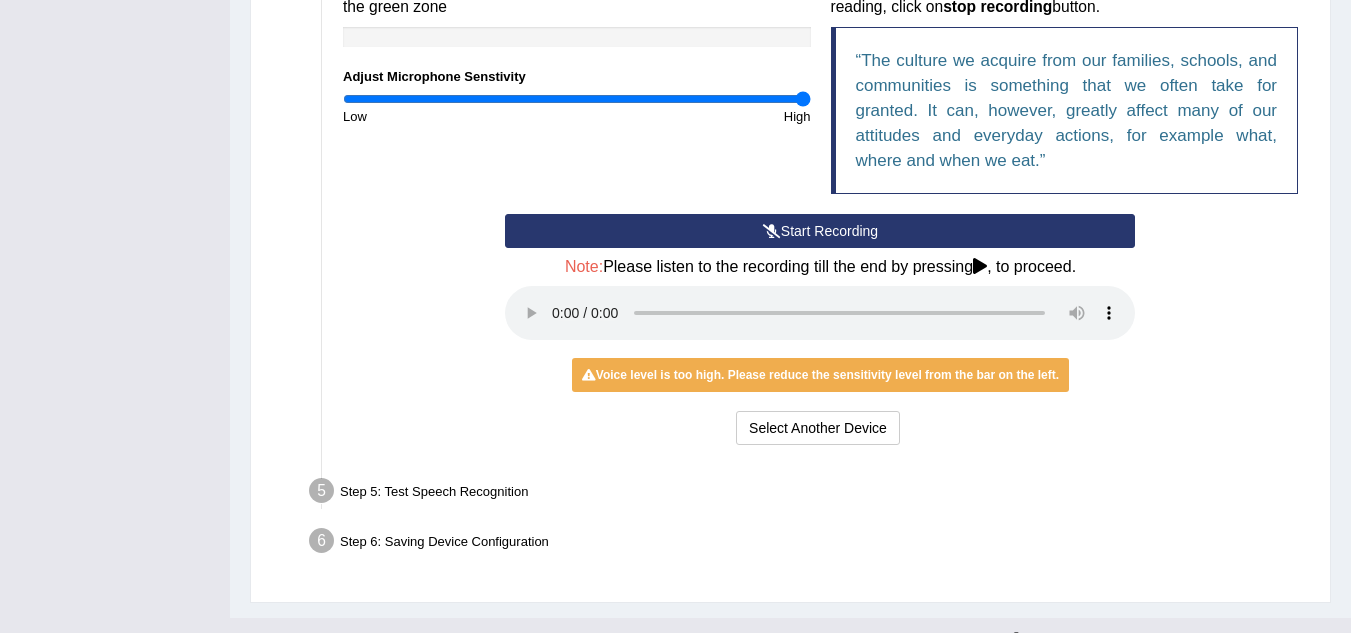 scroll, scrollTop: 535, scrollLeft: 0, axis: vertical 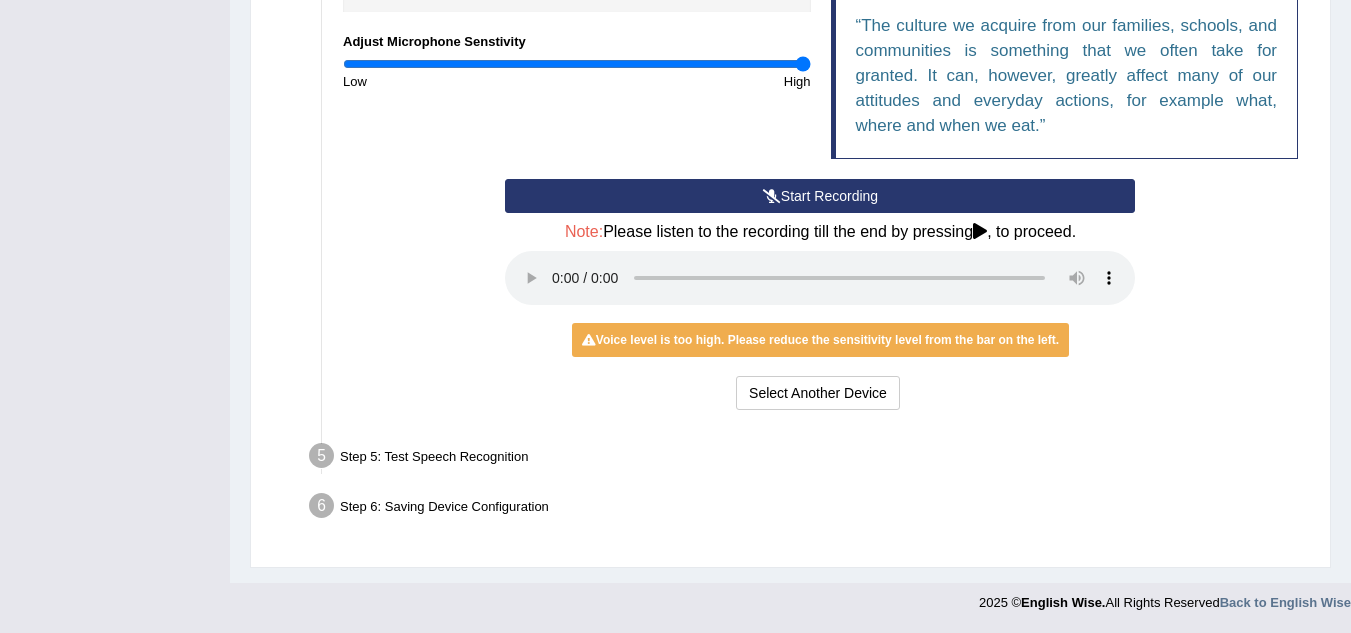 click on "Step 5: Test Speech Recognition" at bounding box center [810, 459] 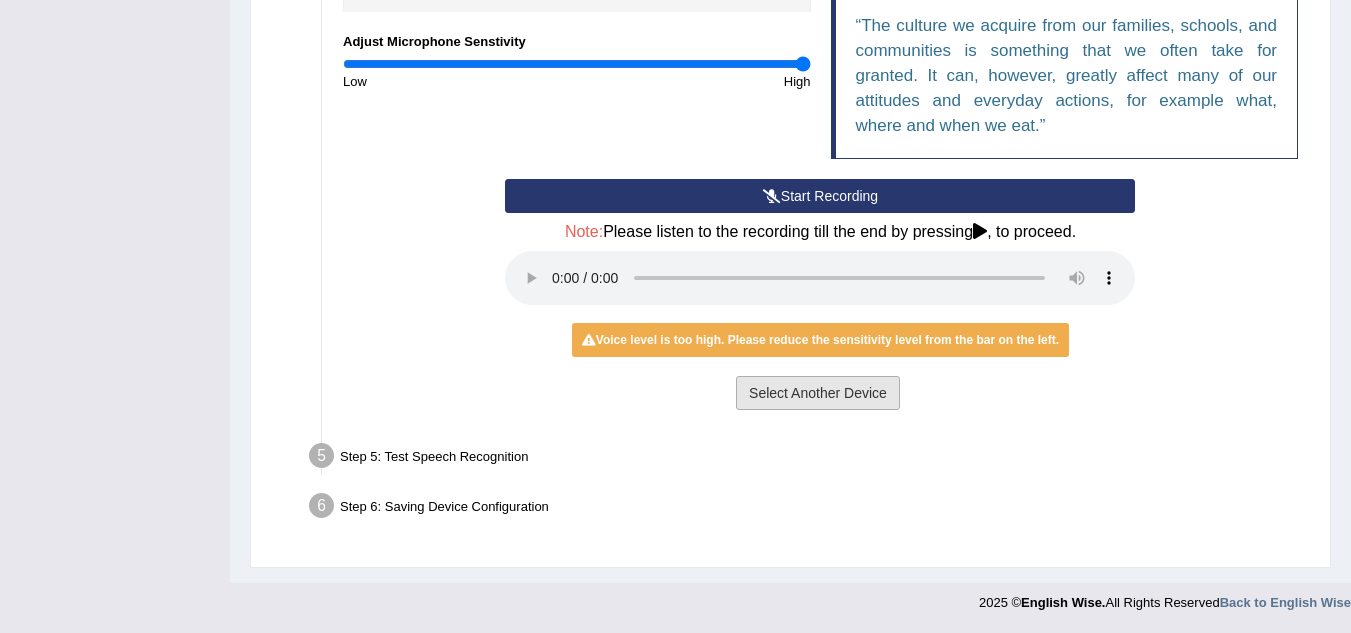 click on "Select Another Device" at bounding box center [818, 393] 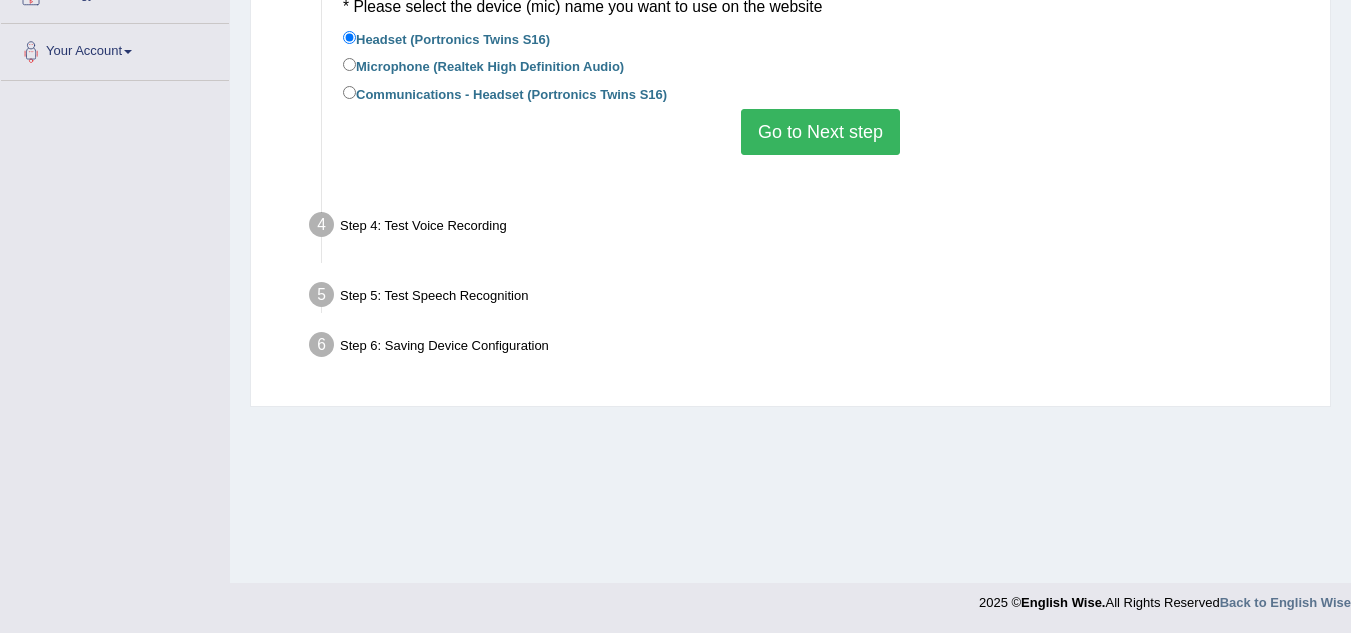 scroll, scrollTop: 417, scrollLeft: 0, axis: vertical 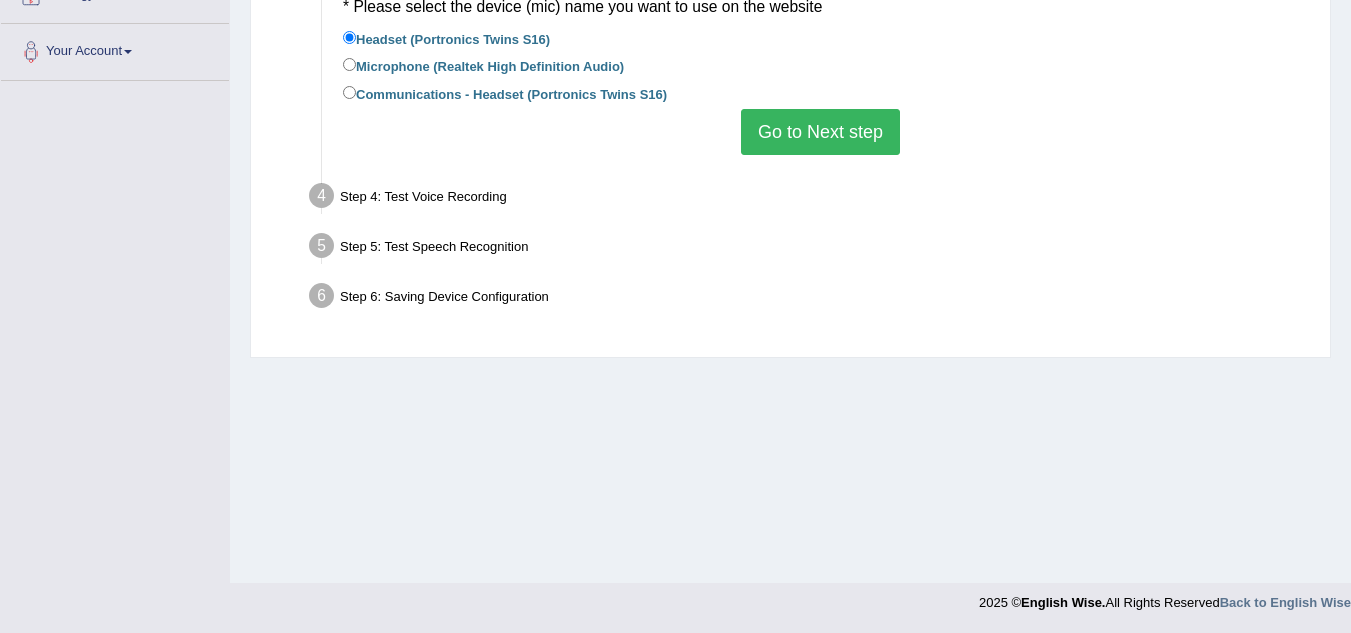 click on "Go to Next step" at bounding box center (820, 132) 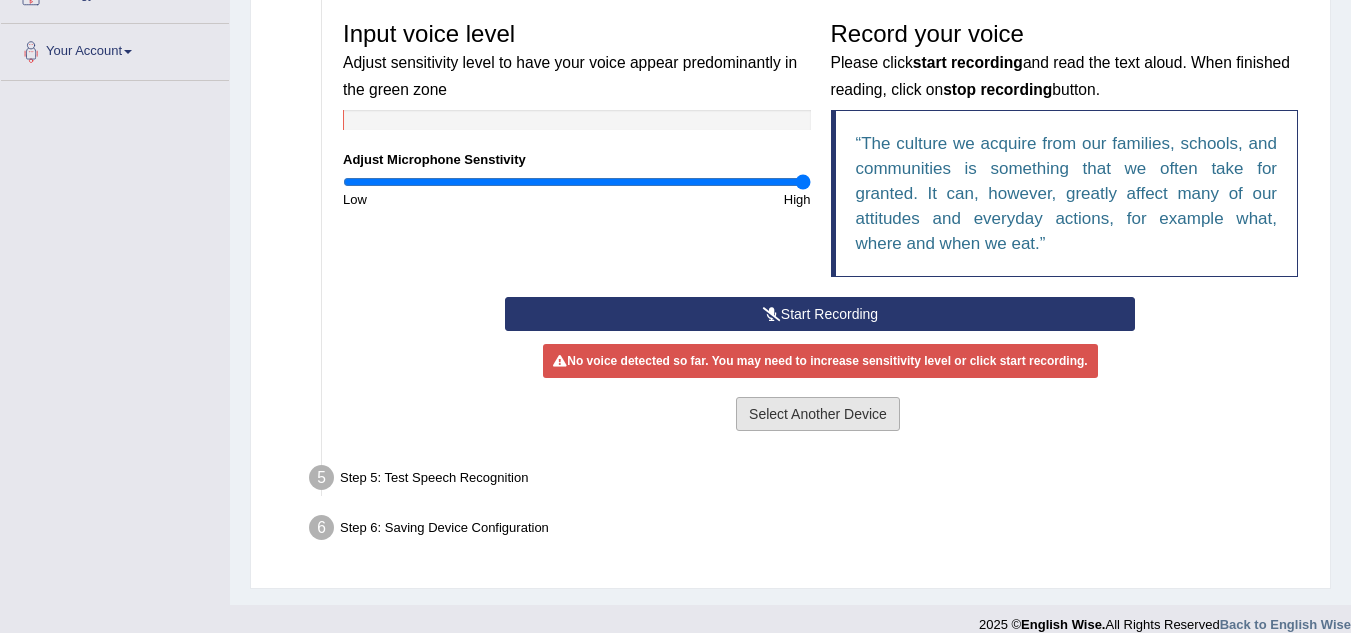 click on "Select Another Device" at bounding box center (818, 414) 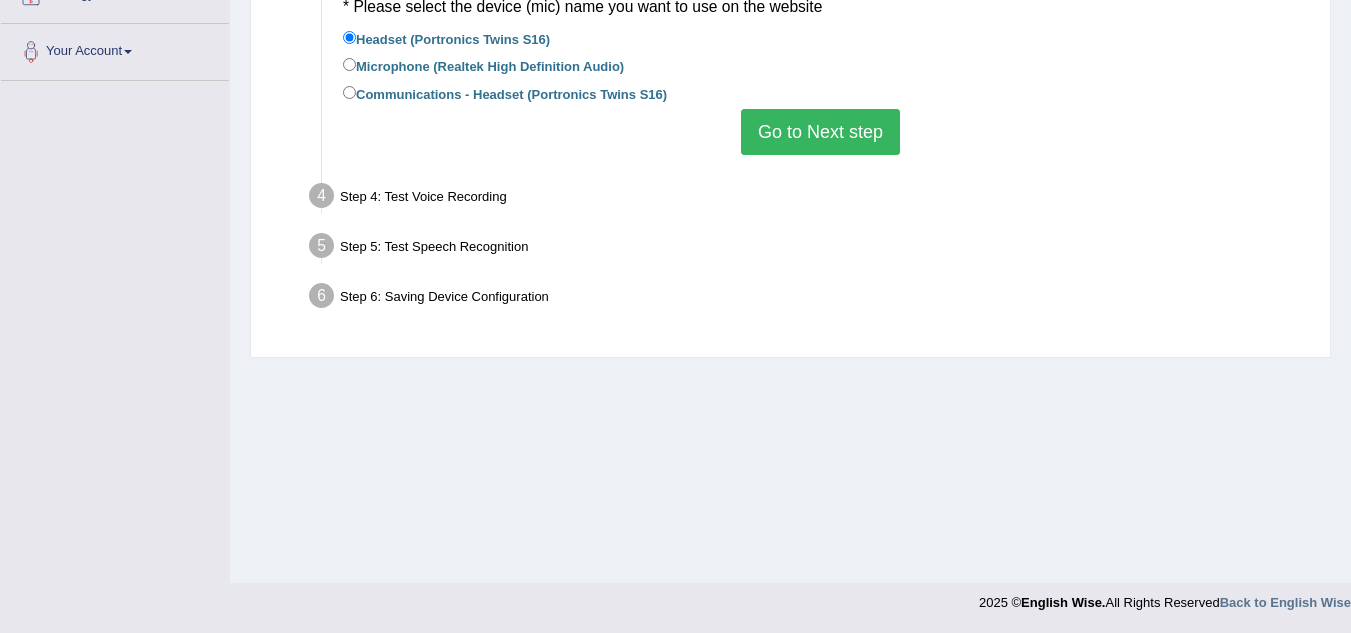 click on "Step 4: Test Voice Recording" at bounding box center (810, 199) 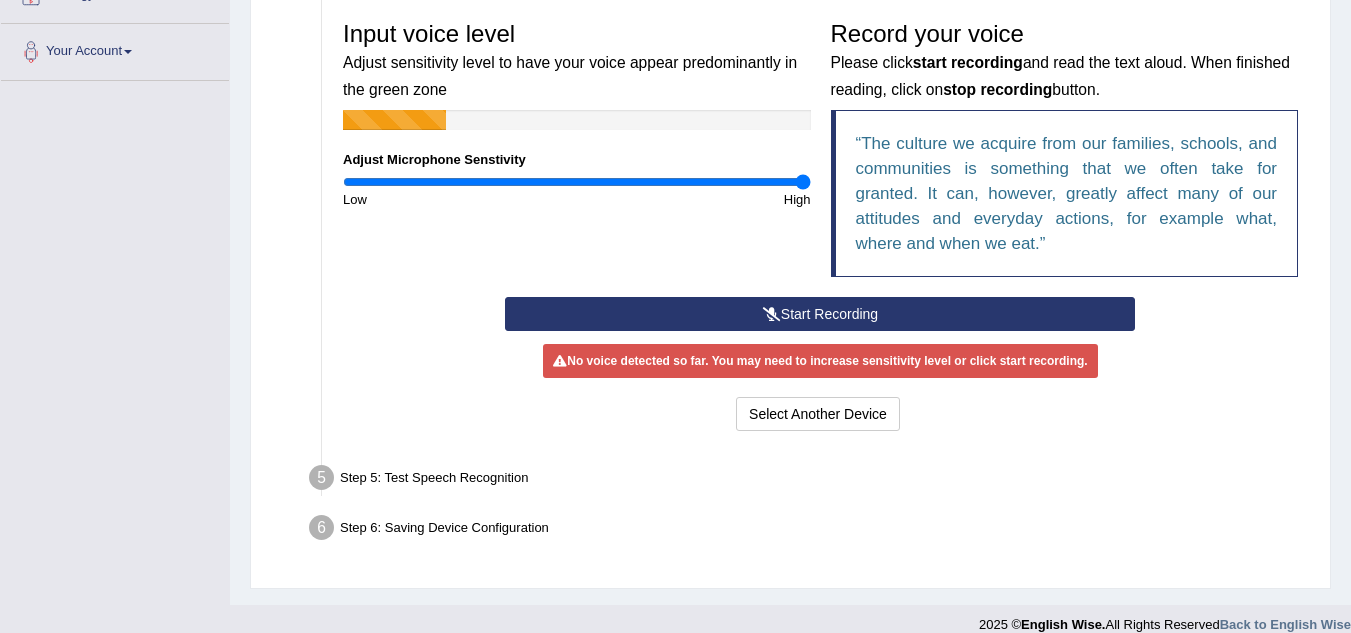 click on "Start Recording" at bounding box center [820, 314] 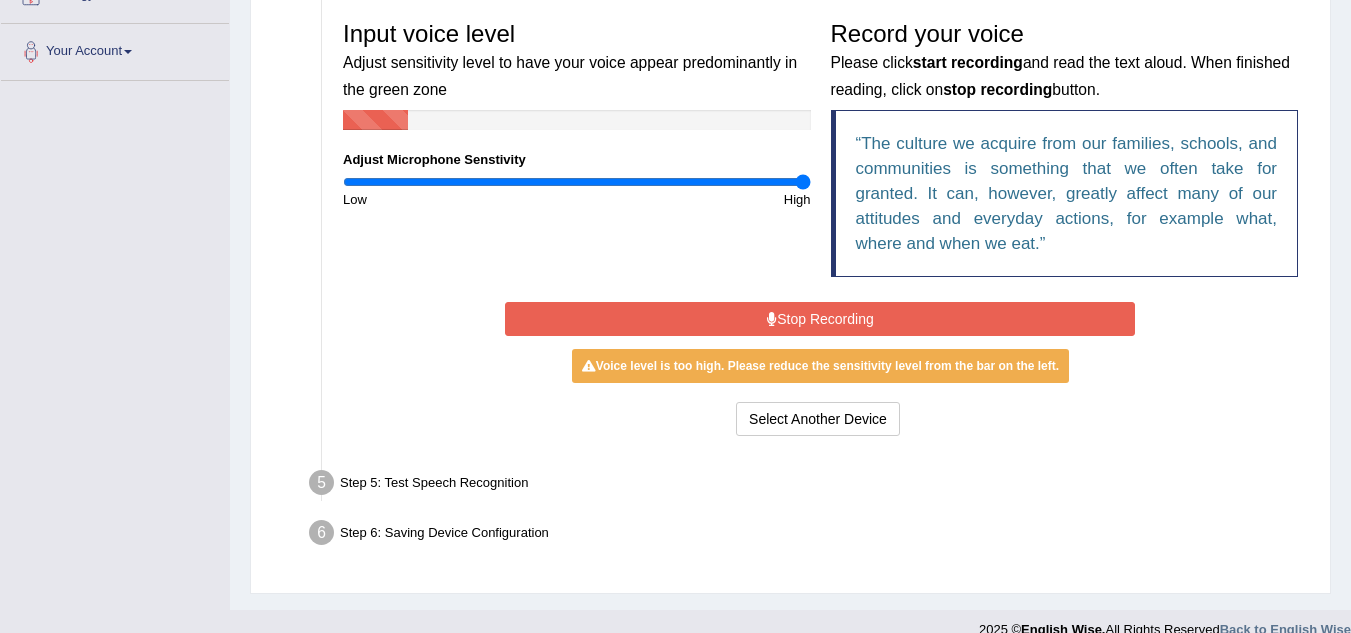 click on "Stop Recording" at bounding box center [820, 319] 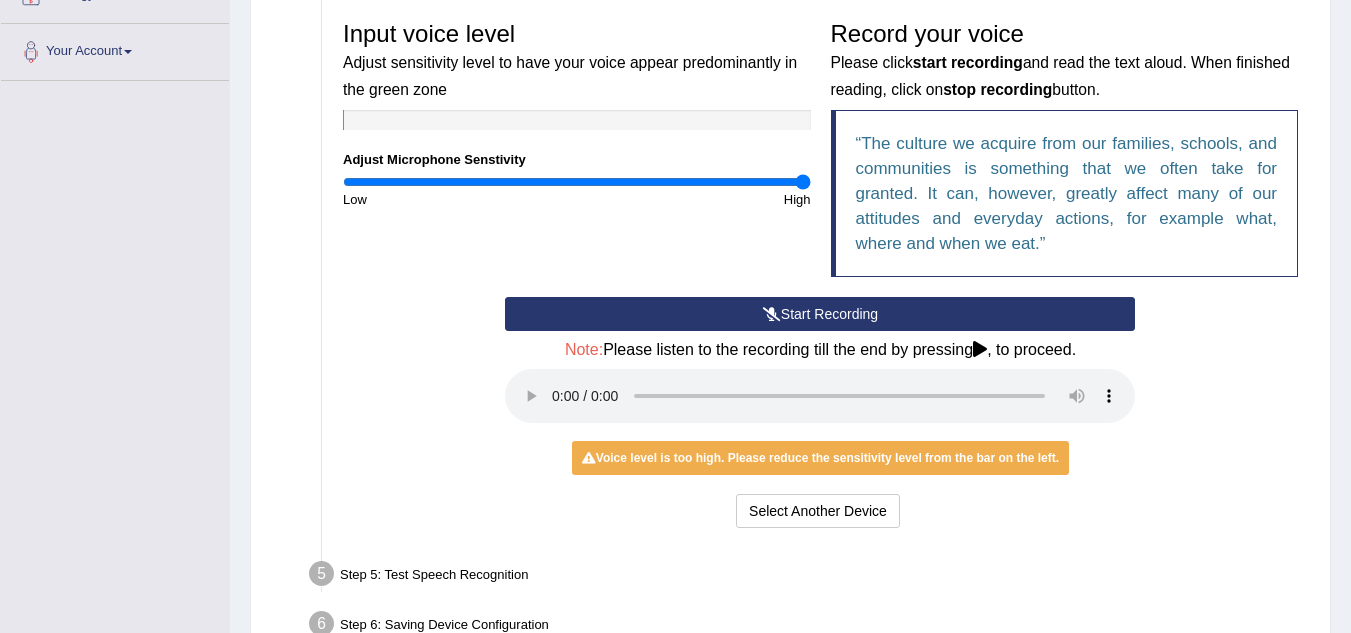 click on "Start Recording" at bounding box center [820, 314] 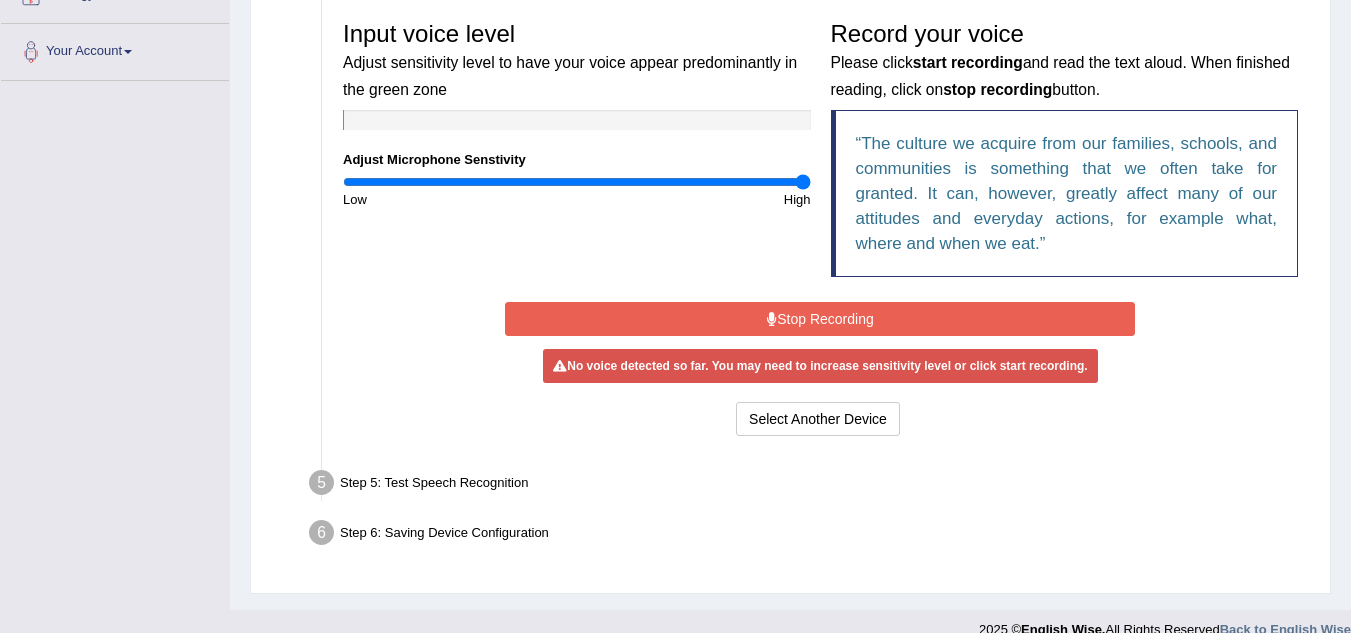 click on "Stop Recording" at bounding box center (820, 319) 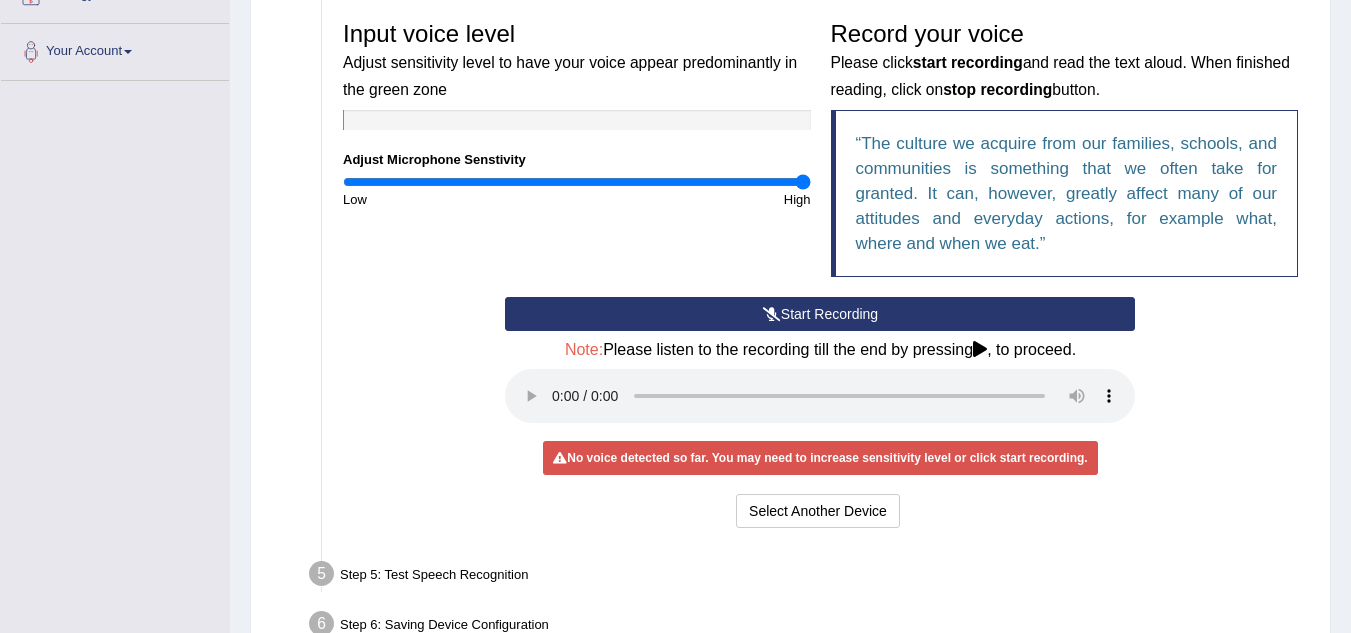 click on "Start Recording" at bounding box center (820, 314) 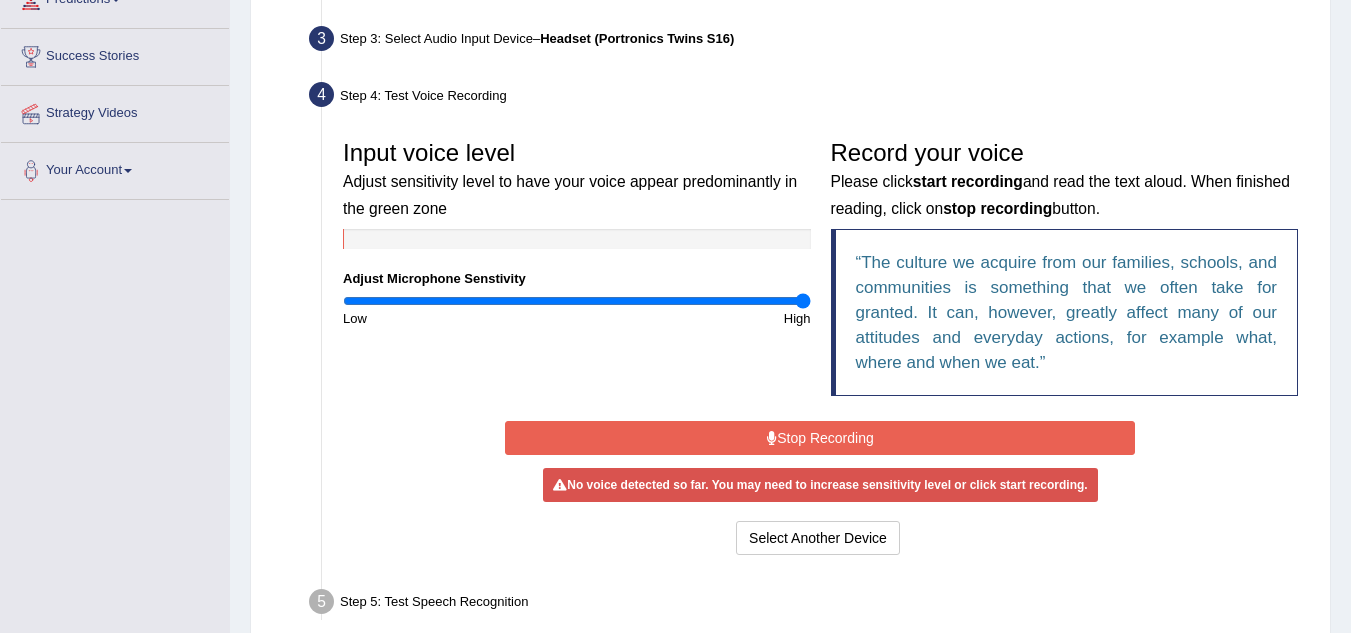scroll, scrollTop: 44, scrollLeft: 0, axis: vertical 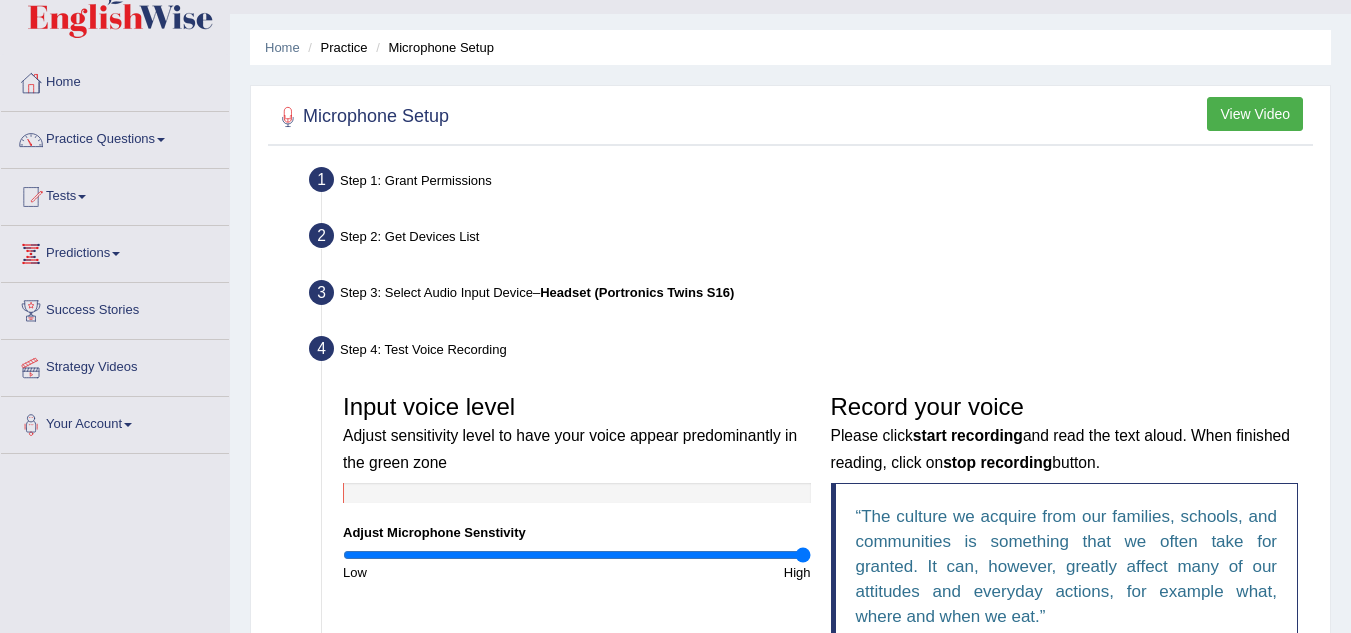 click on "View Video" at bounding box center (1255, 114) 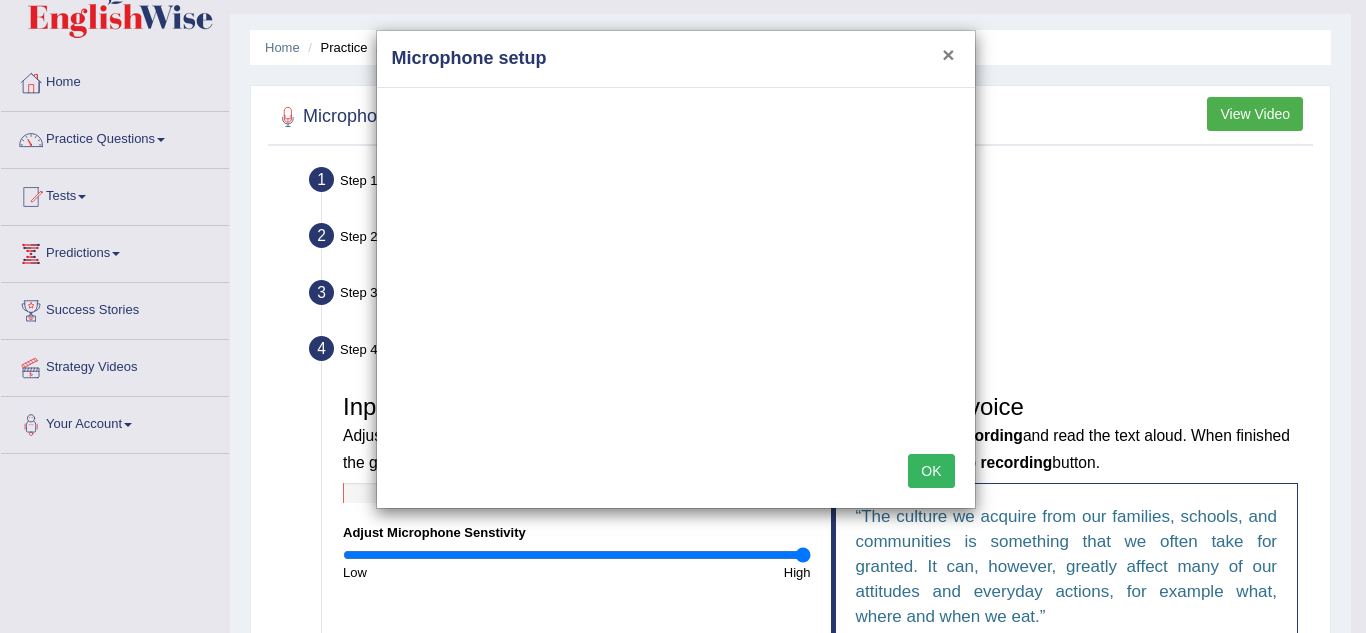 click on "×" at bounding box center [948, 54] 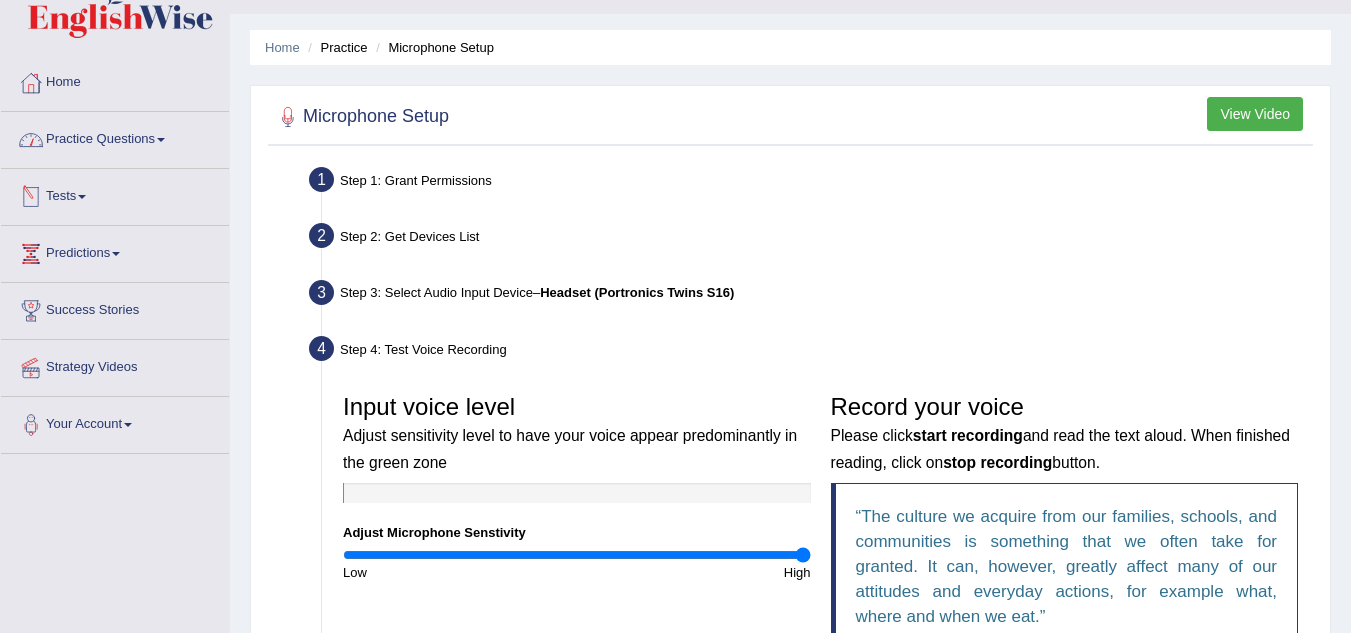 click on "Practice Questions" at bounding box center [115, 137] 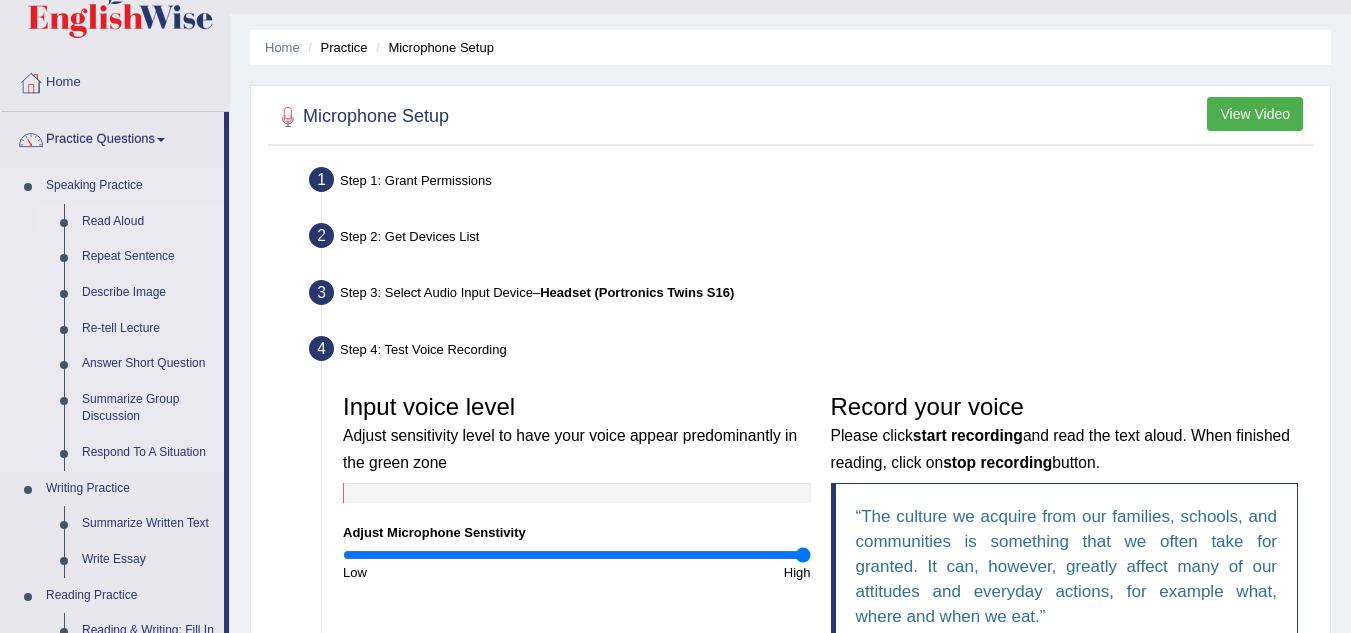 click on "Read Aloud" at bounding box center (148, 222) 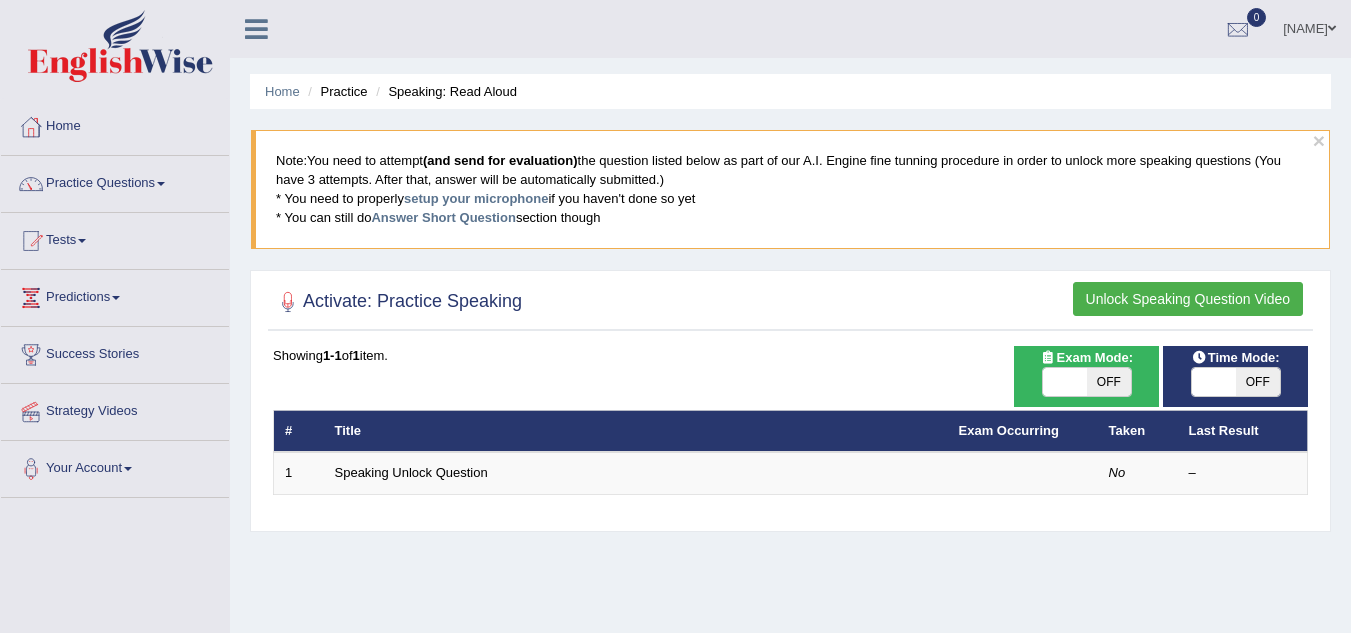scroll, scrollTop: 0, scrollLeft: 0, axis: both 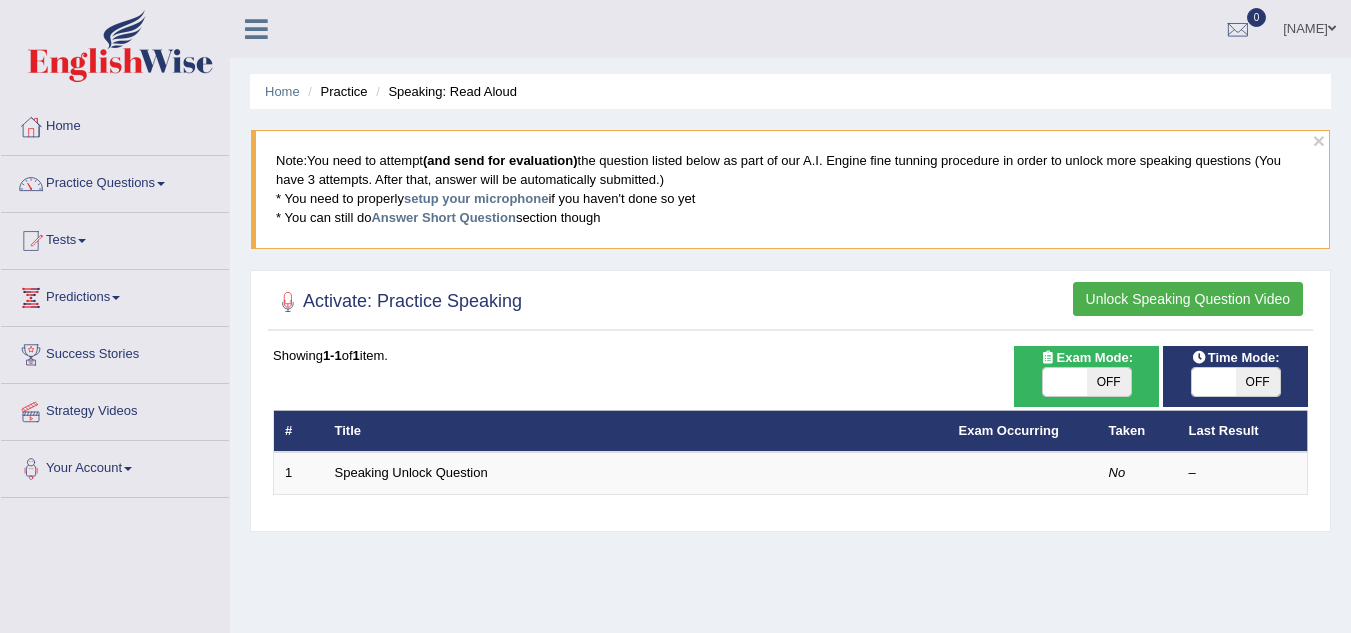 click on "OFF" at bounding box center (1109, 382) 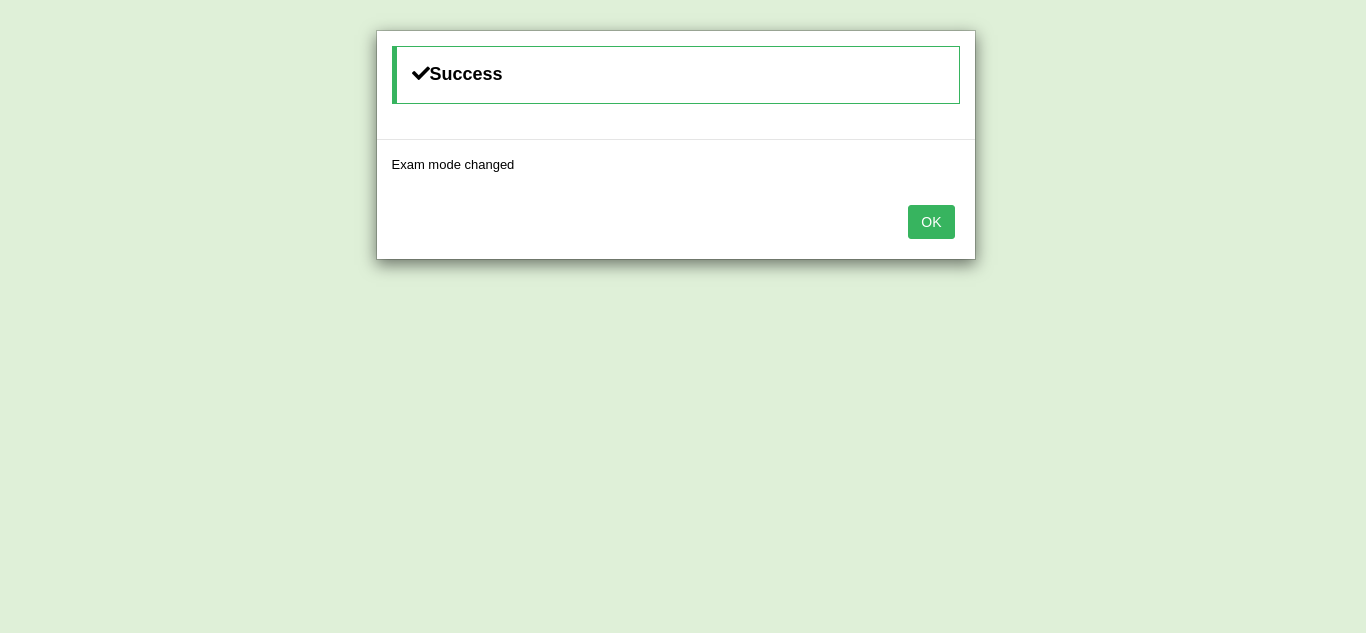 click on "OK" at bounding box center [931, 222] 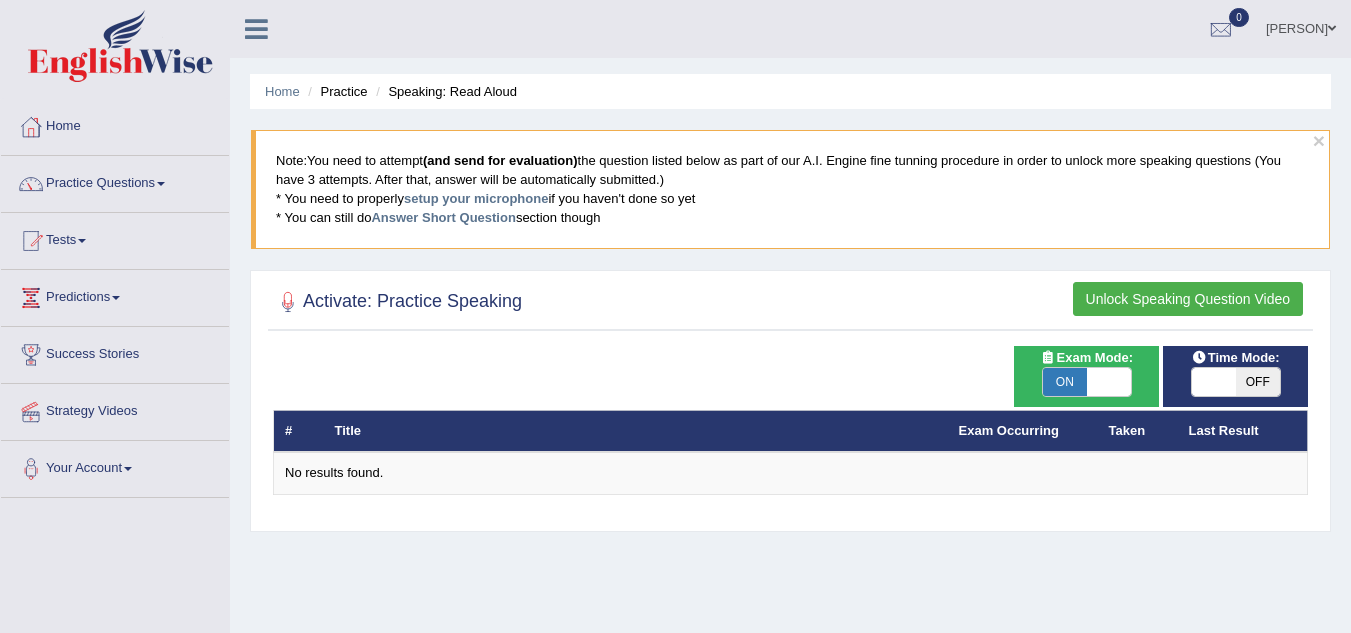 scroll, scrollTop: 0, scrollLeft: 0, axis: both 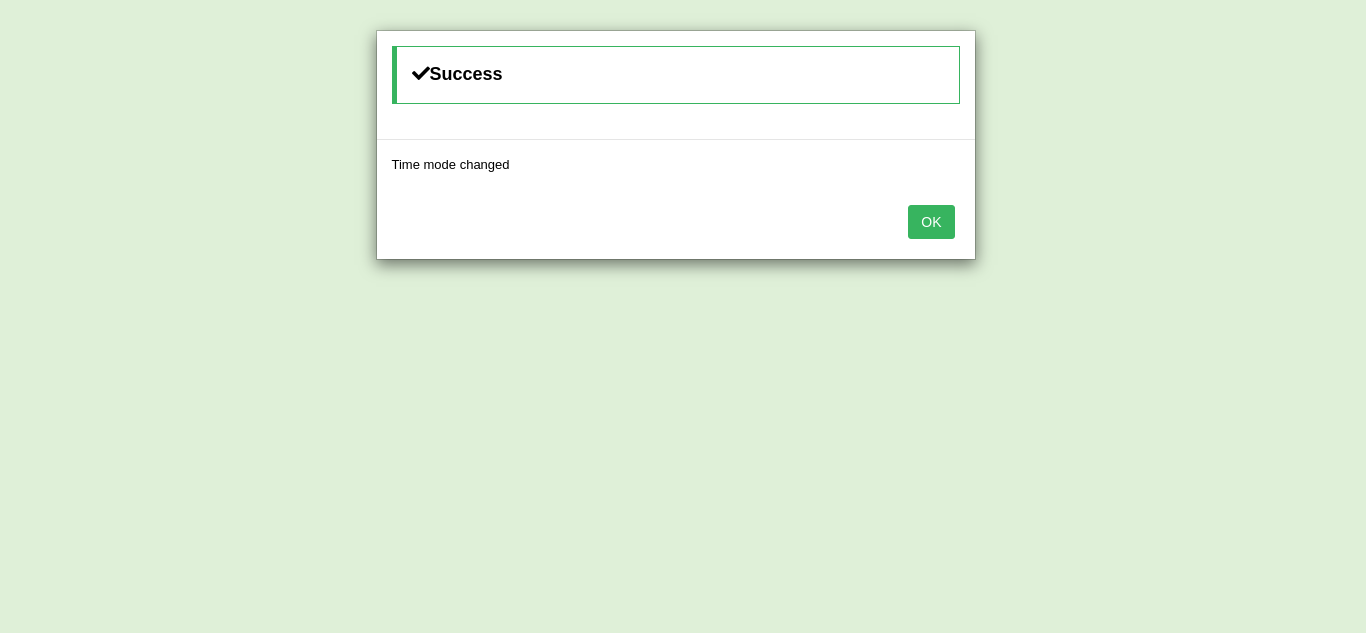 click on "OK" at bounding box center [931, 222] 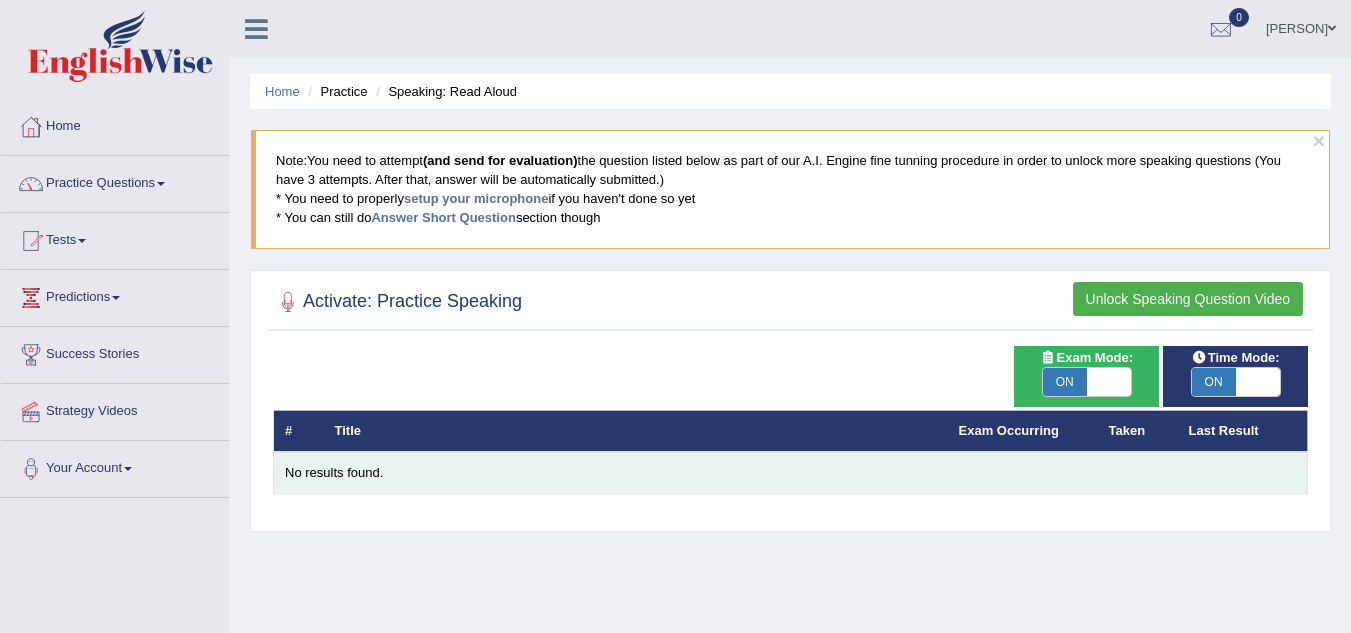 click on "No results found." at bounding box center (790, 473) 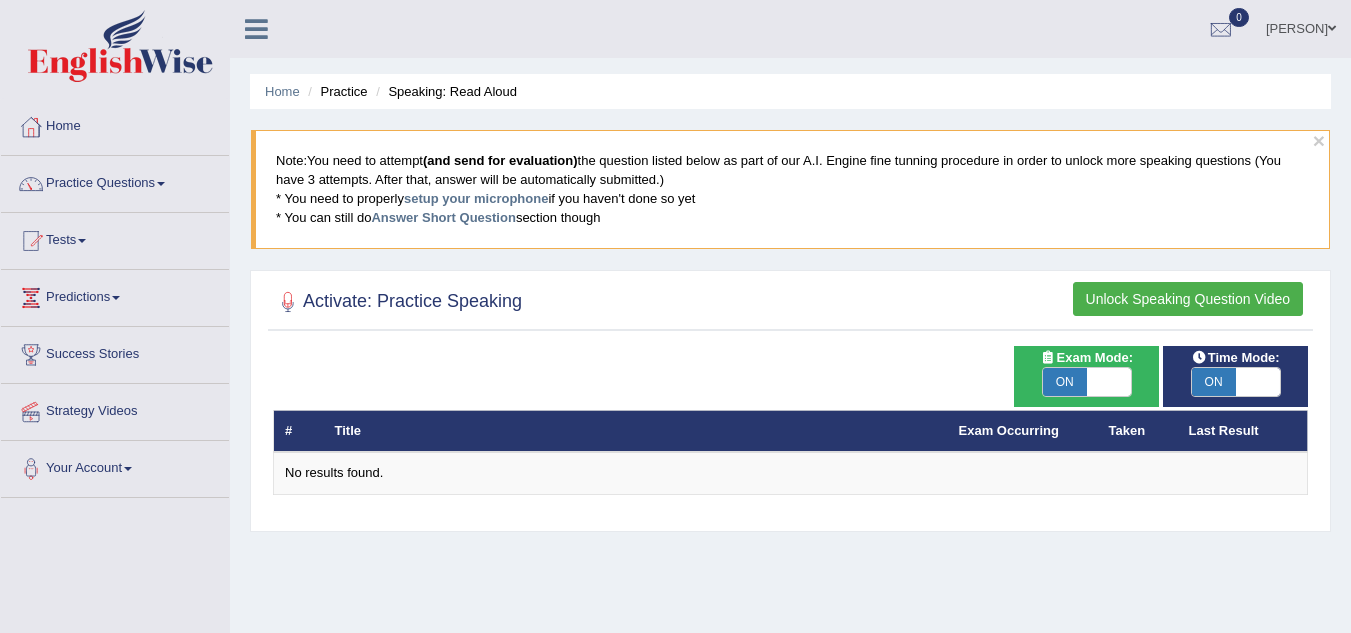click on "Exam Mode:" at bounding box center [1086, 357] 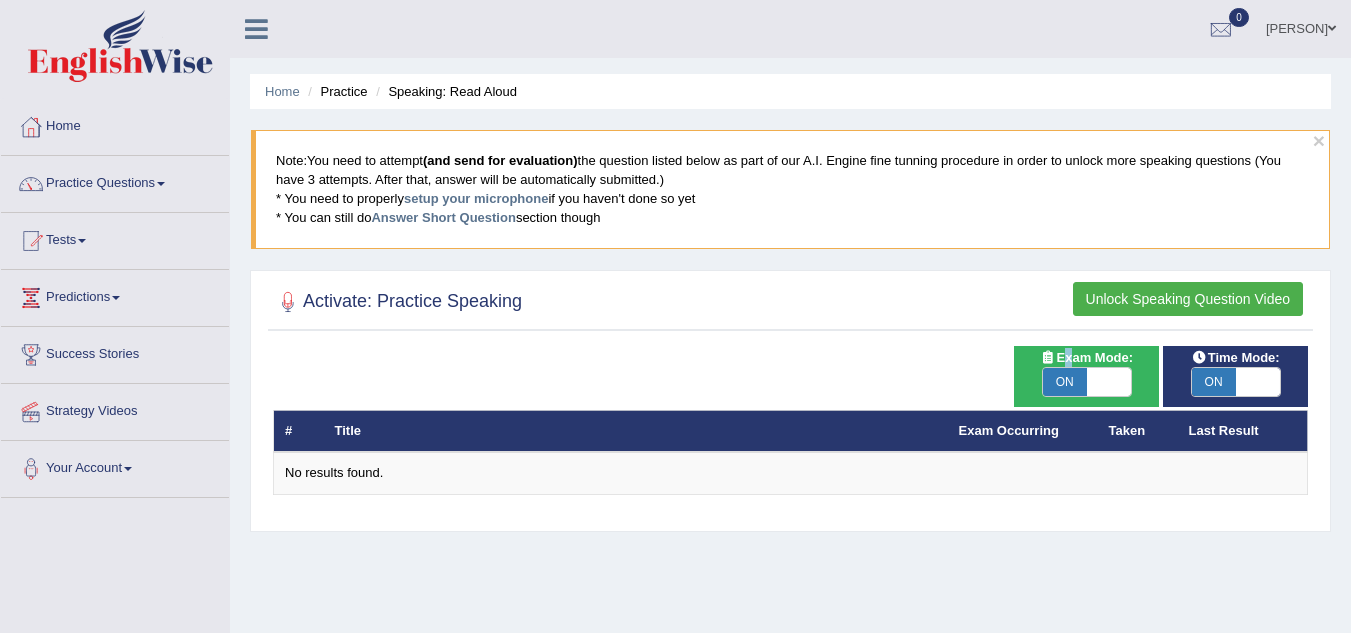 click on "ON" at bounding box center [1065, 382] 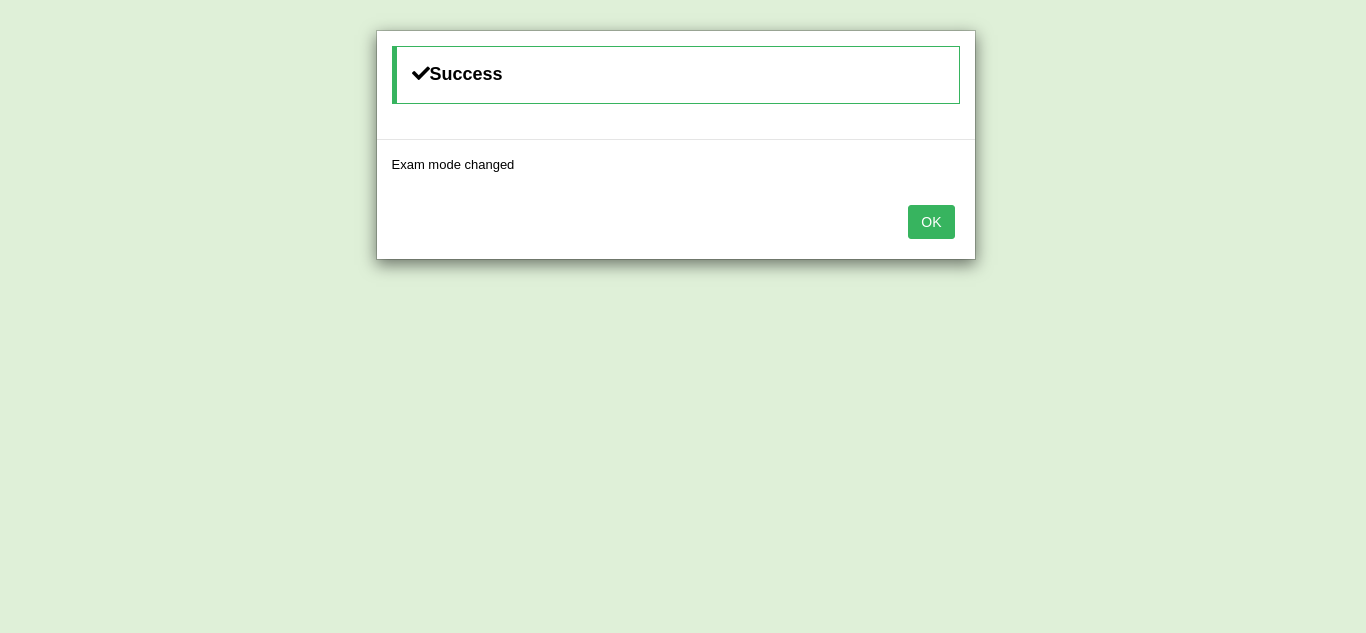 click on "Success Exam mode changed OK" at bounding box center [683, 316] 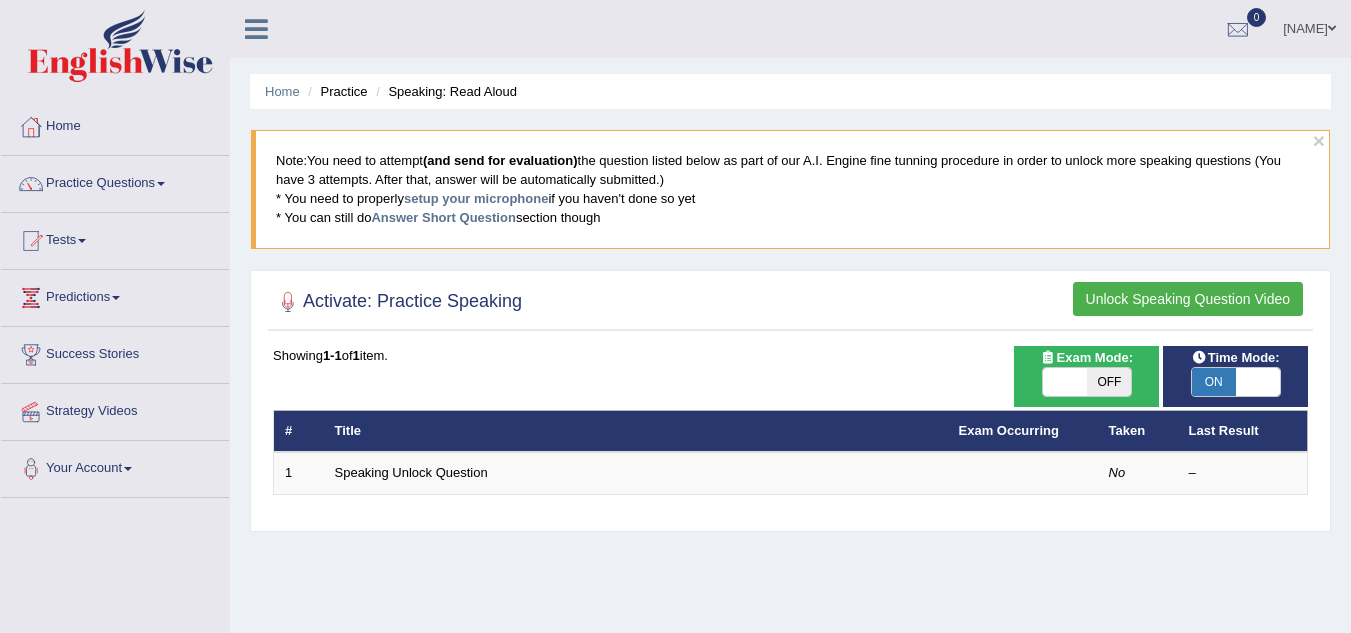 scroll, scrollTop: 0, scrollLeft: 0, axis: both 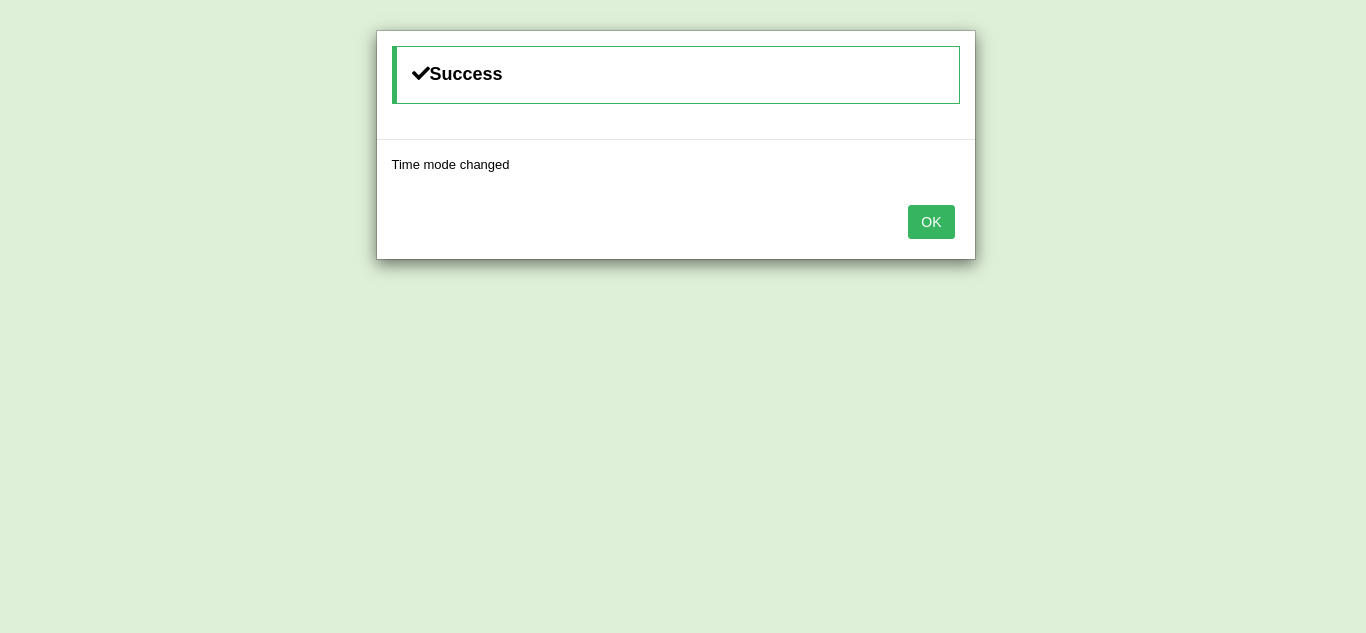 click on "Success Time mode changed OK" at bounding box center [683, 316] 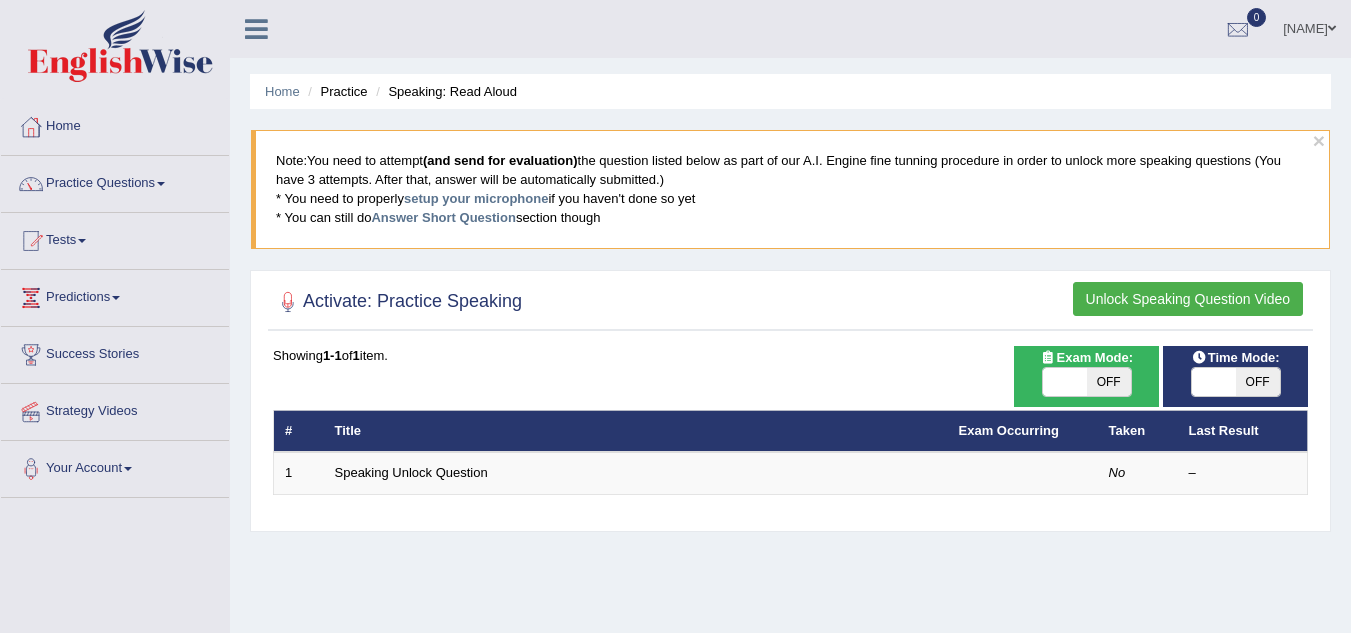 click on "OFF" at bounding box center [1258, 382] 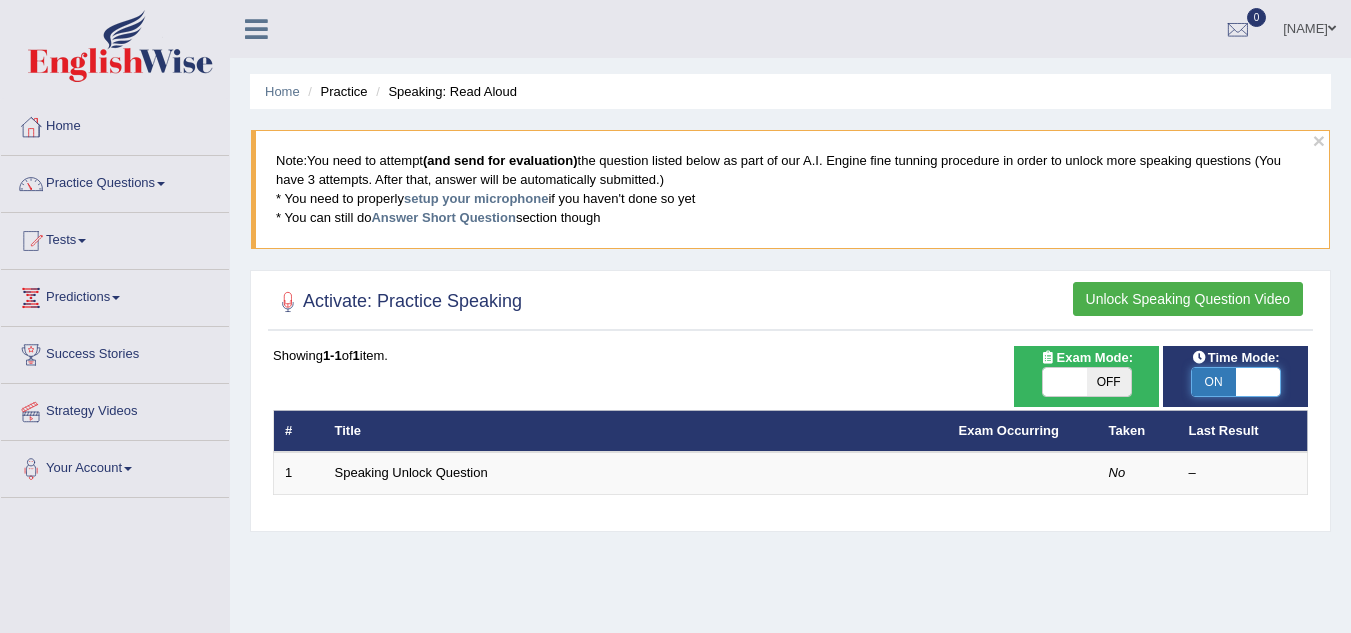 checkbox on "true" 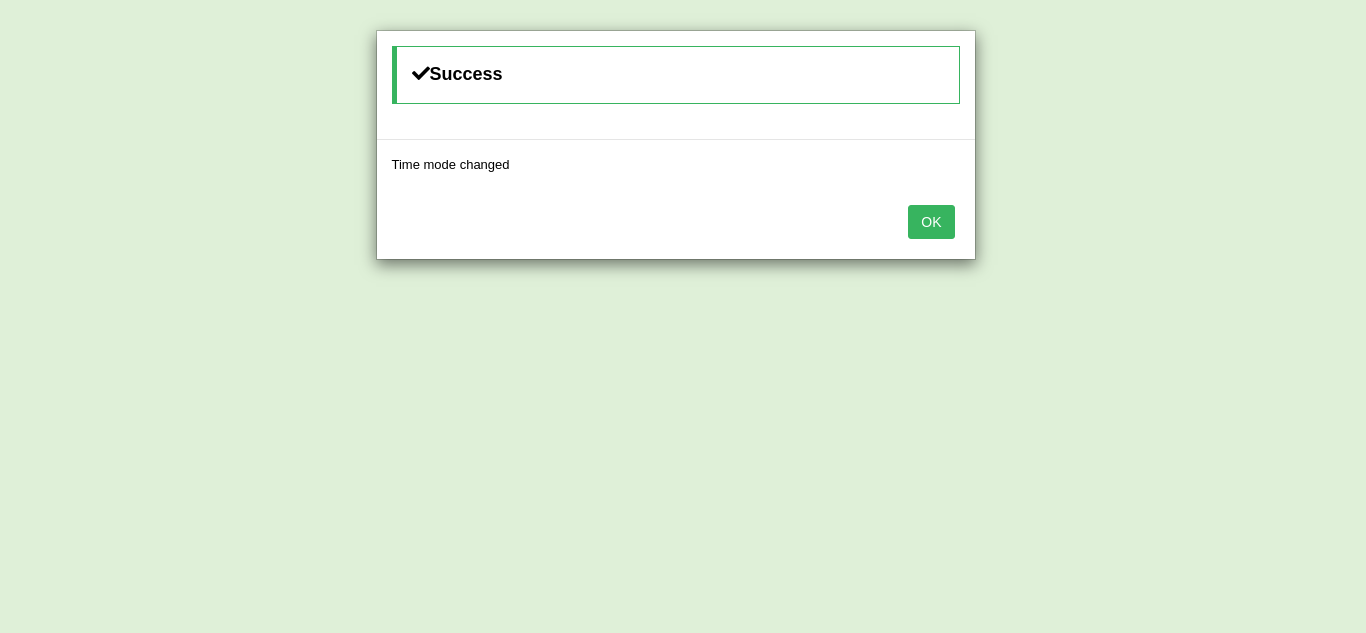 click on "OK" at bounding box center (931, 222) 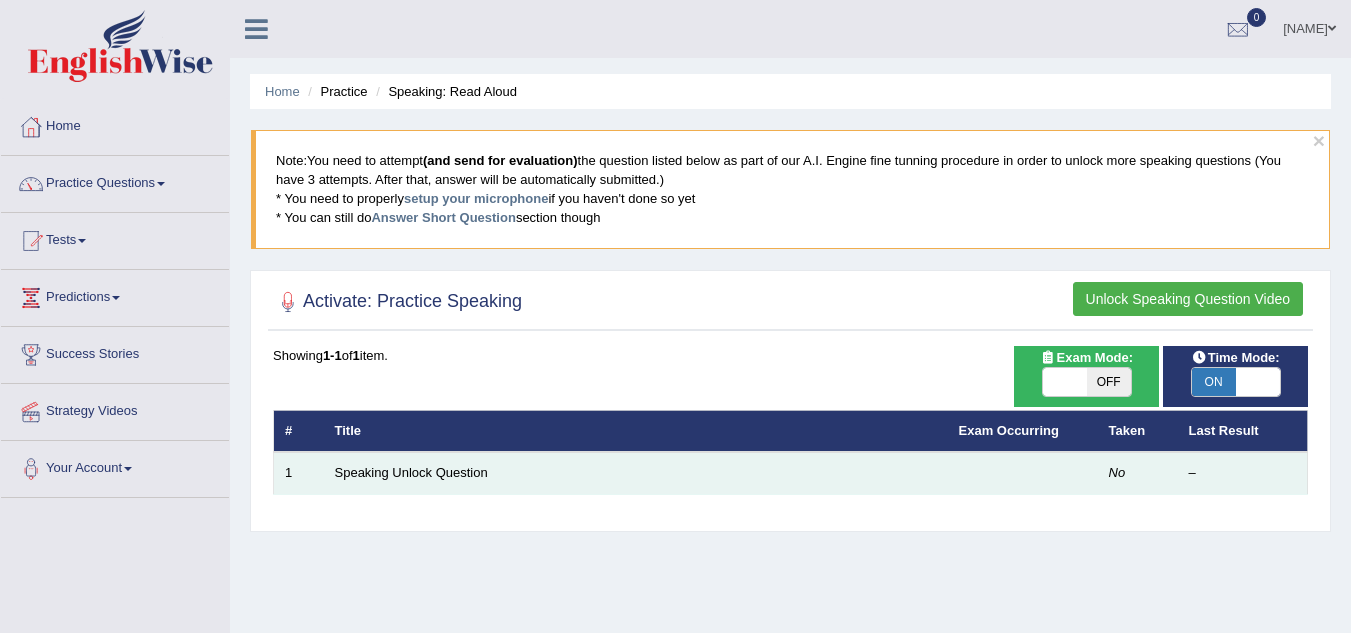 click on "Speaking Unlock Question" at bounding box center [636, 473] 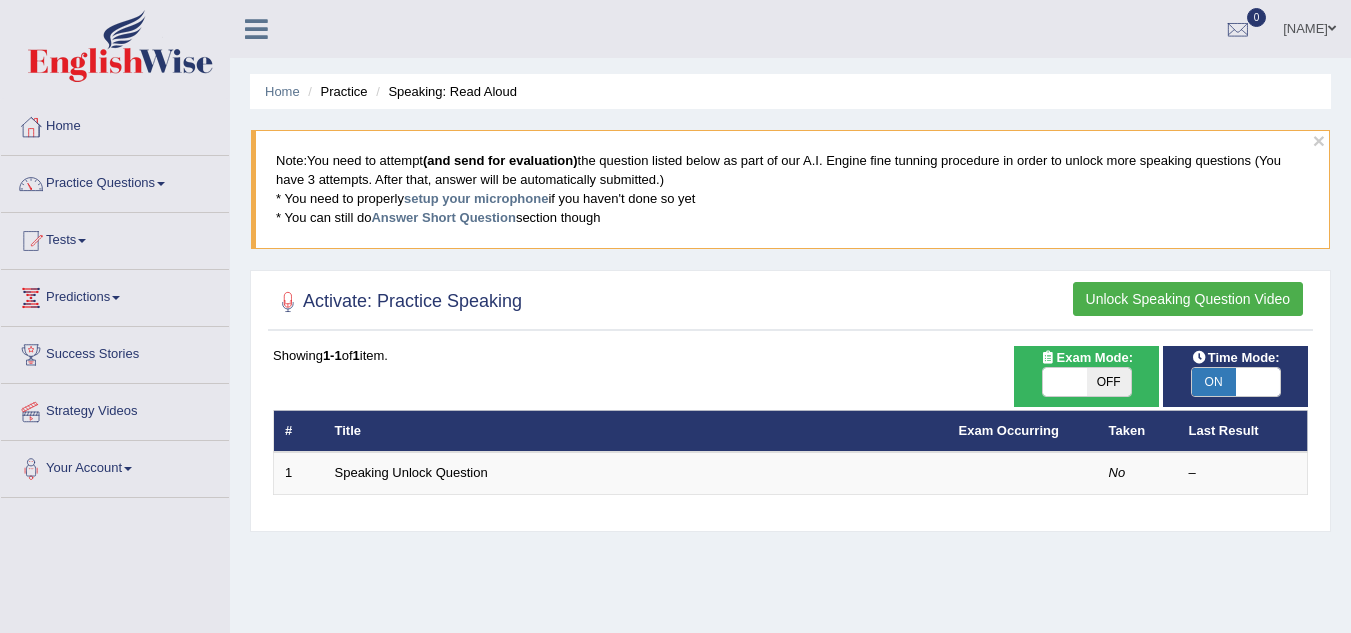 click on "Unlock Speaking Question Video" at bounding box center (1188, 299) 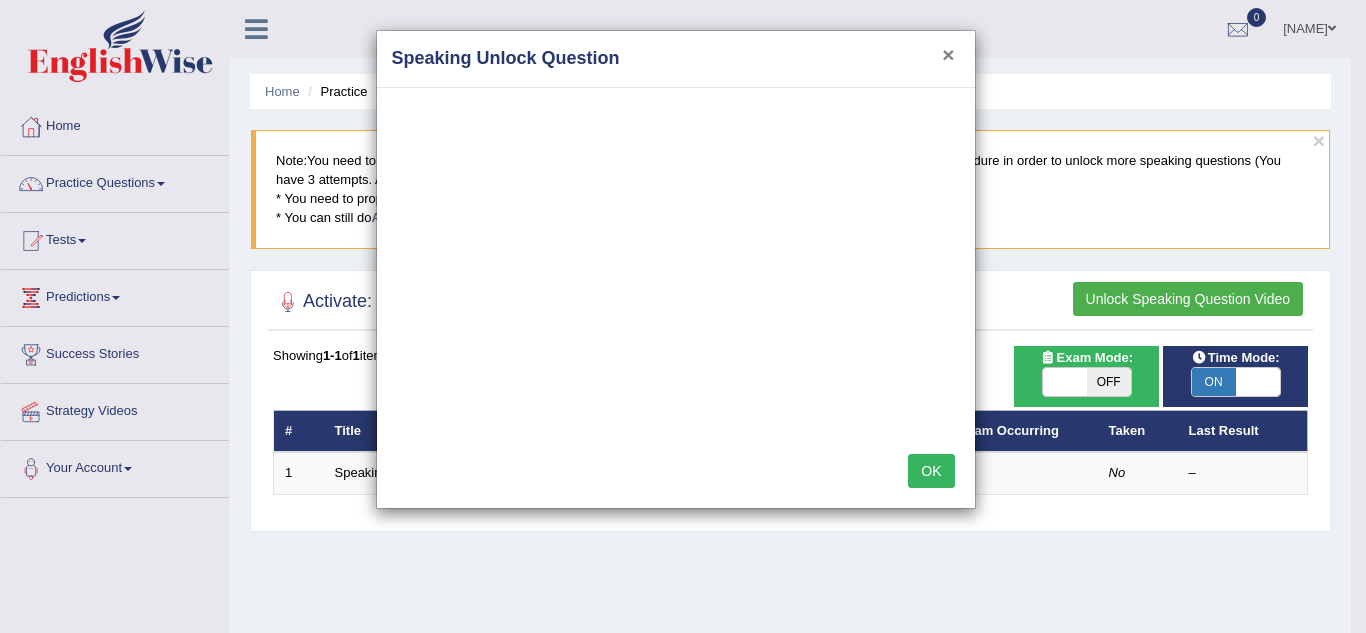 click on "×" at bounding box center (948, 54) 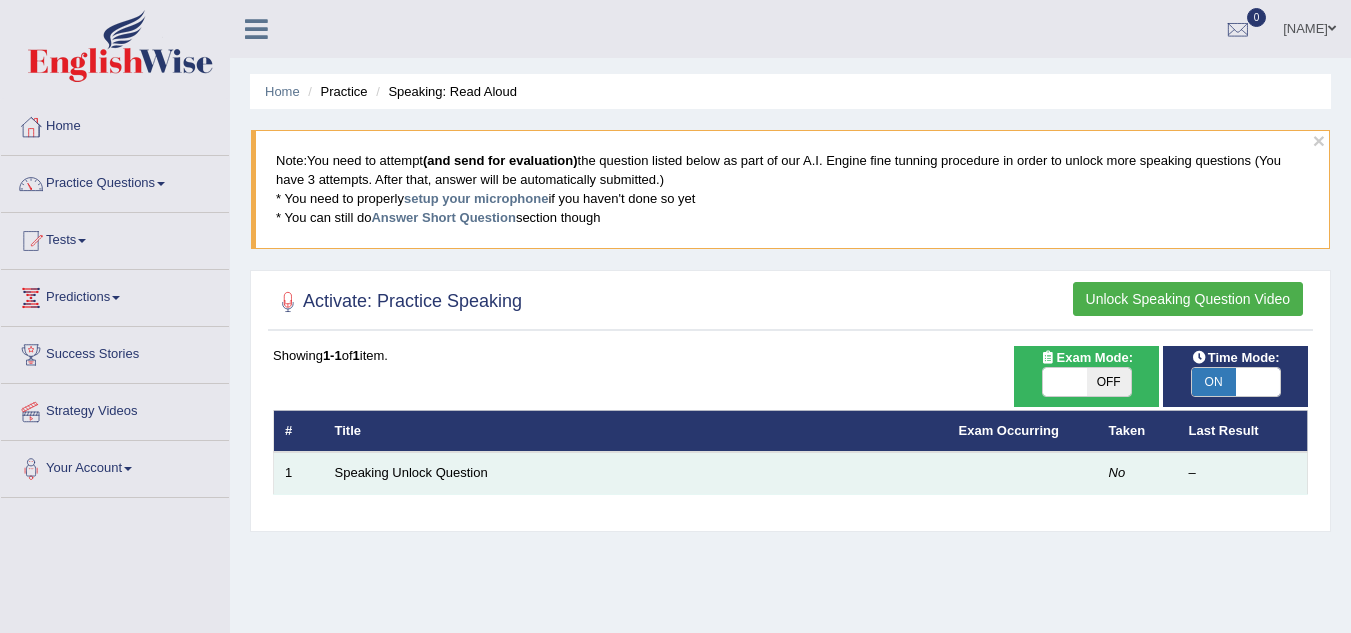 click on "No" at bounding box center [1117, 472] 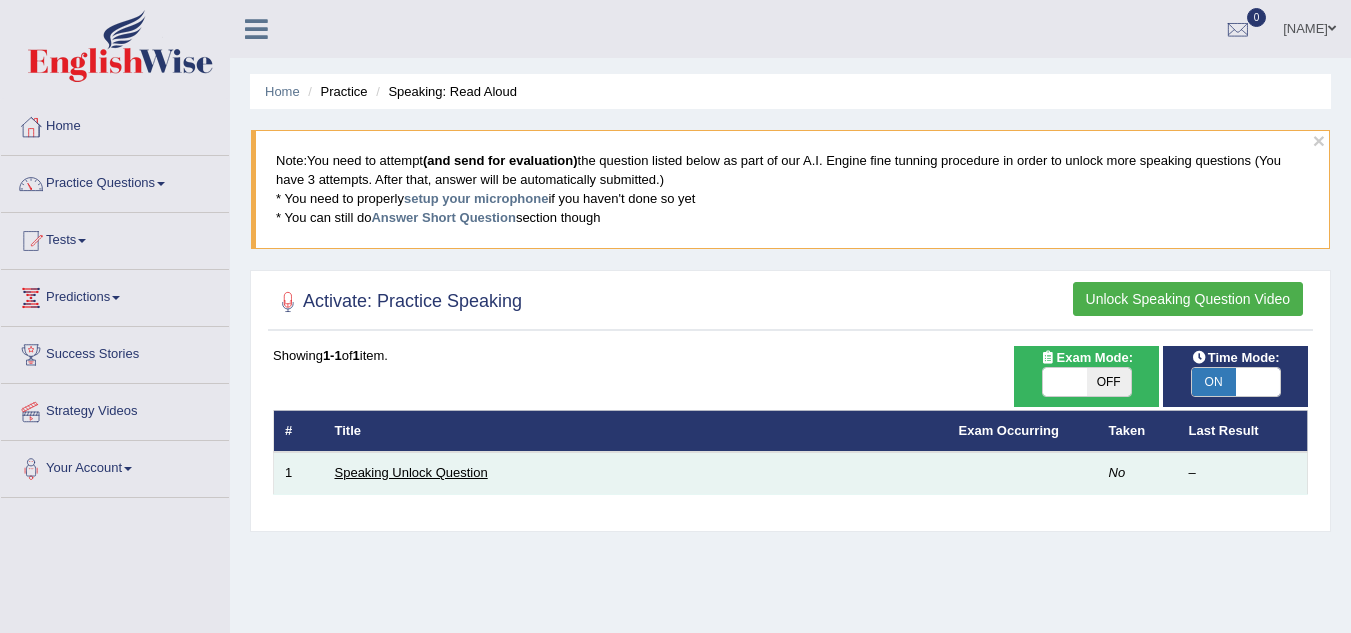 click on "Speaking Unlock Question" at bounding box center (411, 472) 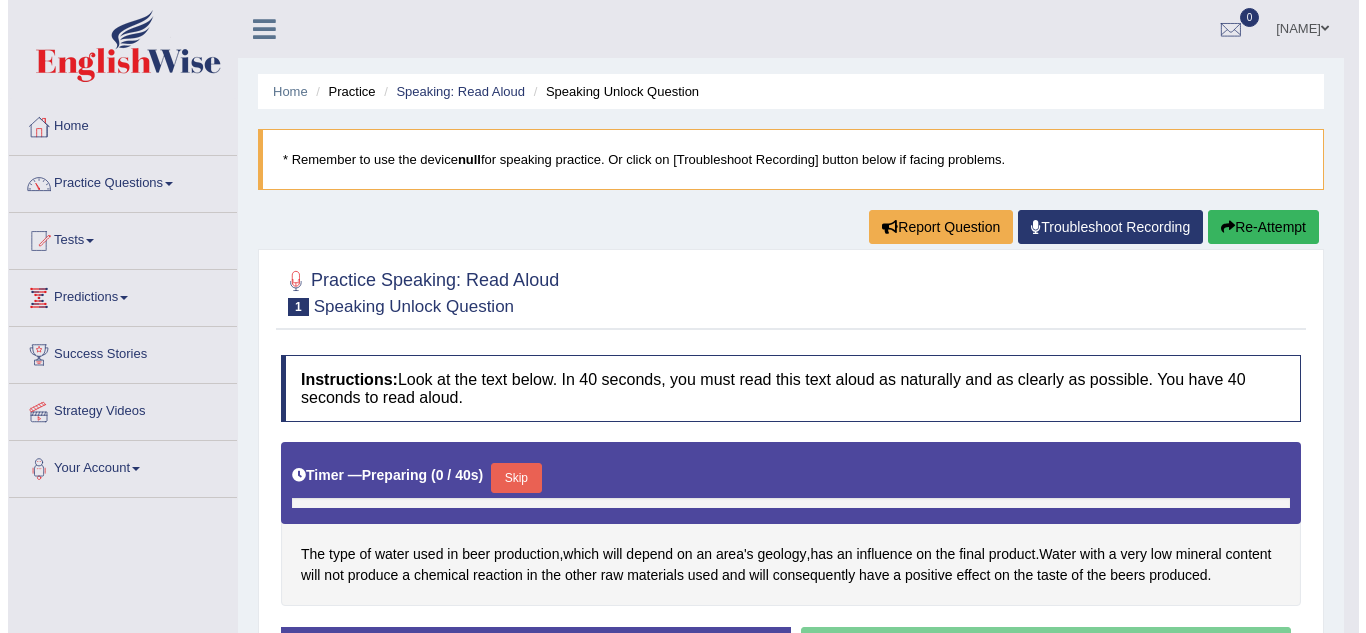 scroll, scrollTop: 0, scrollLeft: 0, axis: both 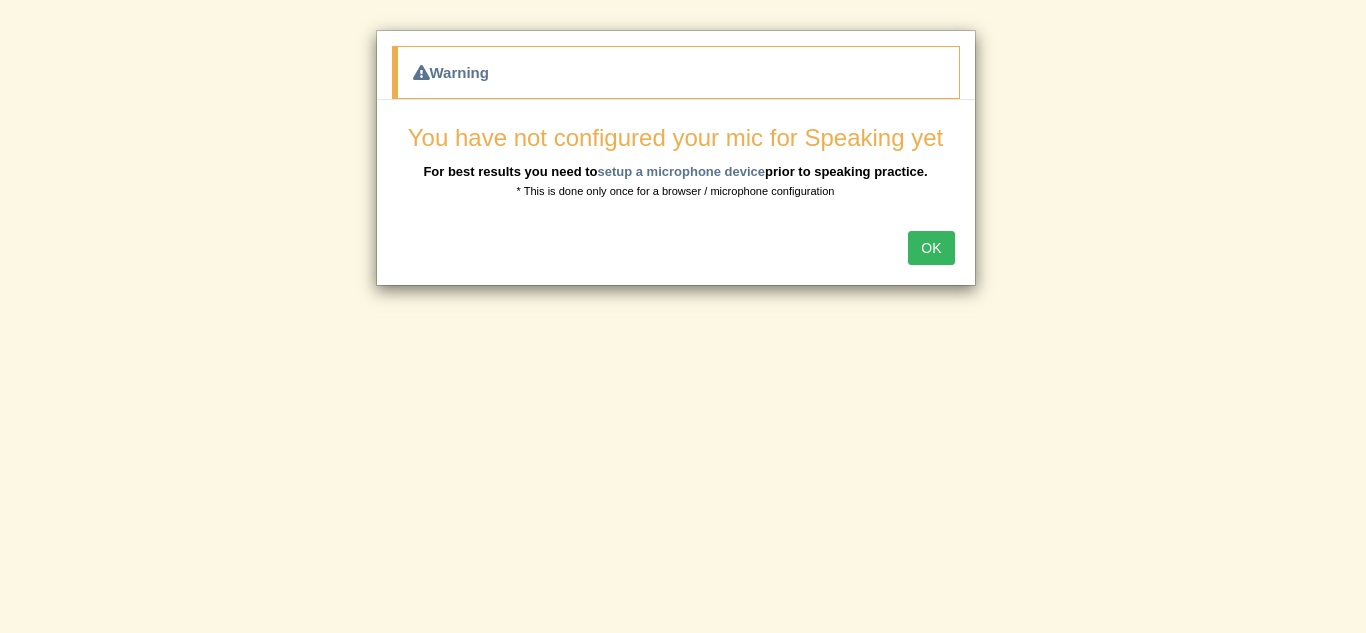 click on "OK" at bounding box center (931, 248) 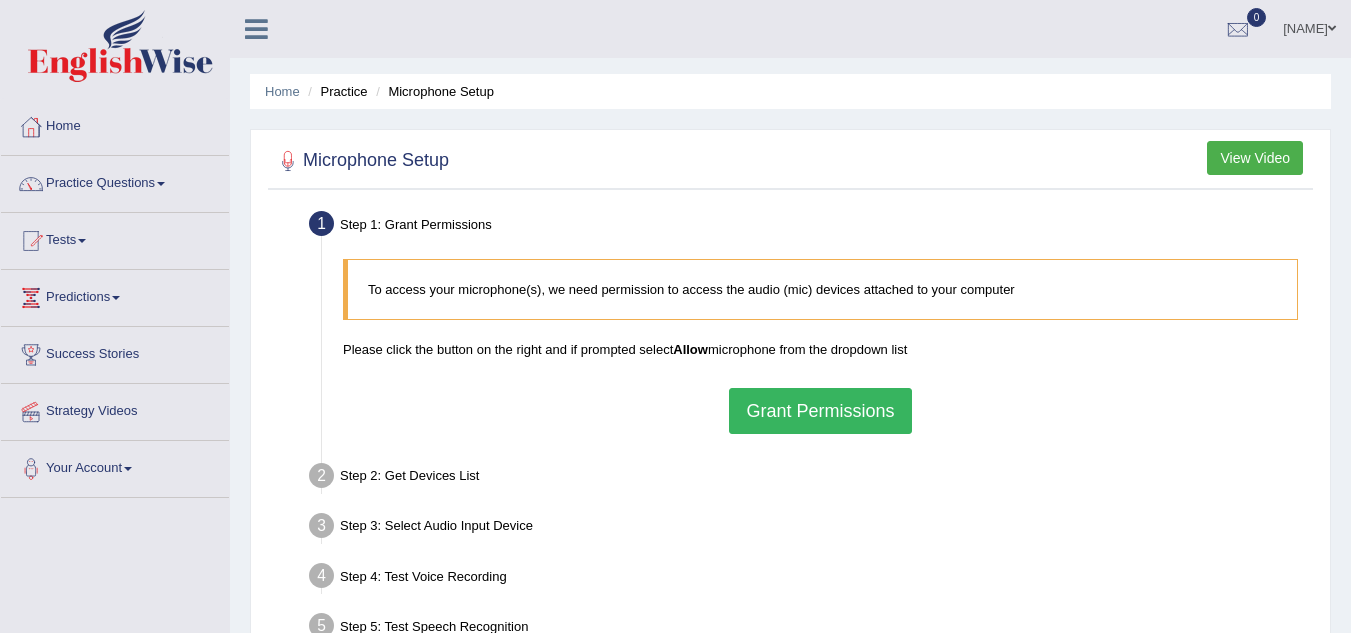 scroll, scrollTop: 0, scrollLeft: 0, axis: both 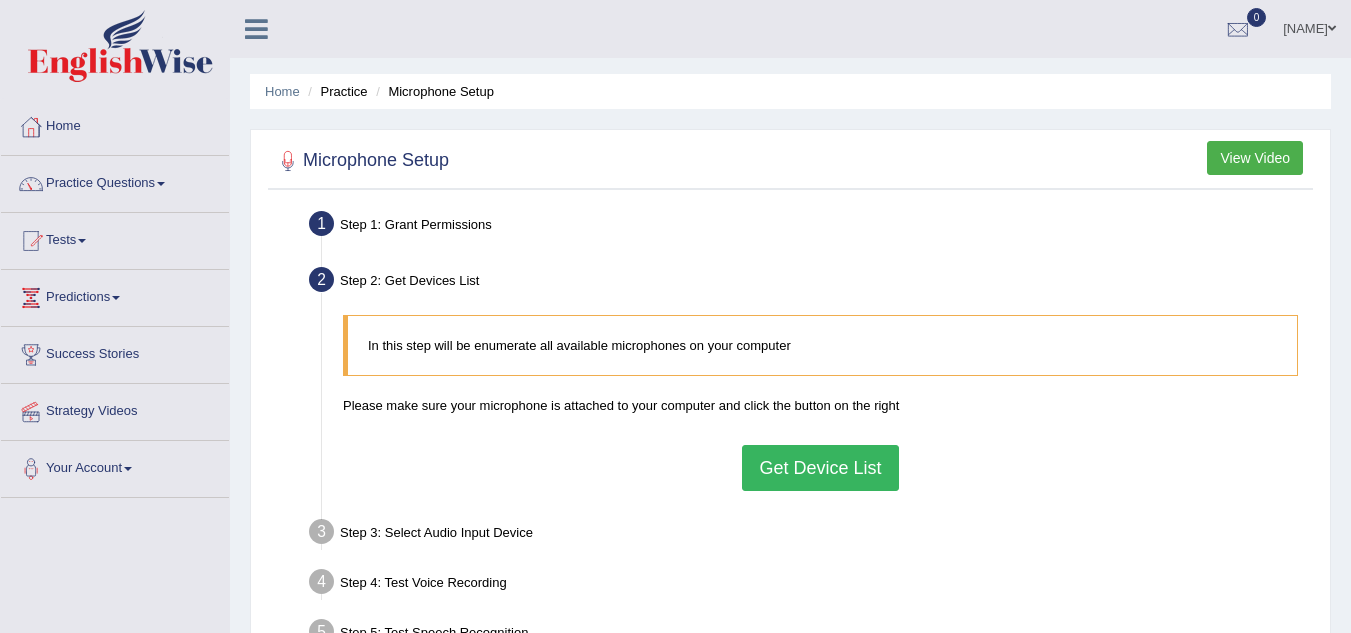 click on "Get Device List" at bounding box center (820, 468) 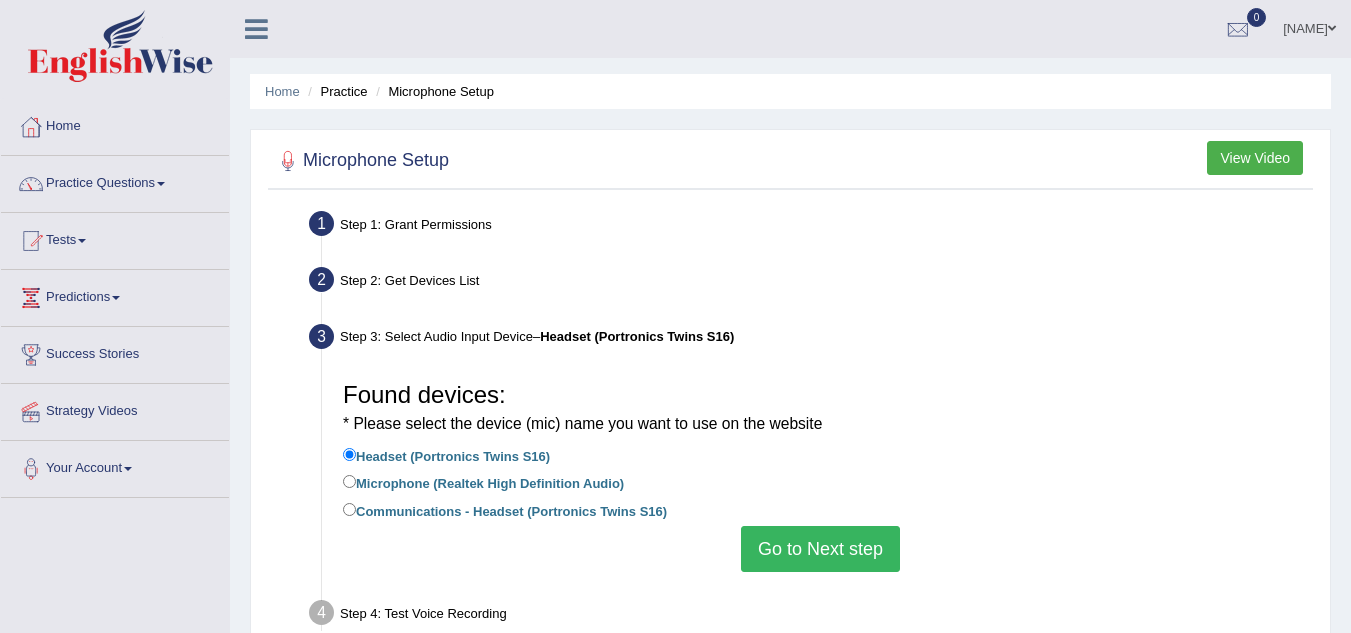 scroll, scrollTop: 100, scrollLeft: 0, axis: vertical 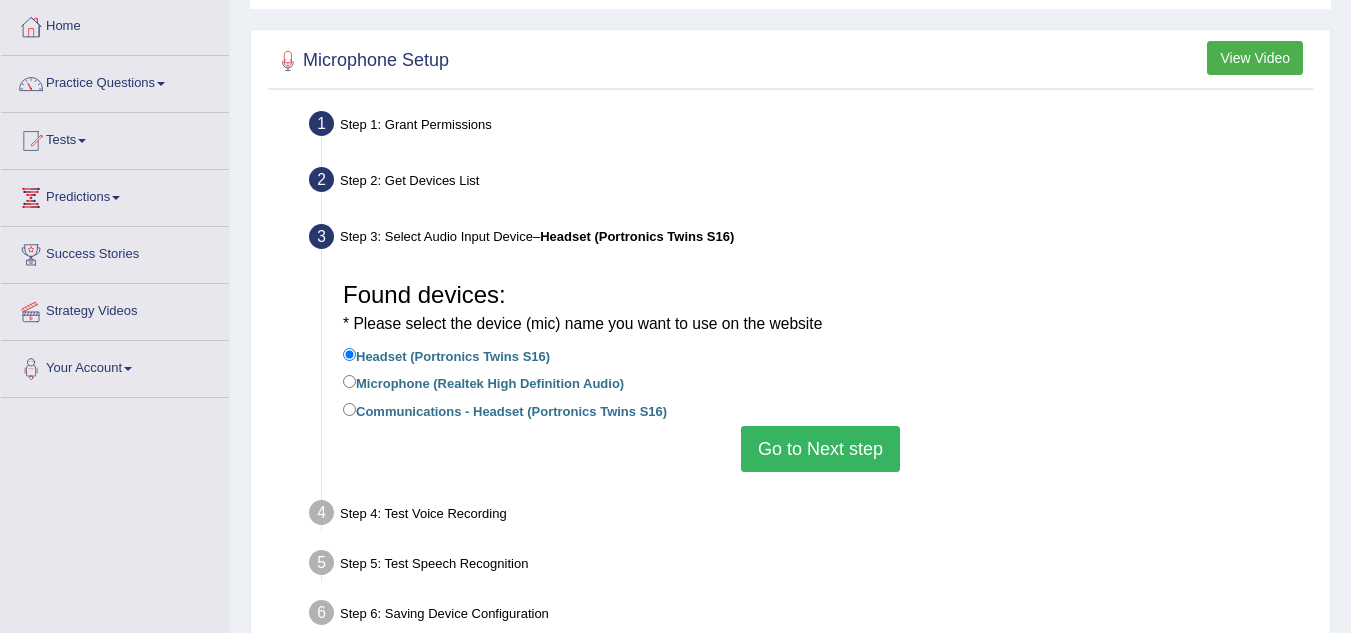 click on "Microphone (Realtek High Definition Audio)" at bounding box center (820, 384) 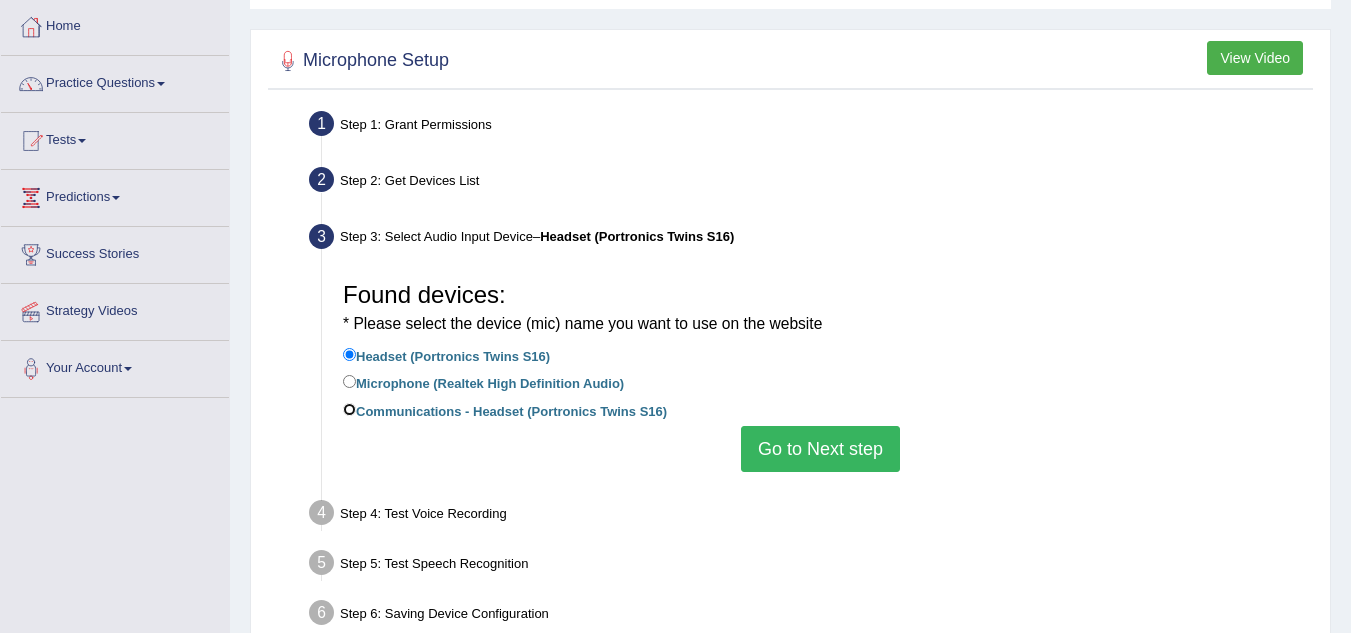 click on "Communications - Headset (Portronics Twins S16)" at bounding box center (349, 409) 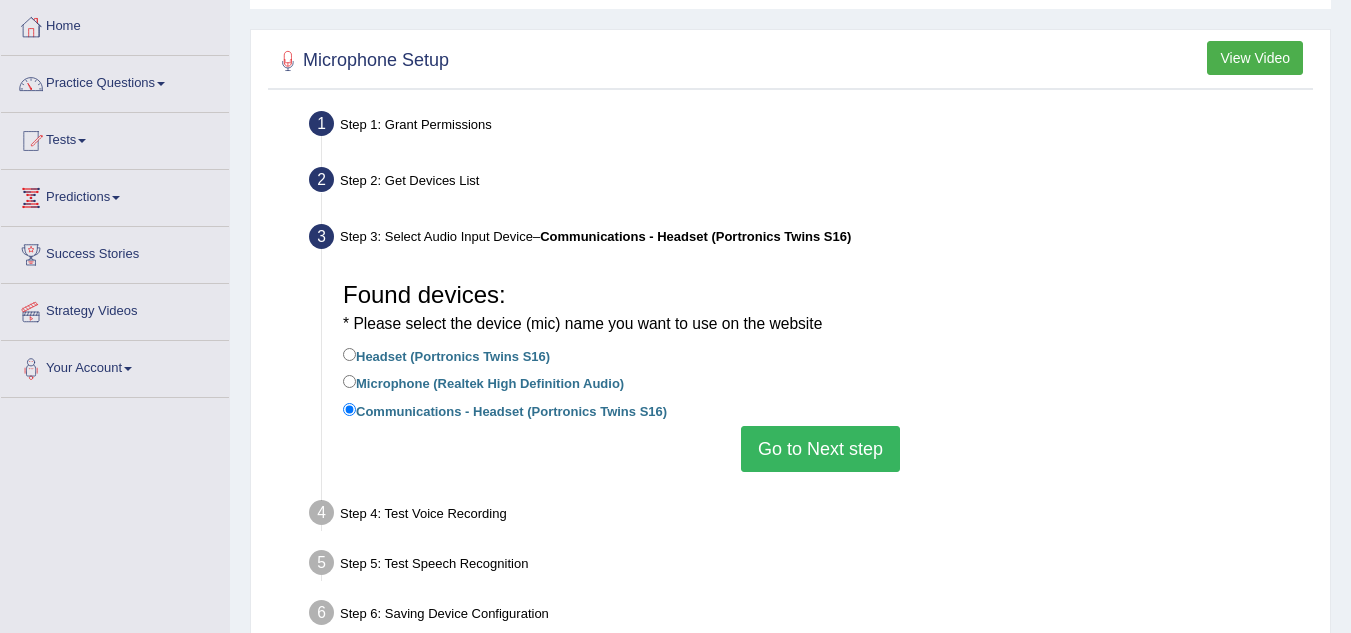click on "Go to Next step" at bounding box center (820, 449) 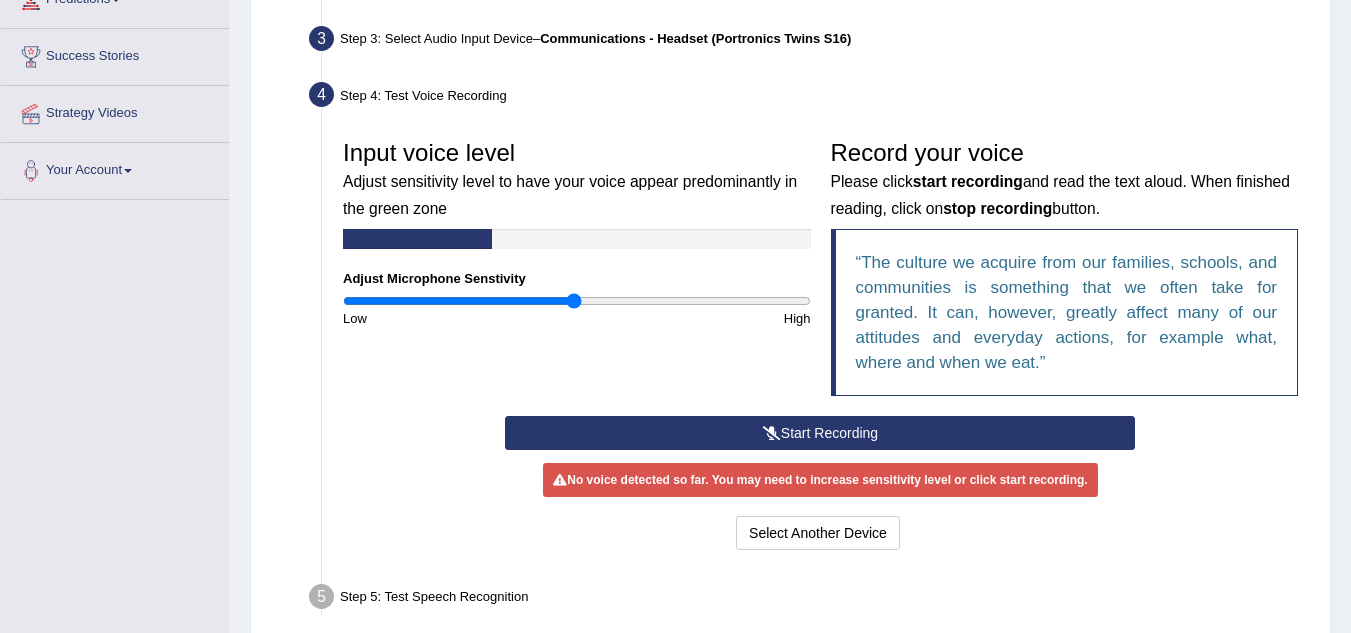 scroll, scrollTop: 300, scrollLeft: 0, axis: vertical 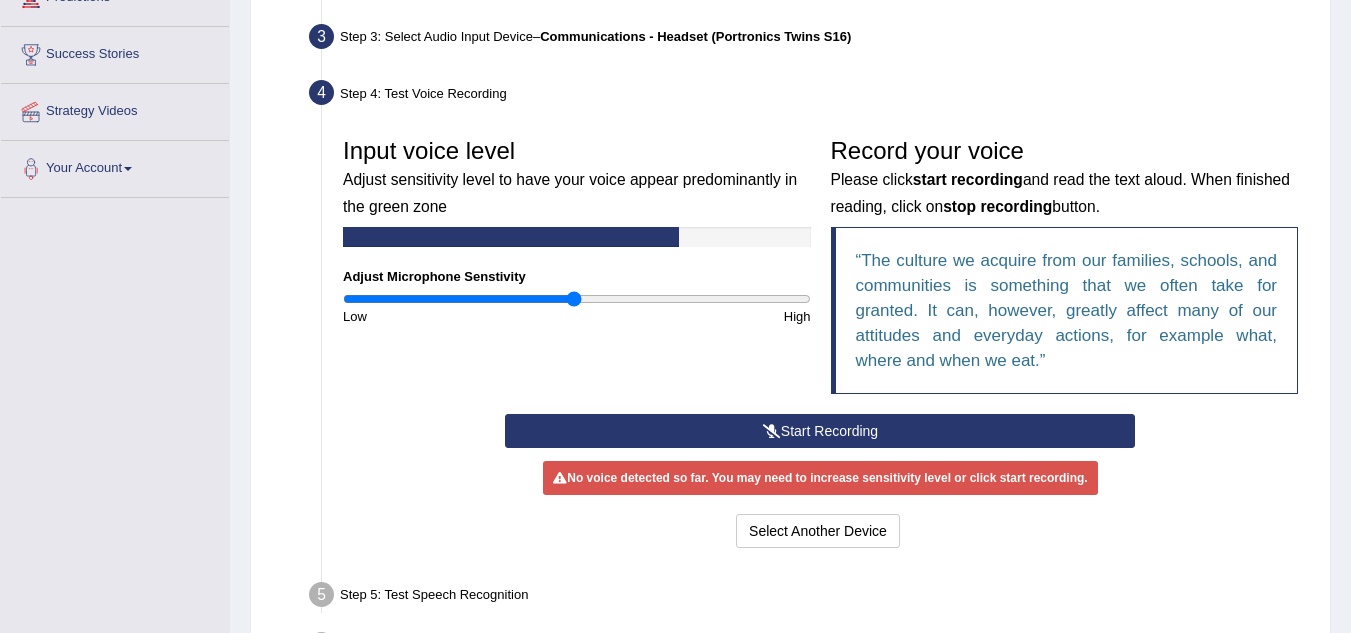 click on "Start Recording" at bounding box center (820, 431) 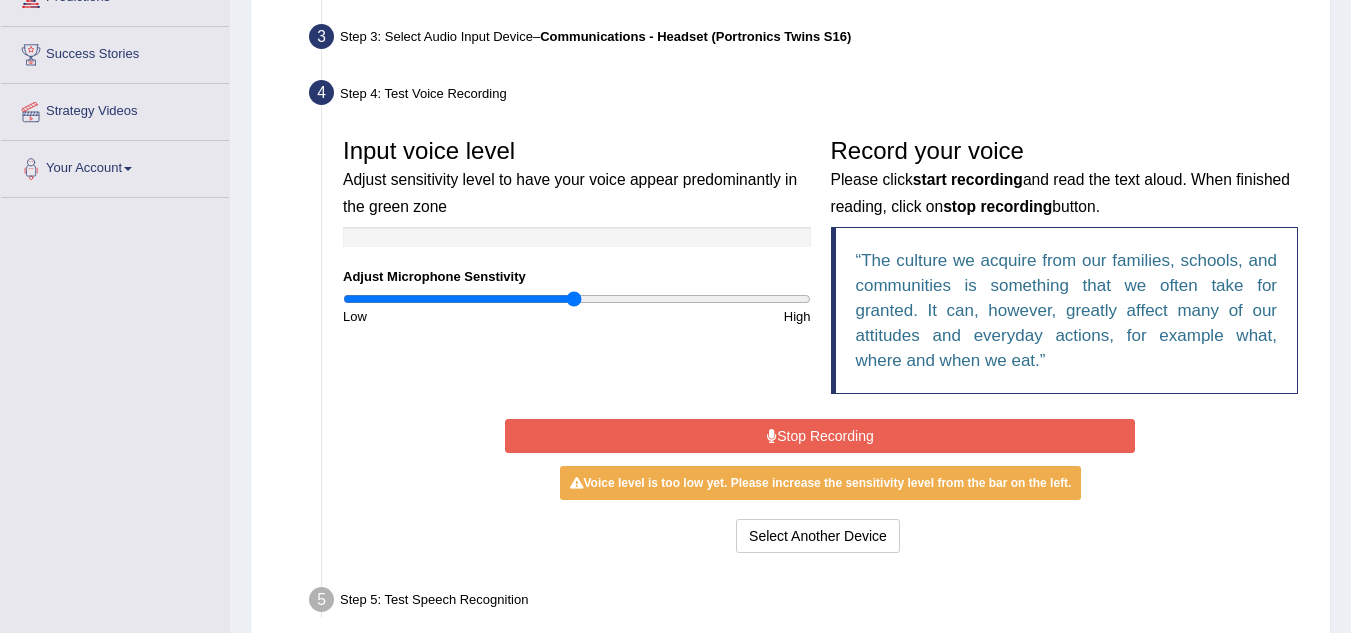 click on "Stop Recording" at bounding box center (820, 436) 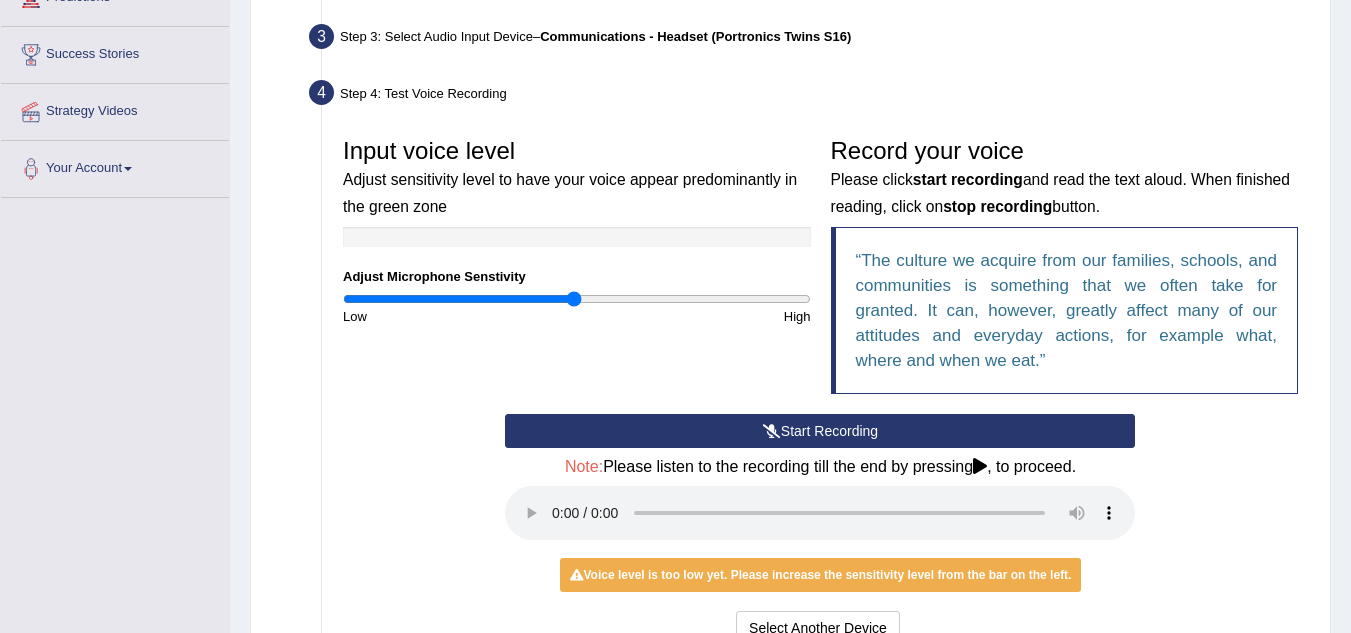 click at bounding box center [772, 431] 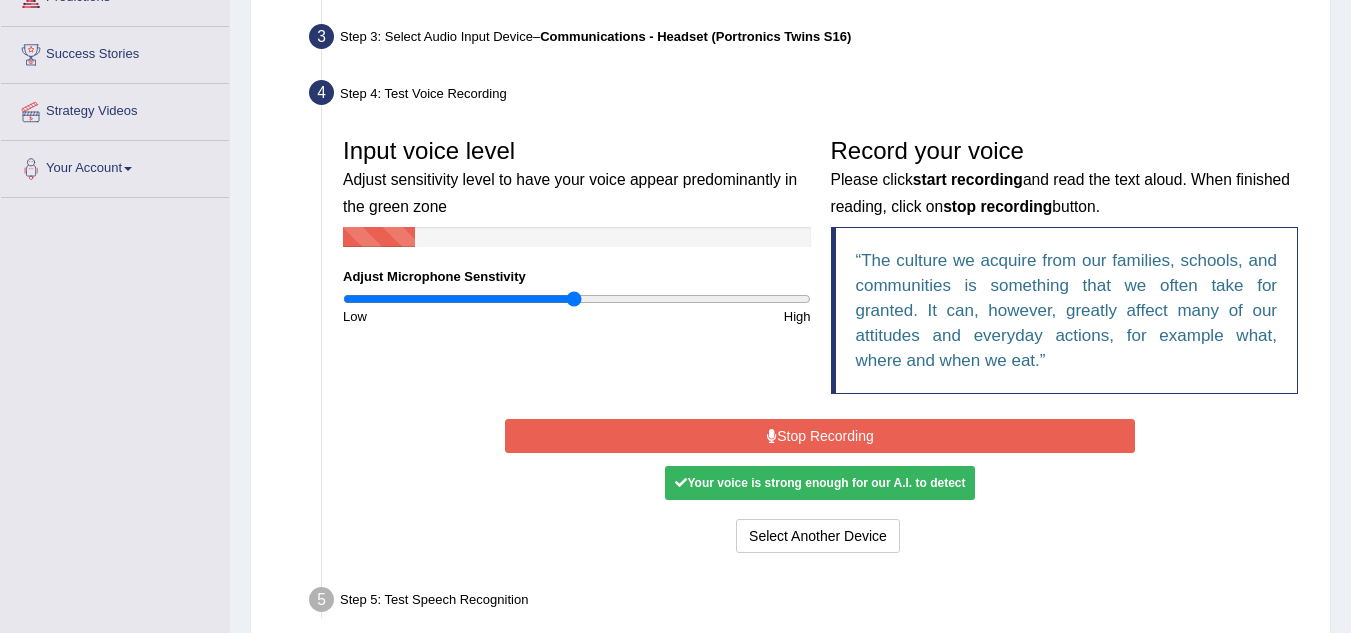 click on "Stop Recording" at bounding box center [820, 436] 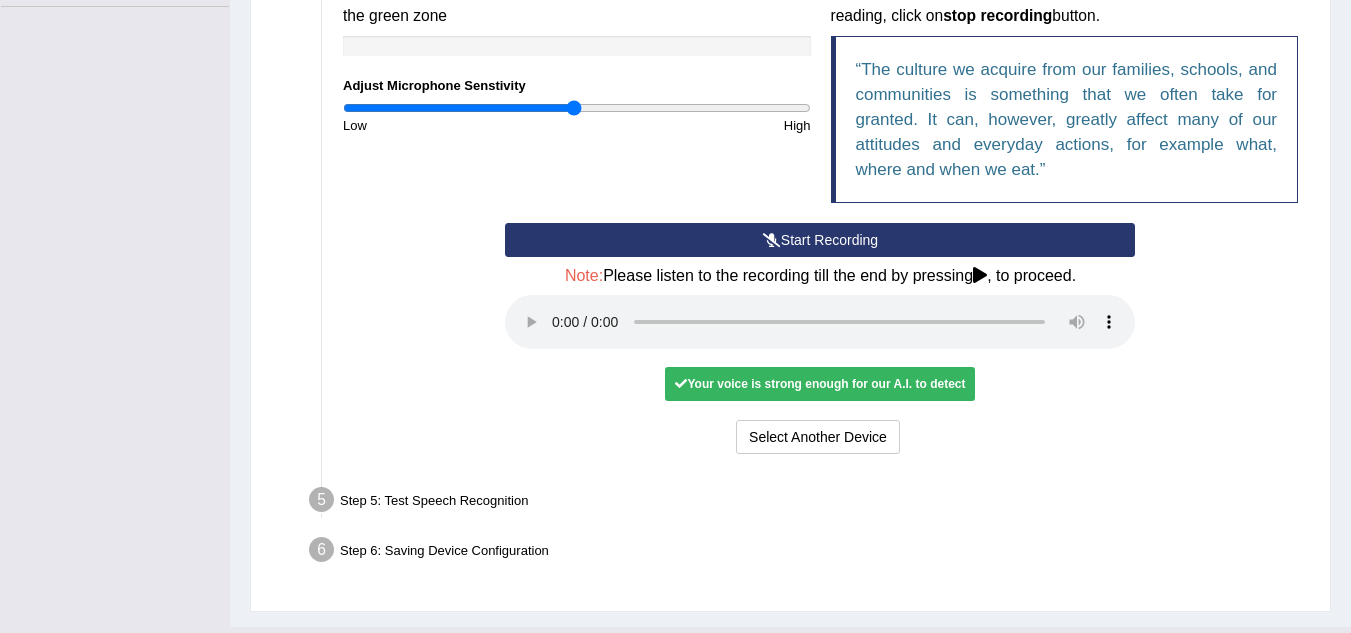 scroll, scrollTop: 500, scrollLeft: 0, axis: vertical 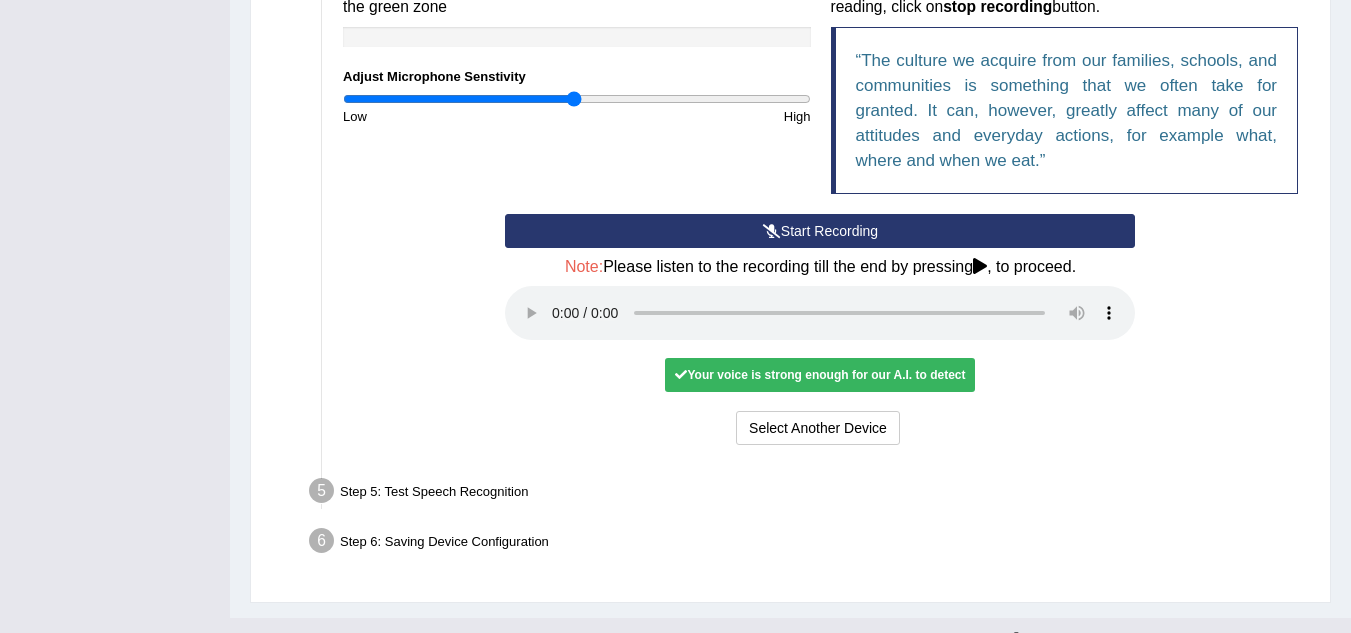 click on "Your voice is strong enough for our A.I. to detect" at bounding box center (820, 375) 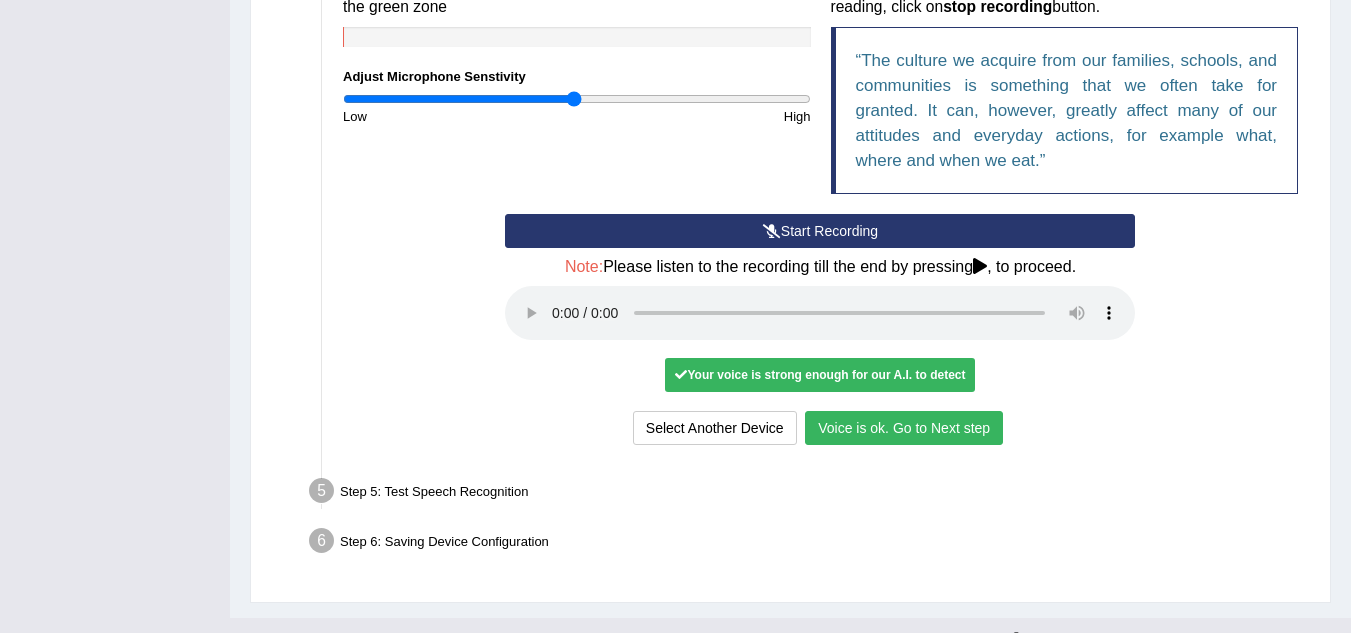 click on "Voice is ok. Go to Next step" at bounding box center (904, 428) 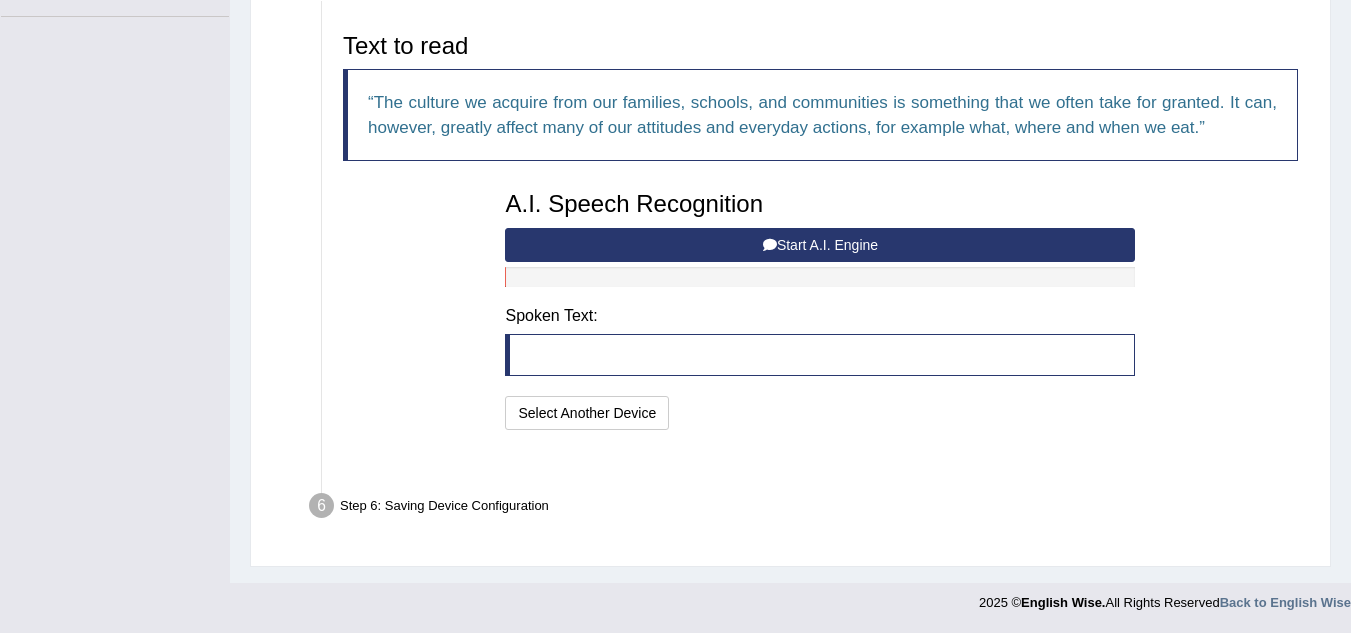 scroll, scrollTop: 432, scrollLeft: 0, axis: vertical 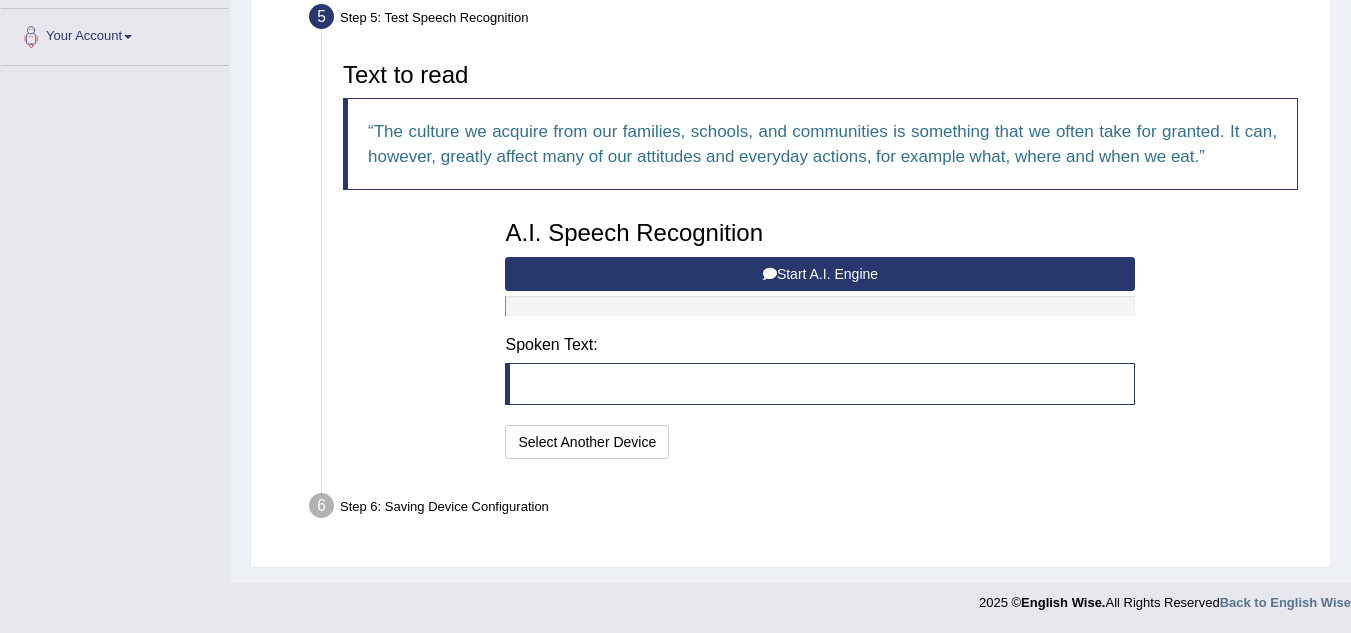 click at bounding box center (820, 384) 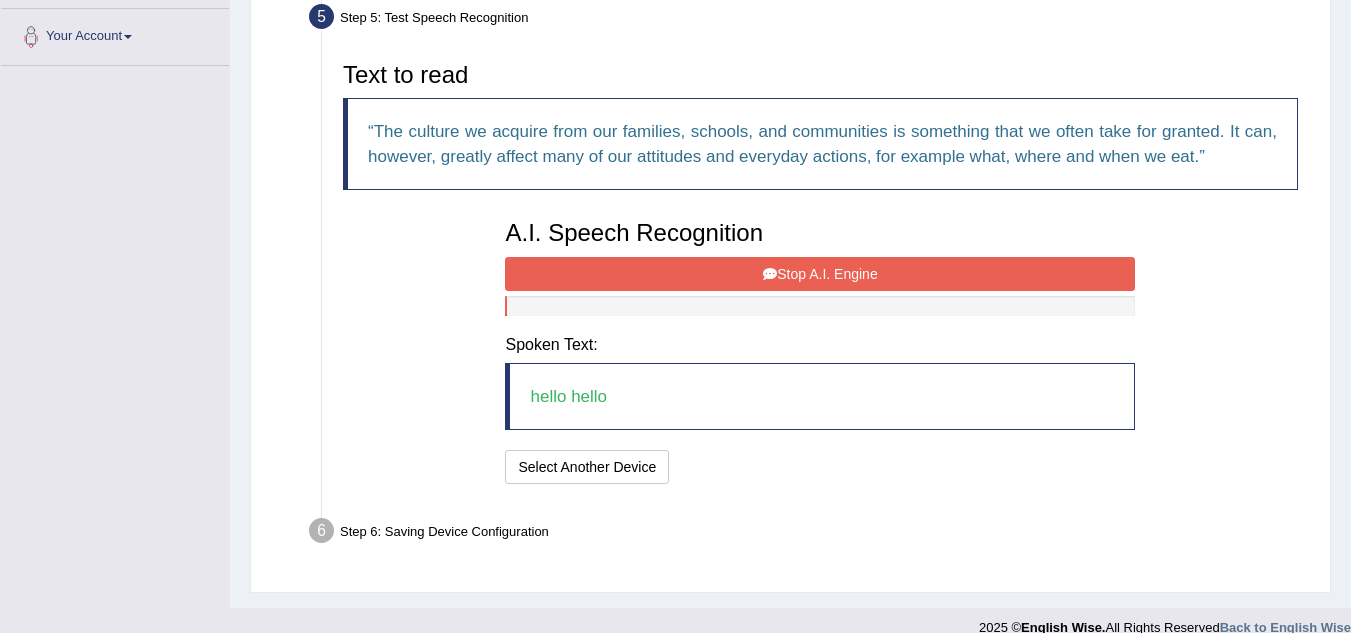 click at bounding box center [770, 274] 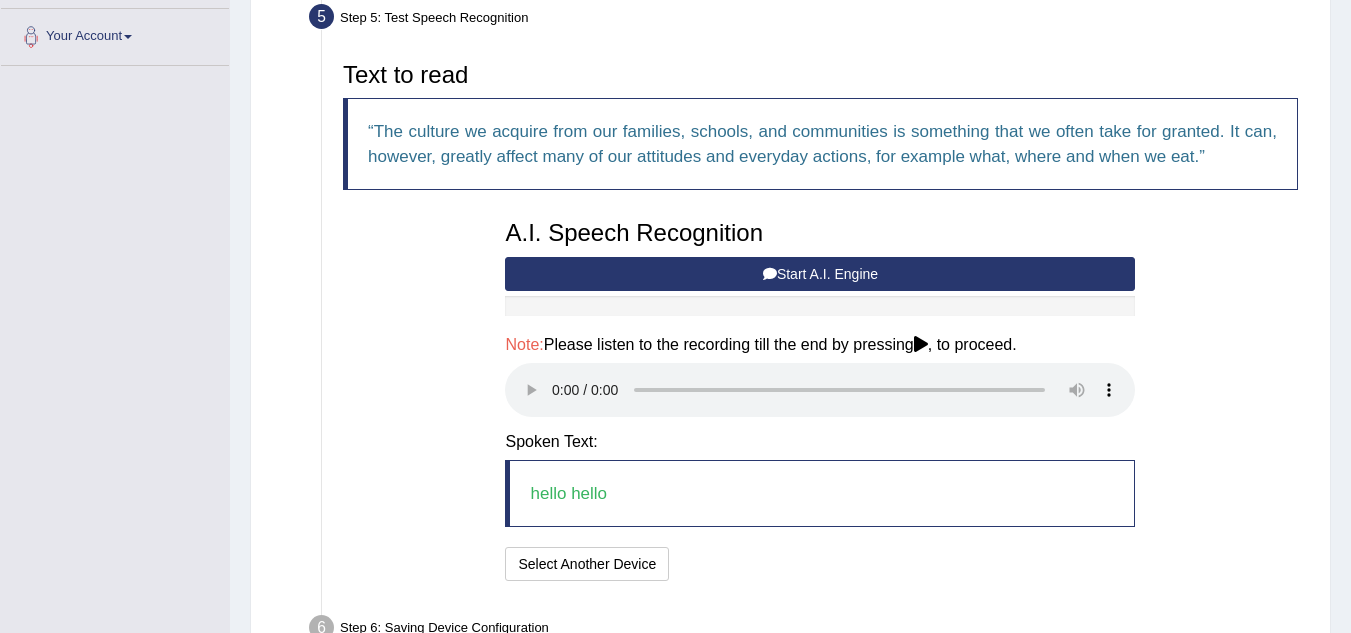 click on "hello hello" at bounding box center [820, 493] 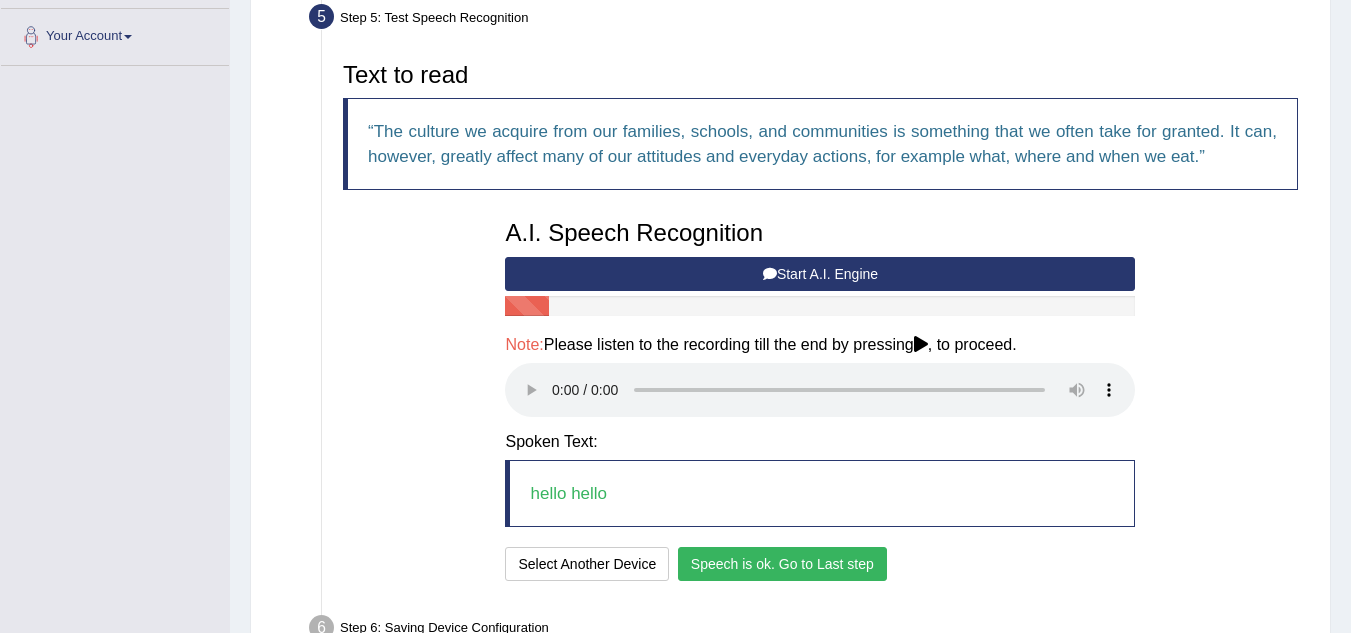 click on "hello hello" at bounding box center (820, 493) 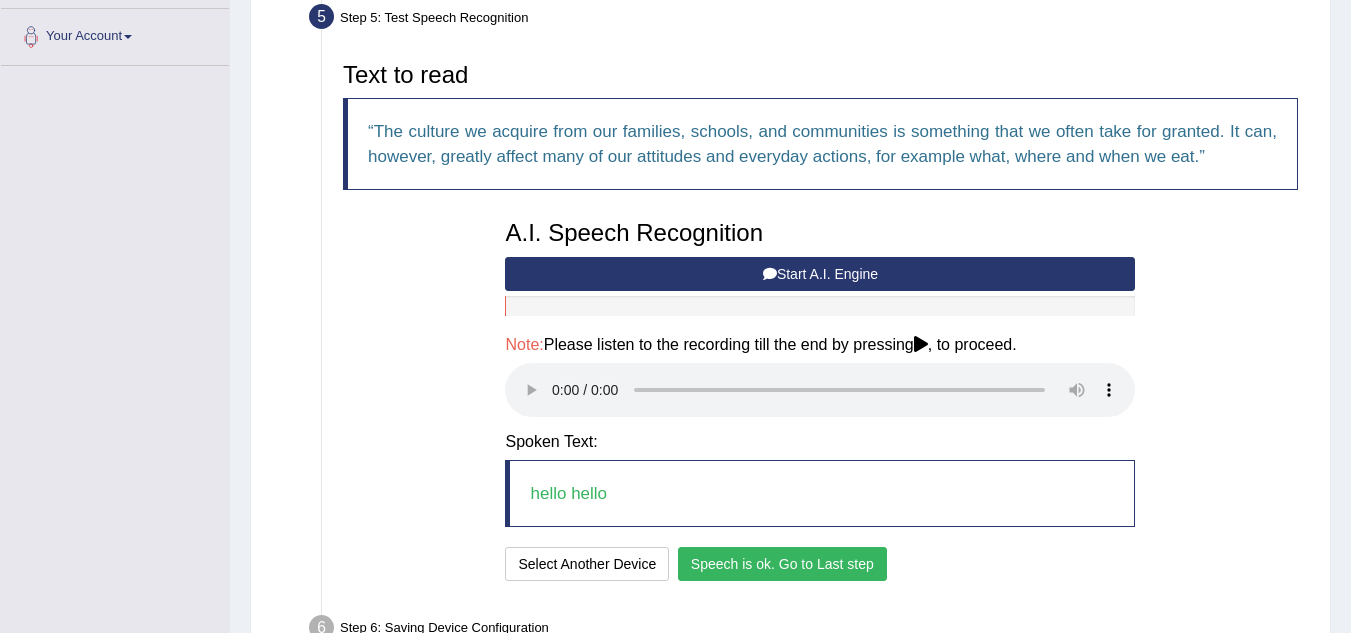 click on "hello hello" at bounding box center [820, 493] 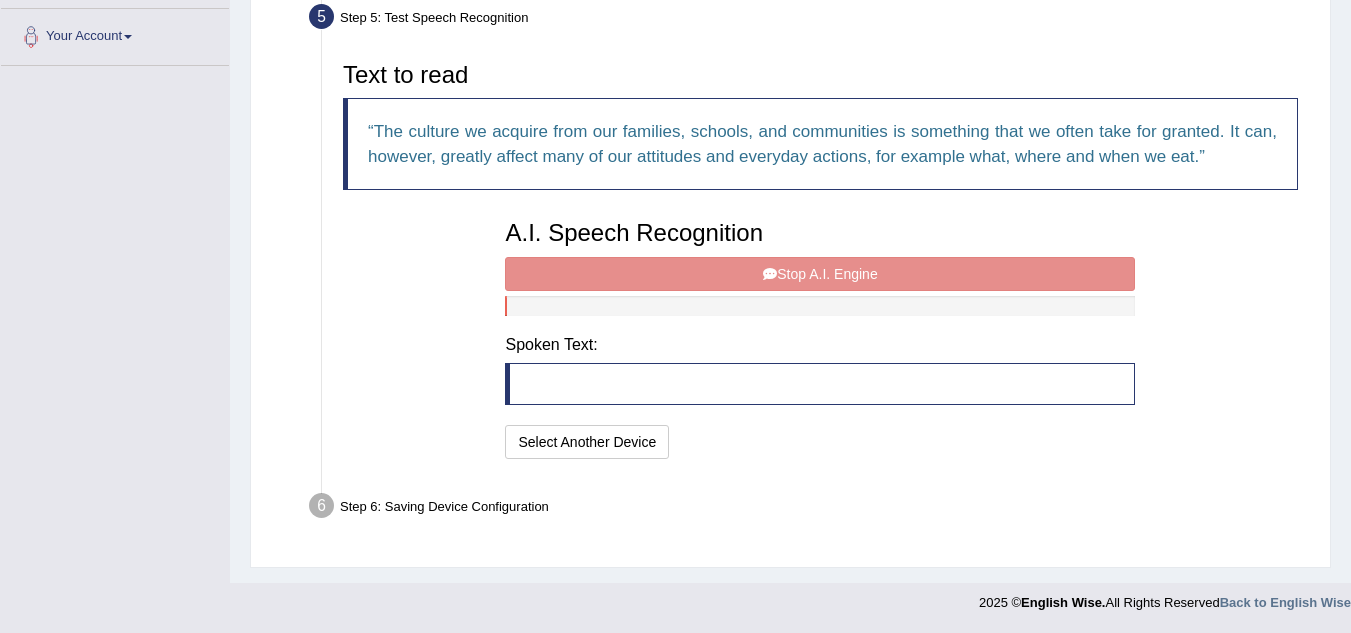 click at bounding box center (820, 384) 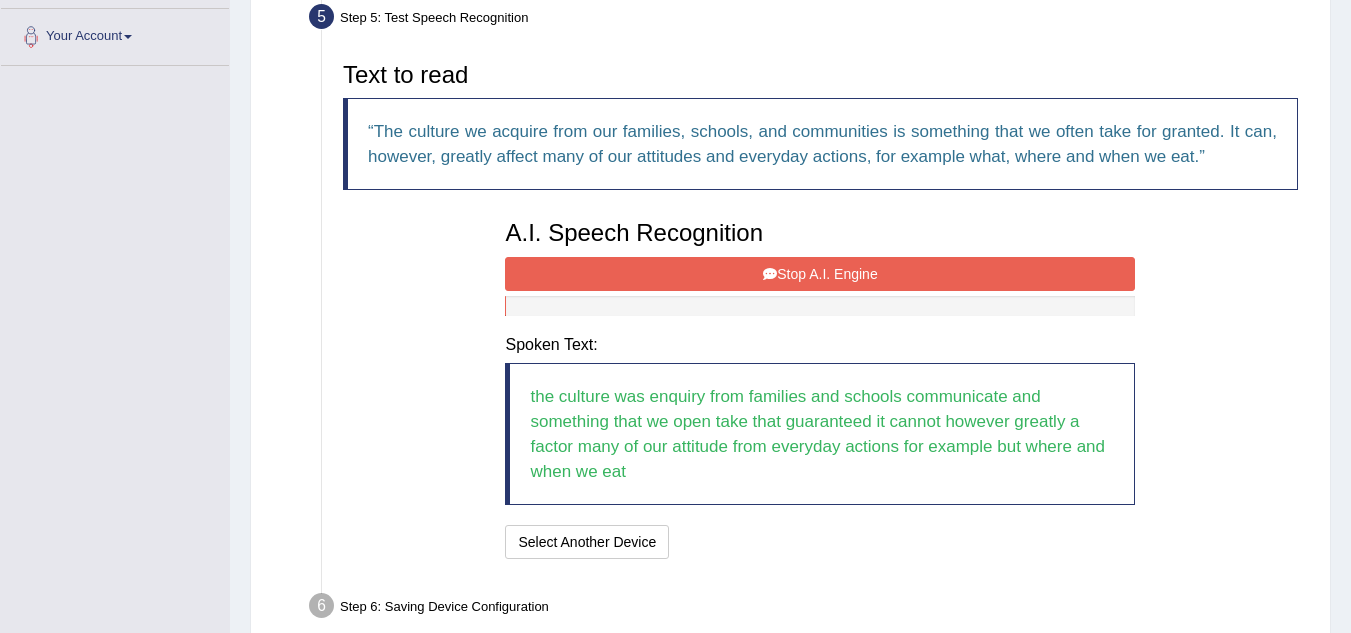 click on "Stop A.I. Engine" at bounding box center (820, 274) 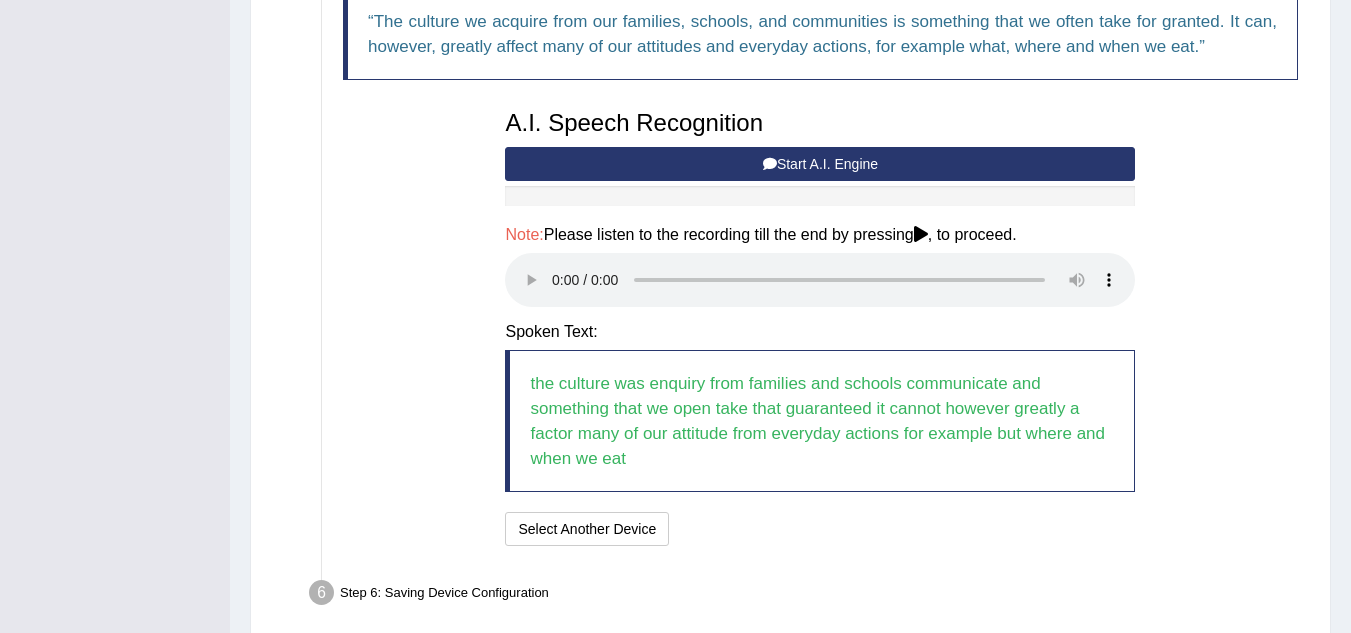 scroll, scrollTop: 629, scrollLeft: 0, axis: vertical 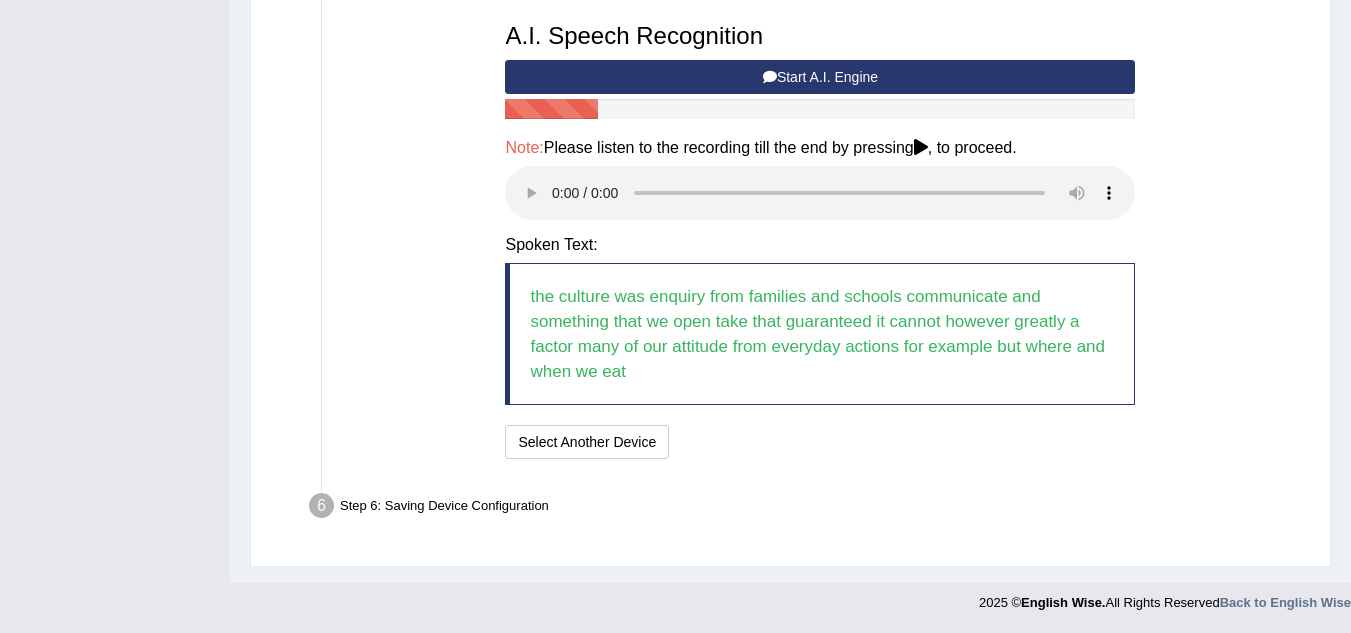click on "the culture was enquiry from families and schools communicate and something that we open take that guaranteed it cannot however greatly a factor many of our attitude from everyday actions for example but where and when we eat" at bounding box center [820, 334] 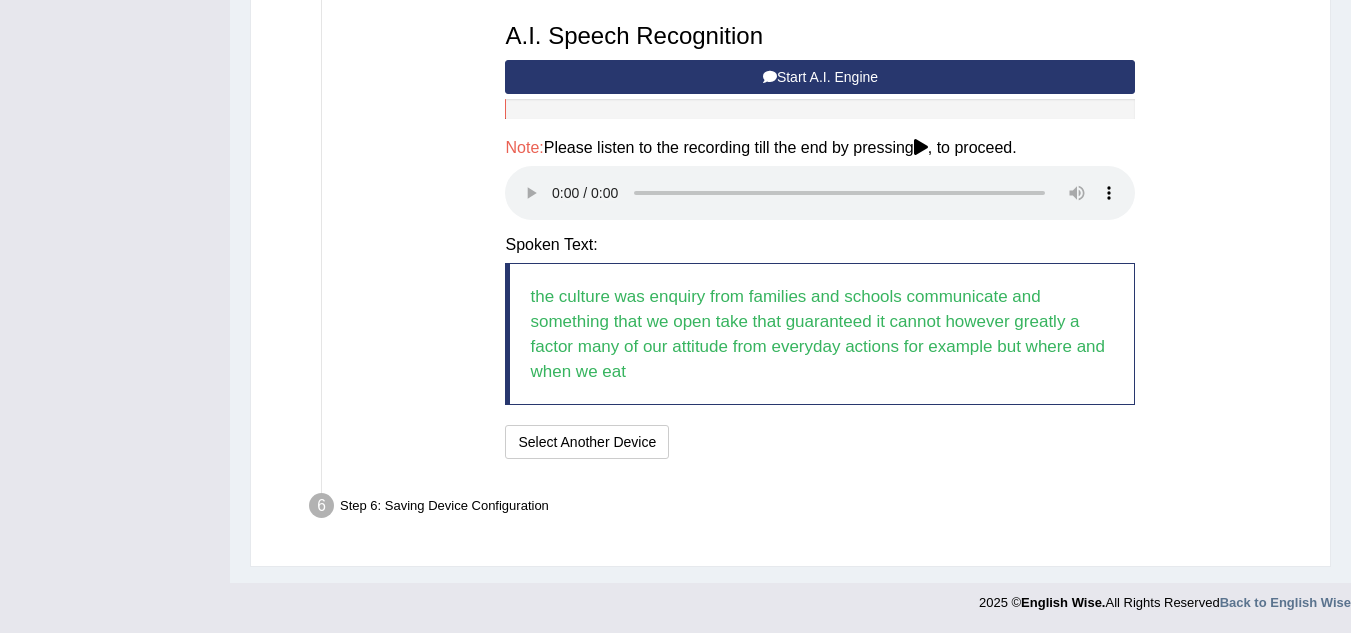 click on "Start A.I. Engine" at bounding box center (820, 77) 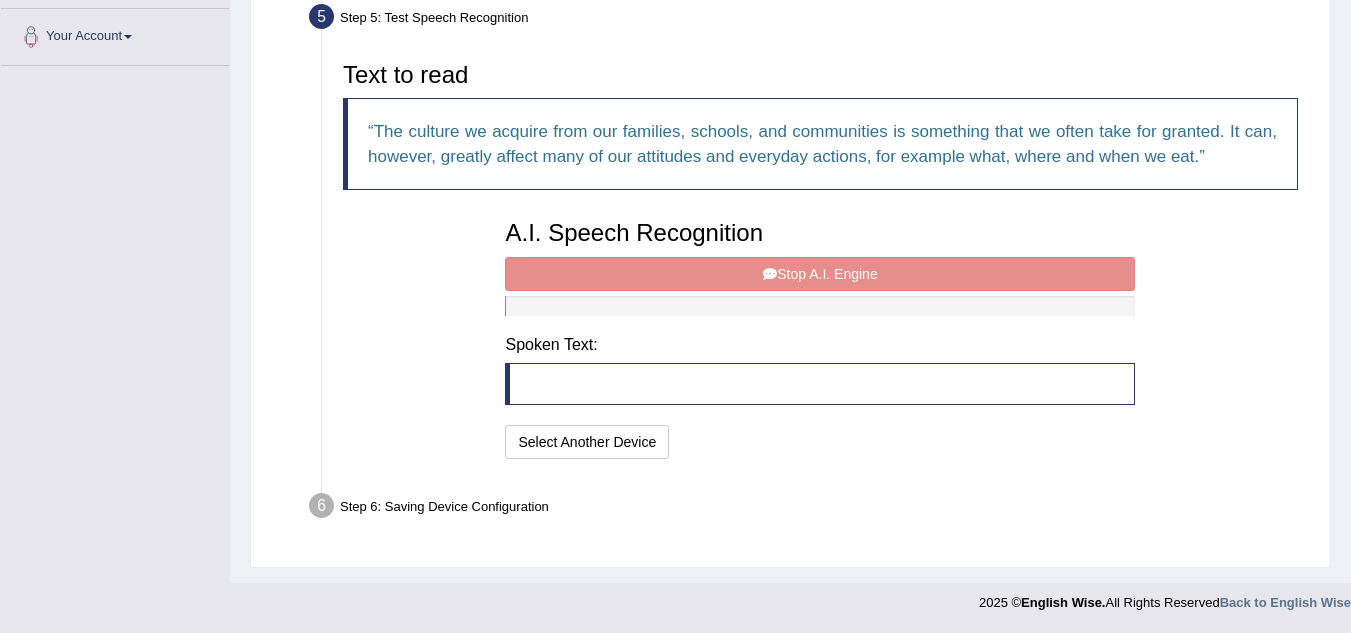 scroll, scrollTop: 432, scrollLeft: 0, axis: vertical 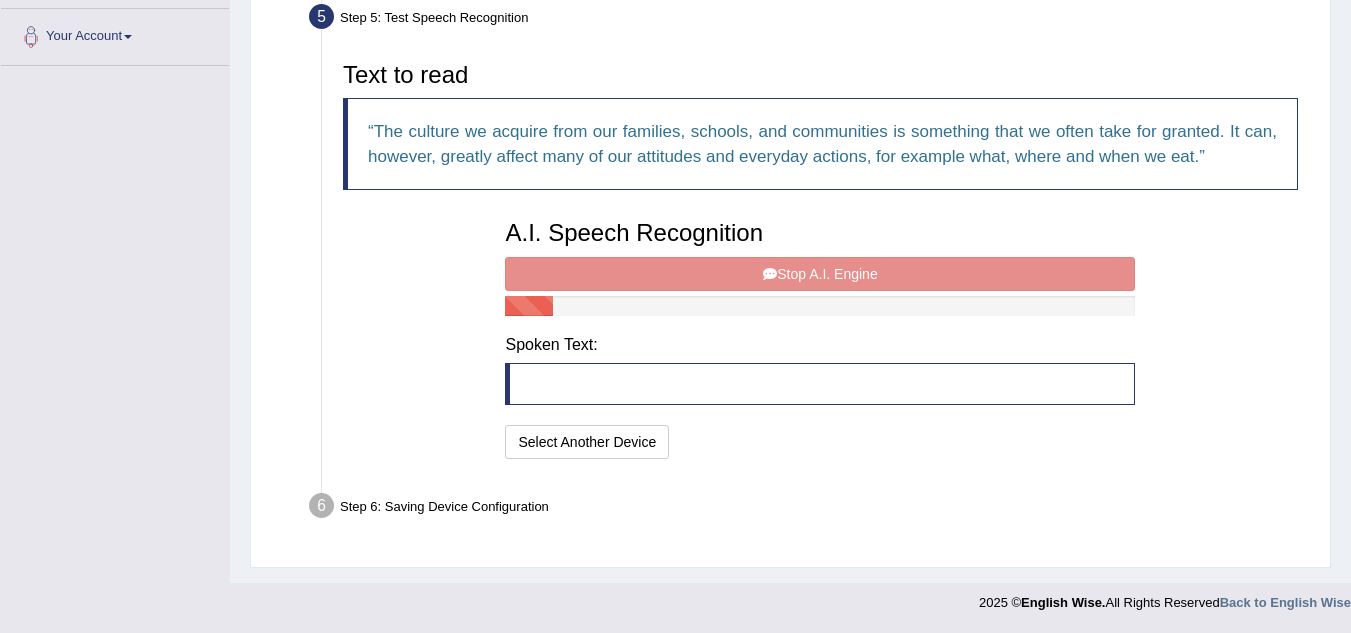 click on "A.I. Speech Recognition    Start A.I. Engine    Stop A.I. Engine     Note:  Please listen to the recording till the end by pressing  , to proceed.     Spoken Text:     I will practice without this feature   Select Another Device   Speech is ok. Go to Last step" at bounding box center [820, 337] 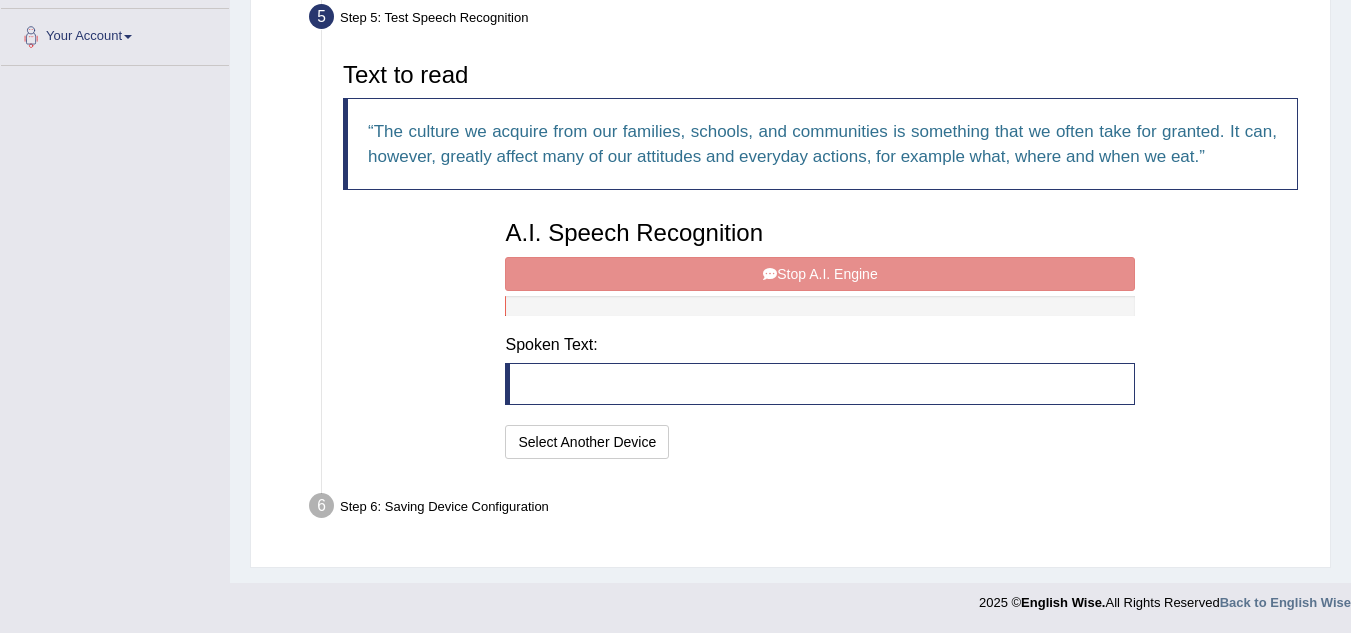 click on "Step 6: Saving Device Configuration" at bounding box center (810, 509) 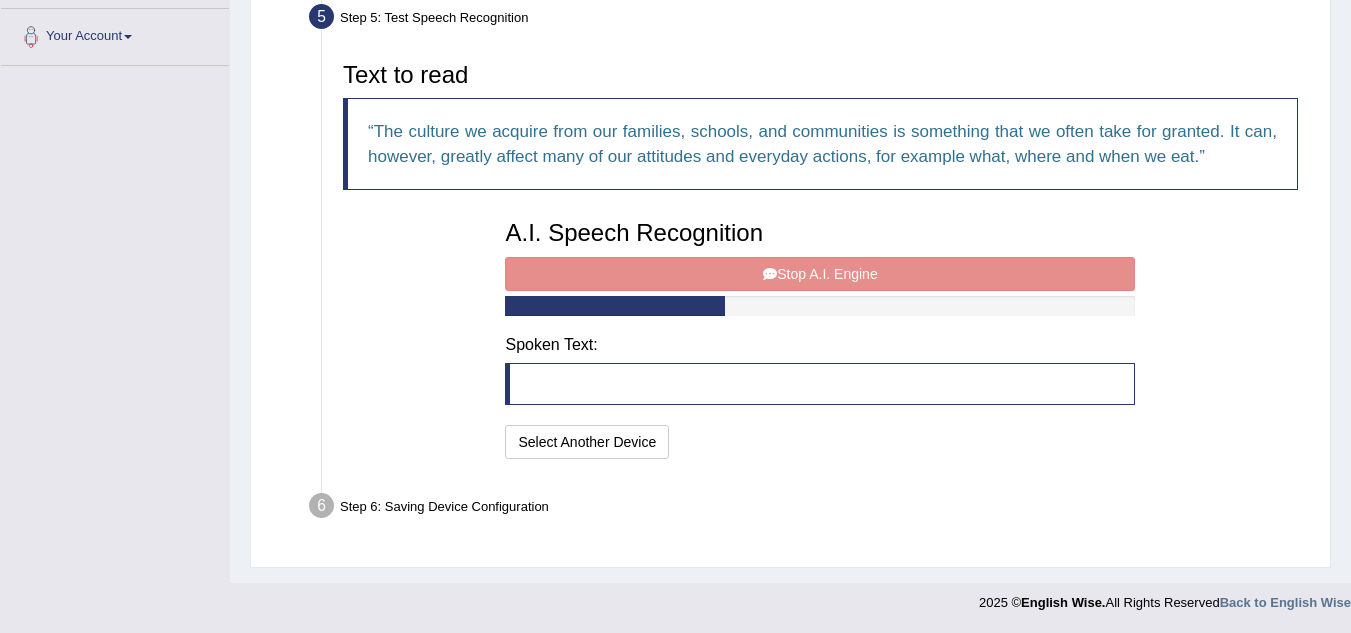 scroll, scrollTop: 457, scrollLeft: 0, axis: vertical 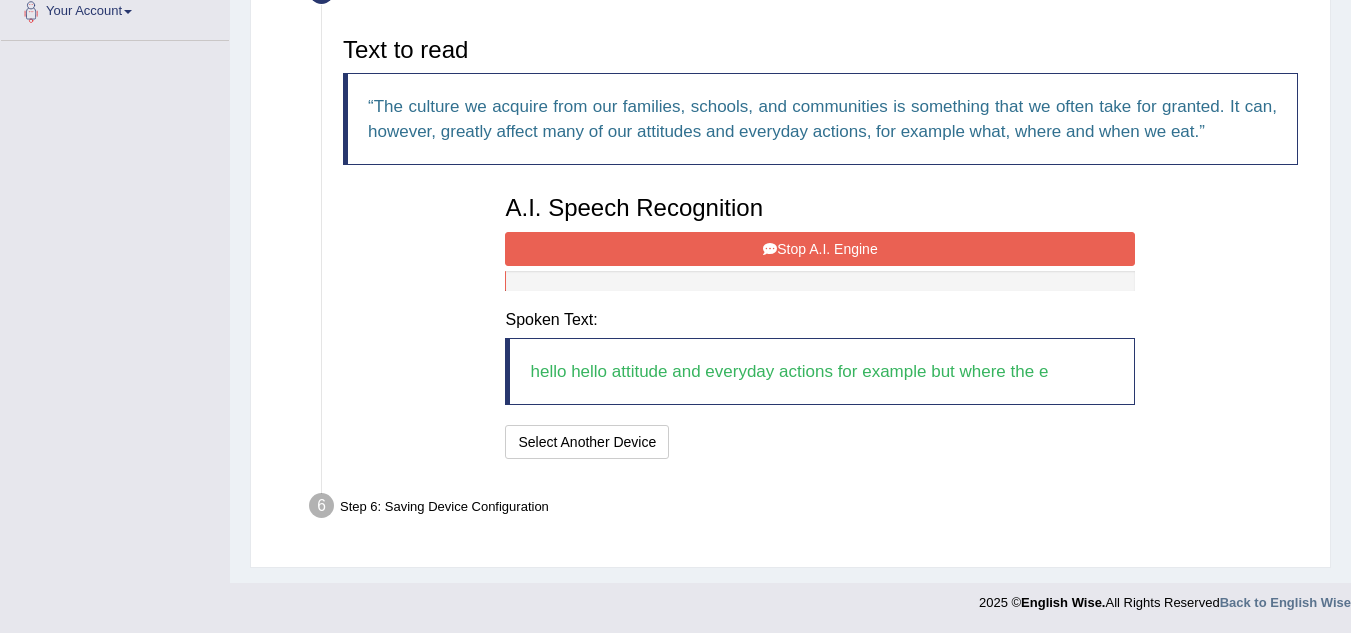 click on "Stop A.I. Engine" at bounding box center (820, 249) 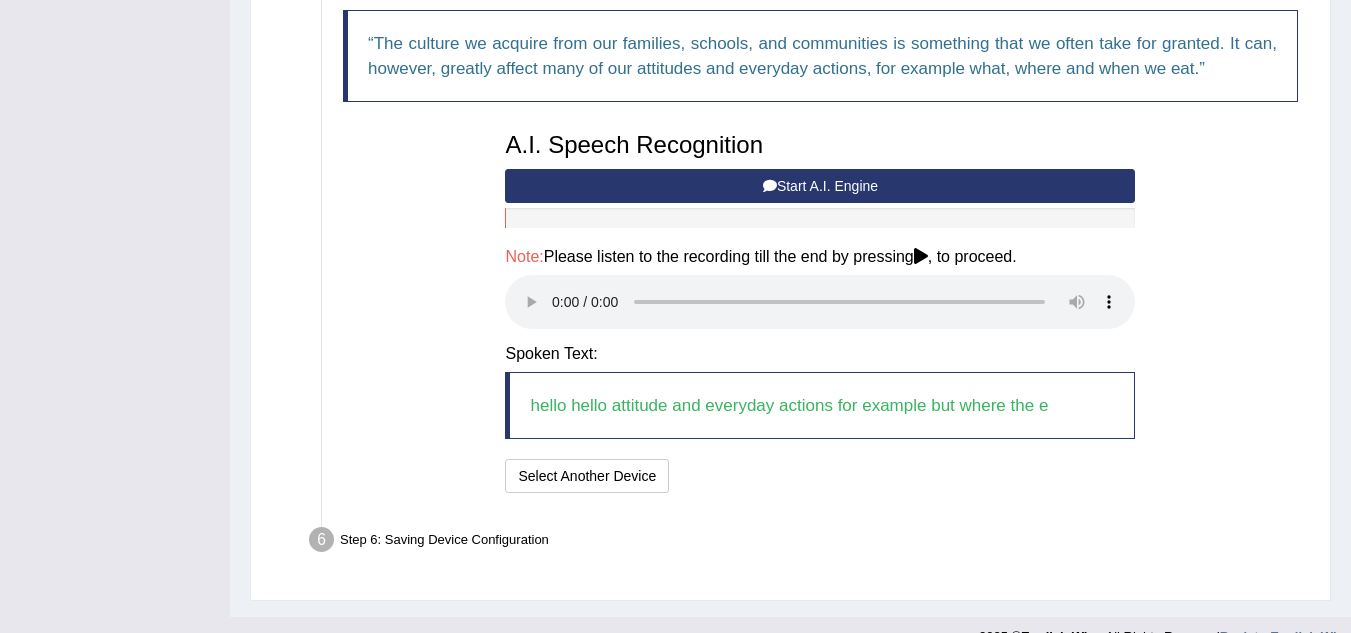scroll, scrollTop: 554, scrollLeft: 0, axis: vertical 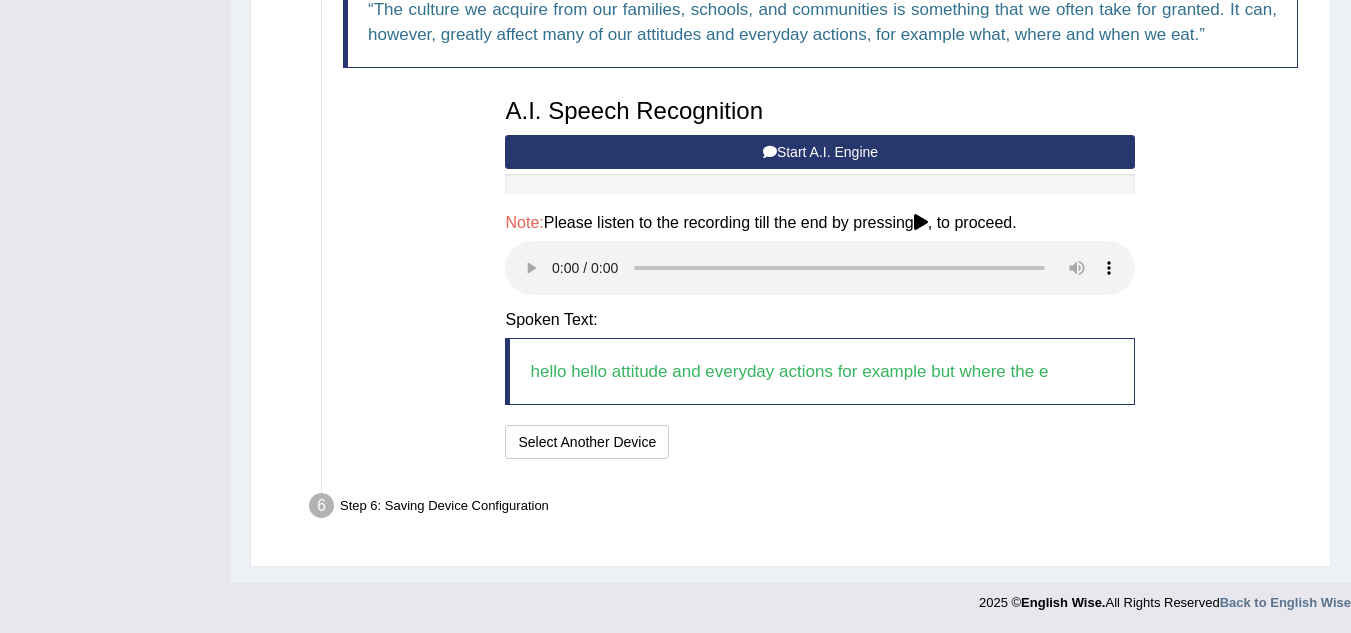 click at bounding box center (921, 222) 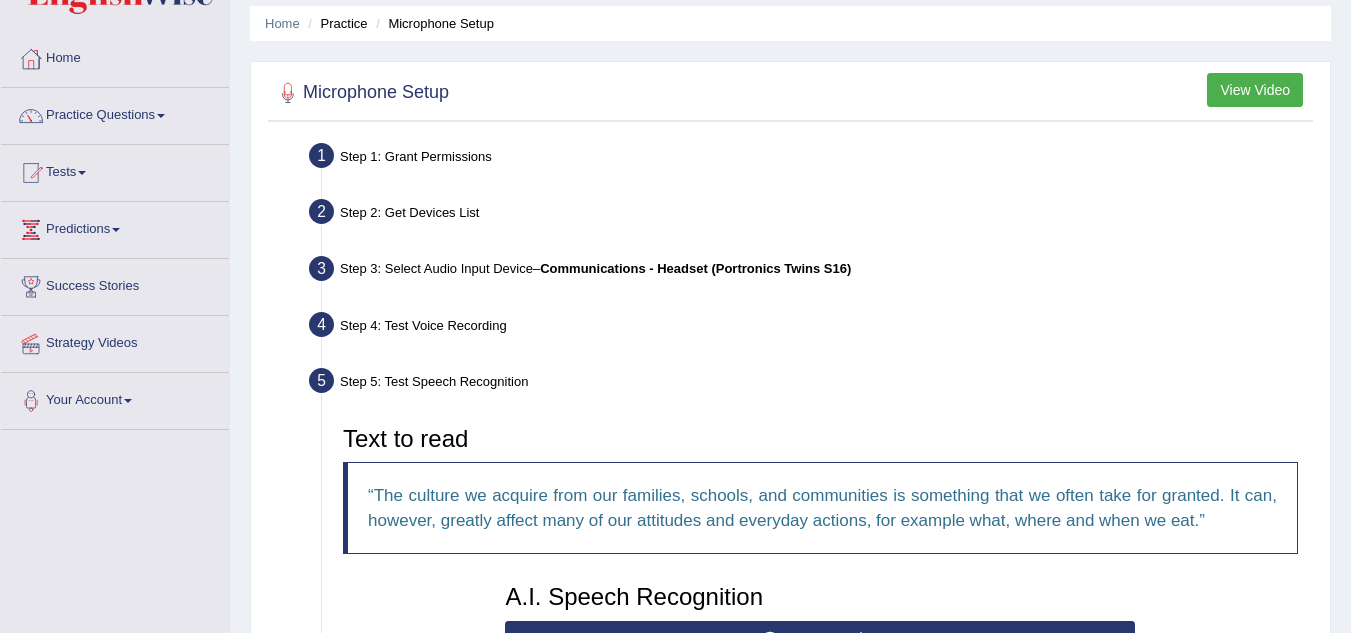 scroll, scrollTop: 54, scrollLeft: 0, axis: vertical 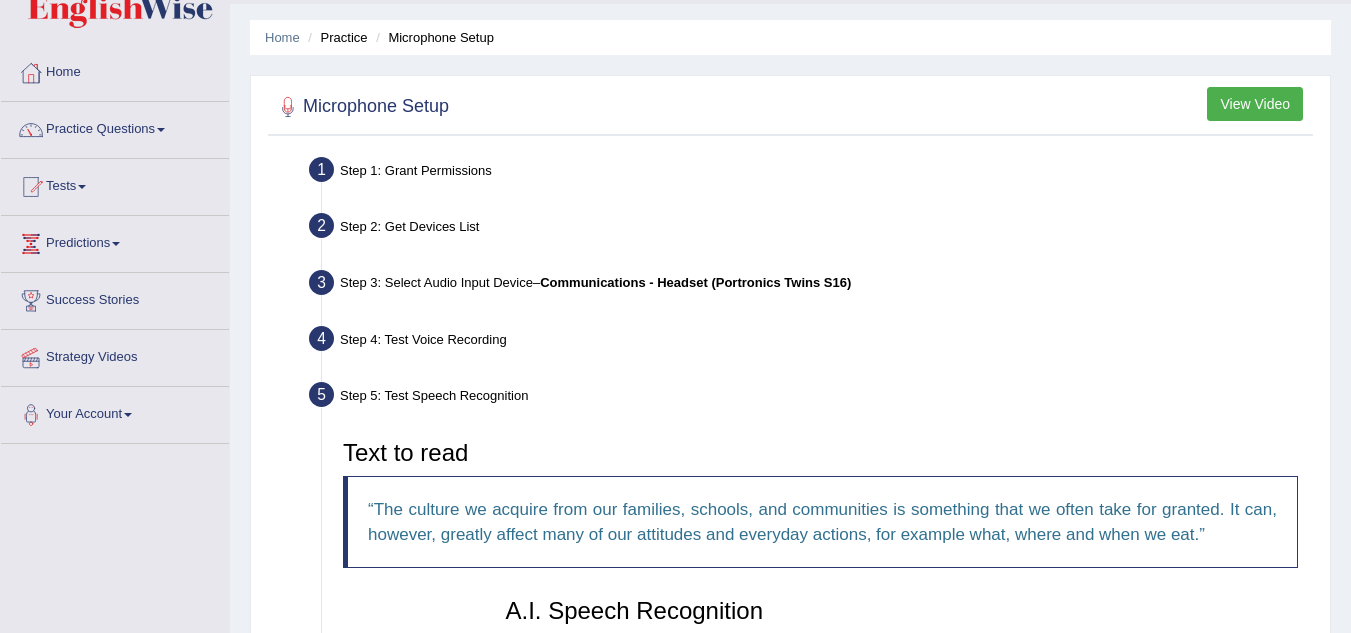click on "Step 5: Test Speech Recognition" at bounding box center [810, 398] 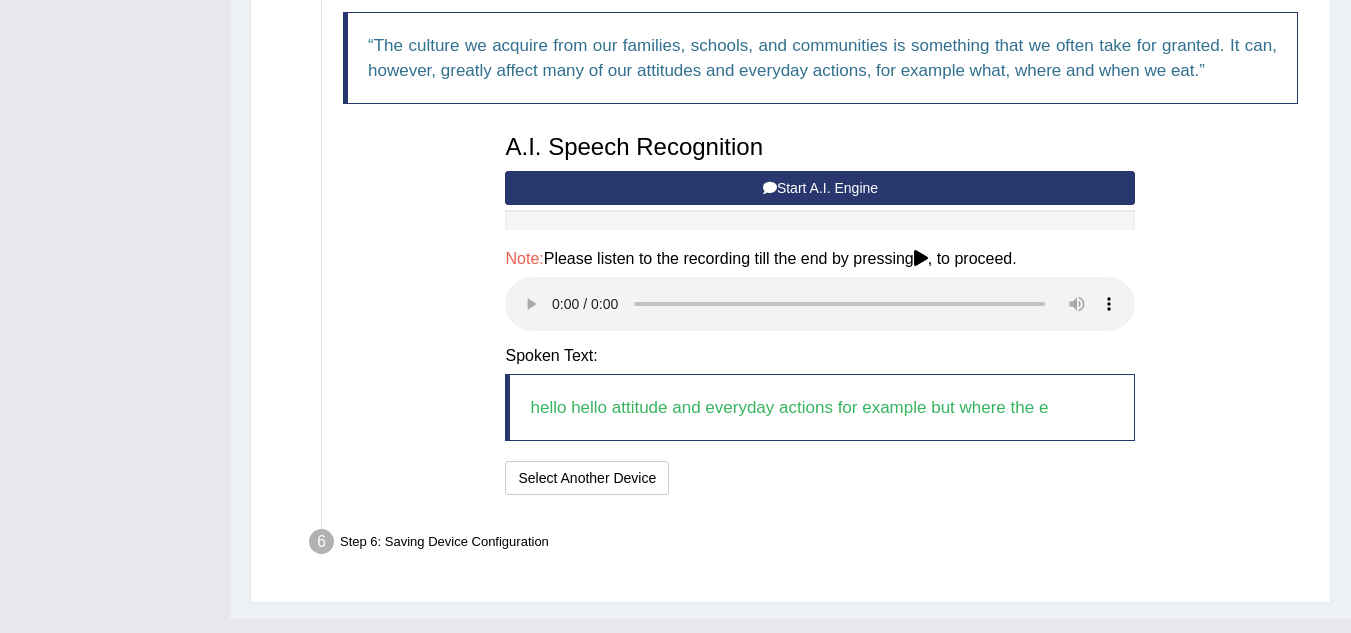 scroll, scrollTop: 554, scrollLeft: 0, axis: vertical 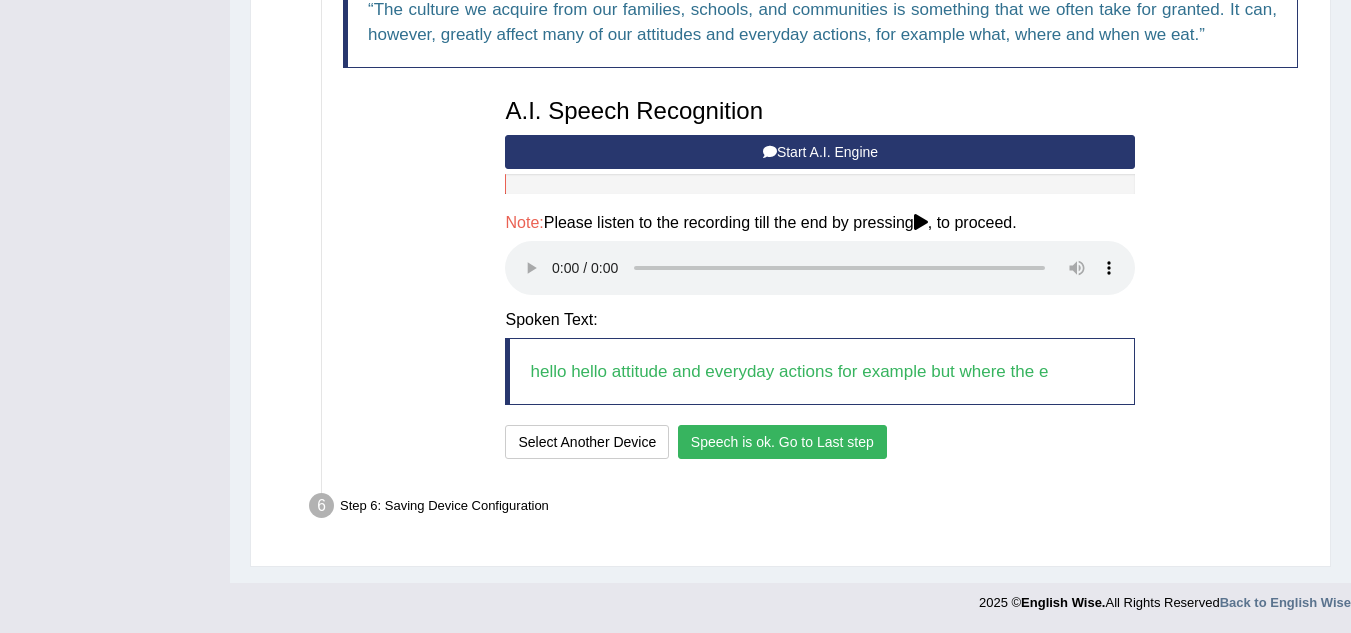 click on "Speech is ok. Go to Last step" at bounding box center [782, 442] 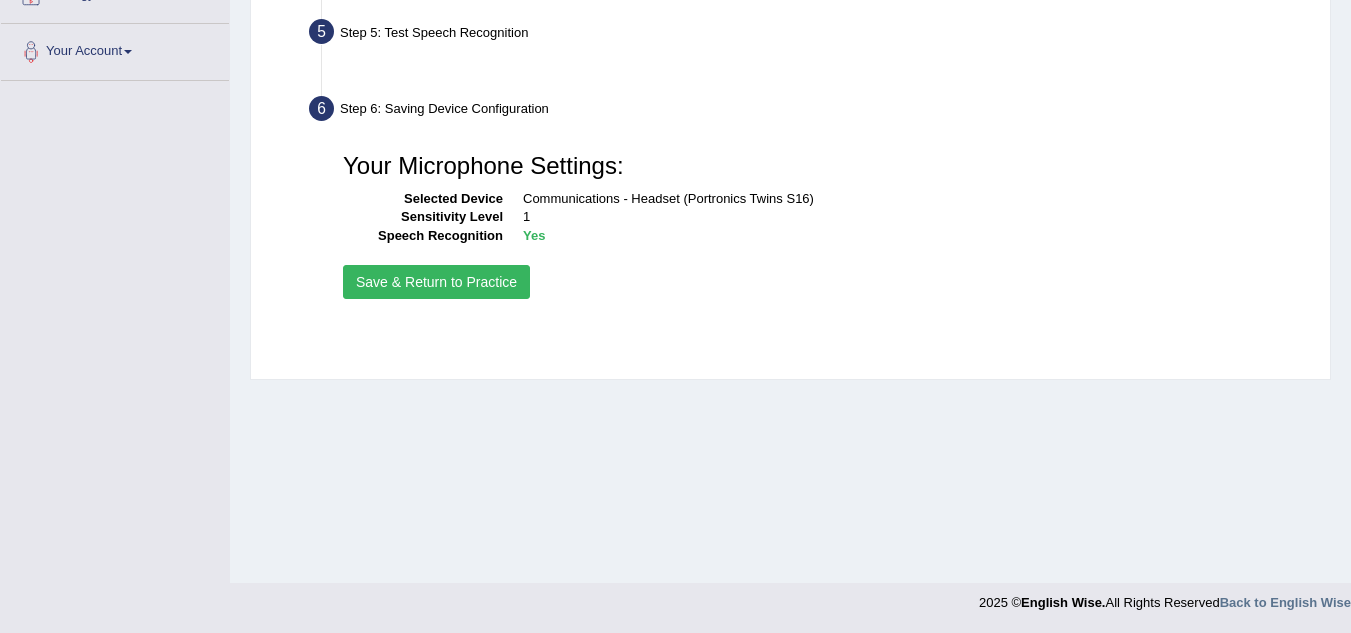 scroll, scrollTop: 417, scrollLeft: 0, axis: vertical 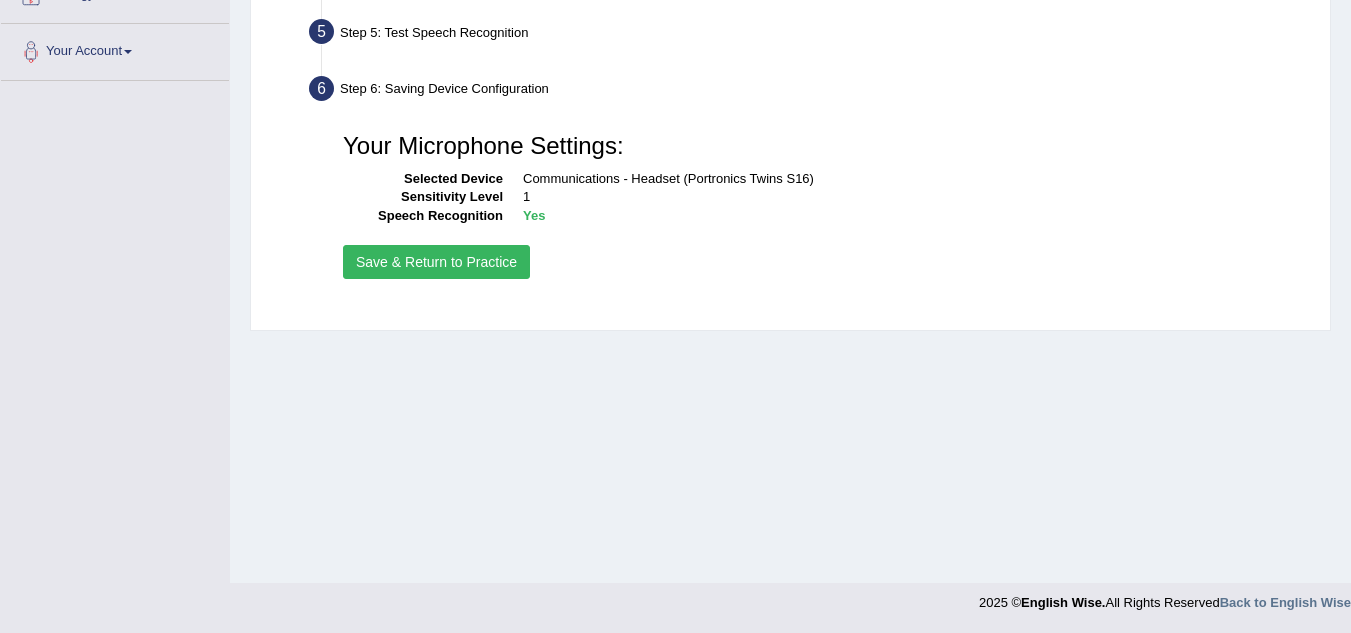 click on "Save & Return to Practice" at bounding box center (436, 262) 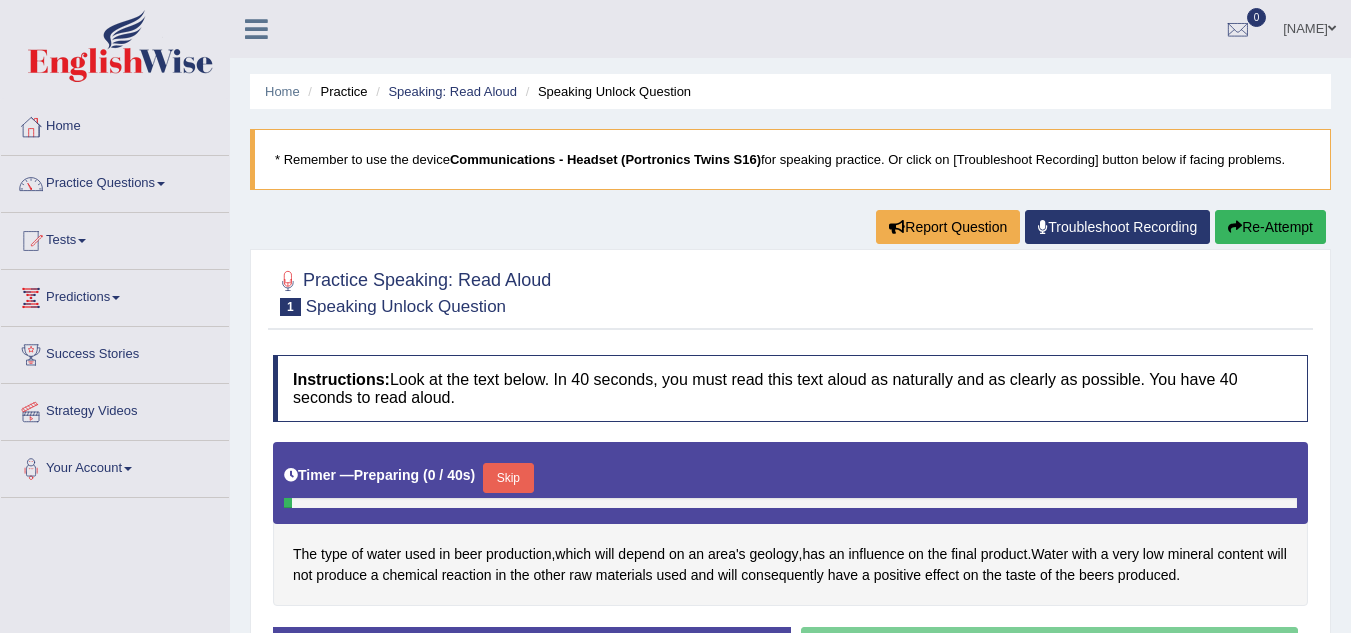 scroll, scrollTop: 300, scrollLeft: 0, axis: vertical 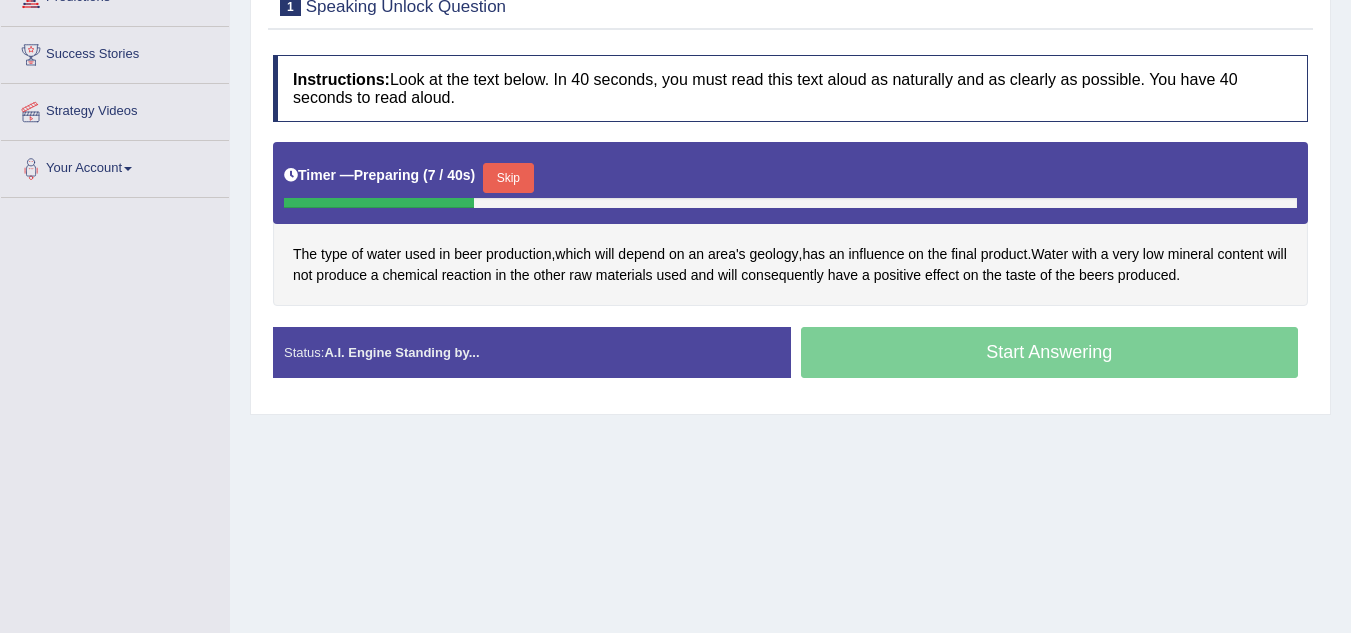 click on "Start Answering" at bounding box center [1050, 355] 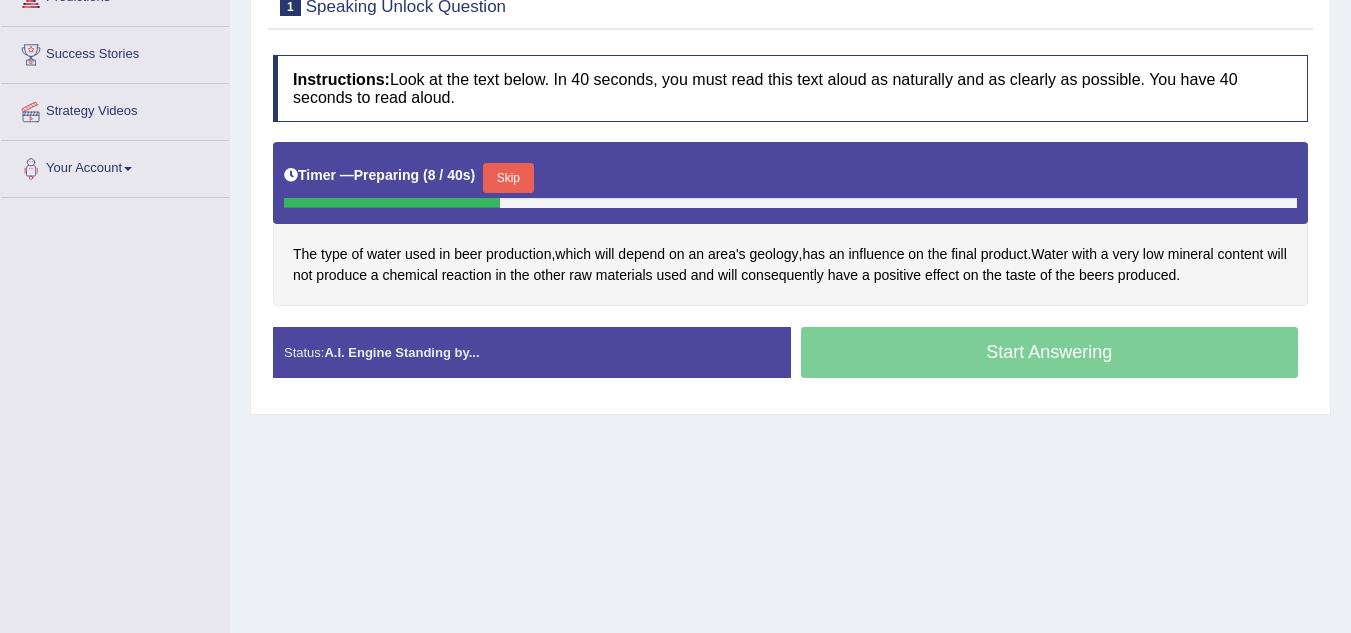 click on "Start Answering" at bounding box center [1050, 355] 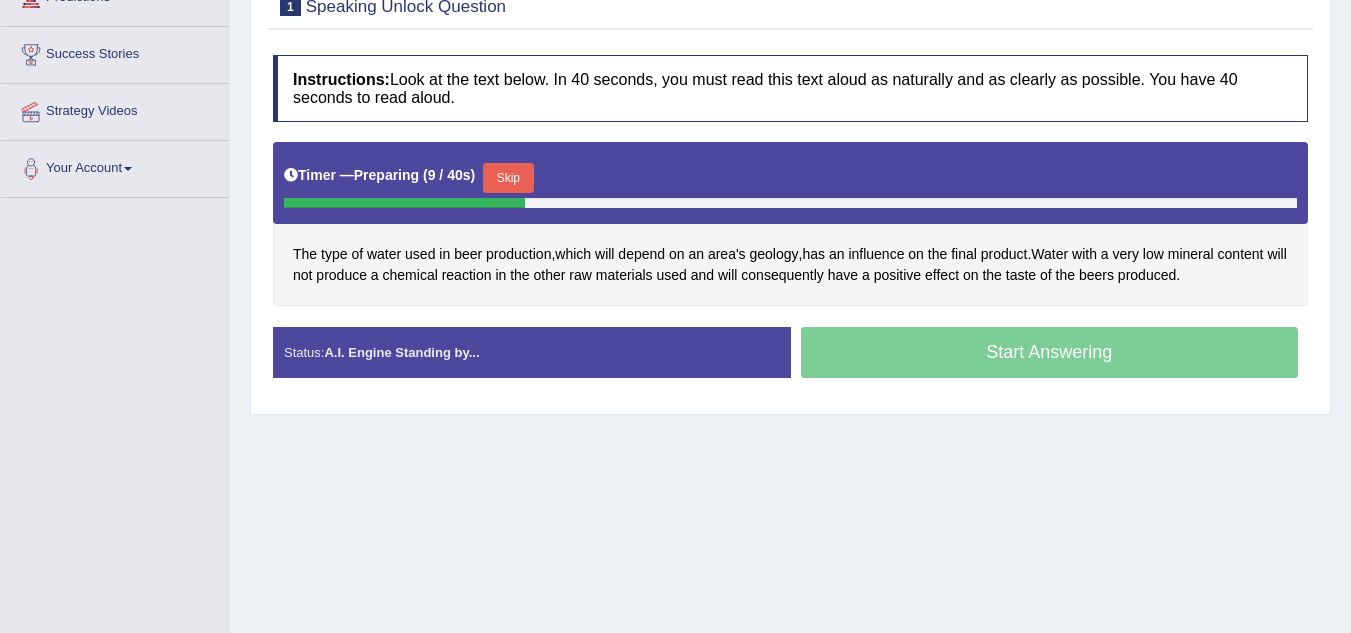 click on "Status:  A.I. Engine Standing by..." at bounding box center [532, 352] 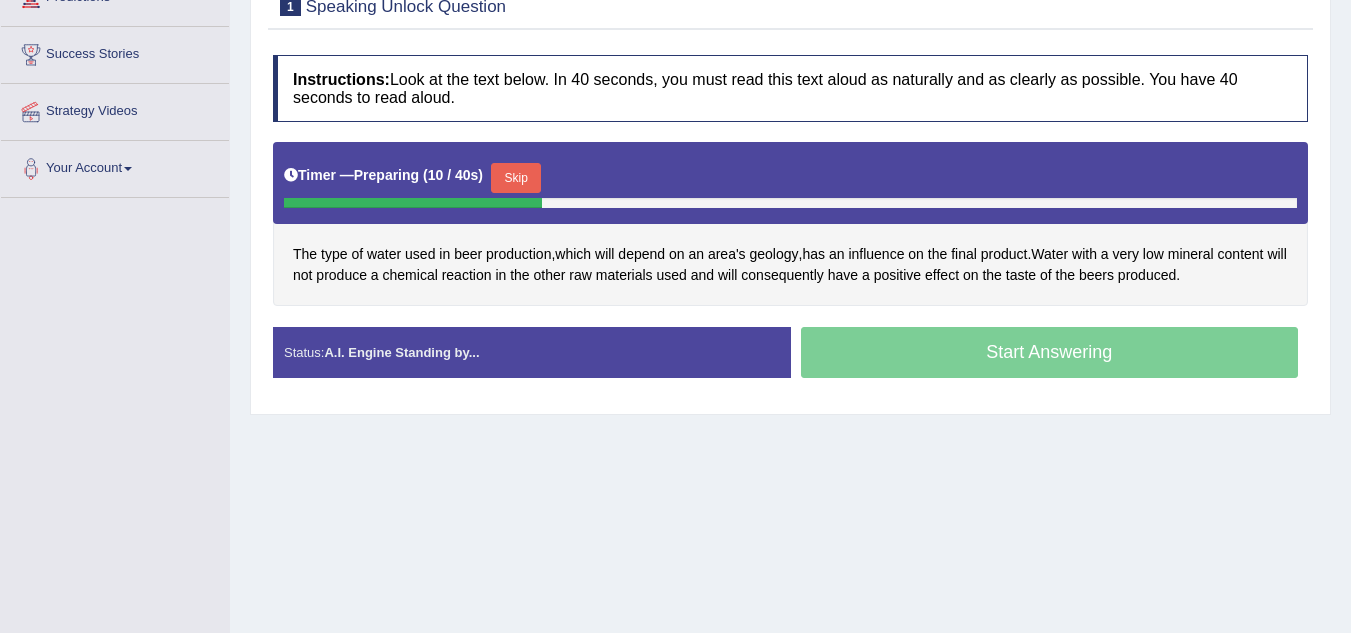click on "Skip" at bounding box center (516, 178) 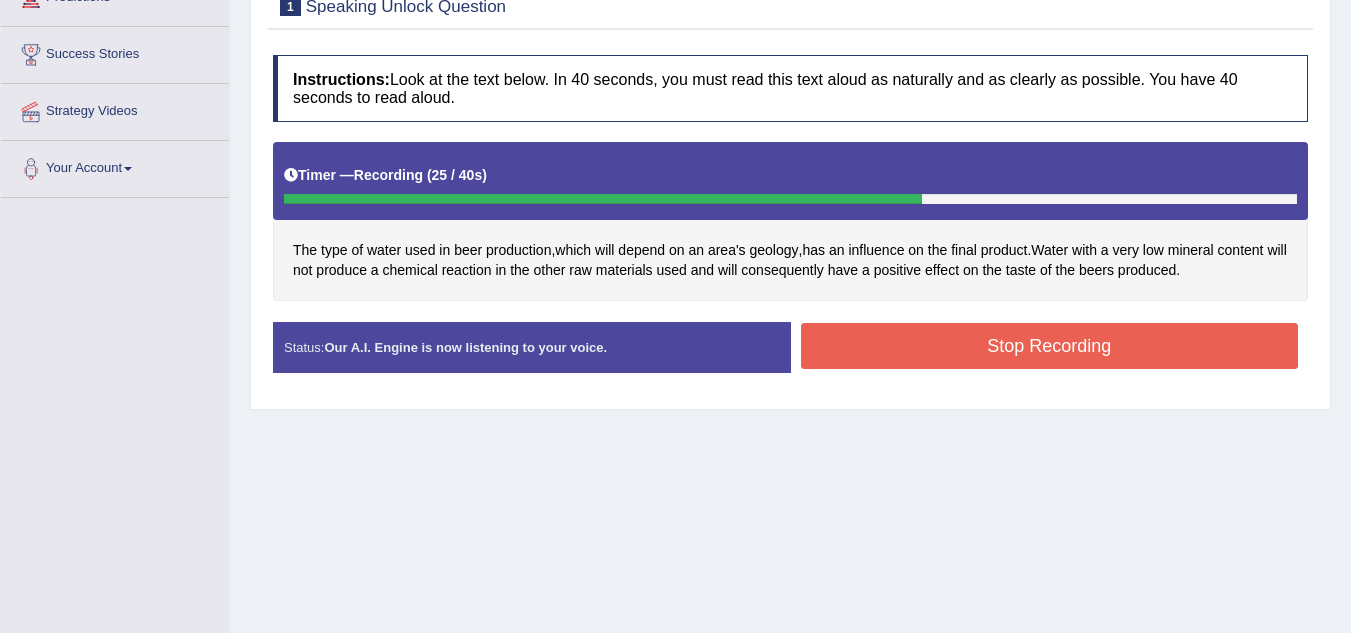 click on "Stop Recording" at bounding box center [1050, 346] 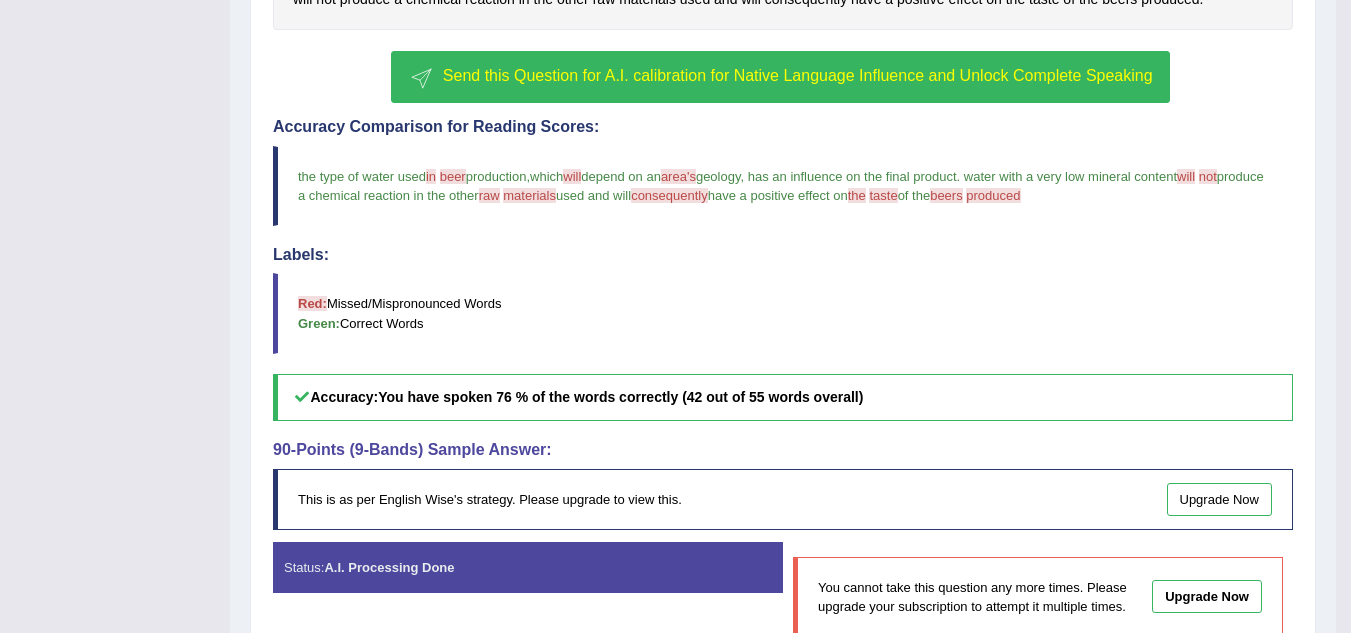 scroll, scrollTop: 678, scrollLeft: 0, axis: vertical 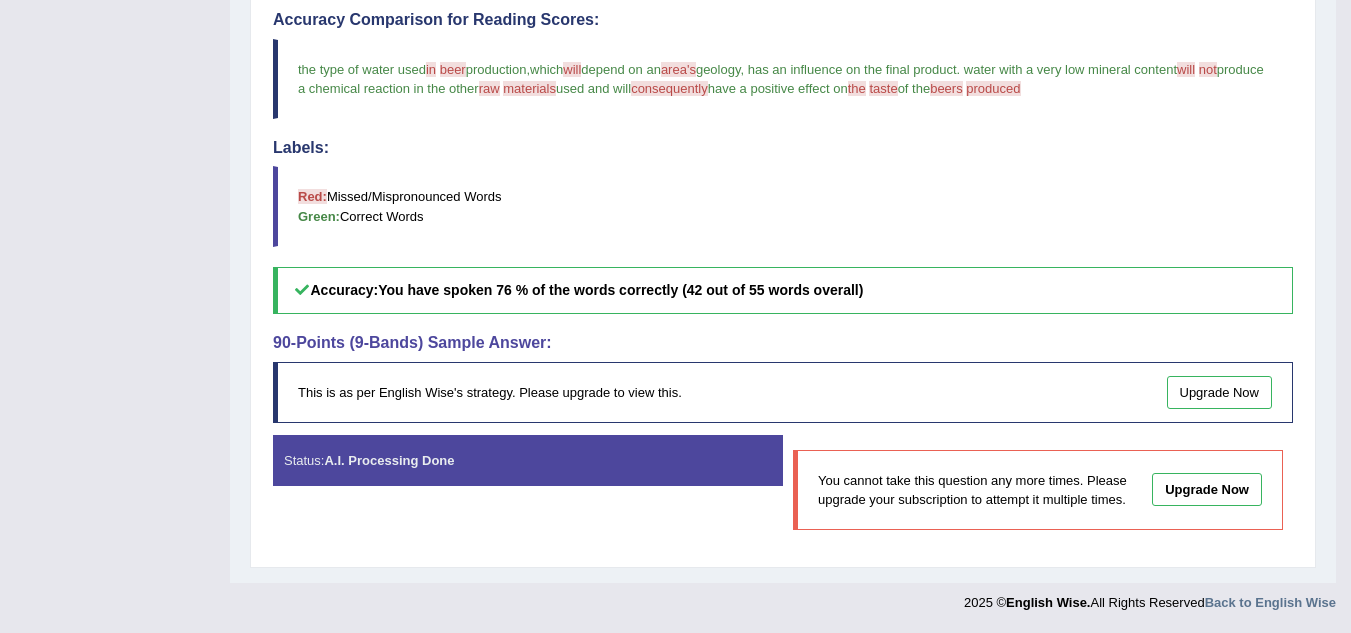 click on "Status:  A.I. Processing Done" at bounding box center (528, 460) 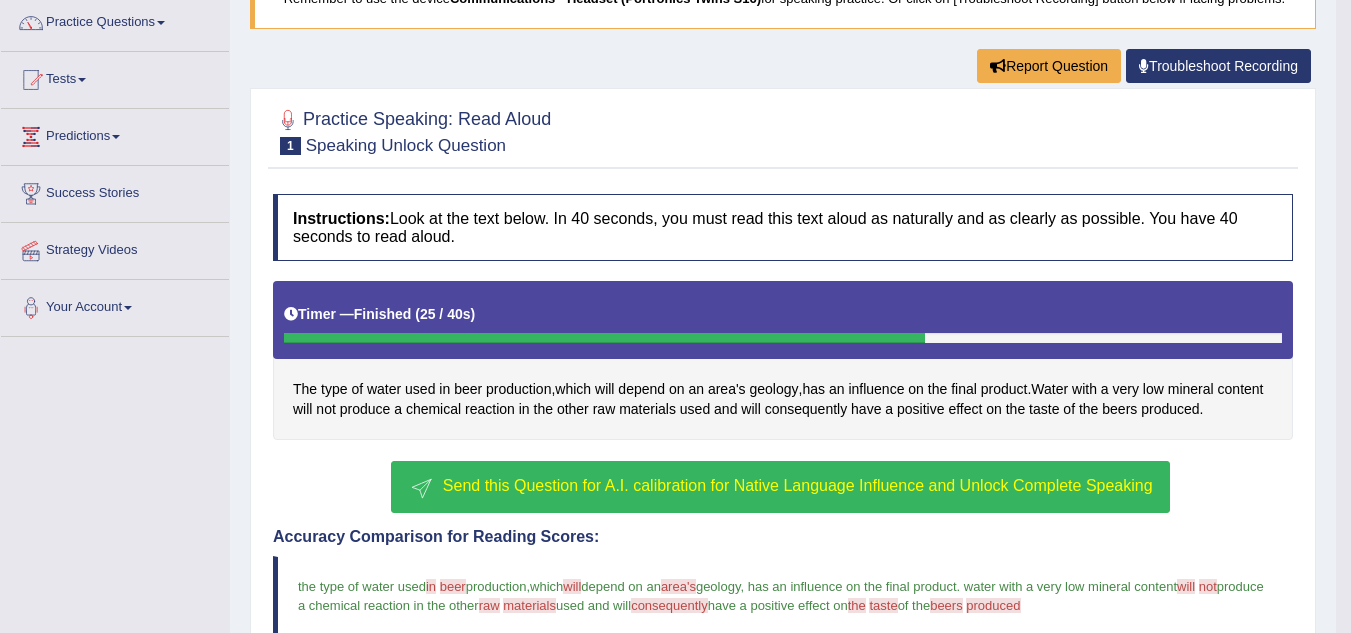 scroll, scrollTop: 0, scrollLeft: 0, axis: both 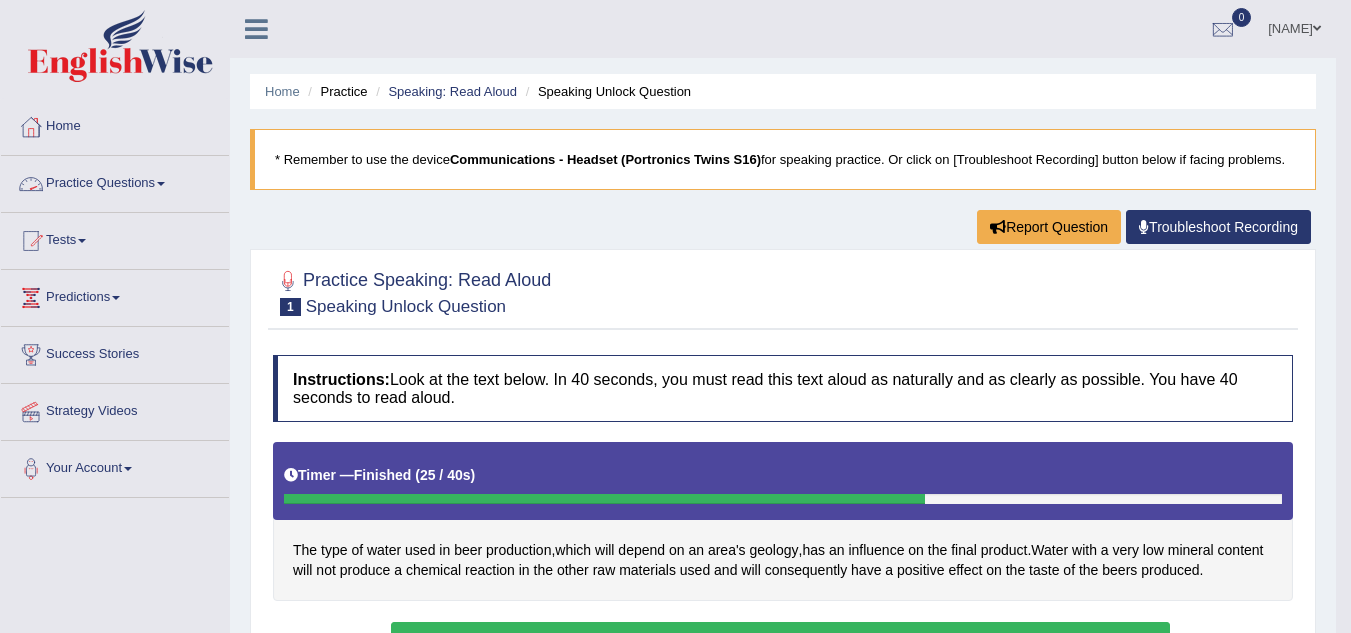 click on "Practice Questions" at bounding box center (115, 181) 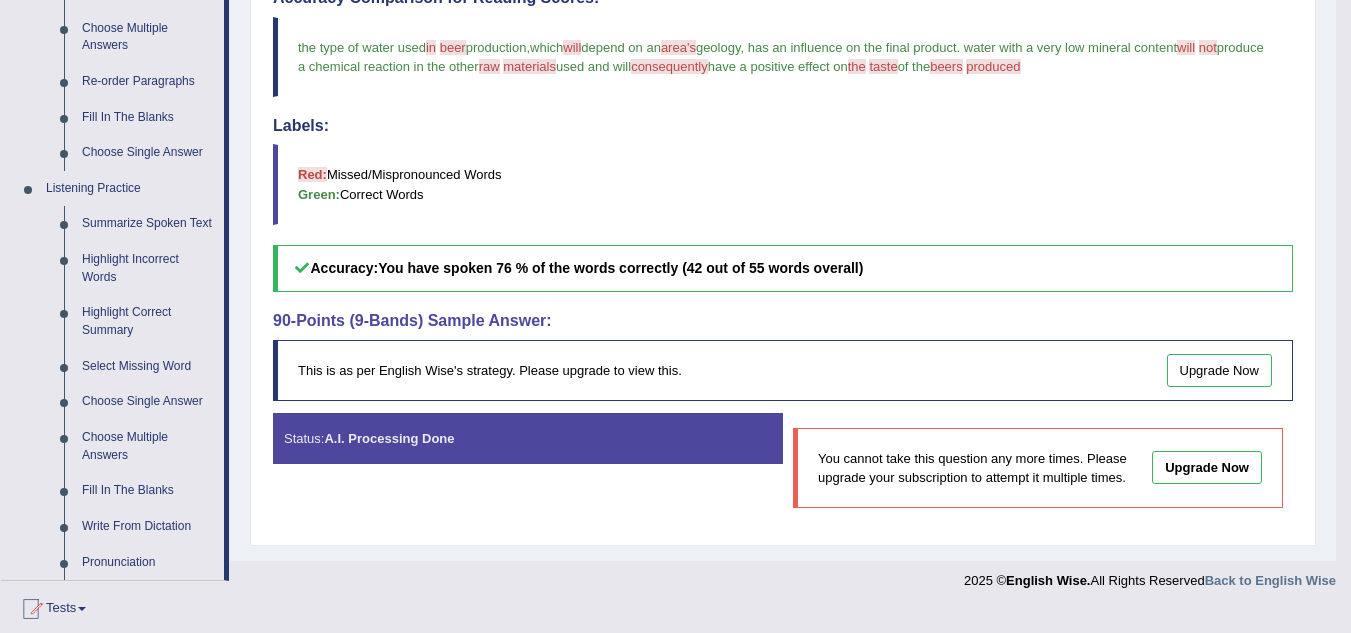 scroll, scrollTop: 934, scrollLeft: 0, axis: vertical 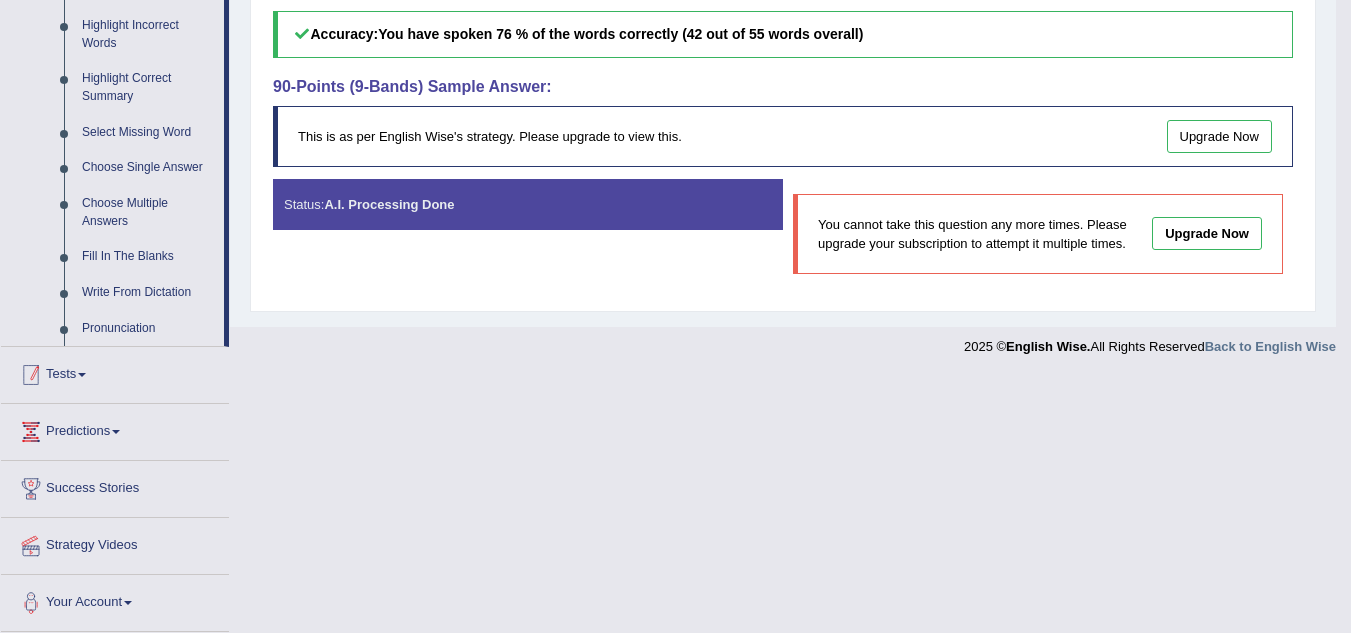 click on "Tests" at bounding box center (115, 372) 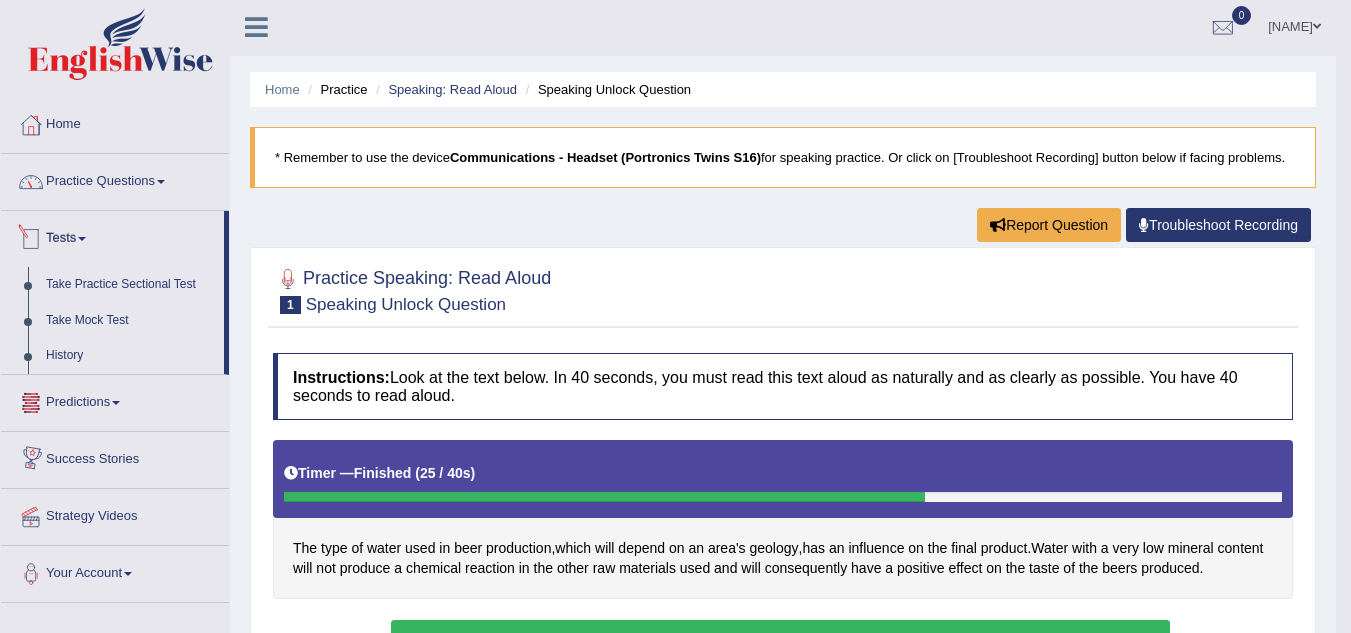 scroll, scrollTop: 0, scrollLeft: 0, axis: both 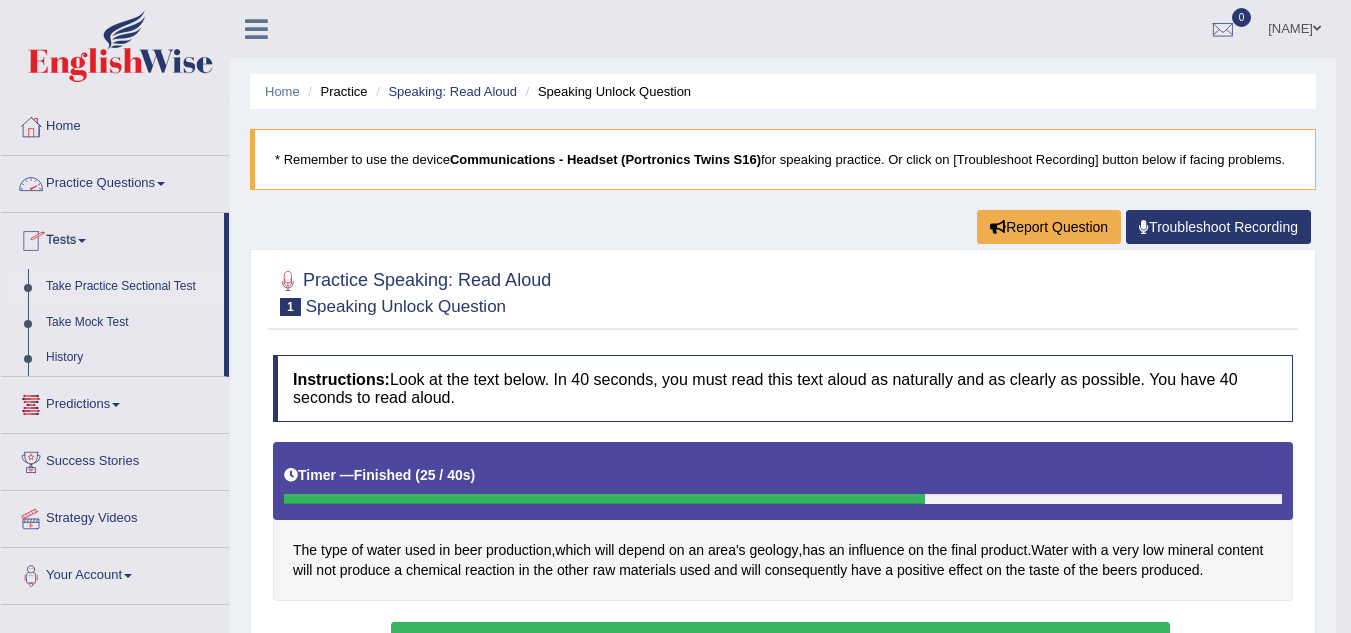 click on "Take Practice Sectional Test" at bounding box center (130, 287) 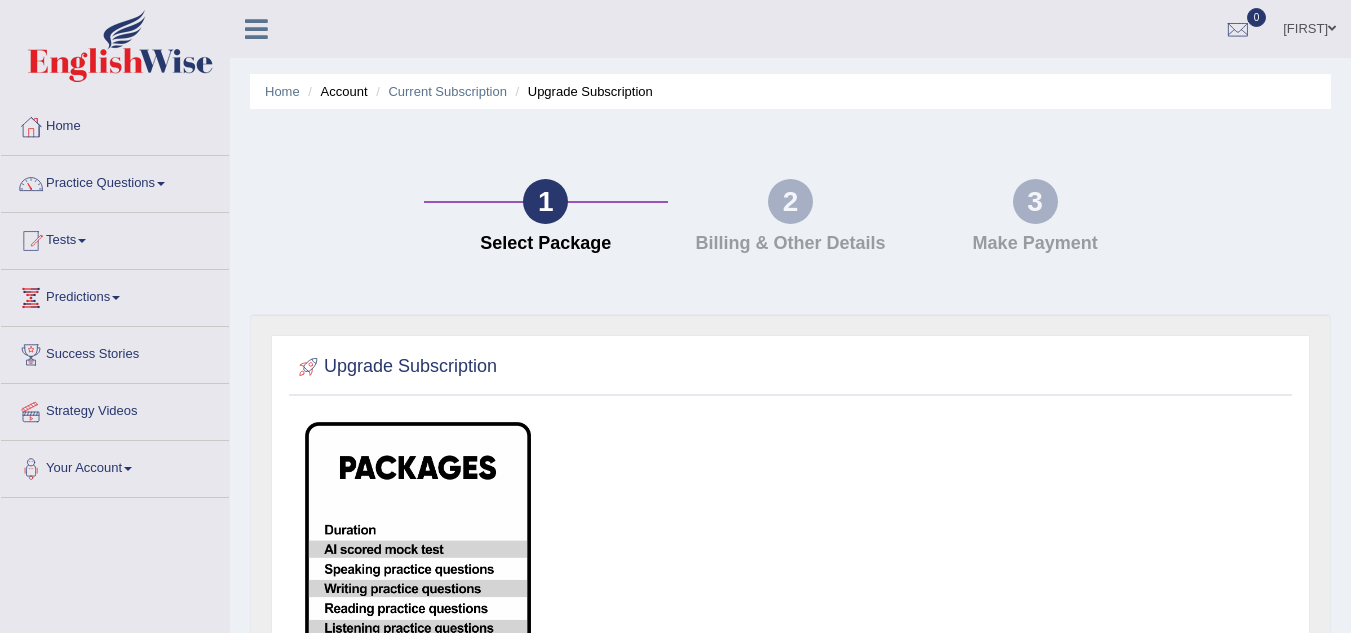 scroll, scrollTop: 200, scrollLeft: 0, axis: vertical 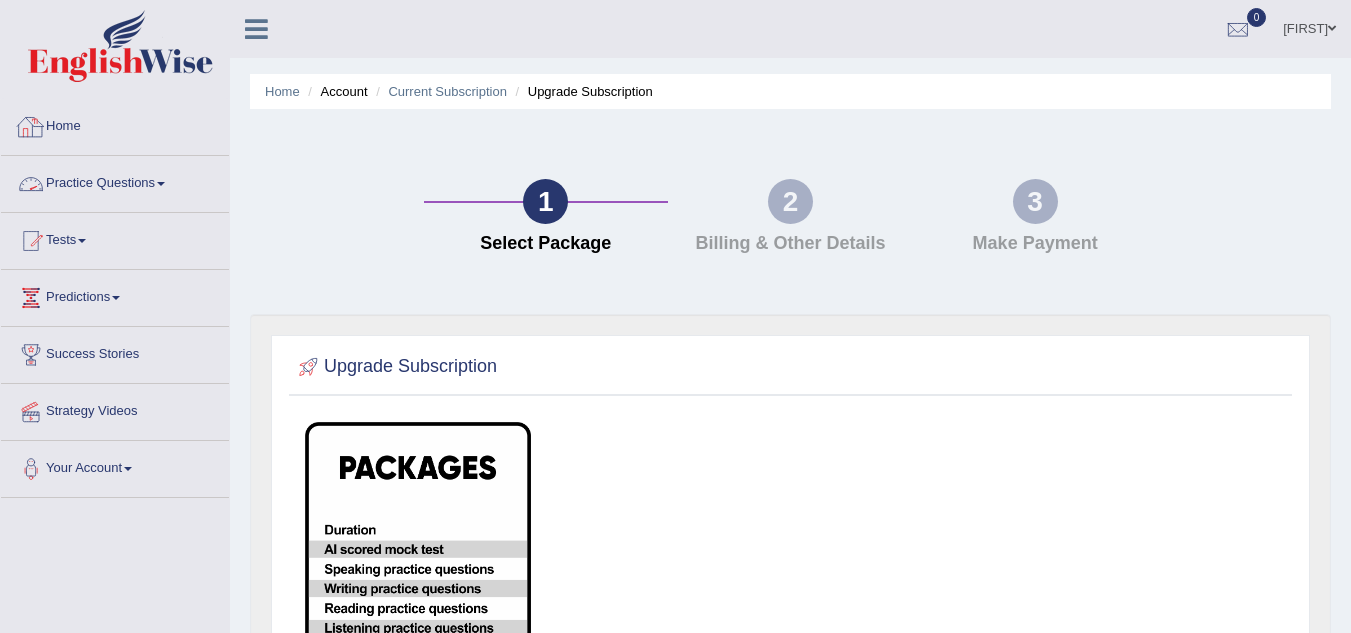 click on "Practice Questions" at bounding box center [115, 181] 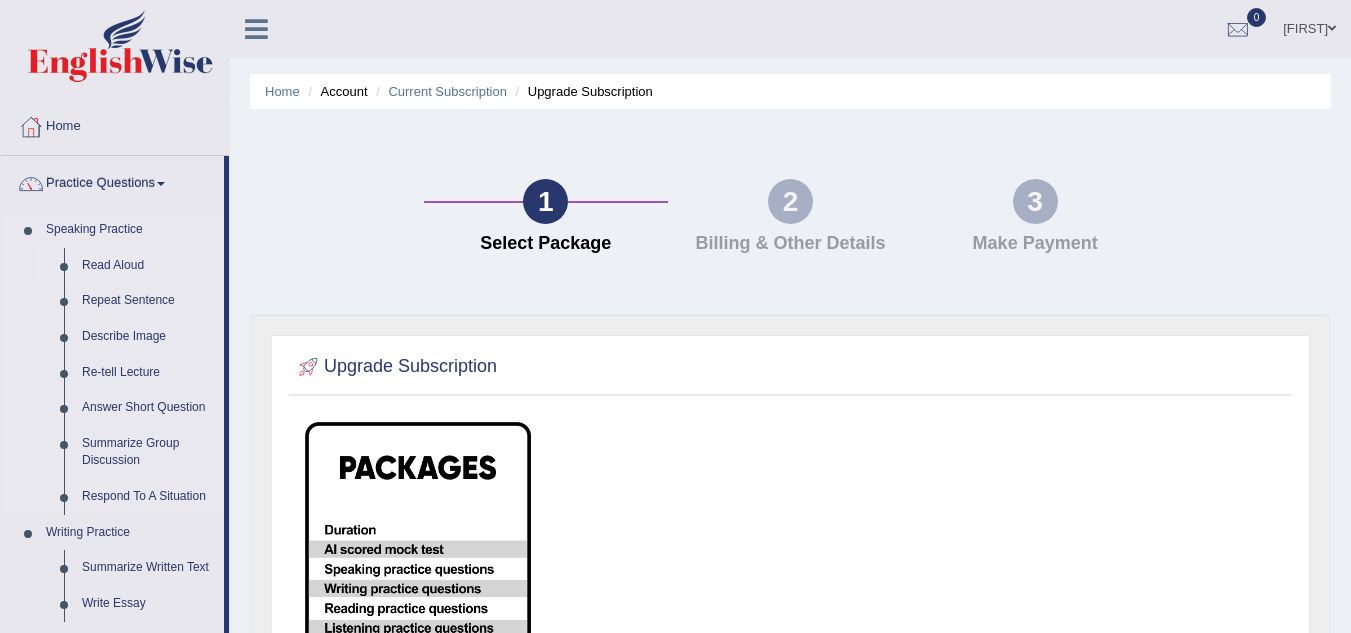 click on "Read Aloud" at bounding box center (148, 266) 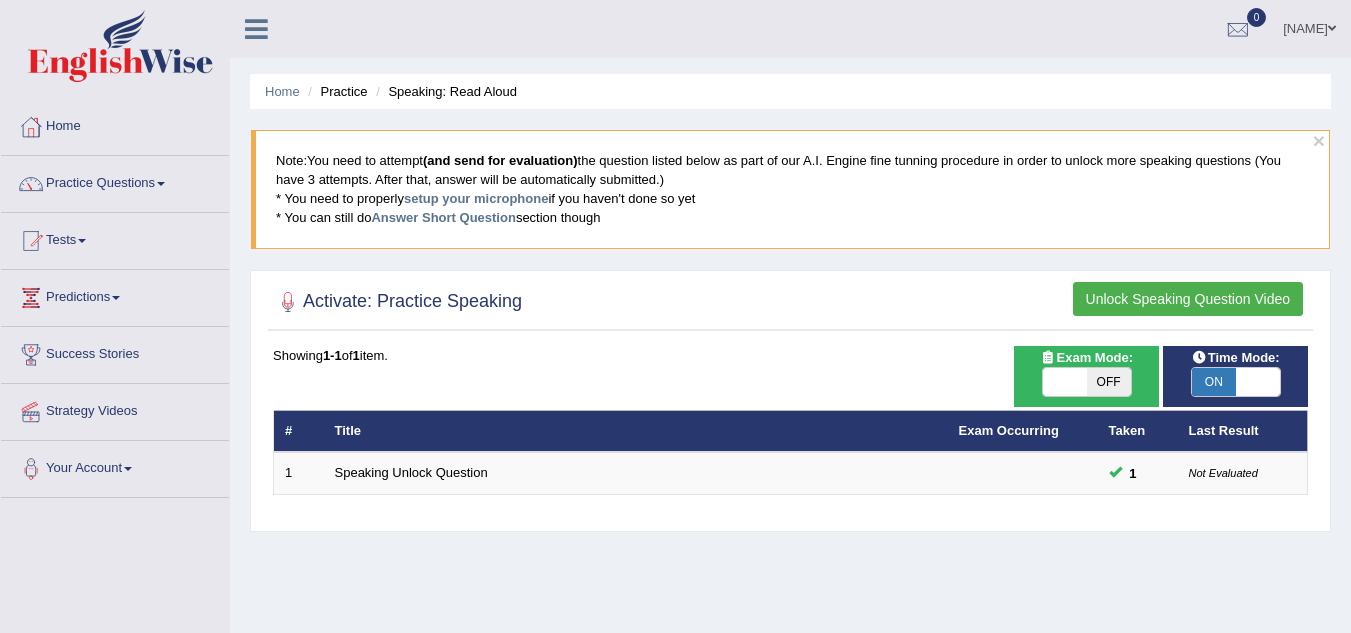 scroll, scrollTop: 0, scrollLeft: 0, axis: both 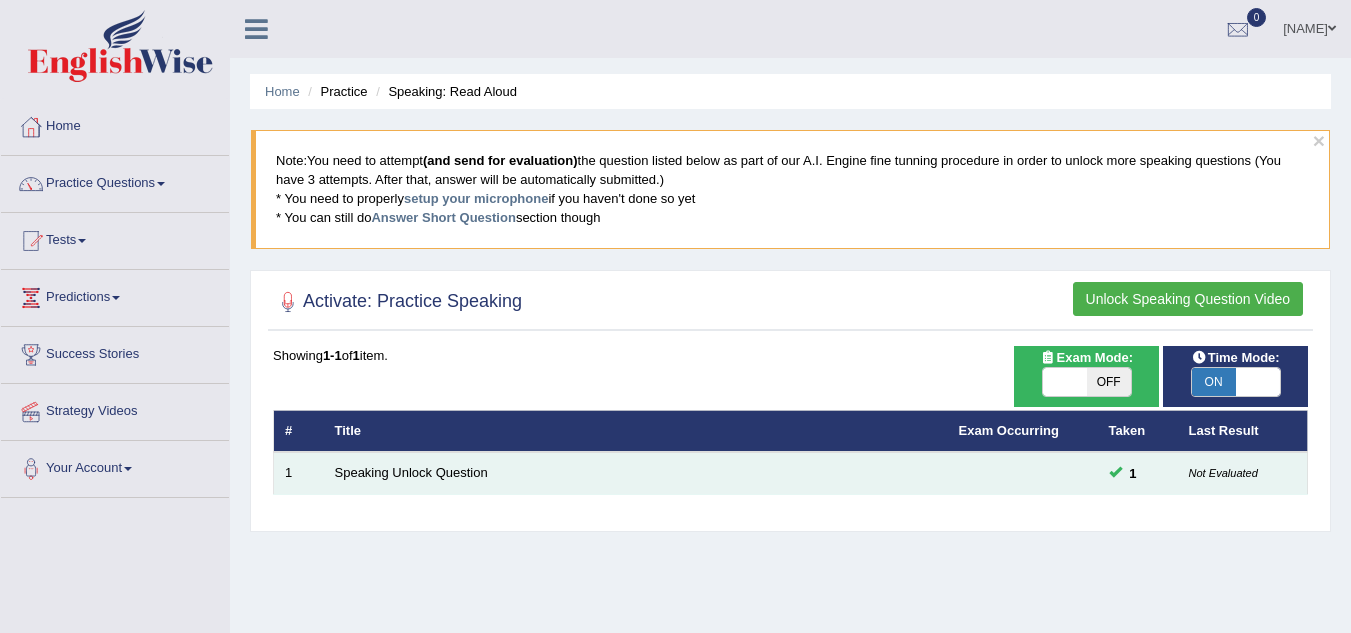 click on "Speaking Unlock Question" at bounding box center [636, 473] 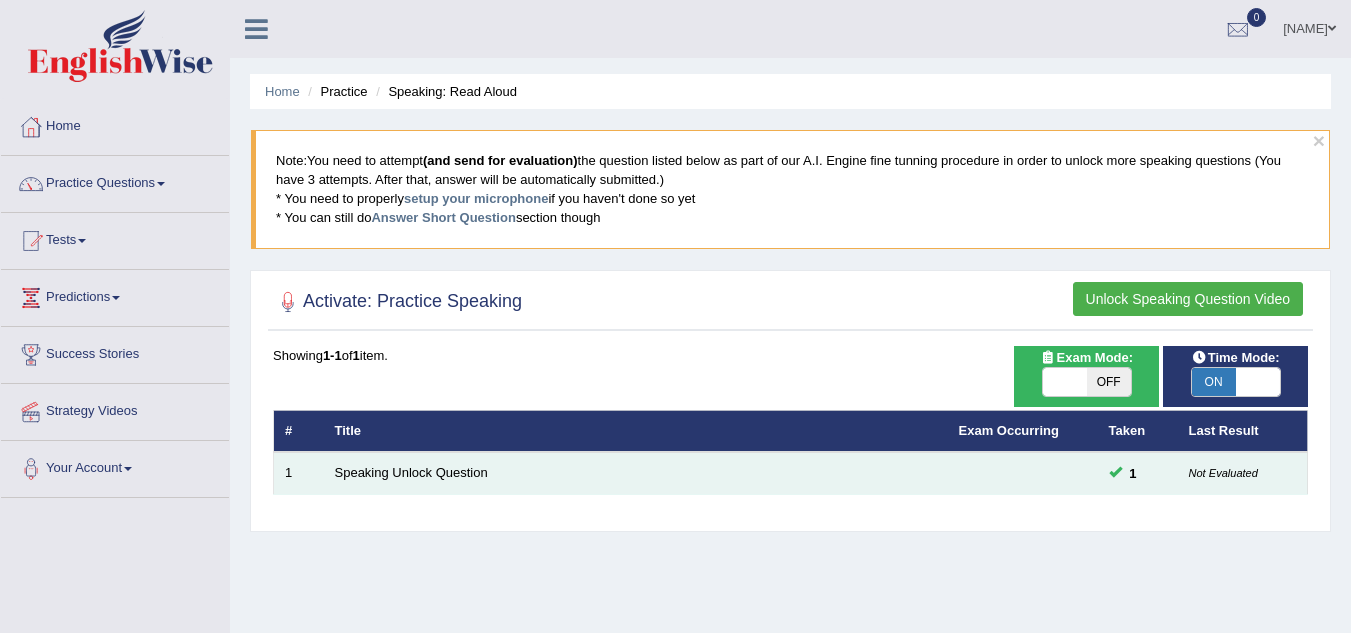 click at bounding box center [1115, 471] 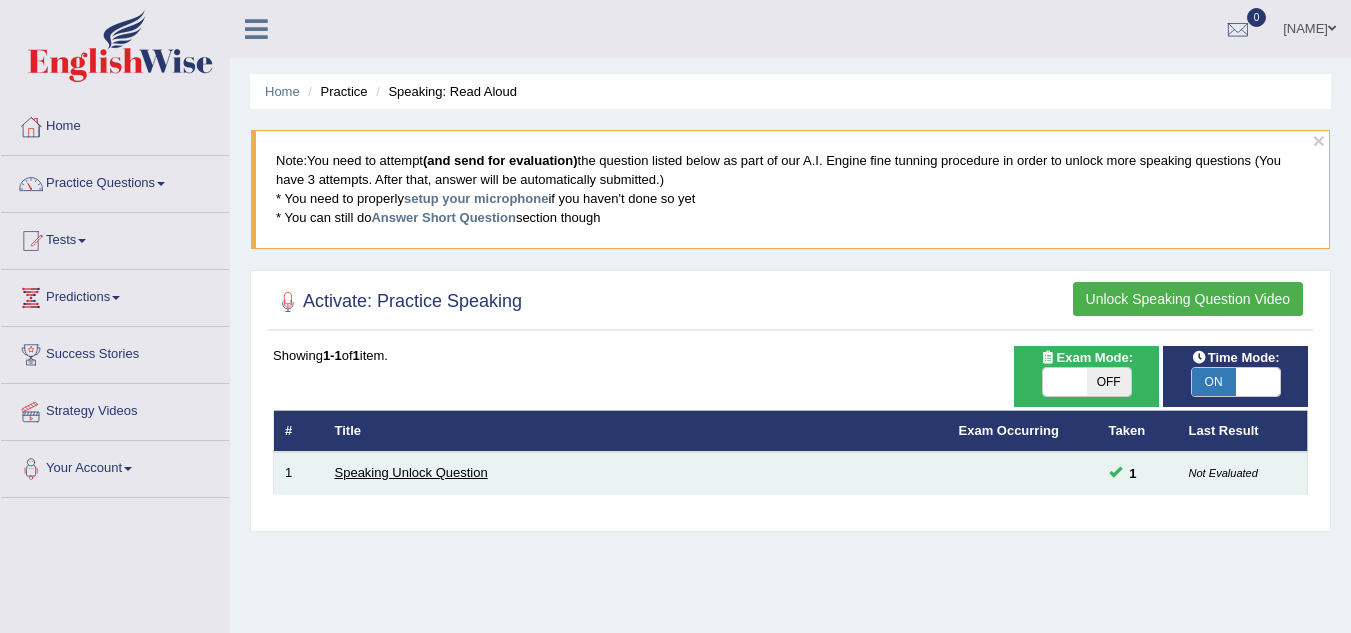 click on "Speaking Unlock Question" at bounding box center (411, 472) 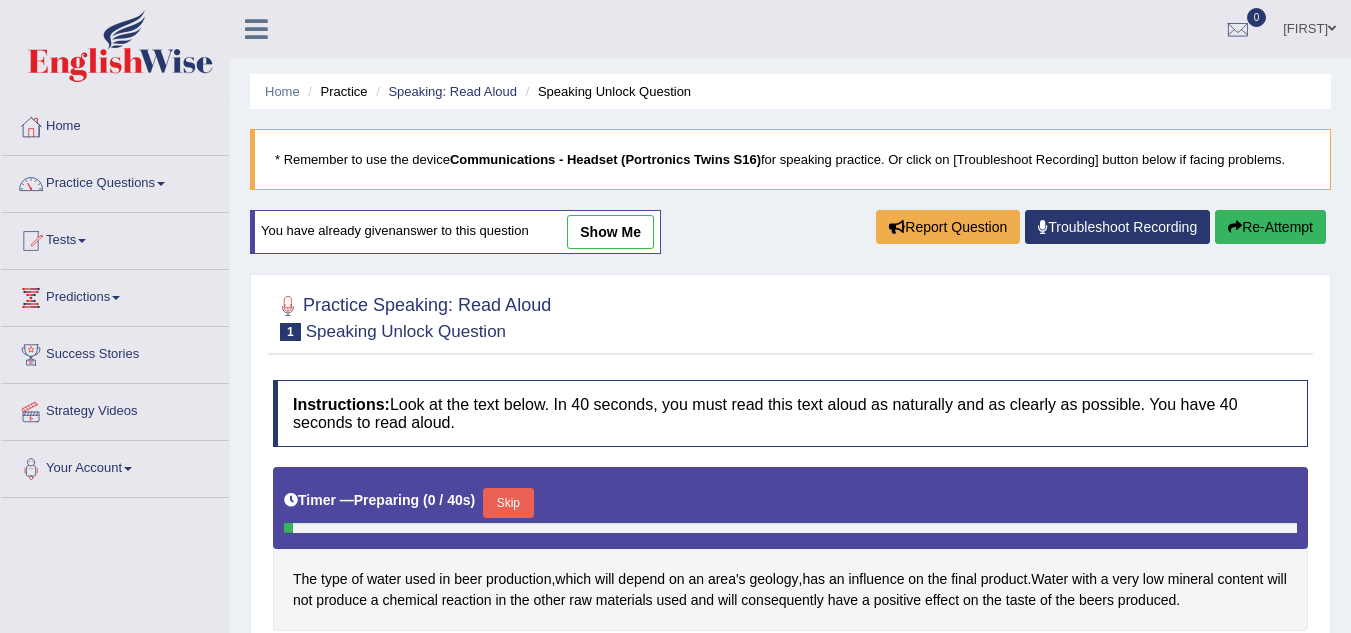 scroll, scrollTop: 0, scrollLeft: 0, axis: both 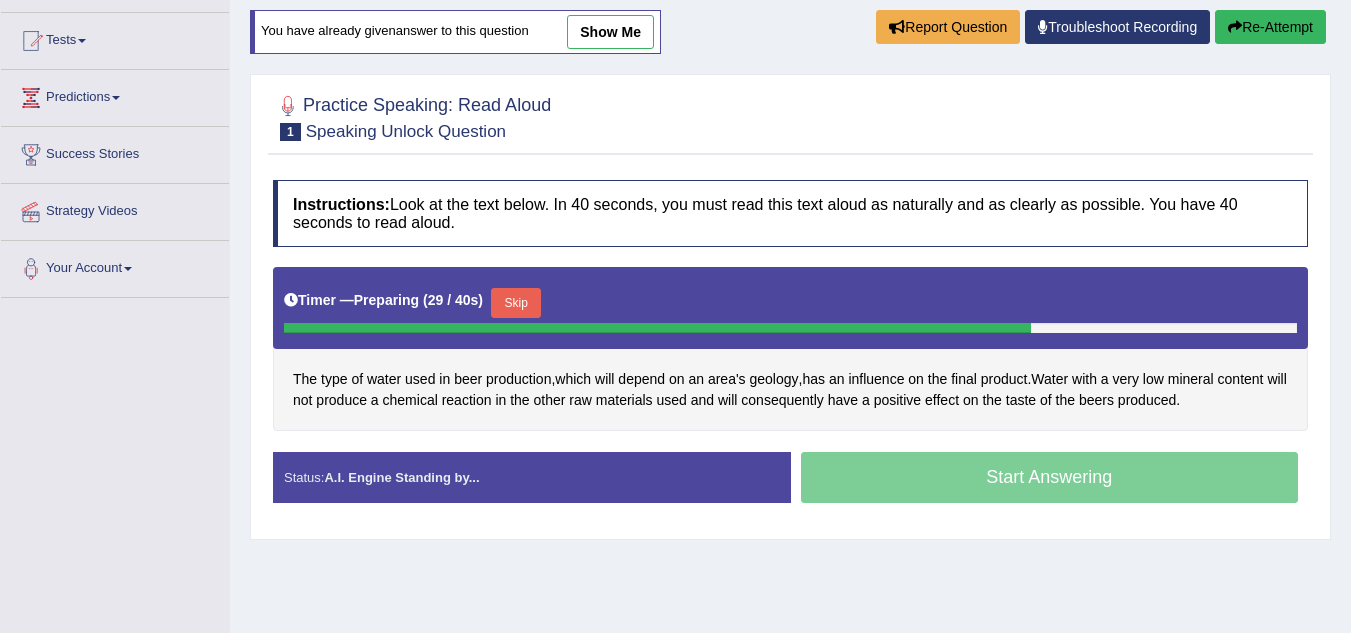click on "Start Answering" at bounding box center [1050, 480] 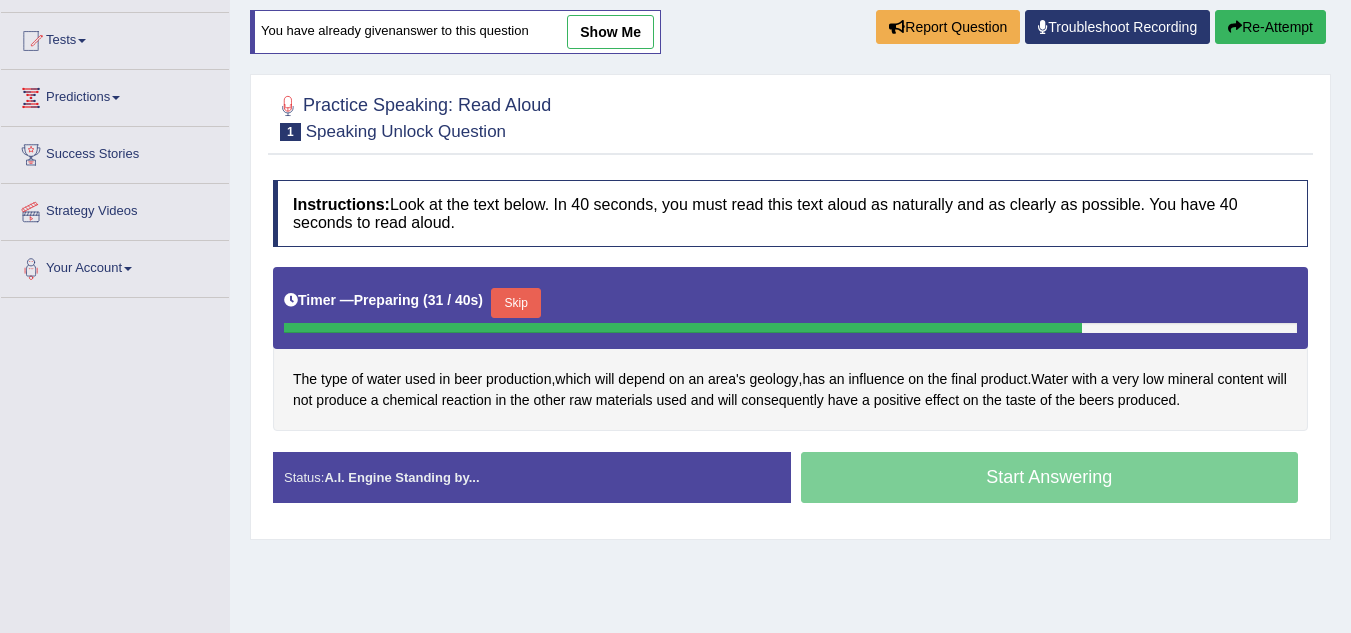 click on "Skip" at bounding box center (516, 303) 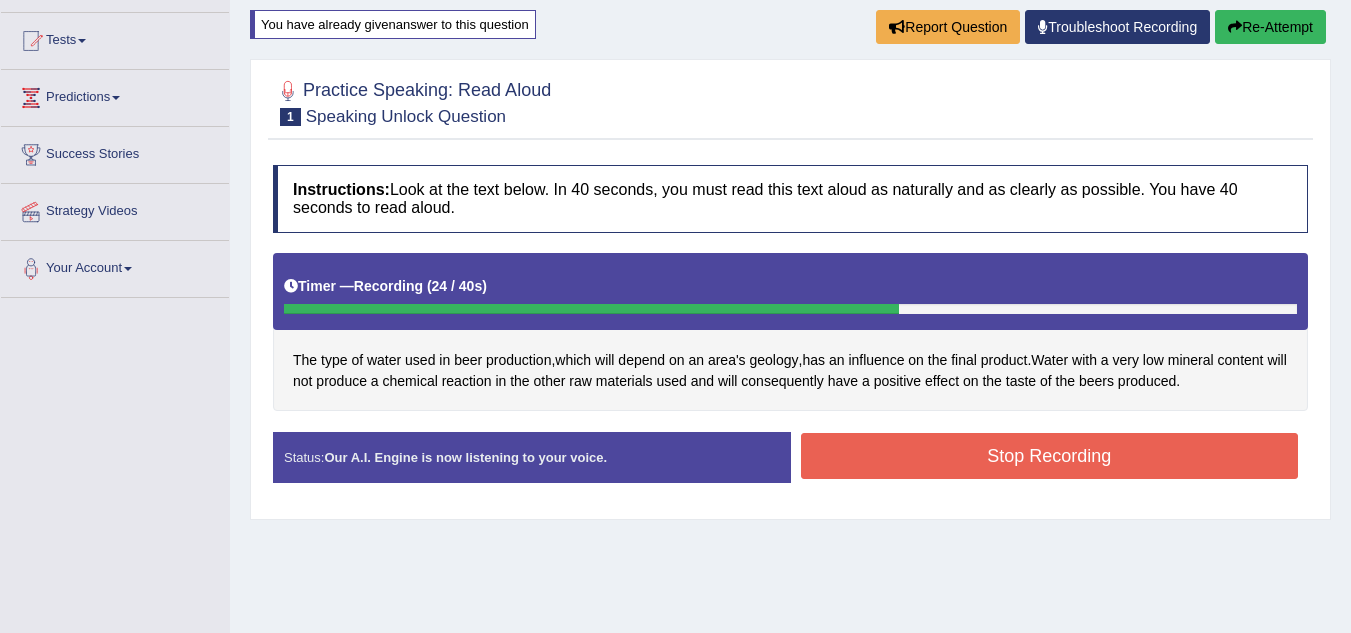 click on "Stop Recording" at bounding box center [1050, 456] 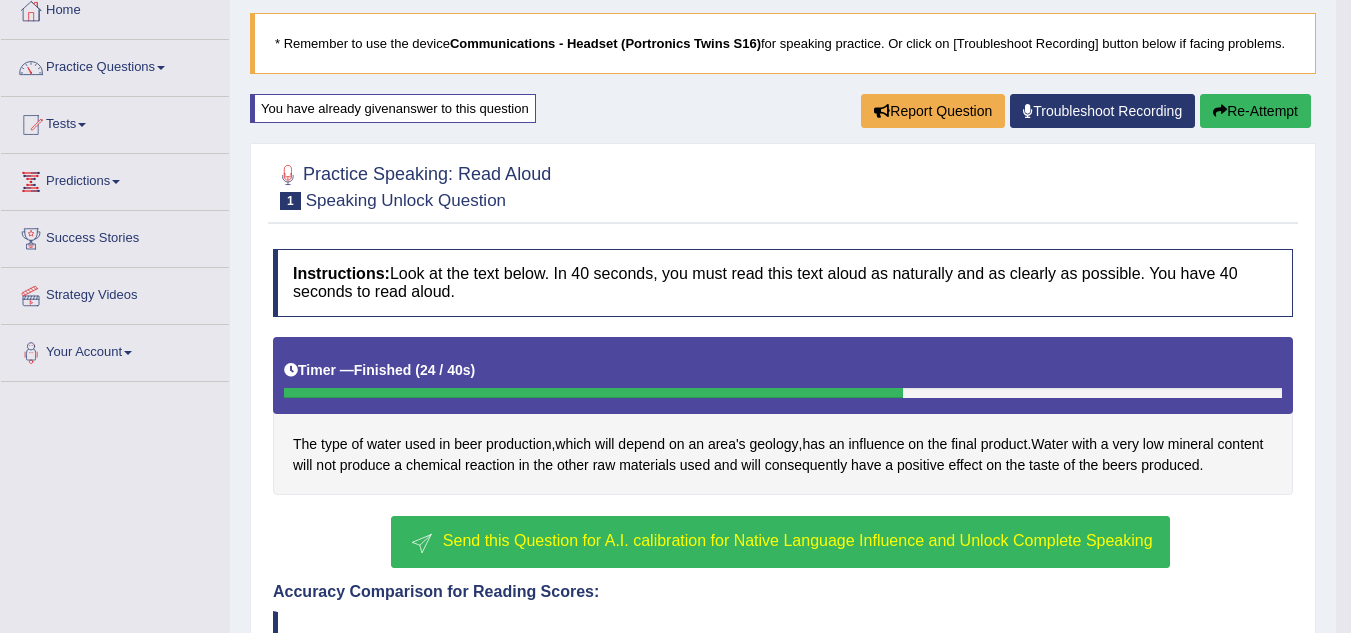 scroll, scrollTop: 0, scrollLeft: 0, axis: both 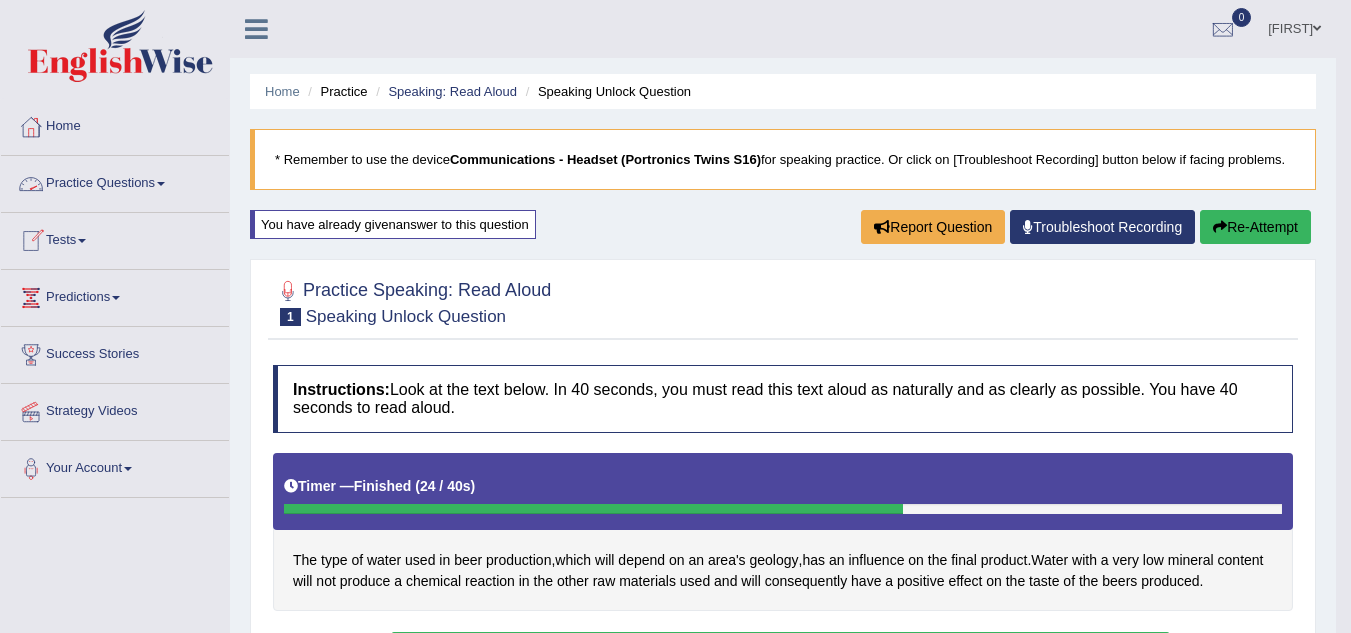 click on "Practice Questions" at bounding box center [115, 181] 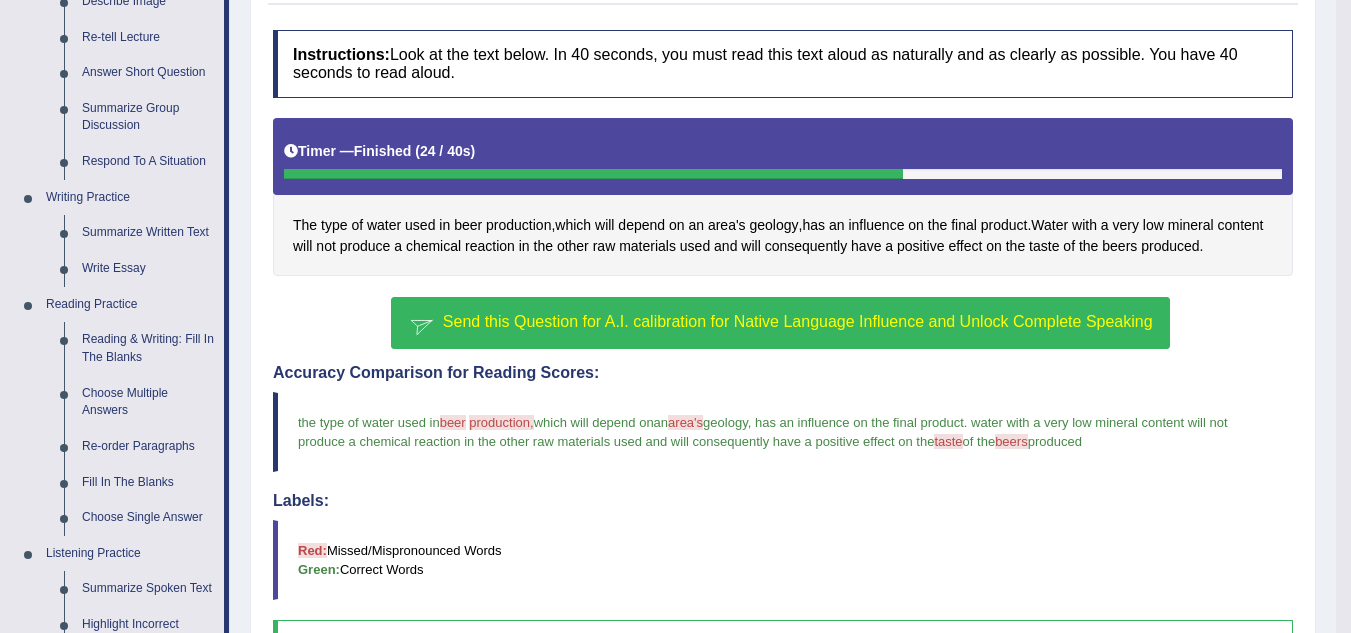 scroll, scrollTop: 300, scrollLeft: 0, axis: vertical 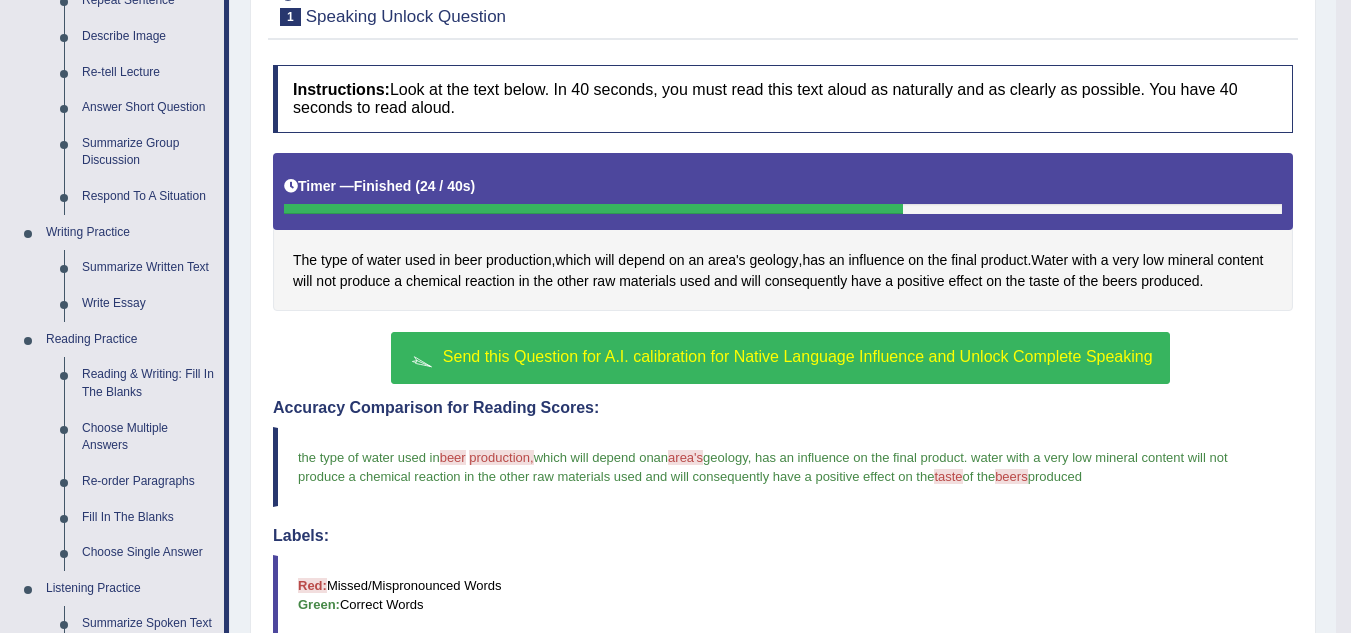 click on "Send this Question for A.I. calibration for Native Language Influence and Unlock Complete Speaking" at bounding box center (780, 358) 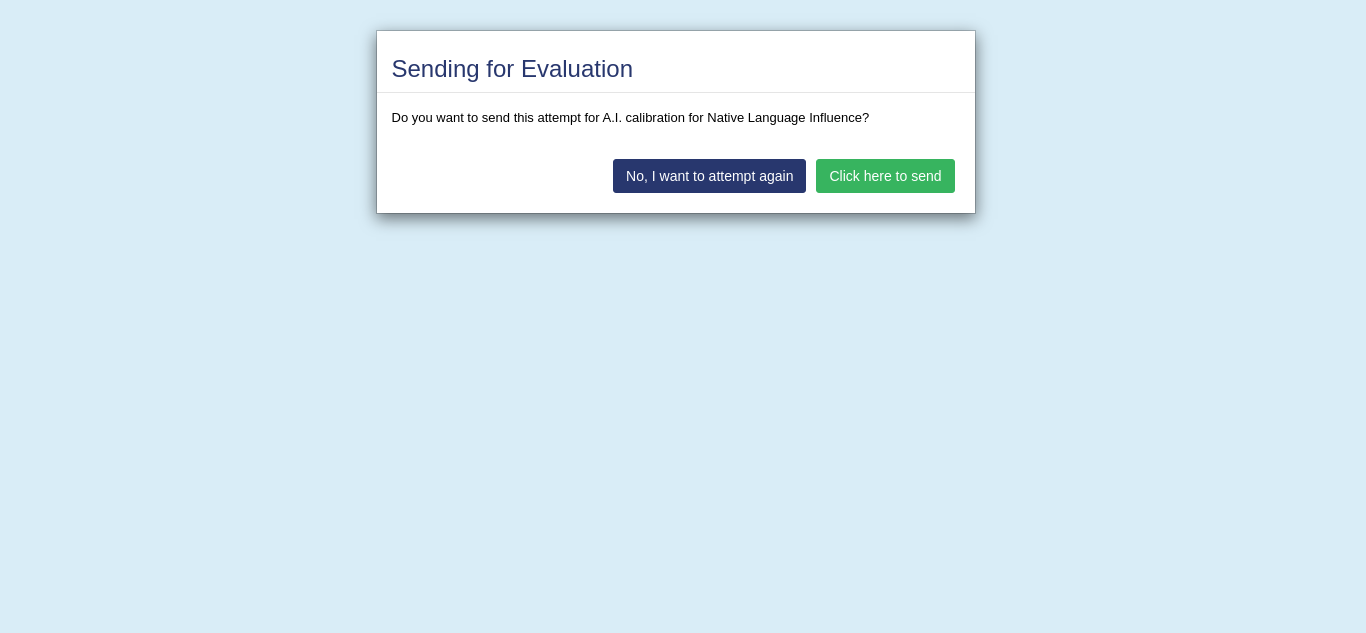 click on "Click here to send" at bounding box center (885, 176) 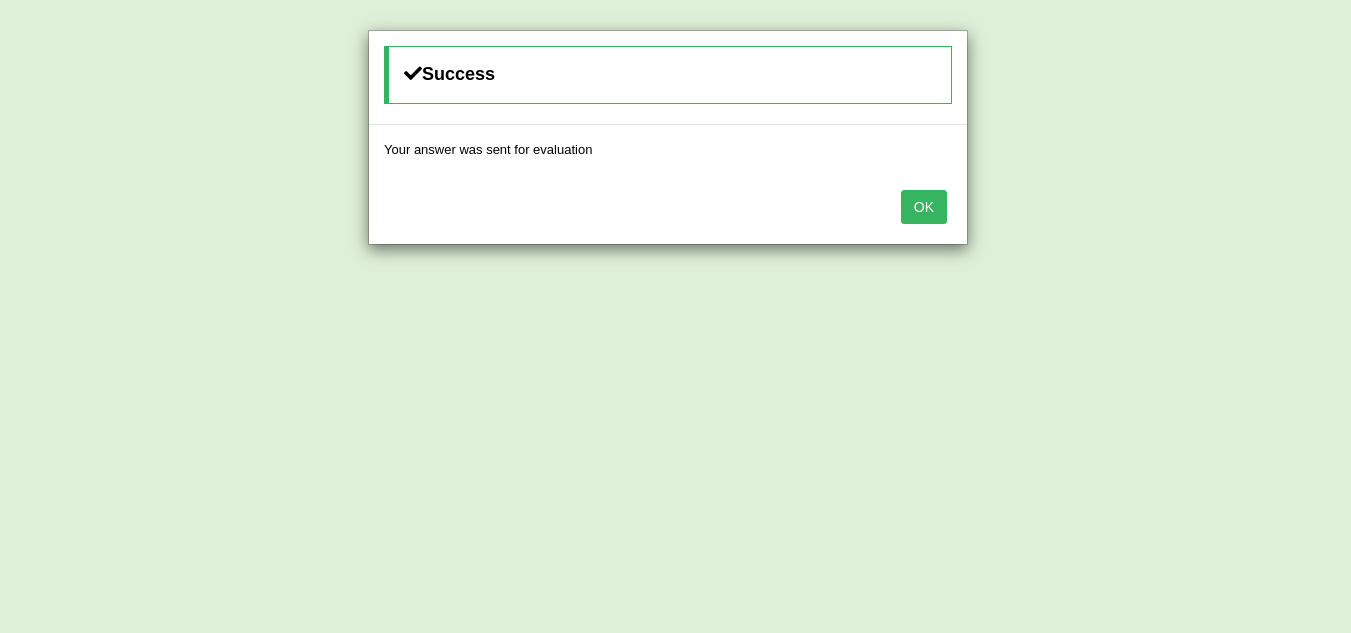 click on "OK" at bounding box center (924, 207) 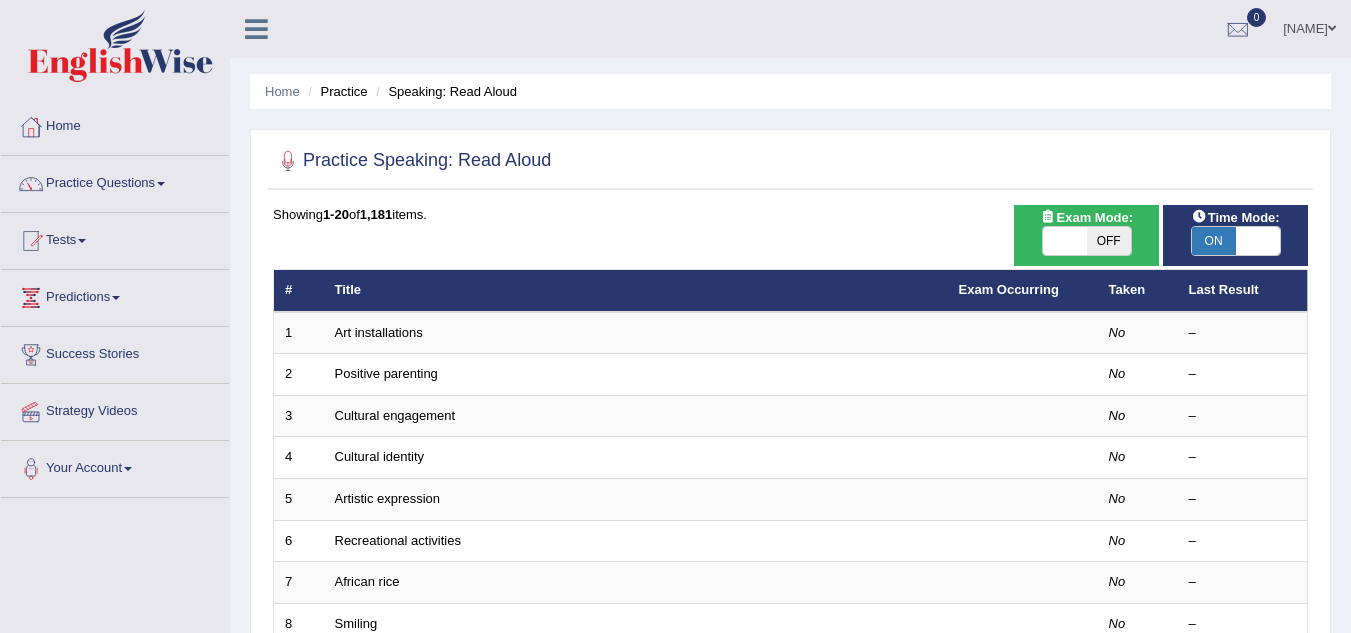 scroll, scrollTop: 0, scrollLeft: 0, axis: both 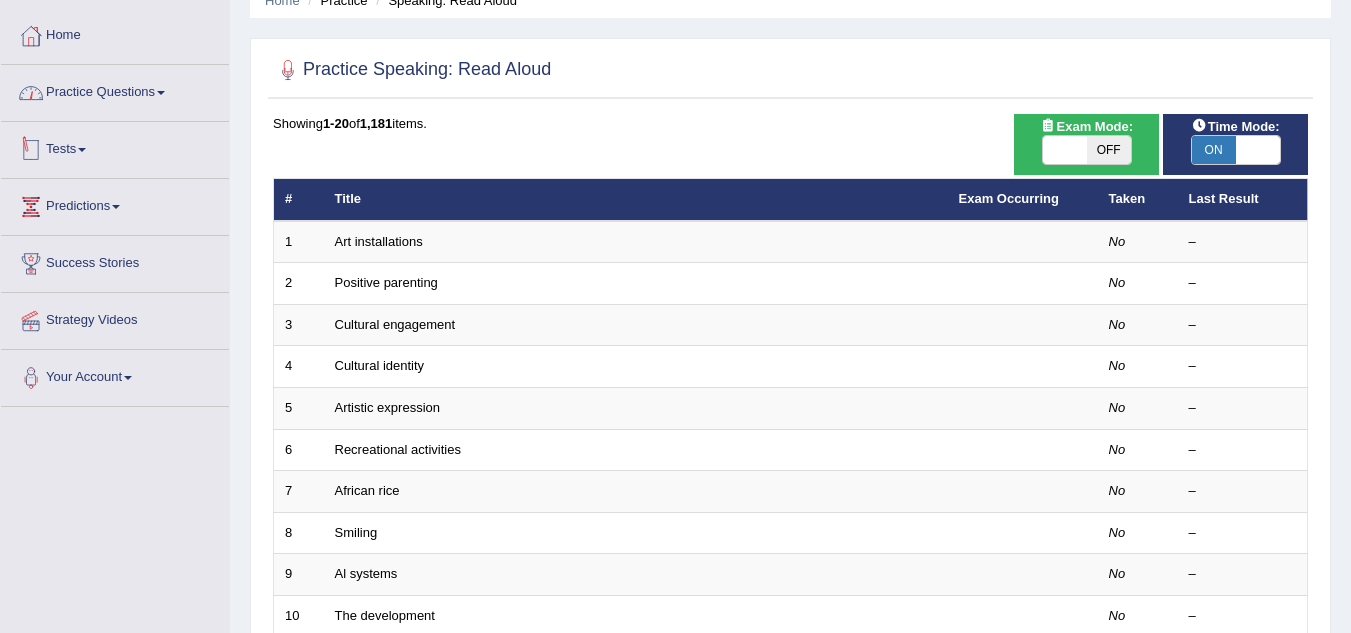 click on "Practice Questions" at bounding box center [115, 90] 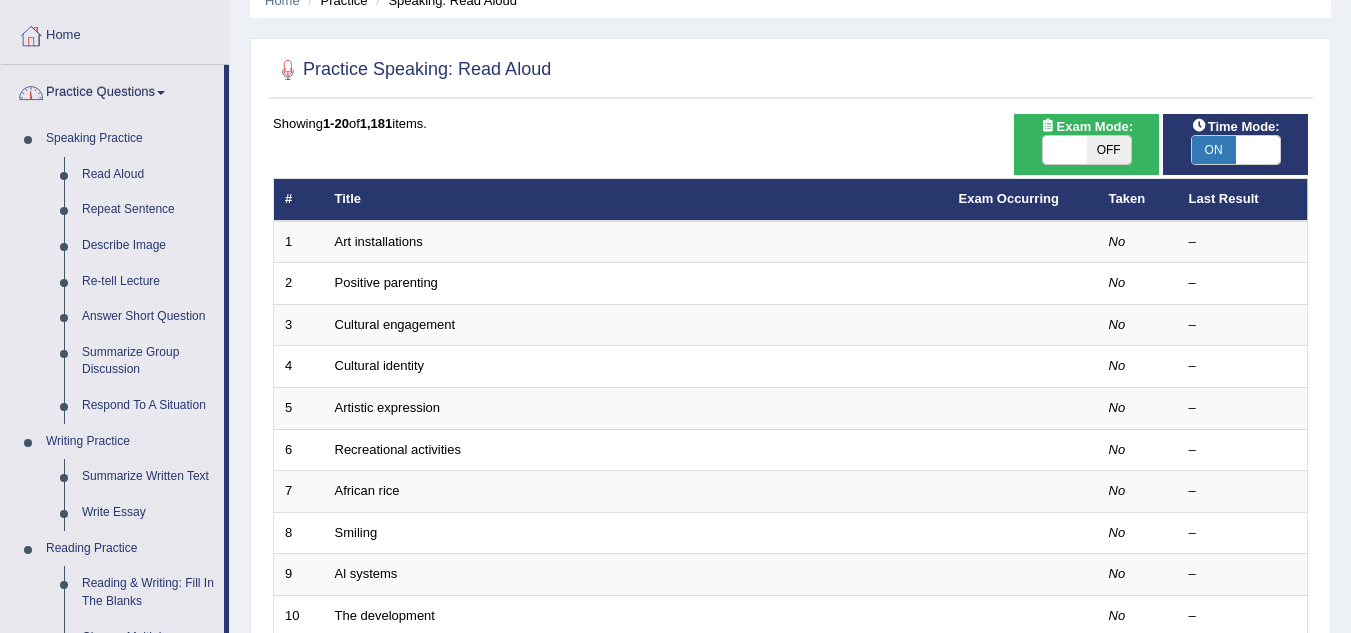 click on "Repeat Sentence" at bounding box center (148, 210) 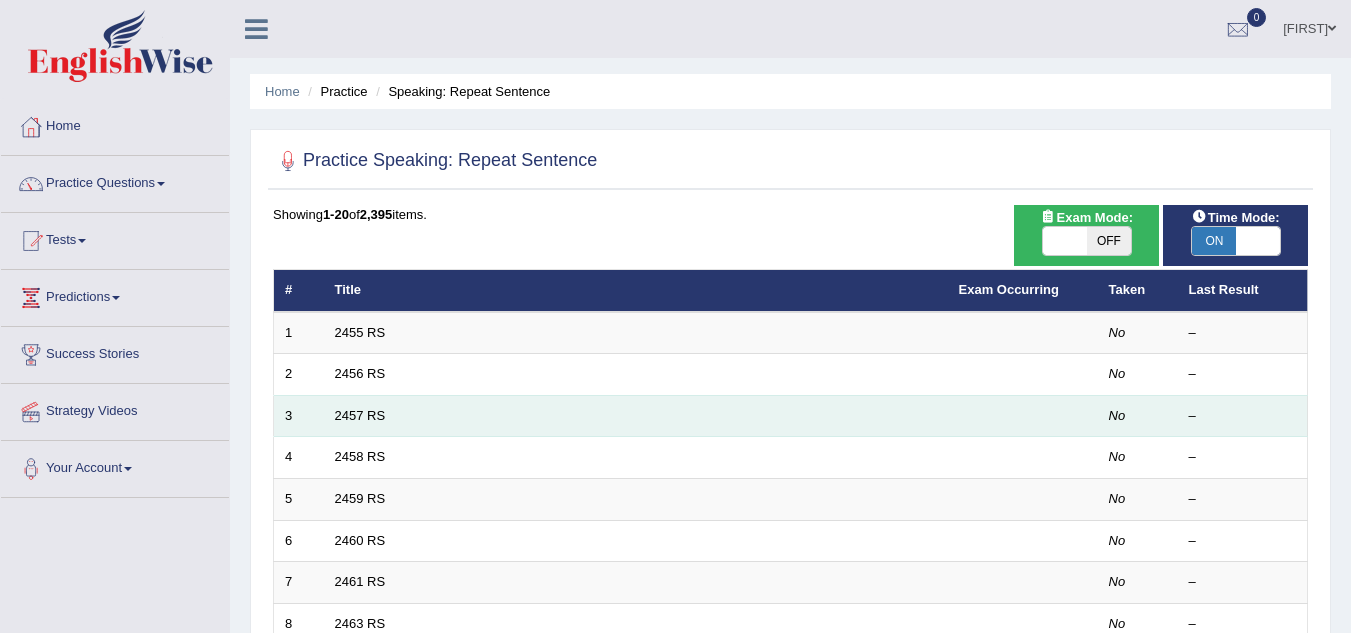 scroll, scrollTop: 100, scrollLeft: 0, axis: vertical 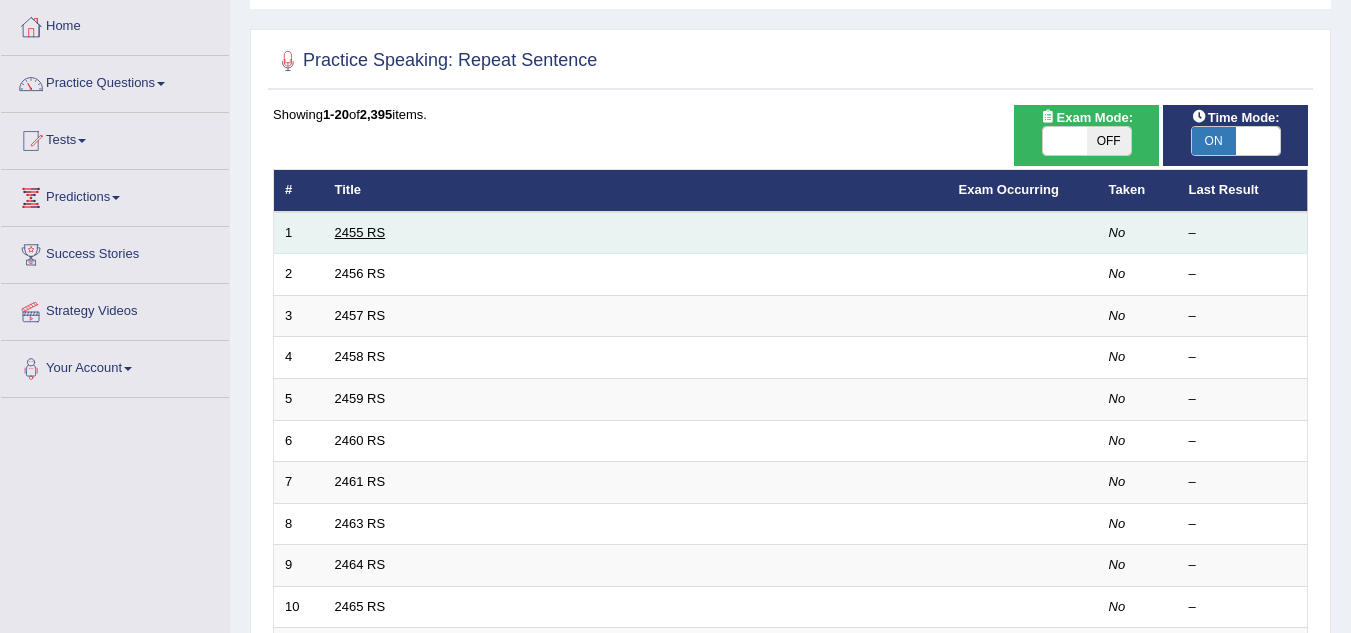 click on "2455 RS" at bounding box center [360, 232] 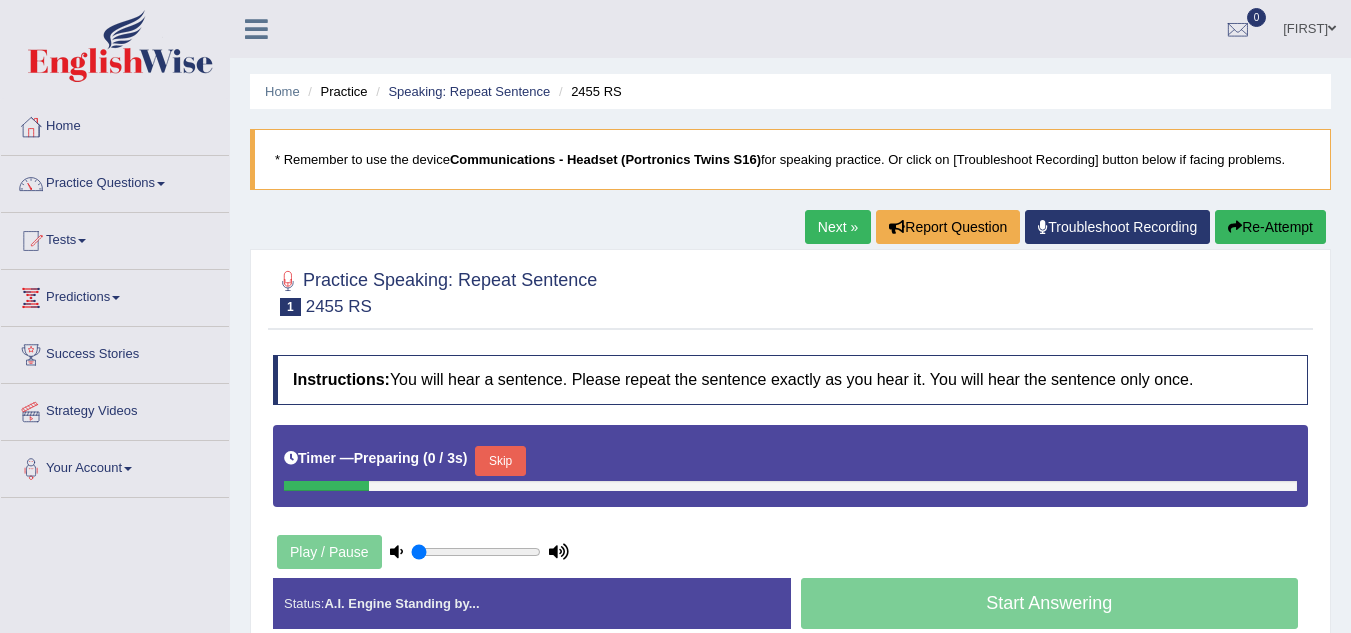 scroll, scrollTop: 0, scrollLeft: 0, axis: both 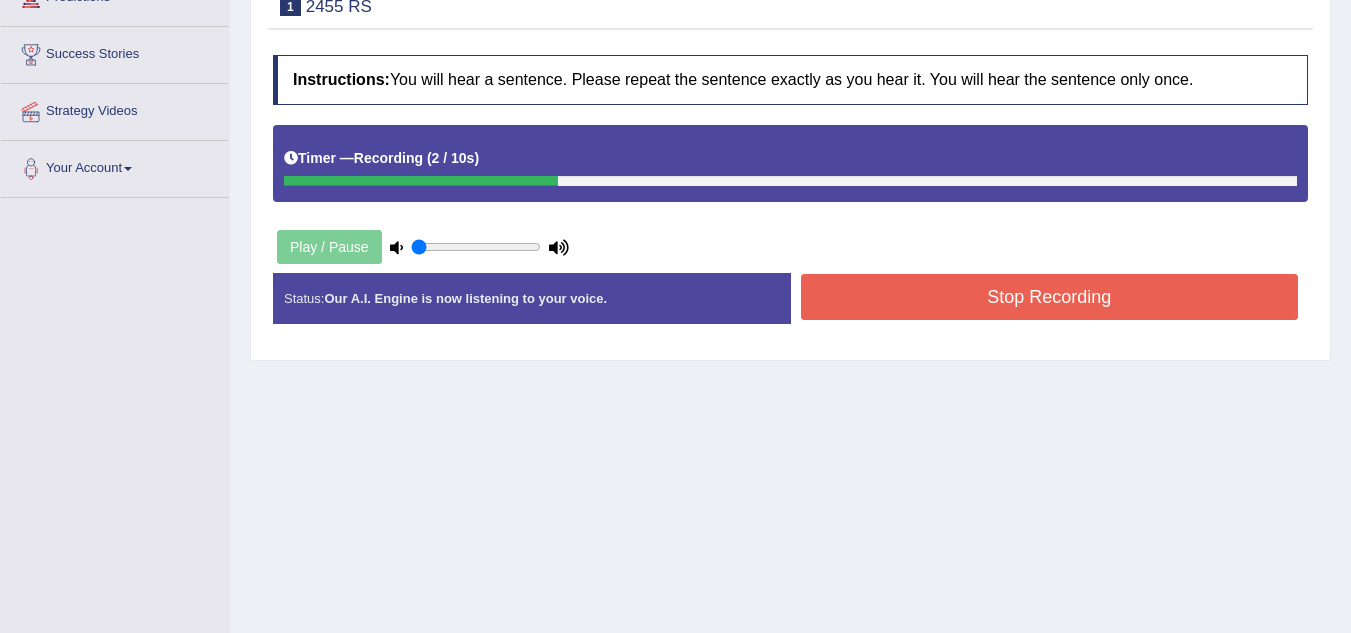 click on "Stop Recording" at bounding box center [1050, 297] 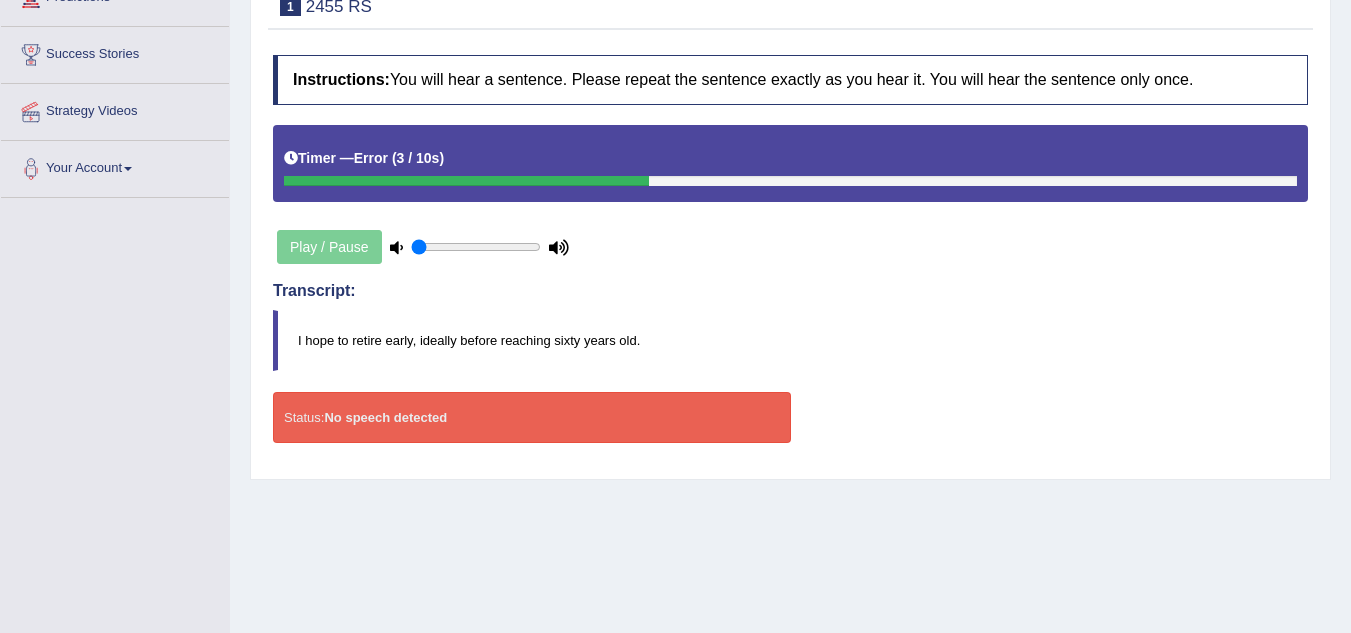 click at bounding box center [396, 247] 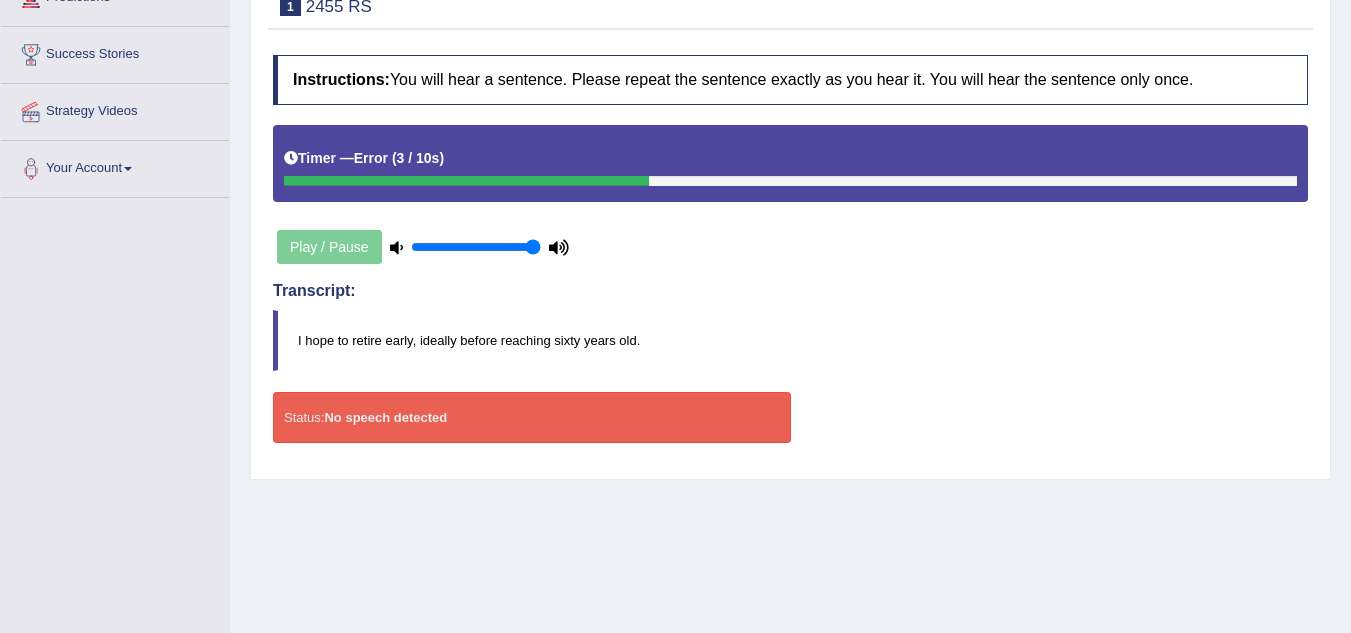 drag, startPoint x: 450, startPoint y: 244, endPoint x: 580, endPoint y: 264, distance: 131.52946 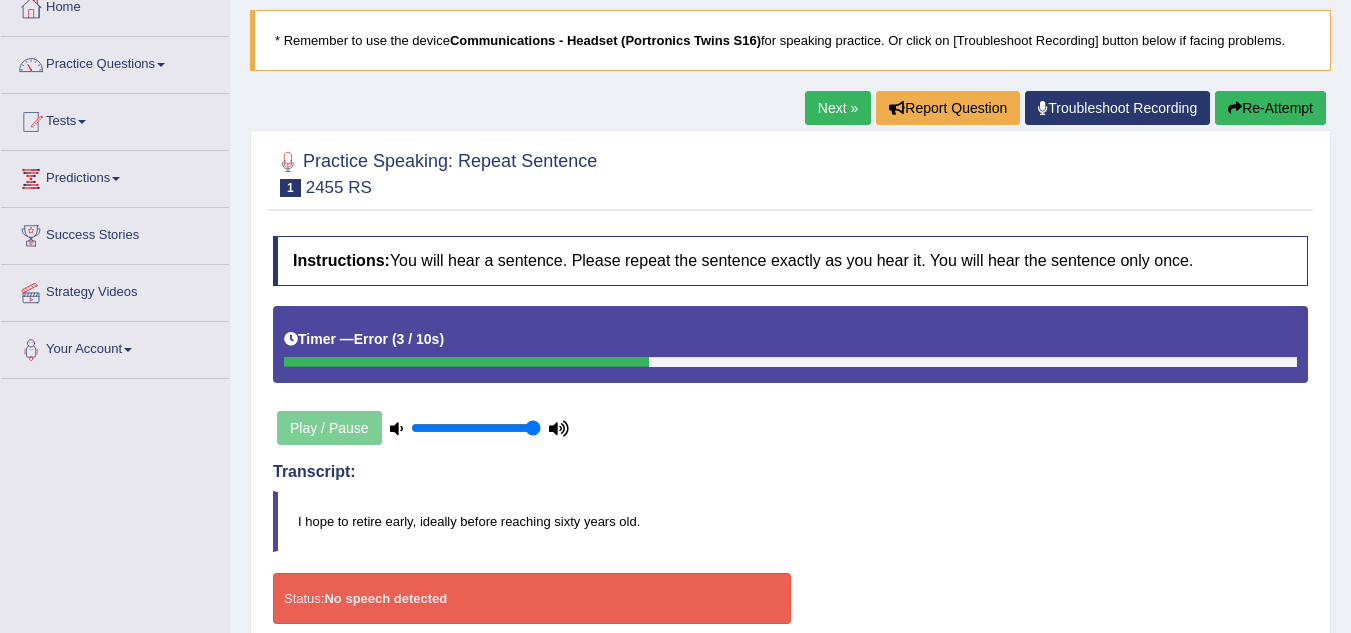 scroll, scrollTop: 100, scrollLeft: 0, axis: vertical 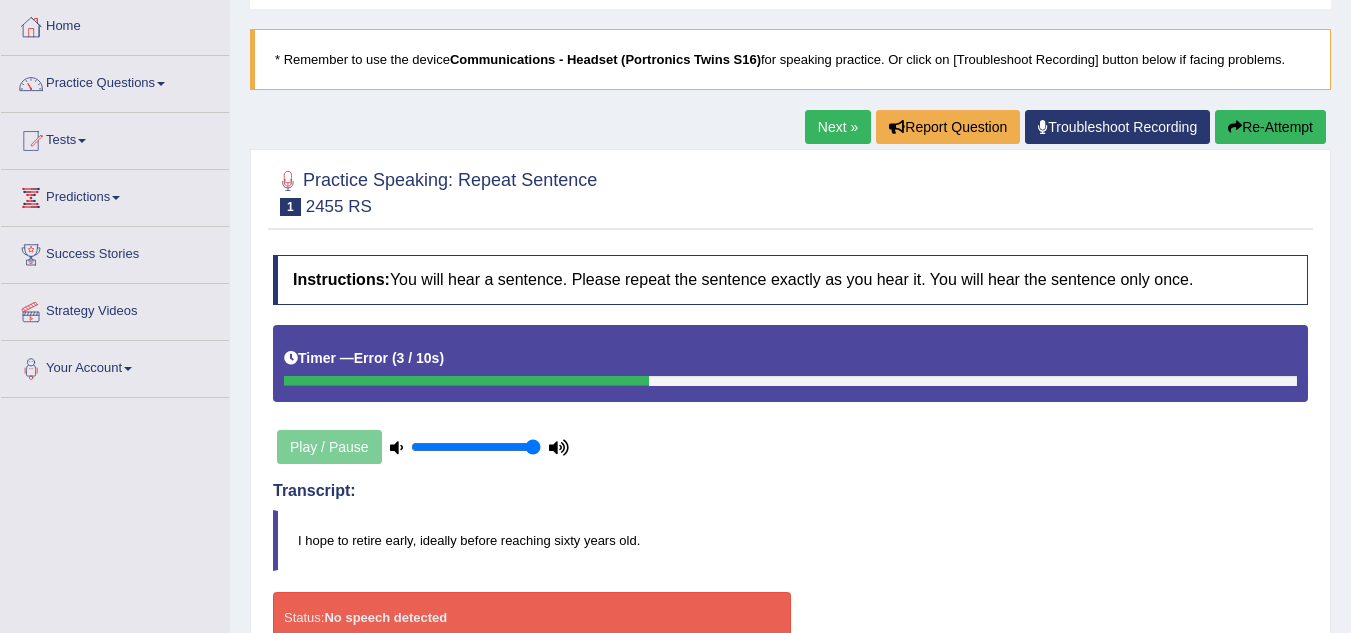 click on "Re-Attempt" at bounding box center [1270, 127] 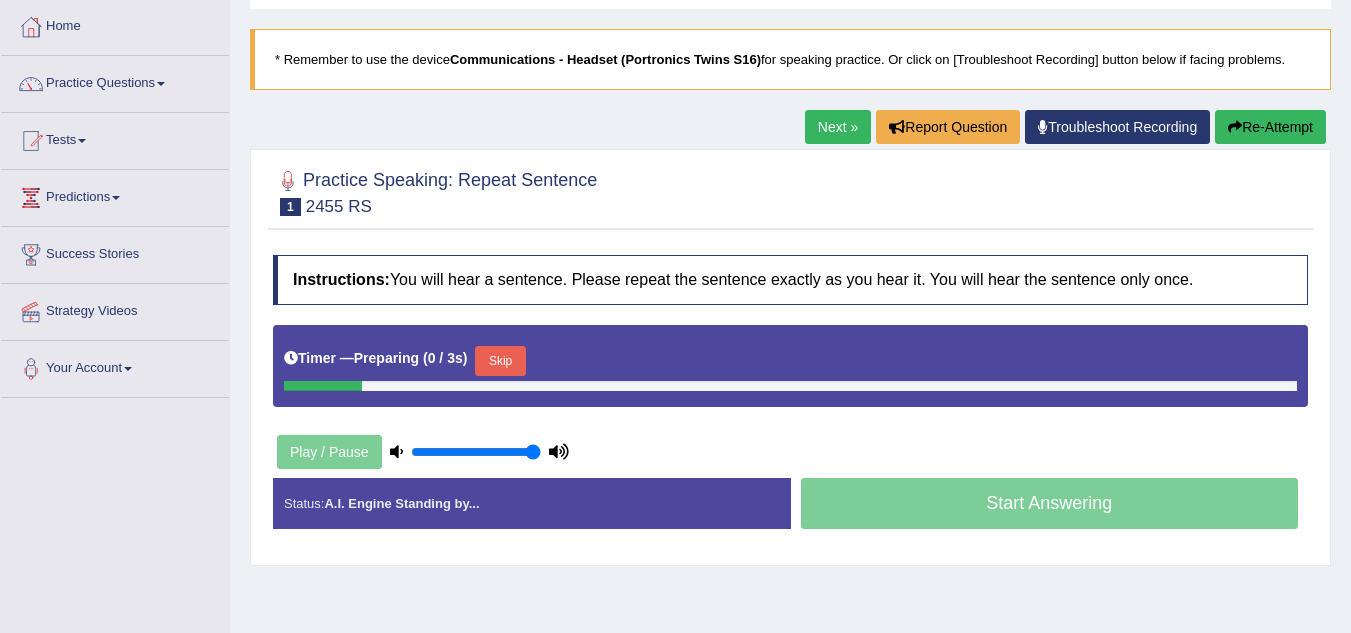 scroll, scrollTop: 100, scrollLeft: 0, axis: vertical 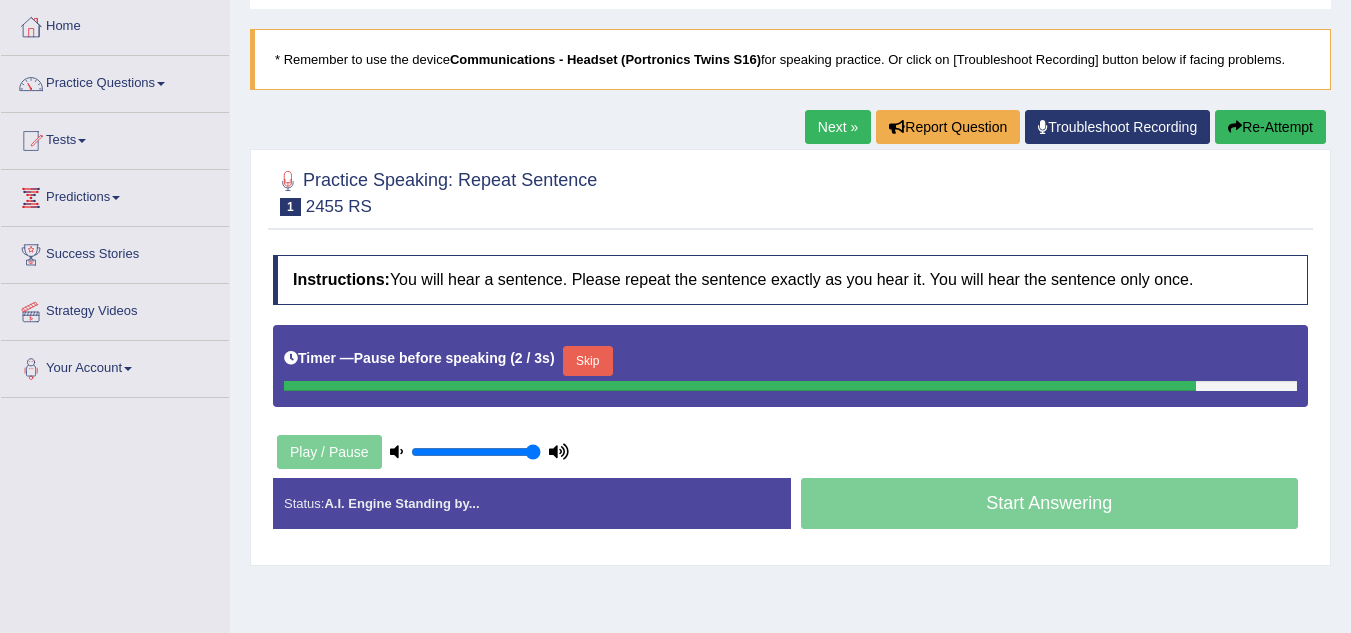 click on "Start Answering" at bounding box center [1050, 506] 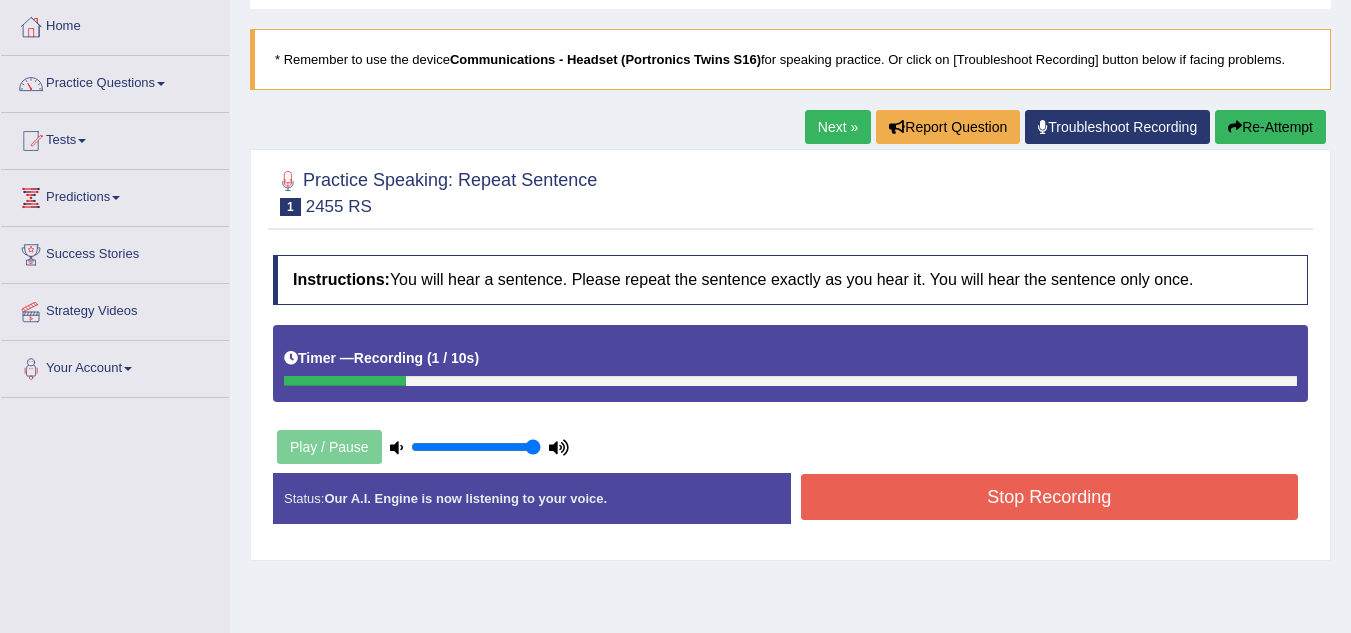 click on "Stop Recording" at bounding box center (1050, 497) 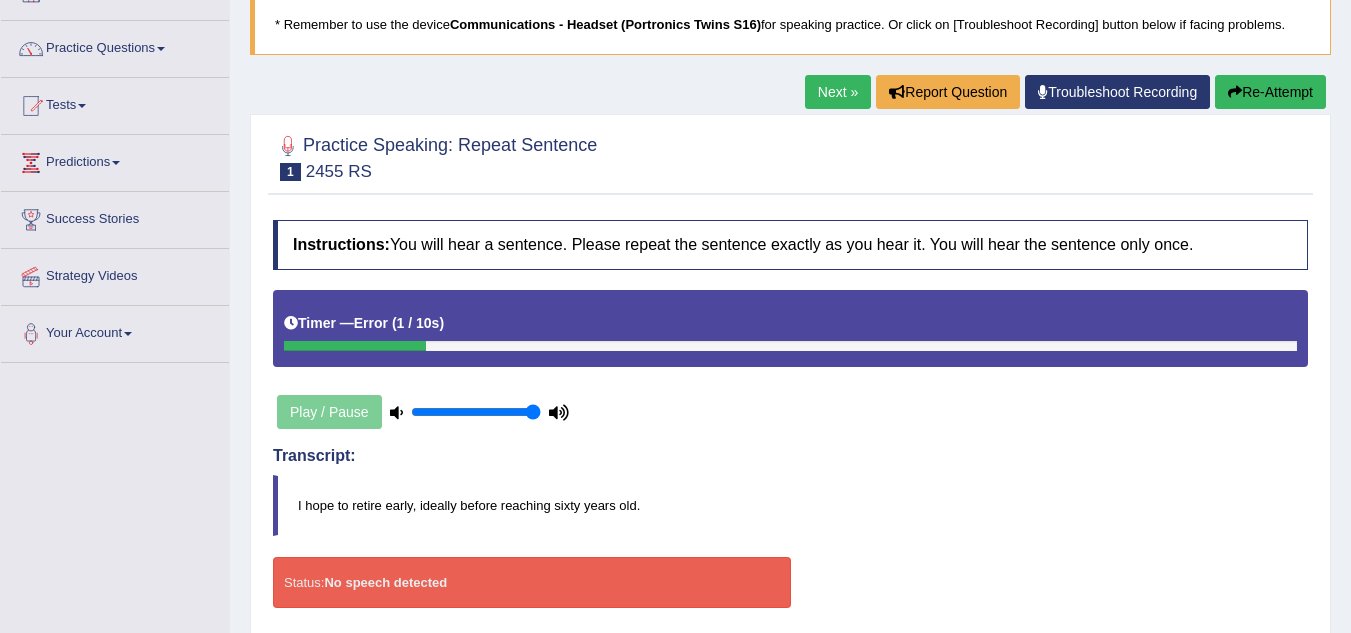 scroll, scrollTop: 100, scrollLeft: 0, axis: vertical 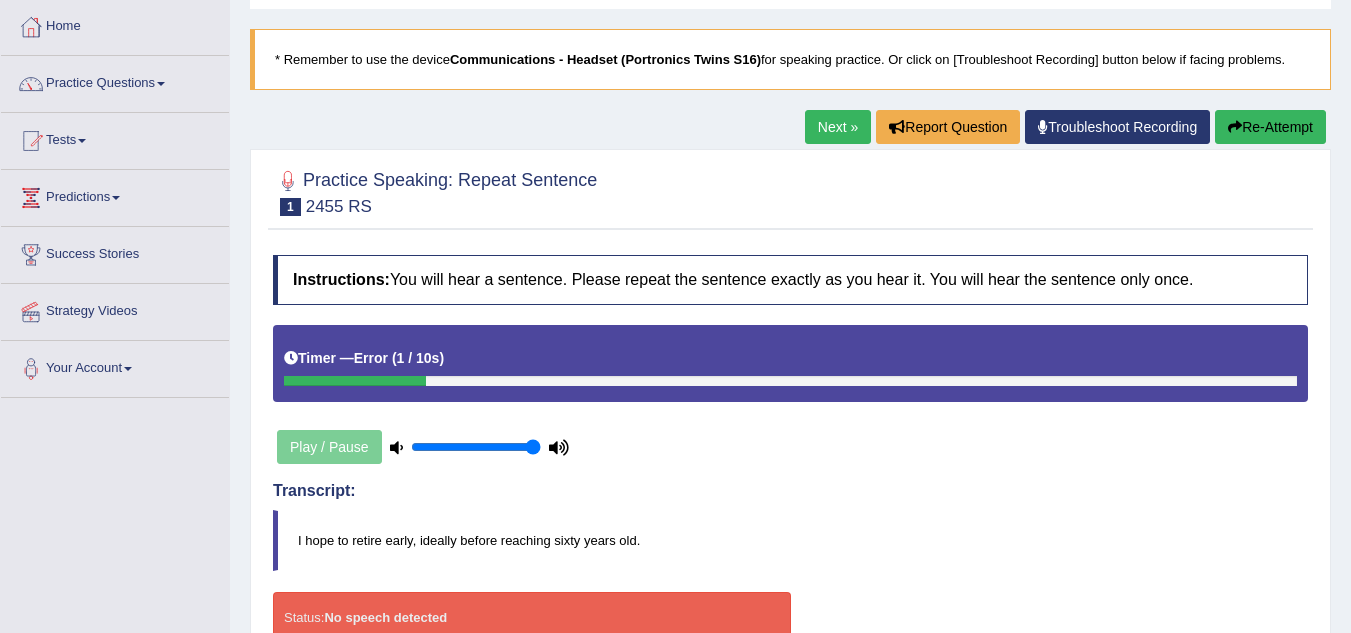 click on "Re-Attempt" at bounding box center [1270, 127] 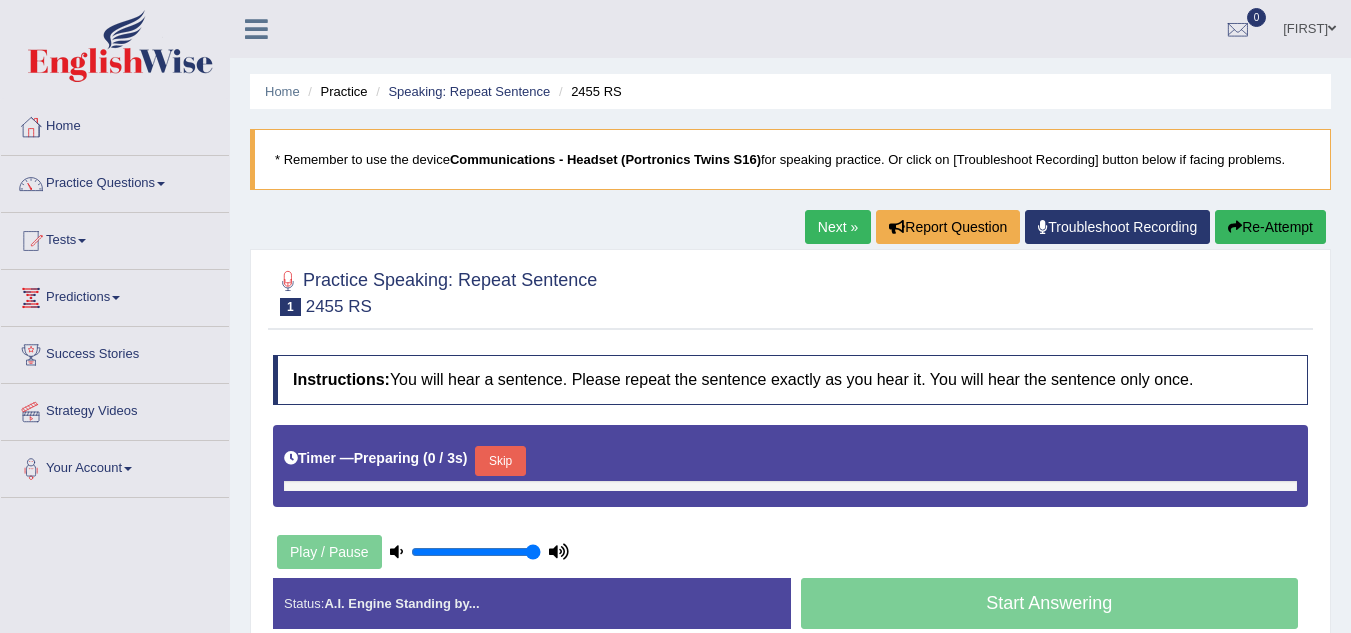 scroll, scrollTop: 100, scrollLeft: 0, axis: vertical 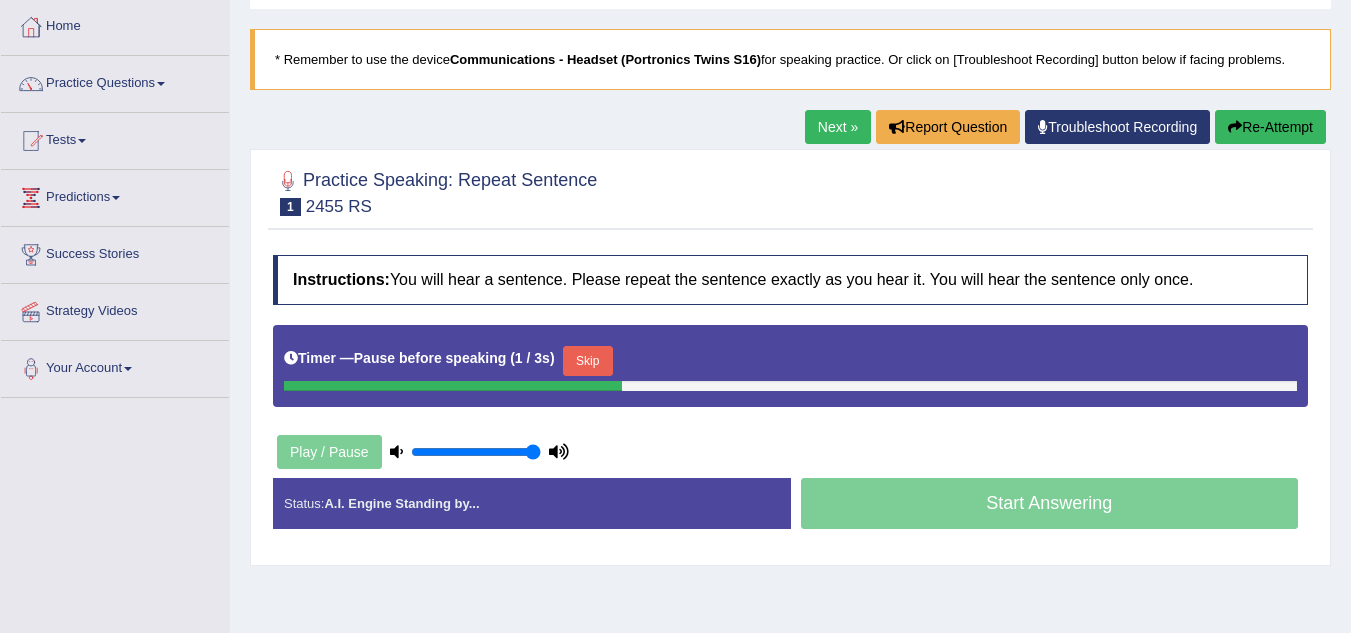 click on "Start Answering" at bounding box center (1050, 506) 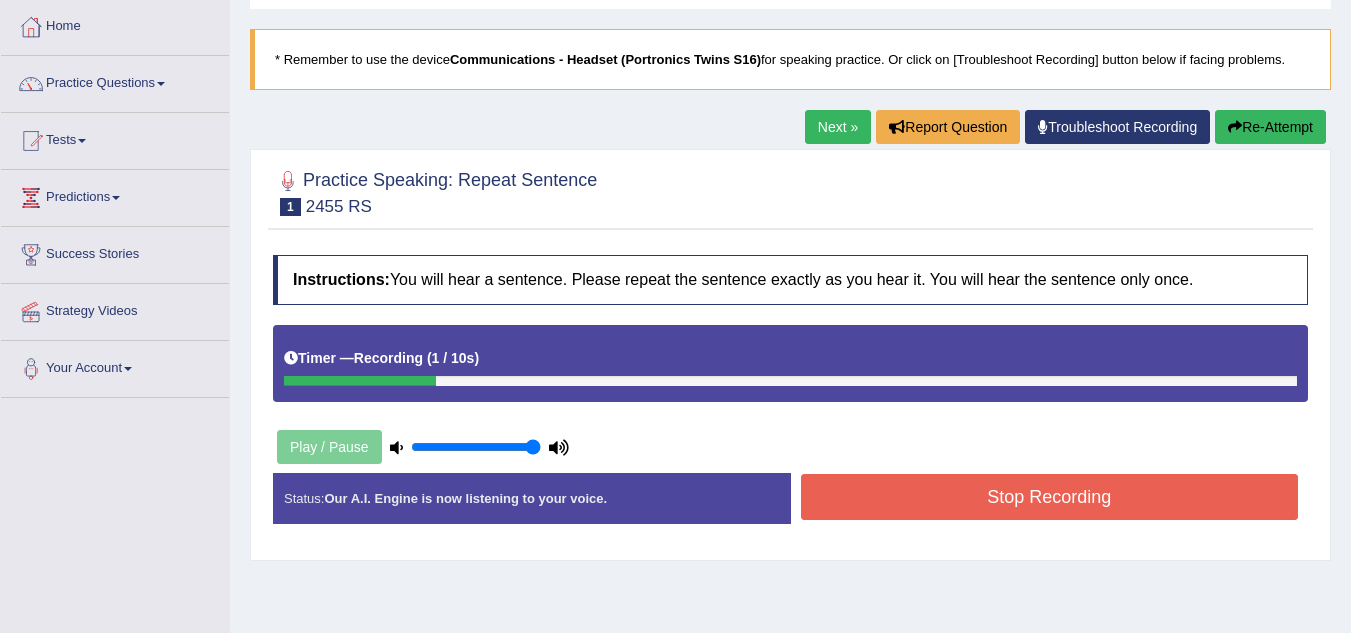 click on "Stop Recording" at bounding box center [1050, 497] 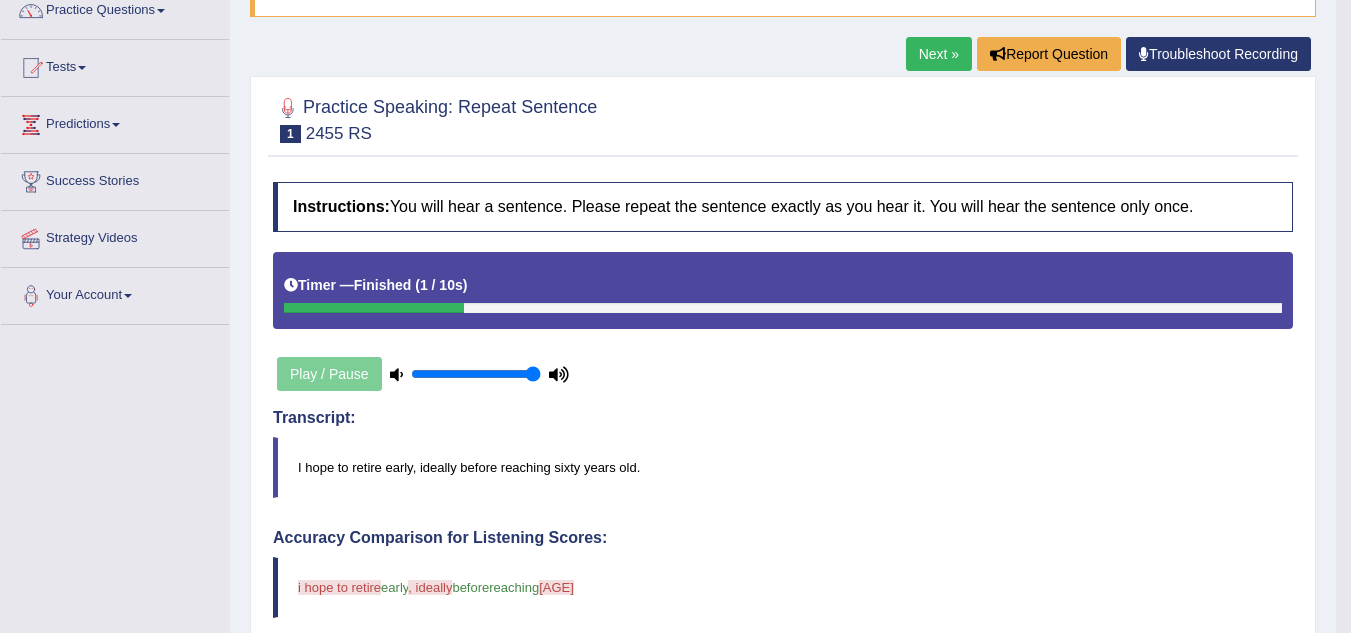 scroll, scrollTop: 47, scrollLeft: 0, axis: vertical 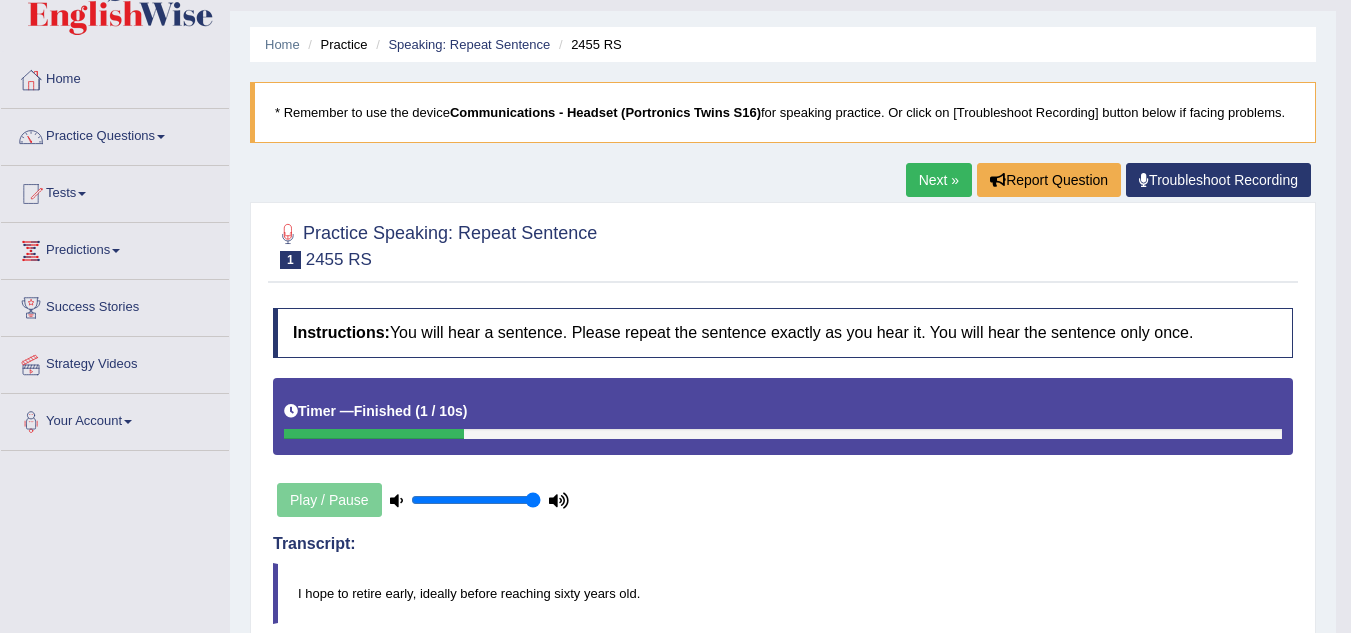 click on "Next »" at bounding box center (939, 180) 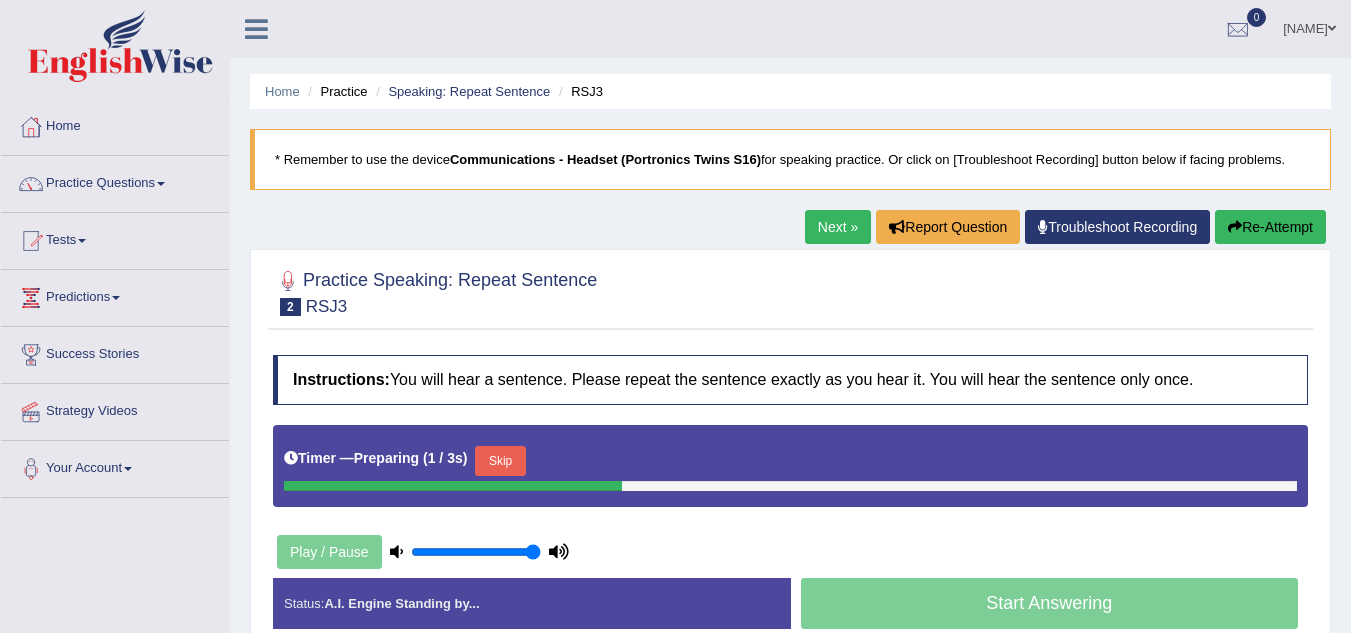 scroll, scrollTop: 300, scrollLeft: 0, axis: vertical 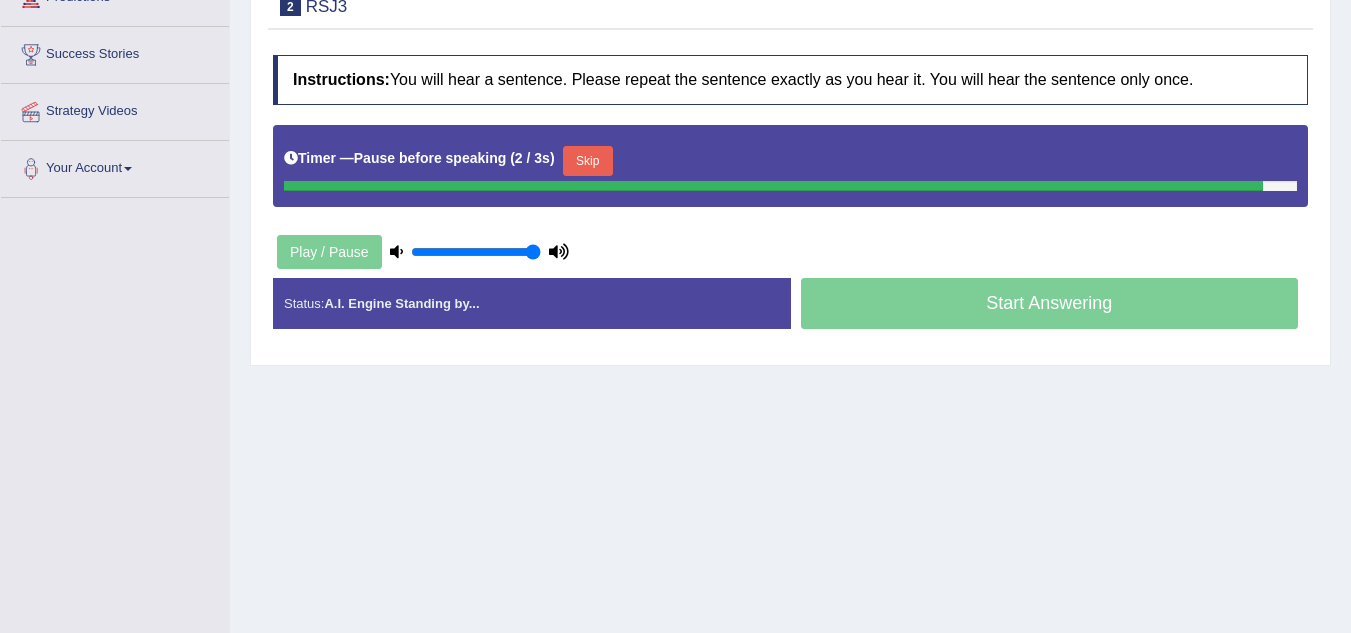 click on "Status:  A.I. Engine Standing by... Start Answering Stop Recording" at bounding box center [790, 313] 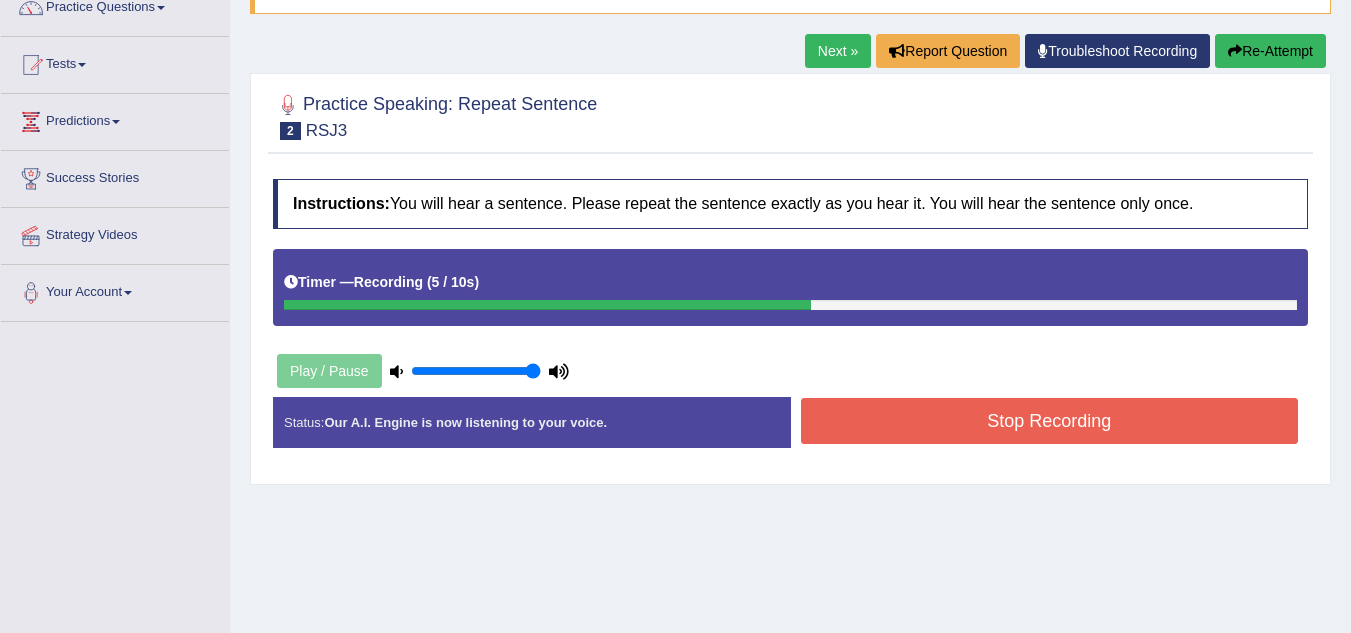 scroll, scrollTop: 0, scrollLeft: 0, axis: both 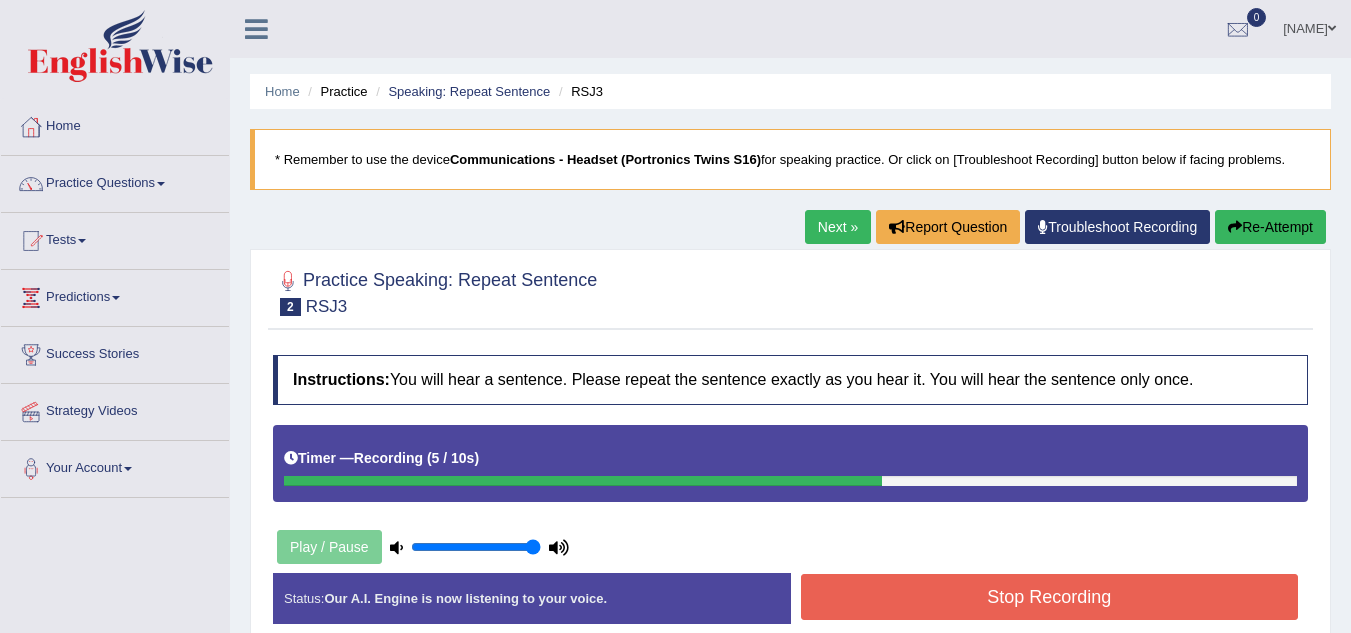 click on "Re-Attempt" at bounding box center [1270, 227] 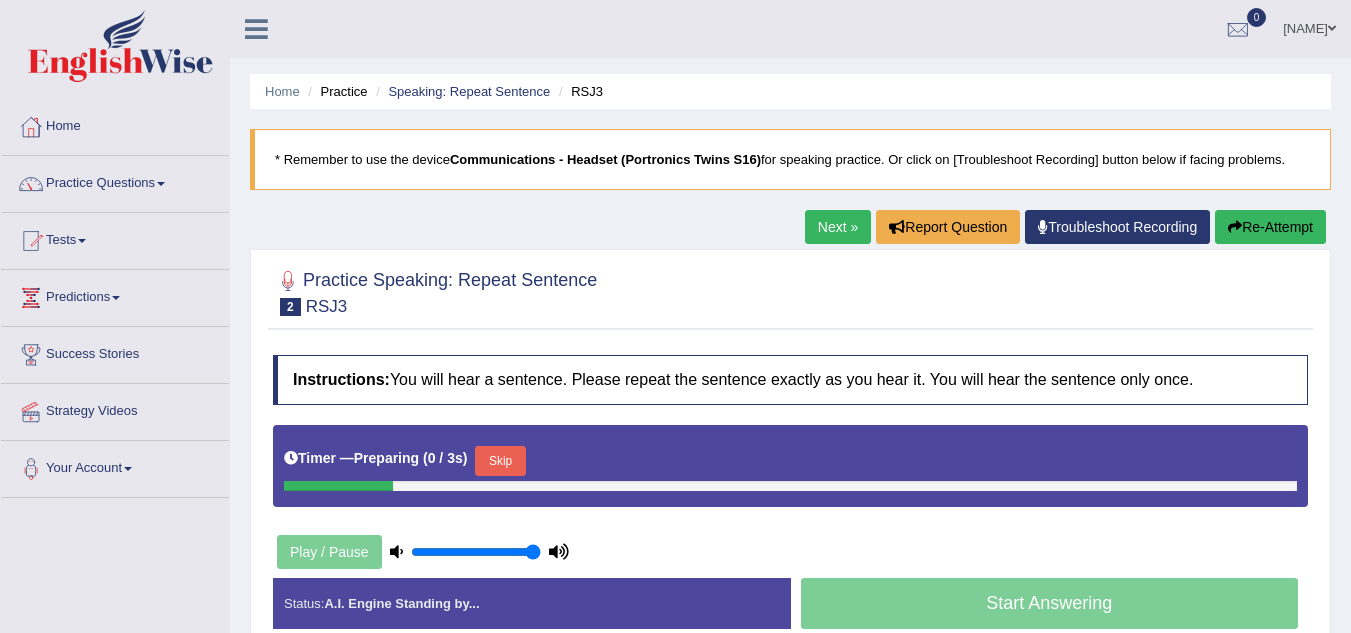 scroll, scrollTop: 75, scrollLeft: 0, axis: vertical 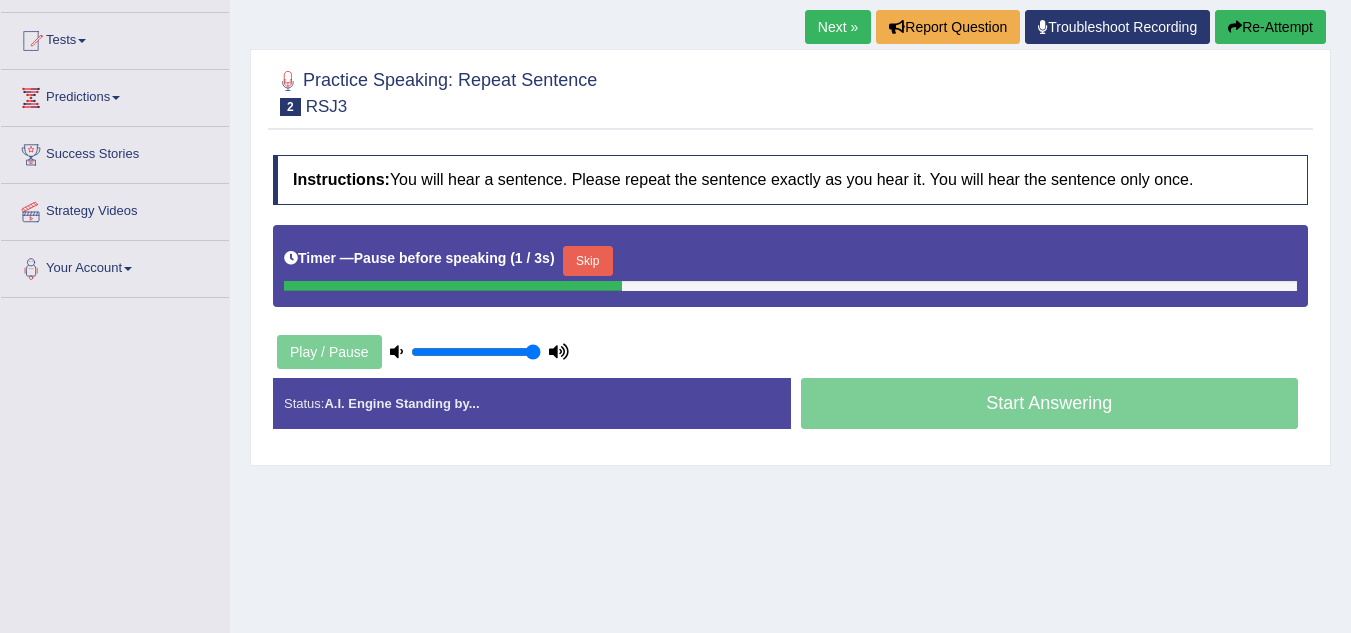 click on "Start Answering" at bounding box center [1050, 406] 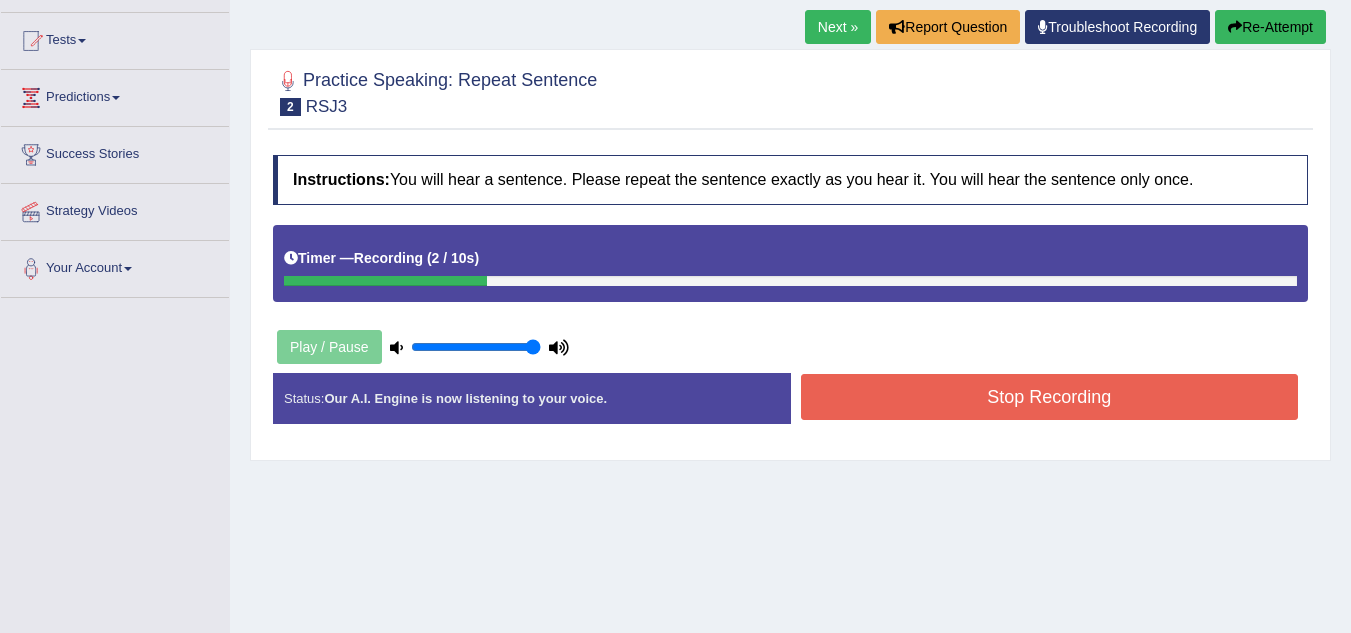 click on "Stop Recording" at bounding box center (1050, 397) 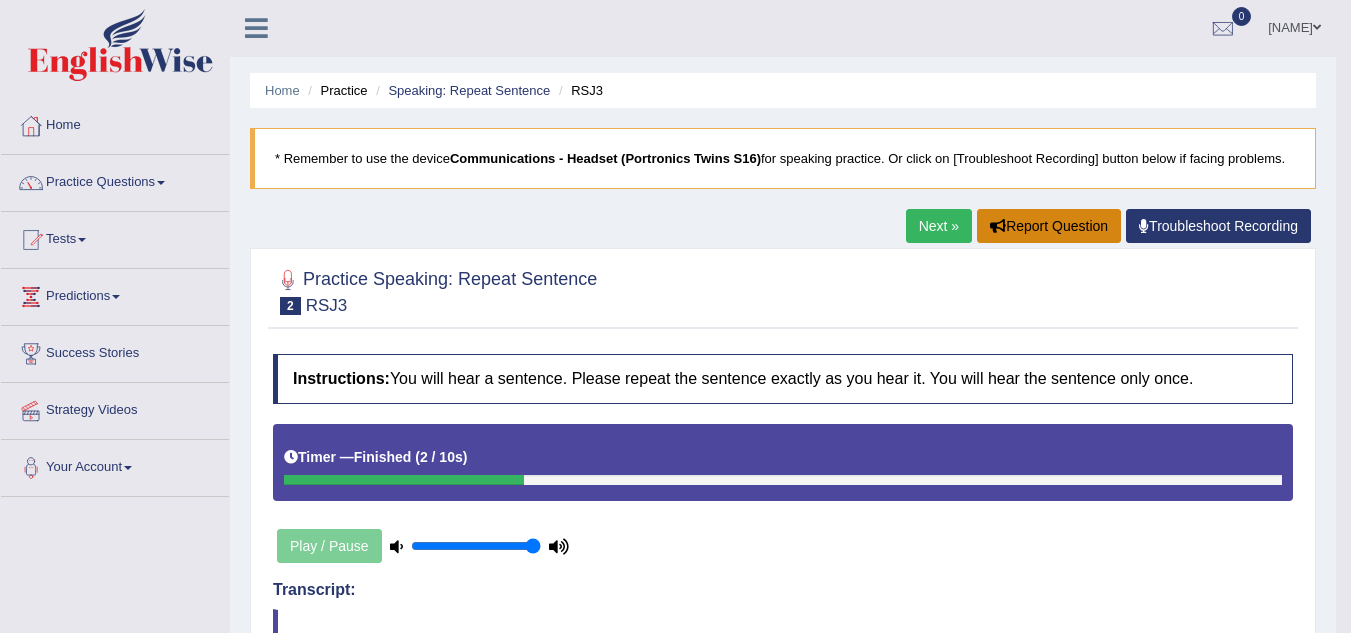 scroll, scrollTop: 0, scrollLeft: 0, axis: both 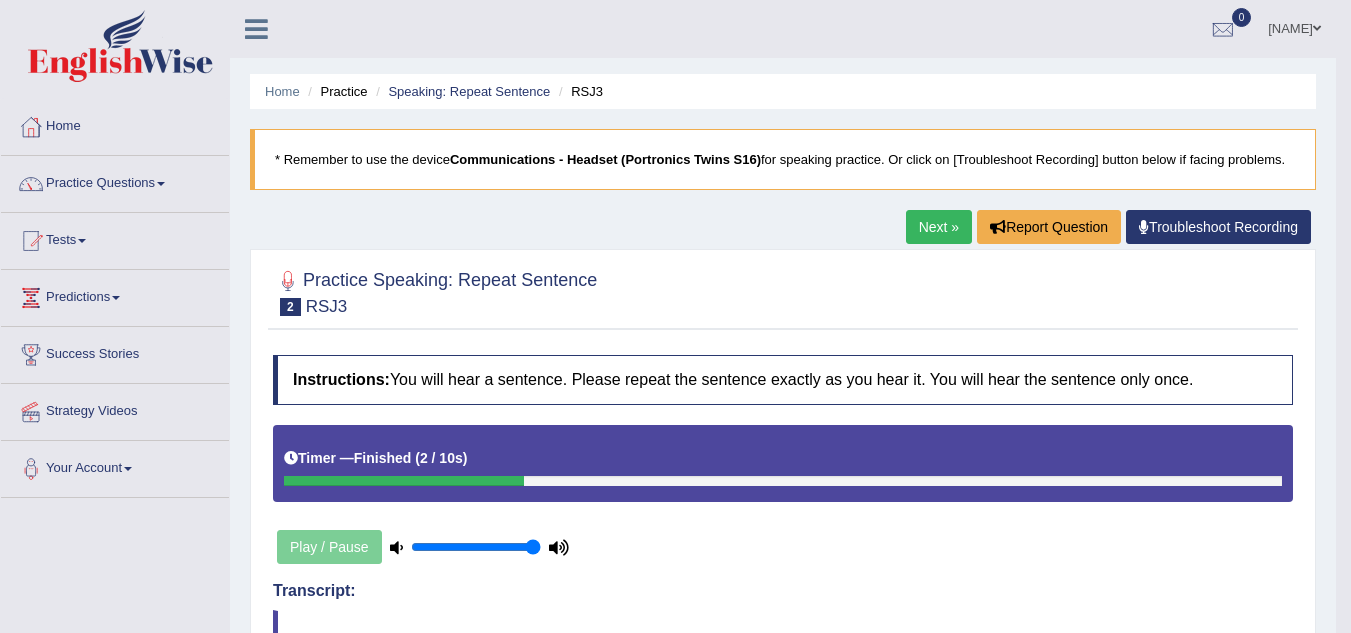 click on "Next »" at bounding box center (939, 227) 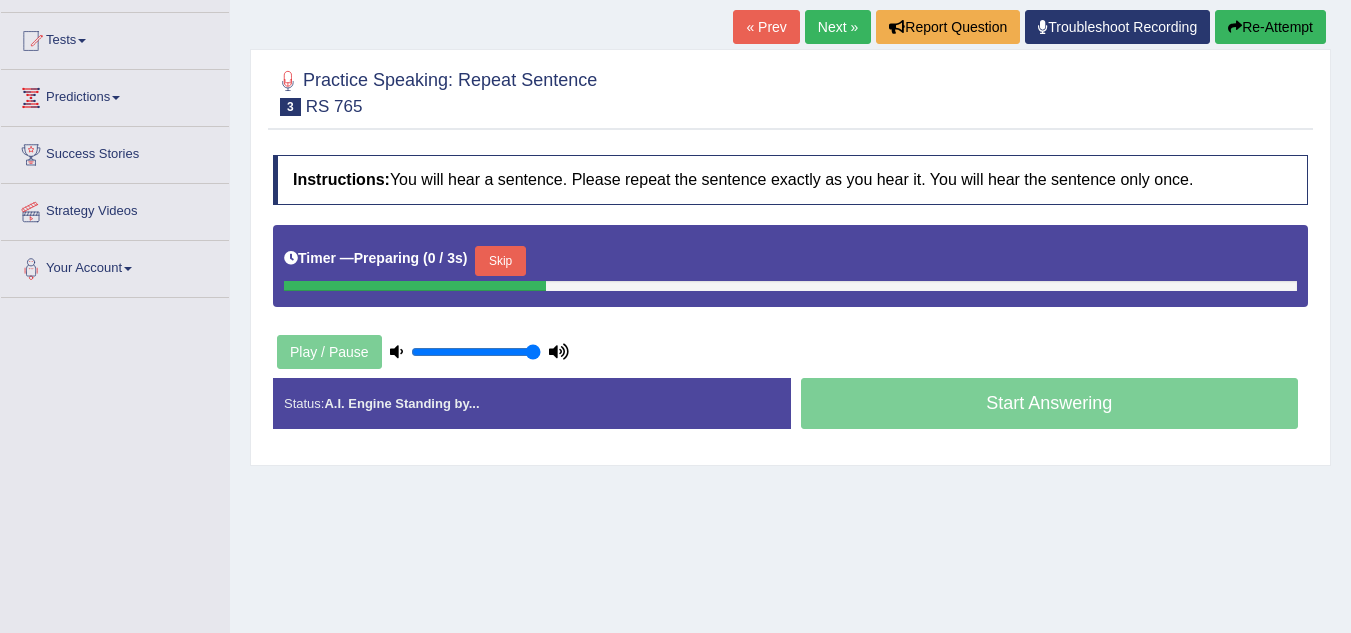 scroll, scrollTop: 0, scrollLeft: 0, axis: both 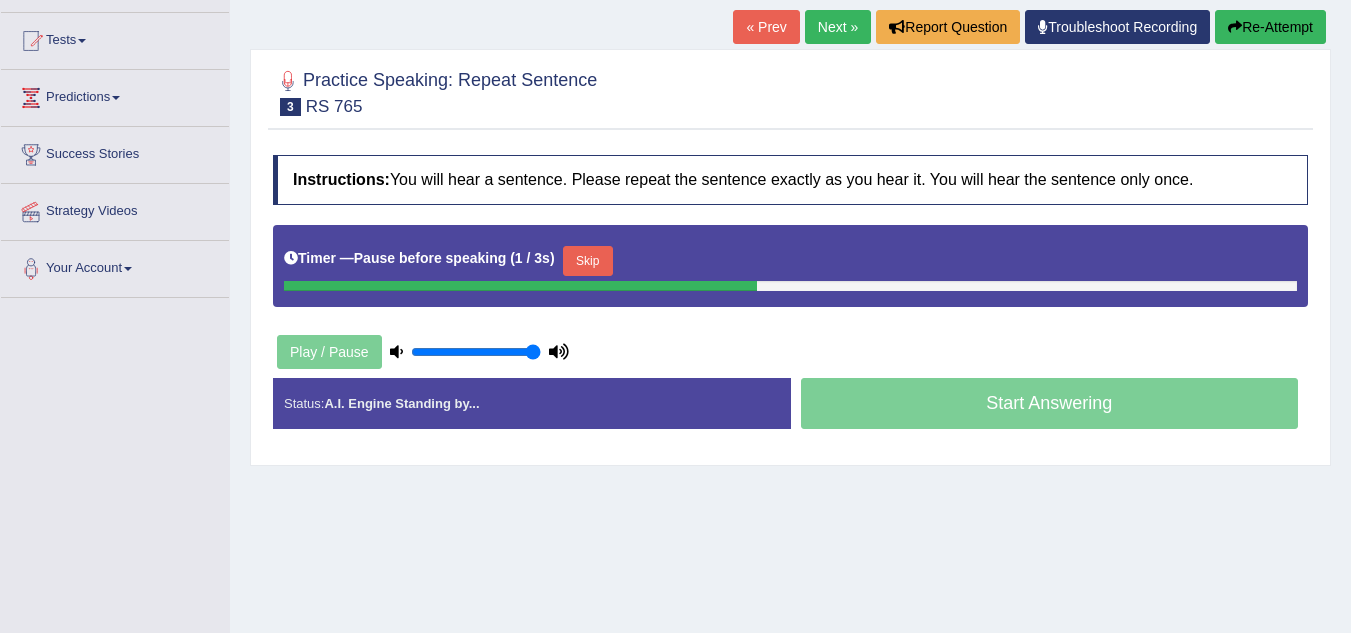 click on "Start Answering" at bounding box center [1050, 406] 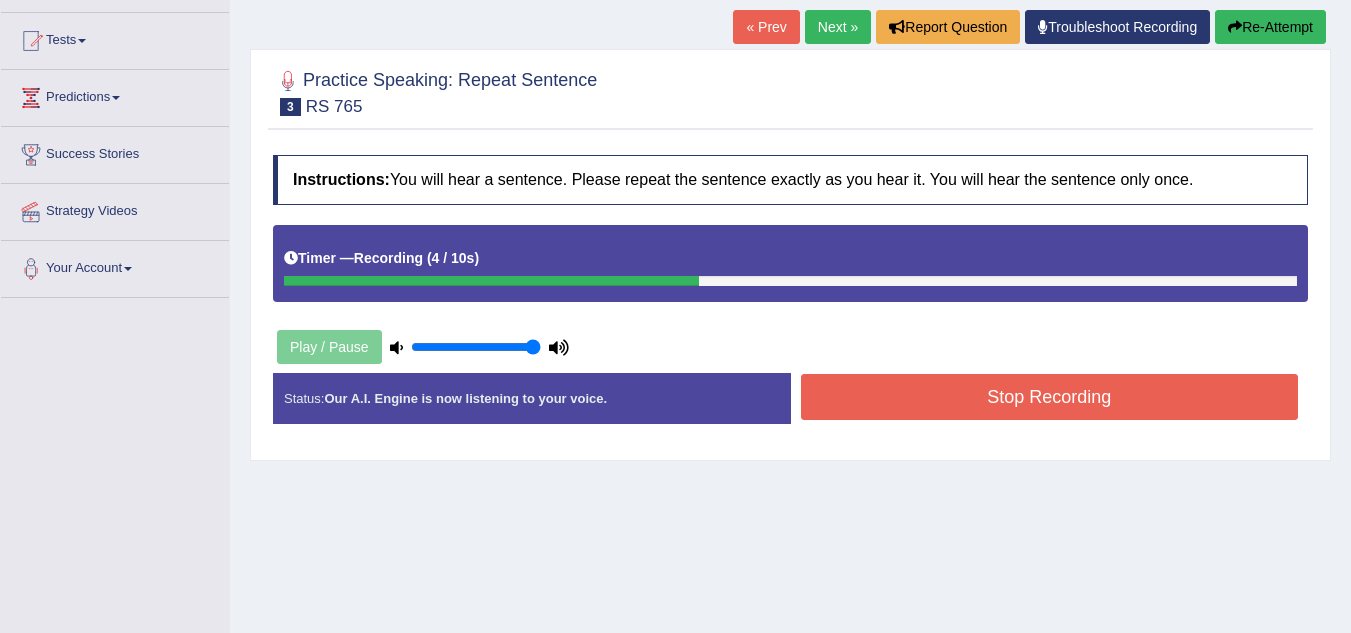 click on "Stop Recording" at bounding box center (1050, 397) 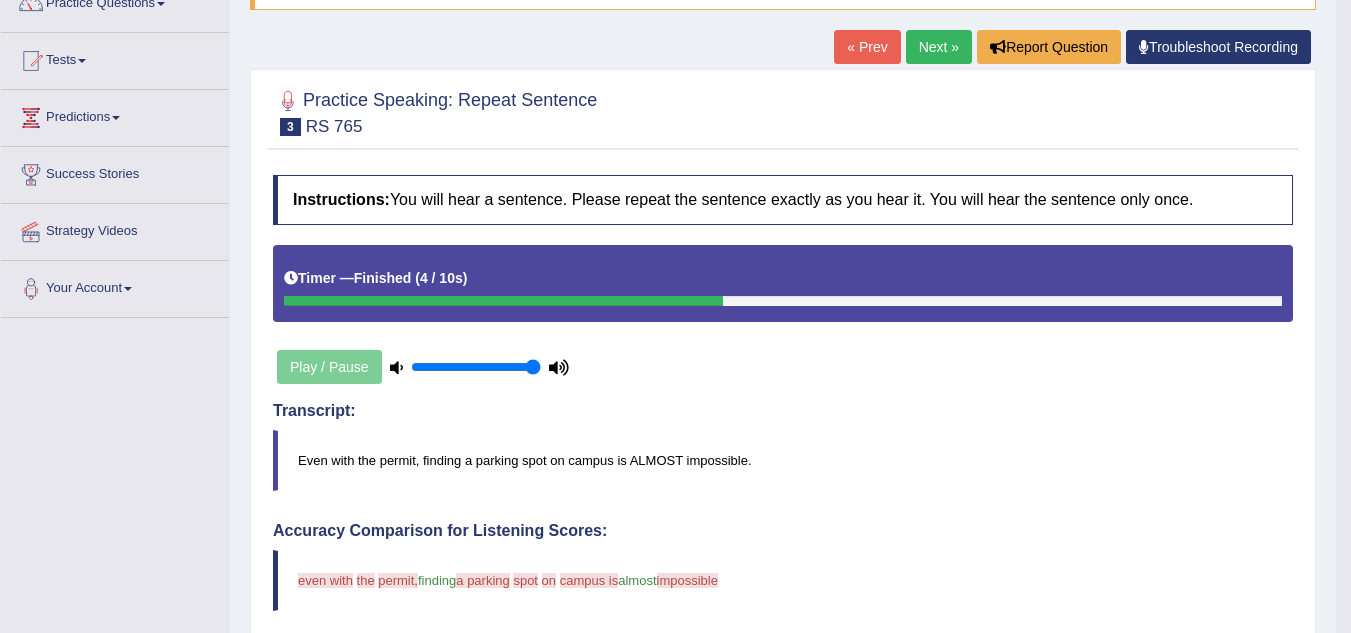 scroll, scrollTop: 0, scrollLeft: 0, axis: both 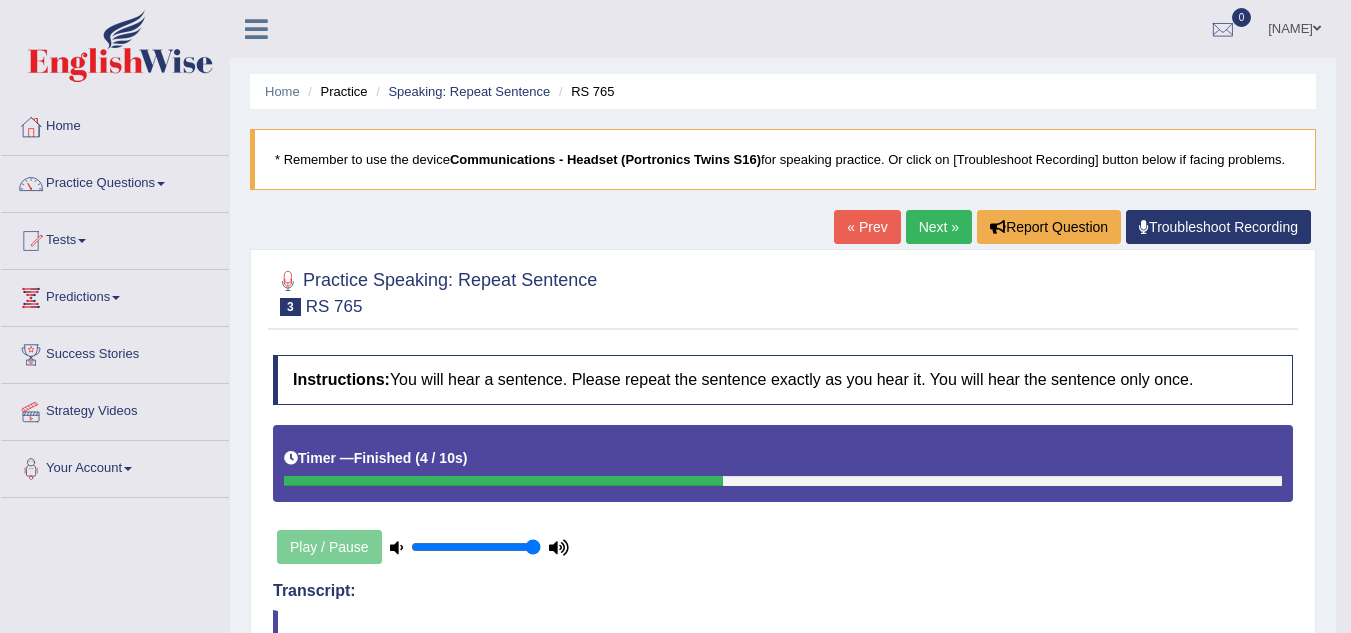 click on "Next »" at bounding box center (939, 227) 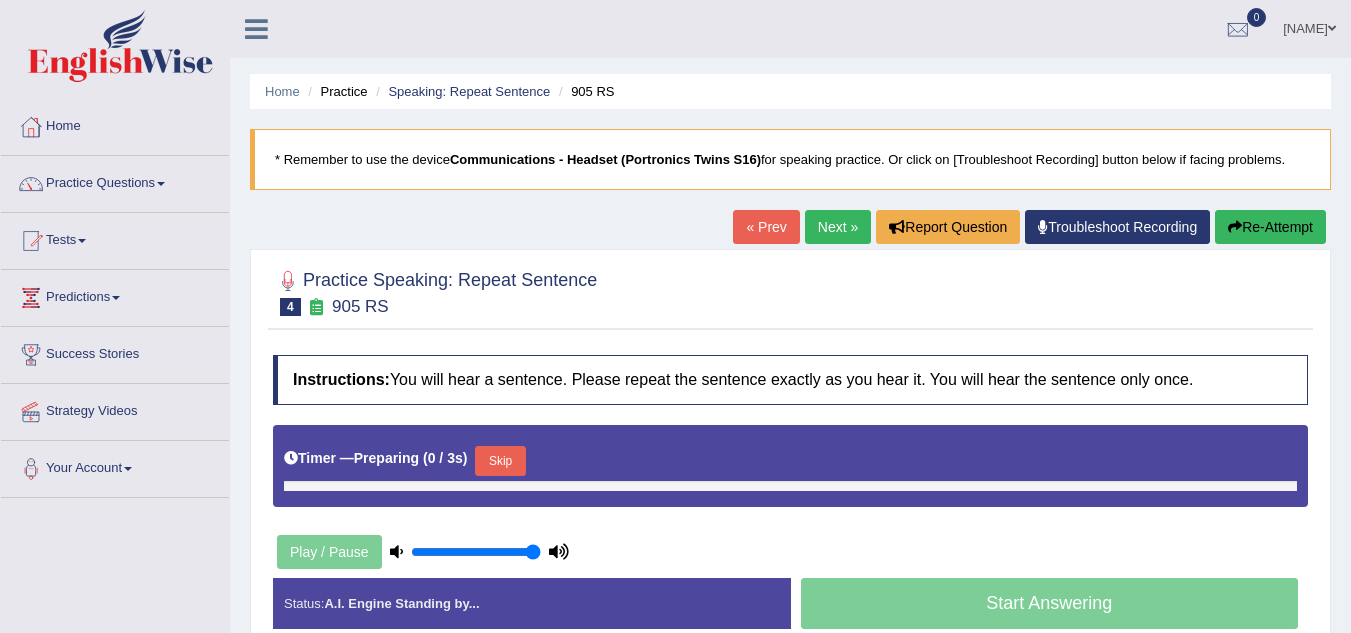 scroll, scrollTop: 0, scrollLeft: 0, axis: both 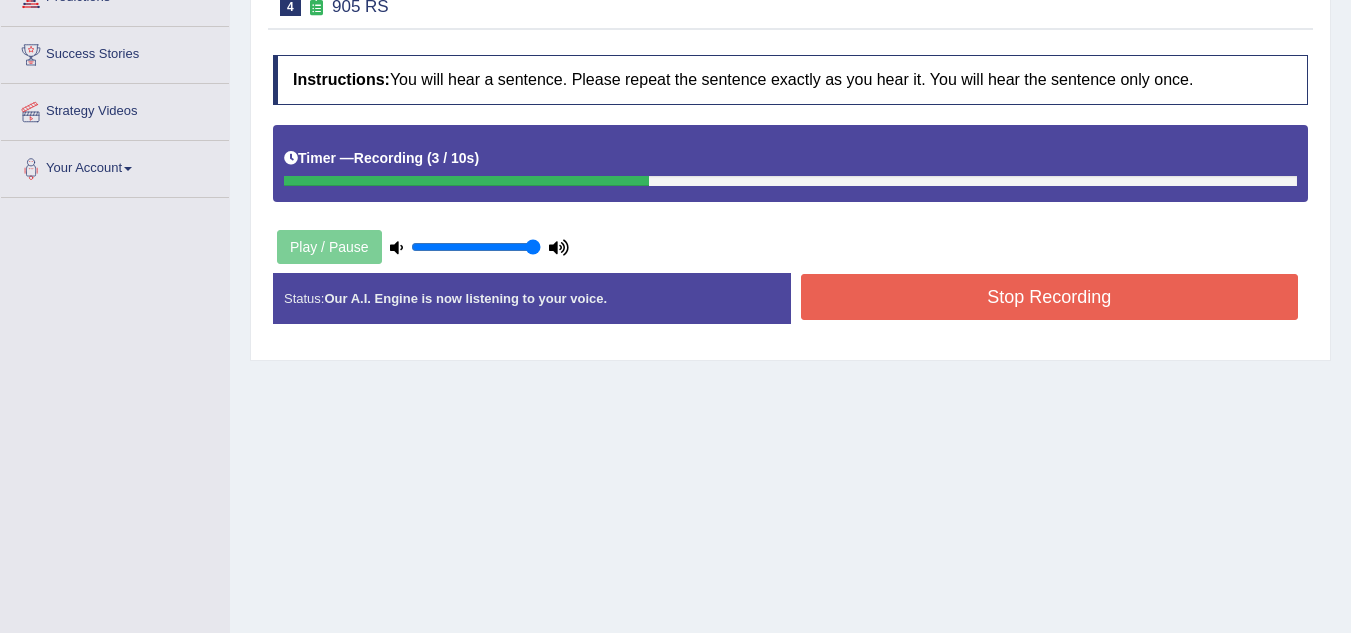 click on "Stop Recording" at bounding box center (1050, 297) 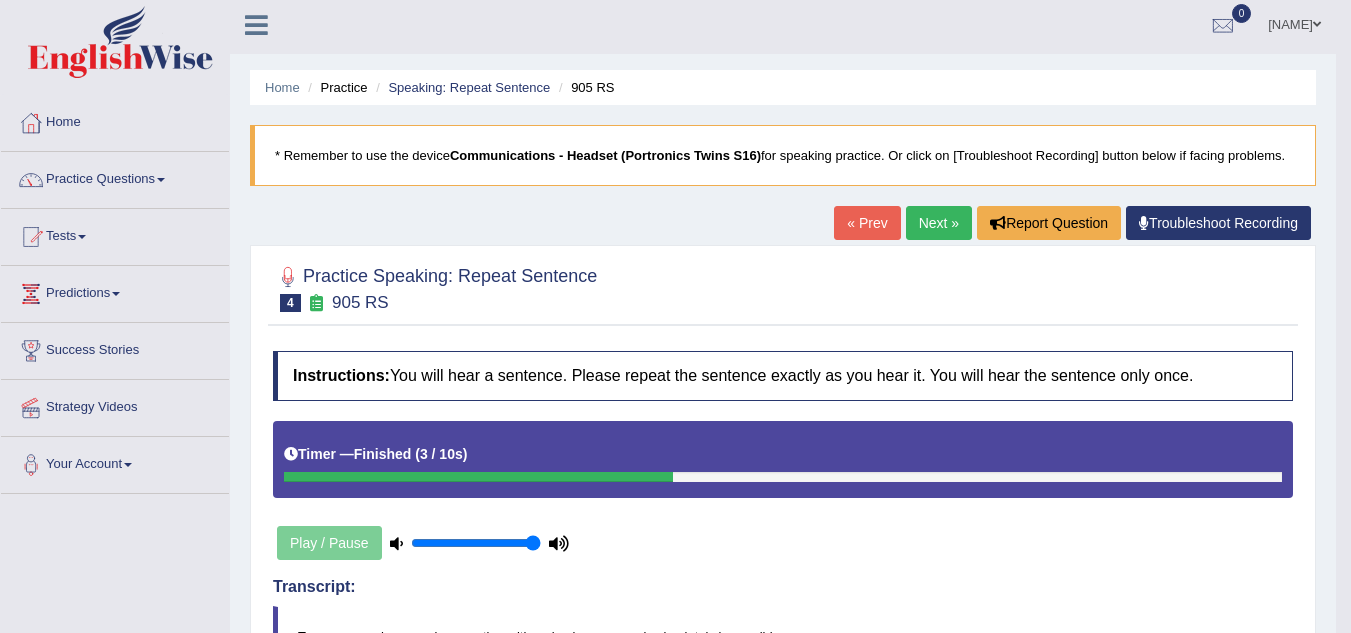 scroll, scrollTop: 0, scrollLeft: 0, axis: both 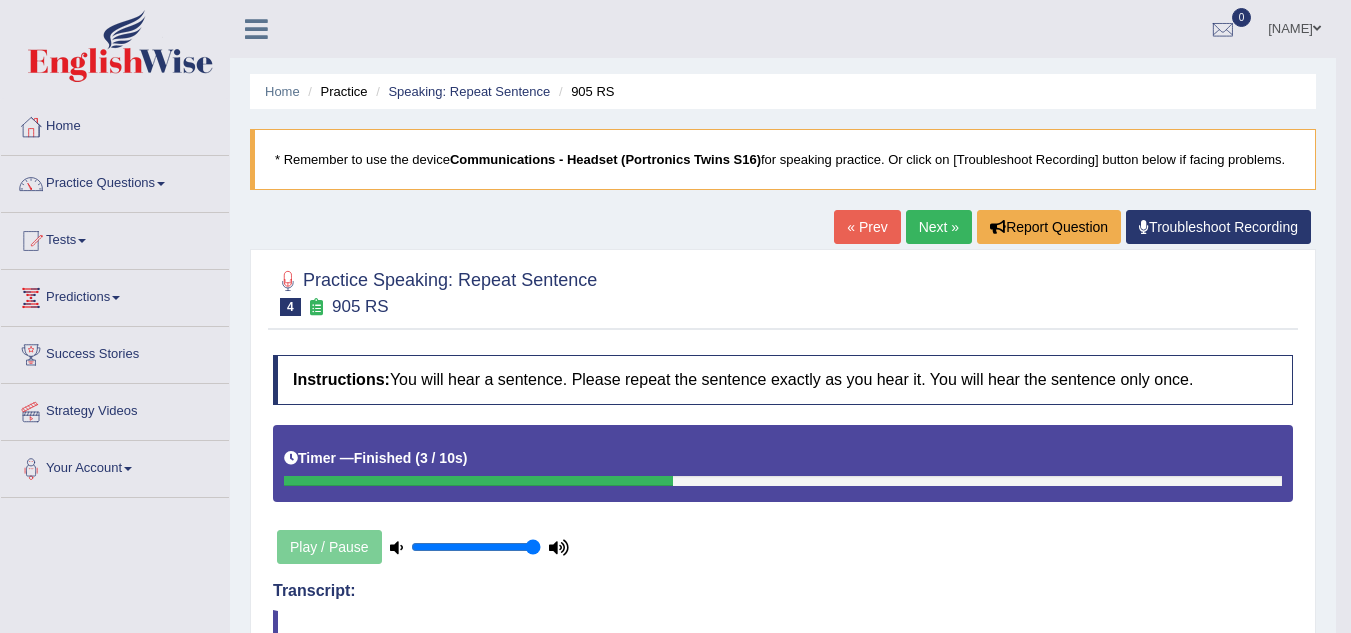 click on "Next »" at bounding box center [939, 227] 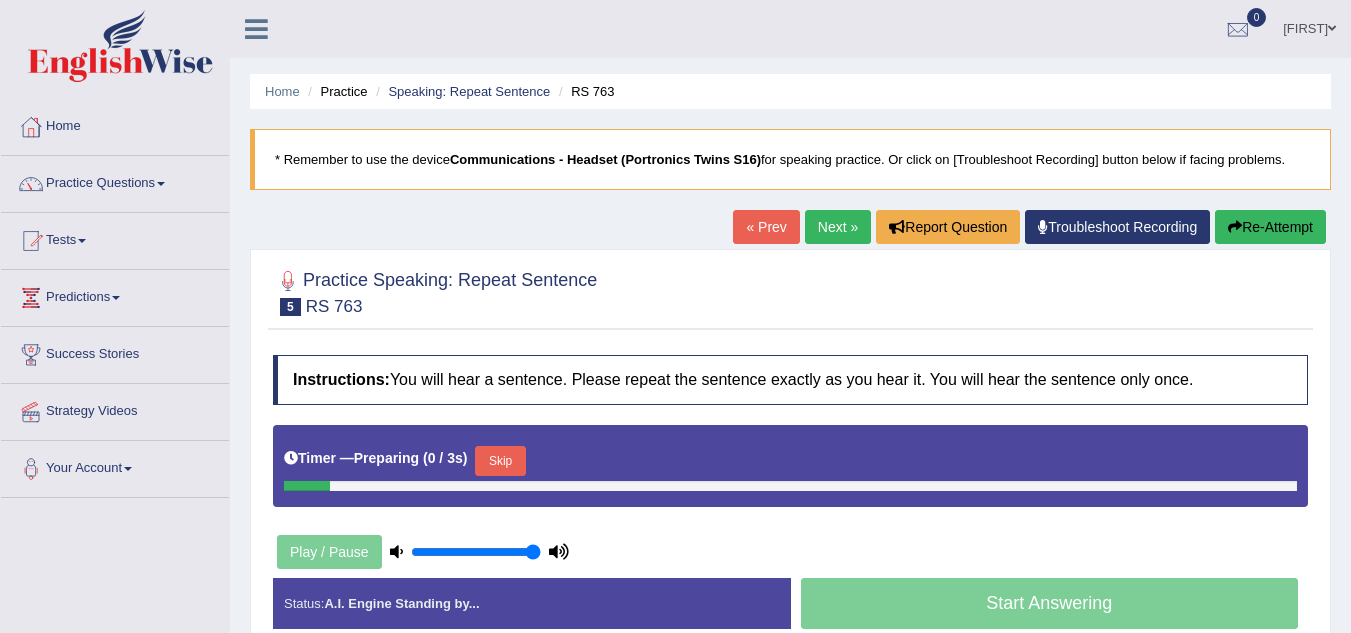 scroll, scrollTop: 0, scrollLeft: 0, axis: both 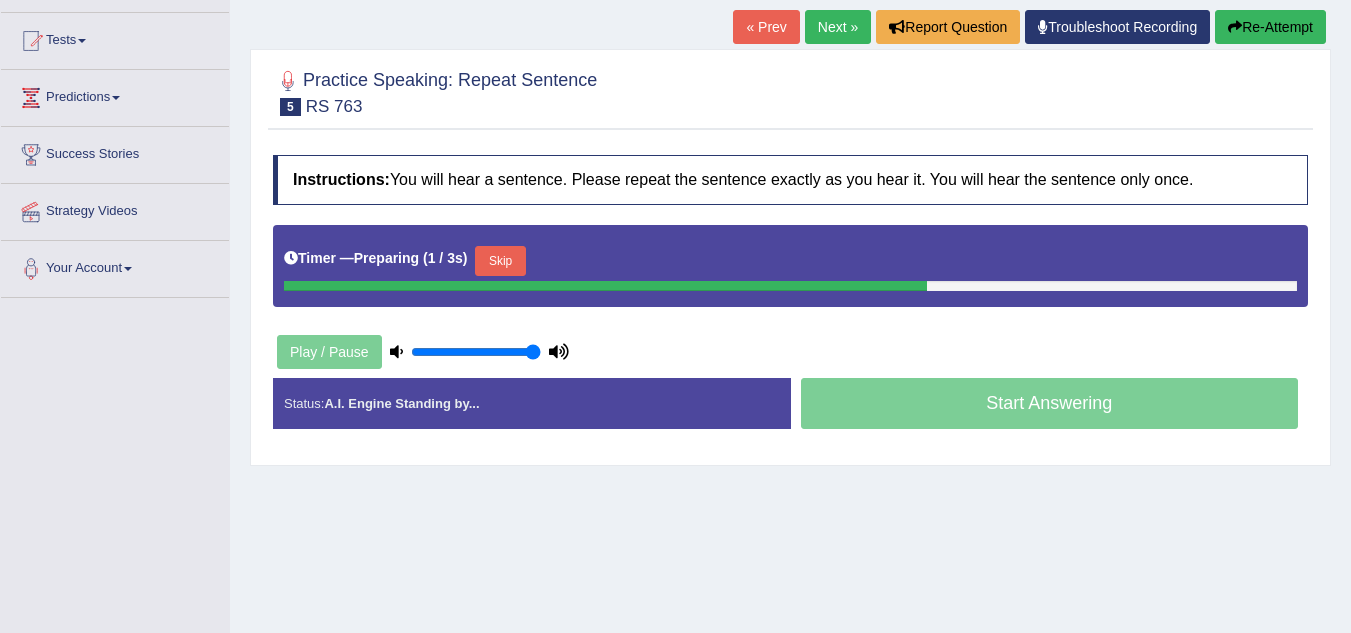 click on "Skip" at bounding box center (500, 261) 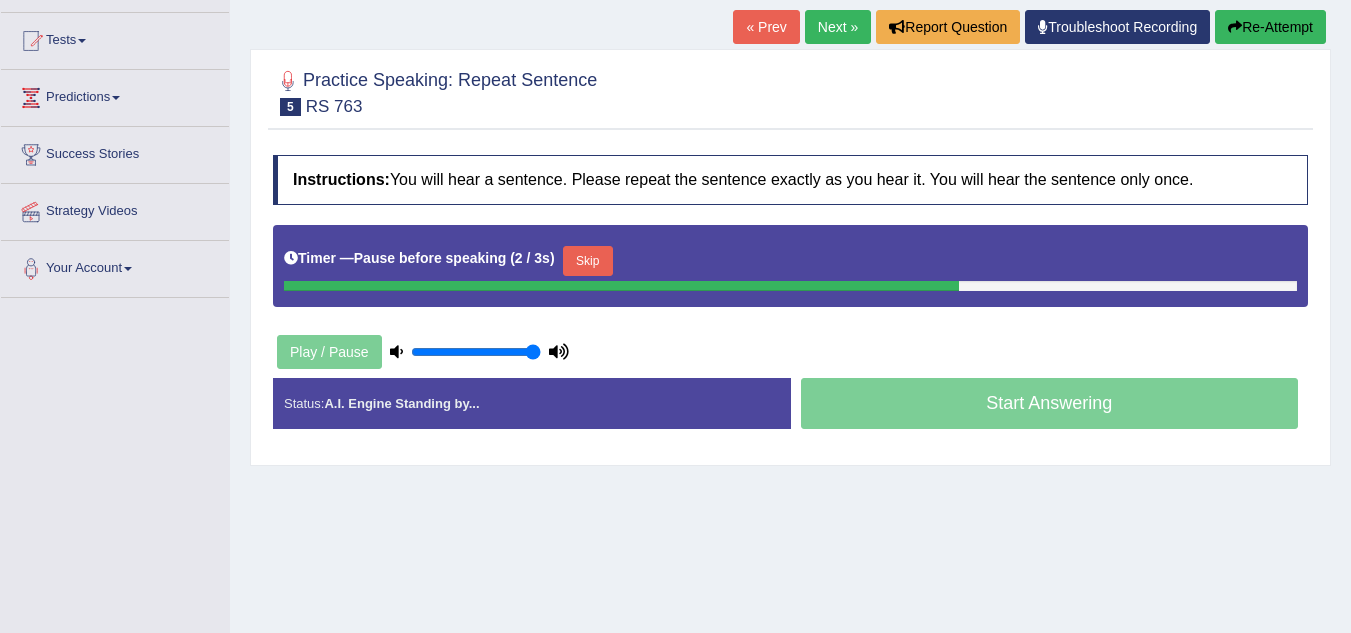 click on "Start Answering" at bounding box center [1050, 406] 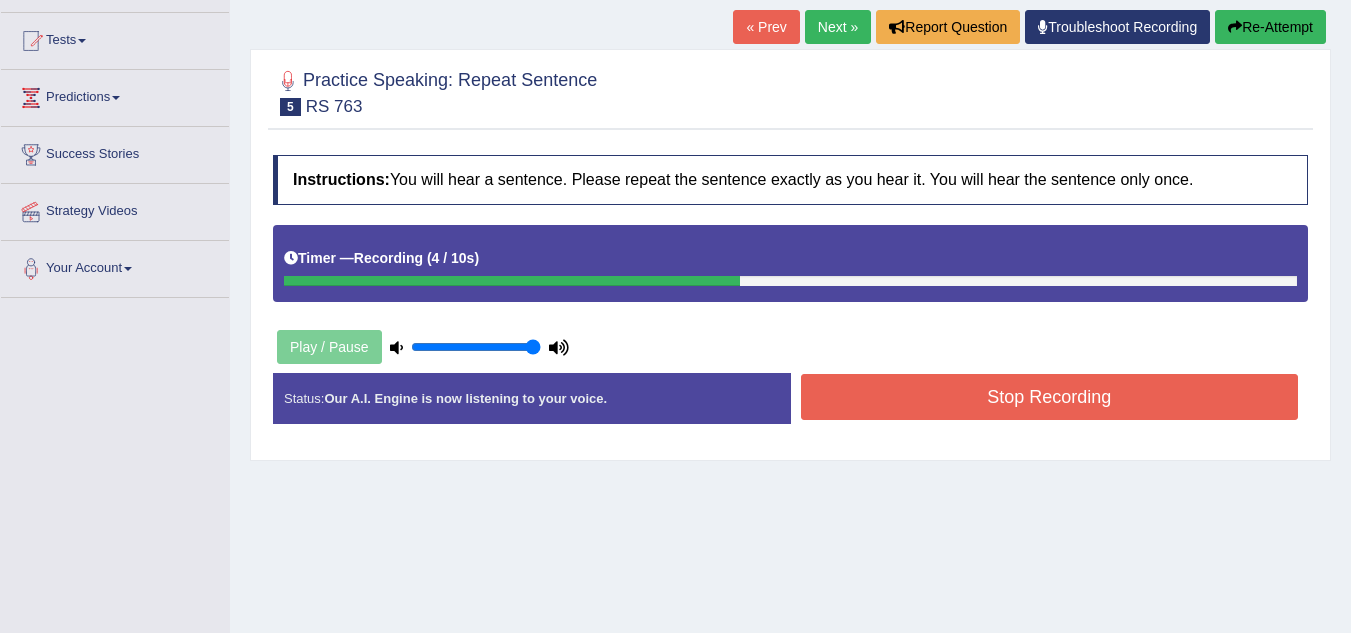 click on "Stop Recording" at bounding box center [1050, 397] 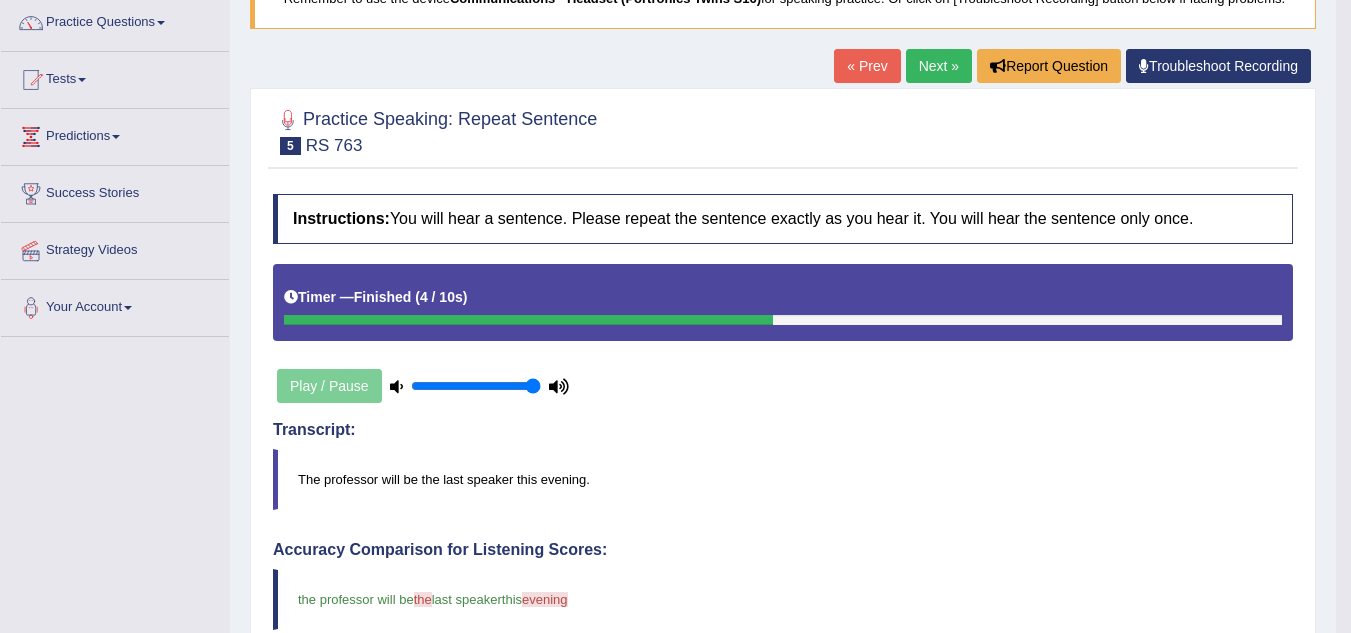 scroll, scrollTop: 0, scrollLeft: 0, axis: both 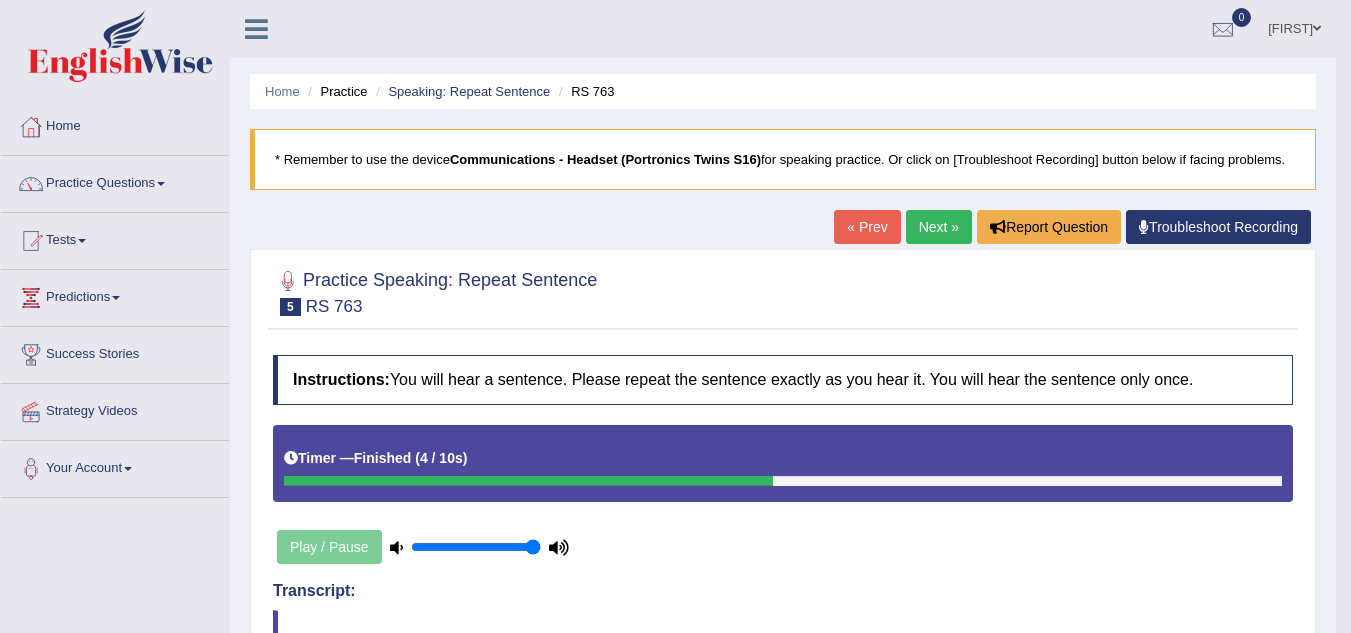 click on "Next »" at bounding box center [939, 227] 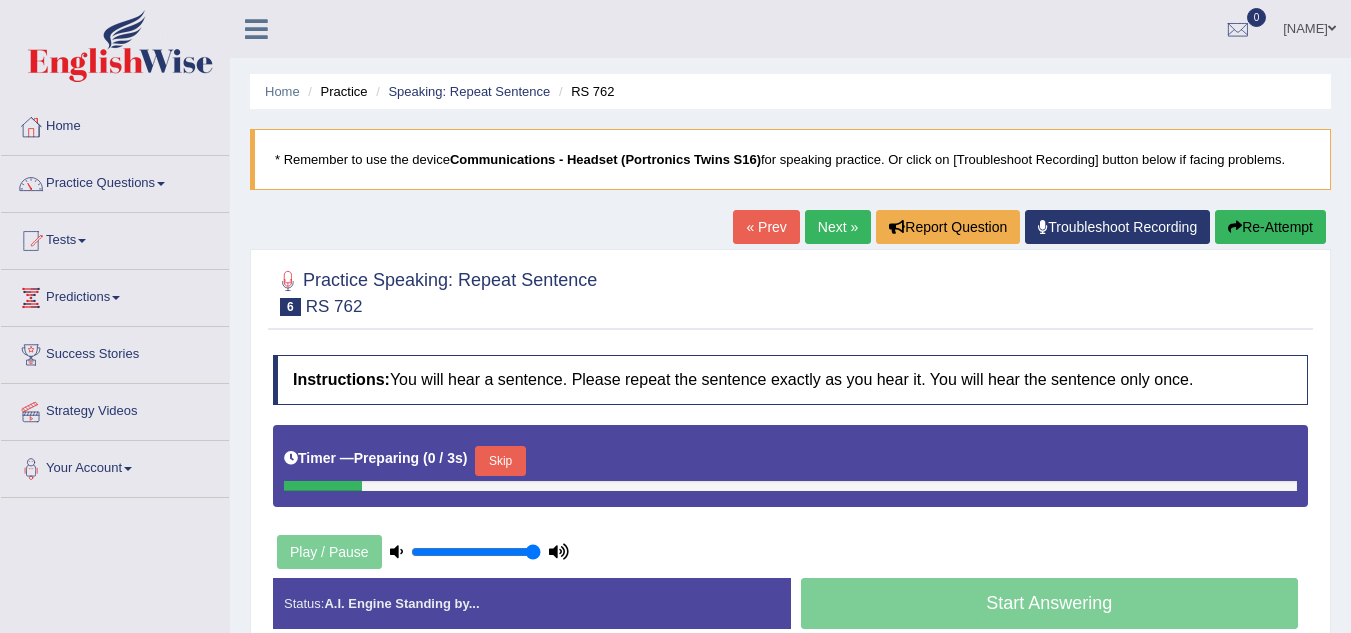 scroll, scrollTop: 300, scrollLeft: 0, axis: vertical 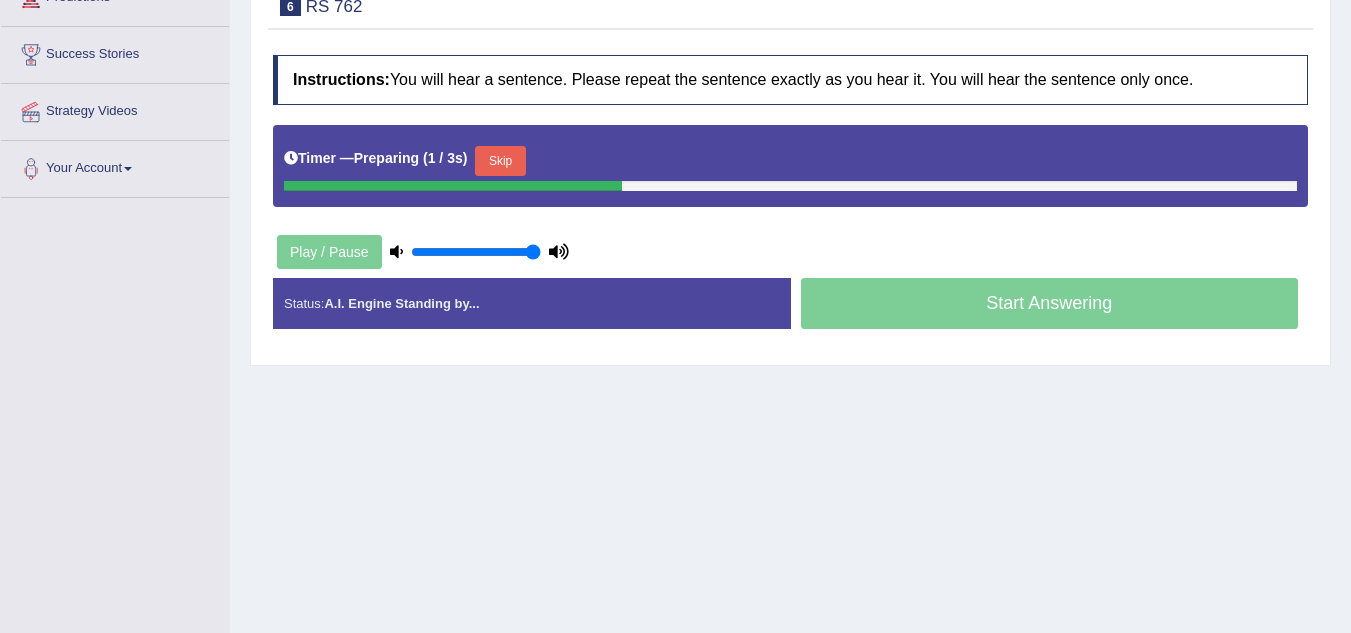 click on "Start Answering" at bounding box center (1050, 306) 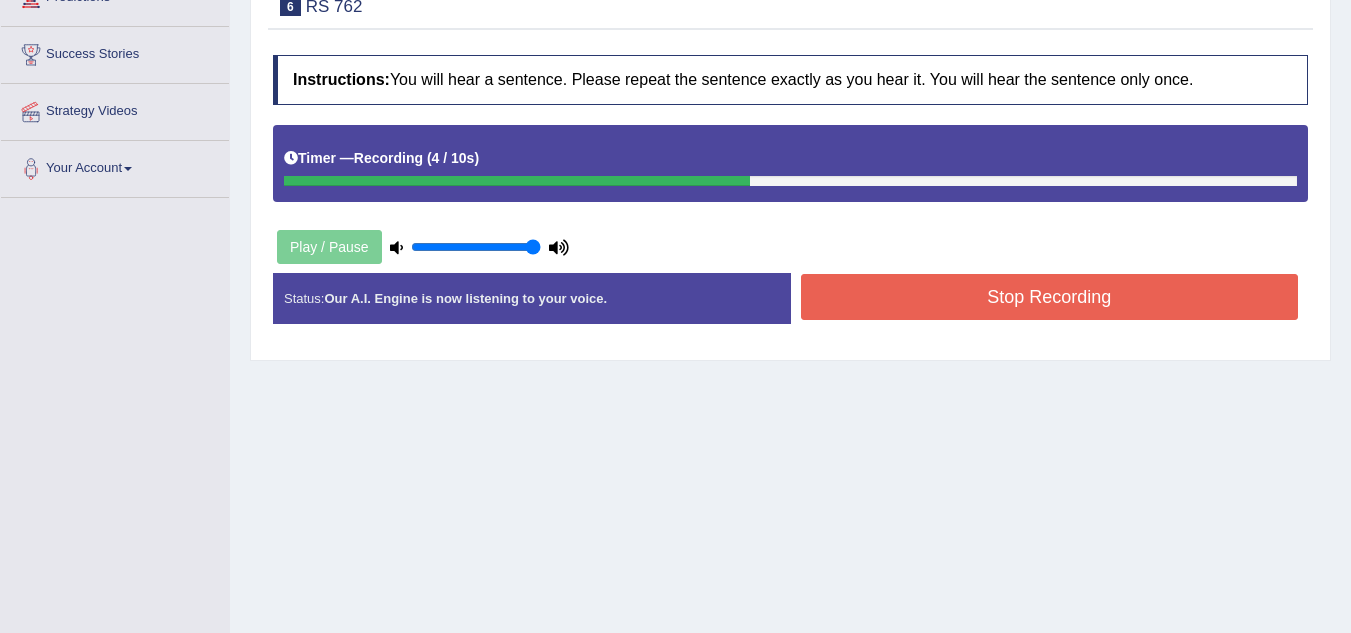 click on "Stop Recording" at bounding box center (1050, 297) 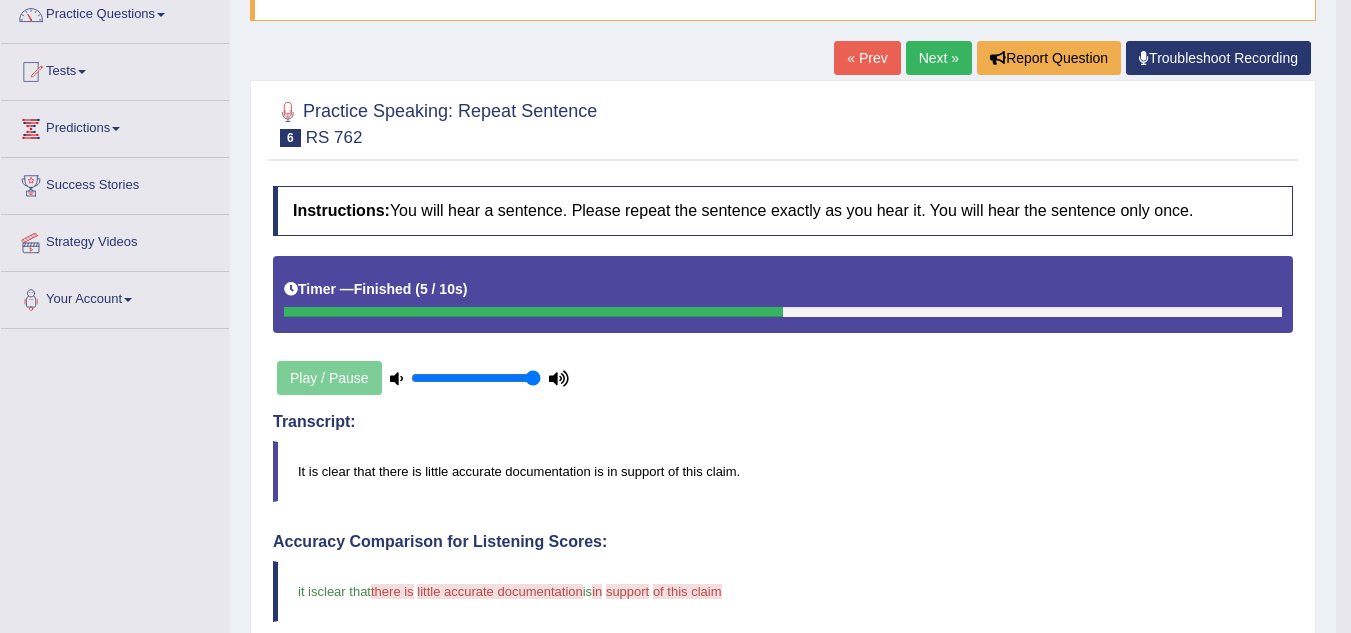 scroll, scrollTop: 0, scrollLeft: 0, axis: both 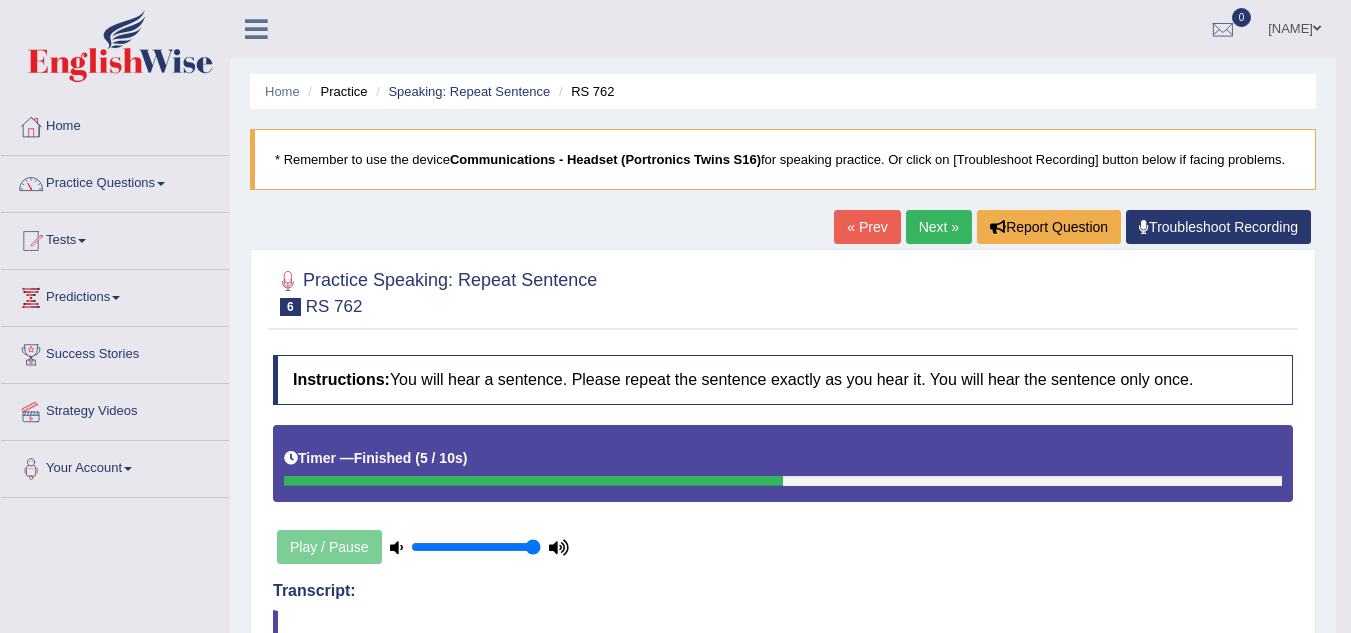 click on "Next »" at bounding box center (939, 227) 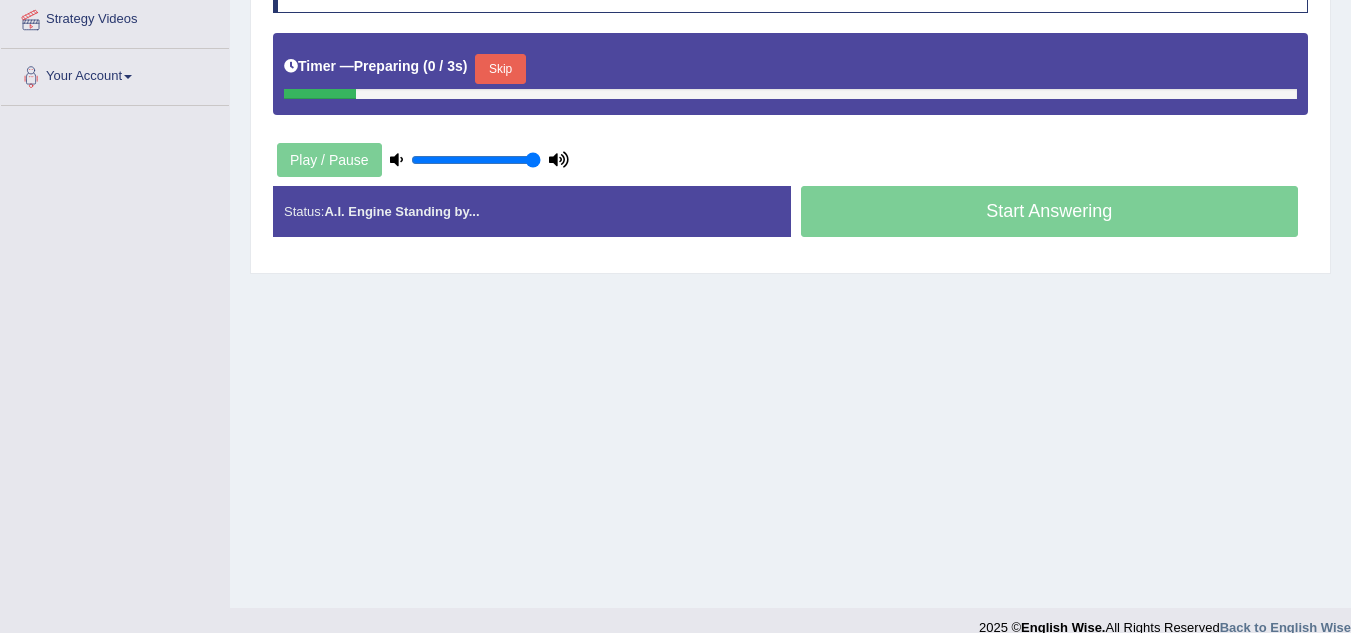 scroll, scrollTop: 400, scrollLeft: 0, axis: vertical 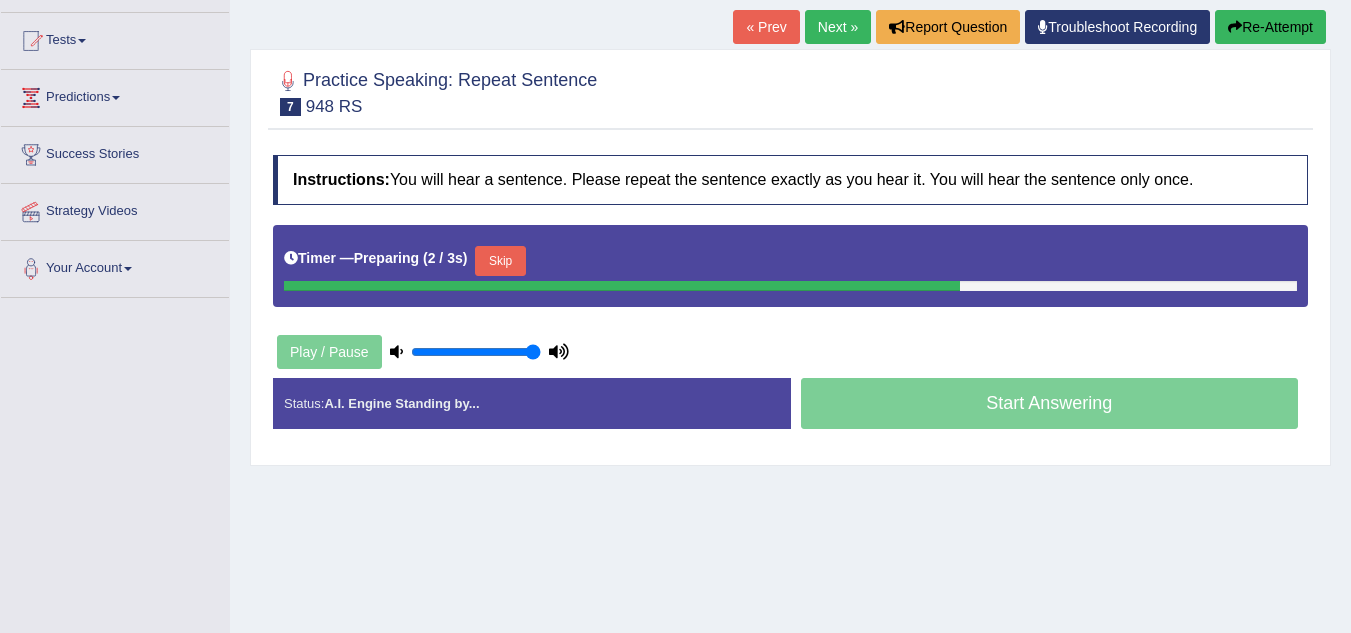 click on "Skip" at bounding box center (500, 261) 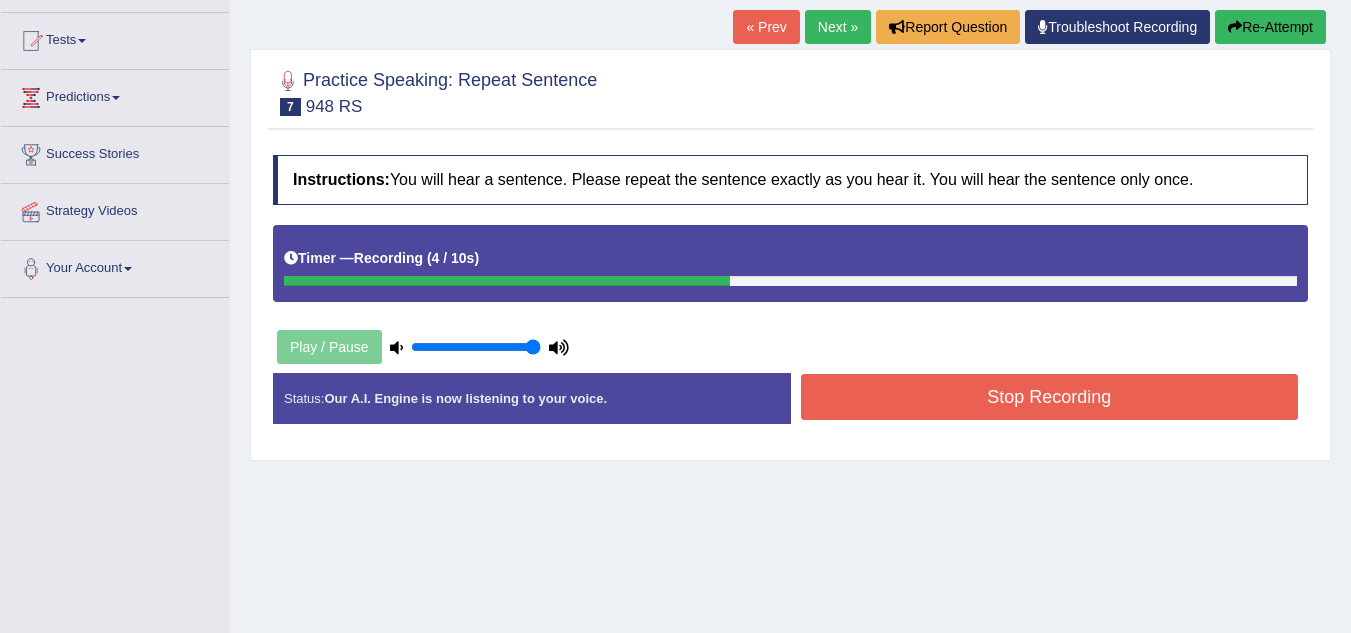 click on "Stop Recording" at bounding box center (1050, 397) 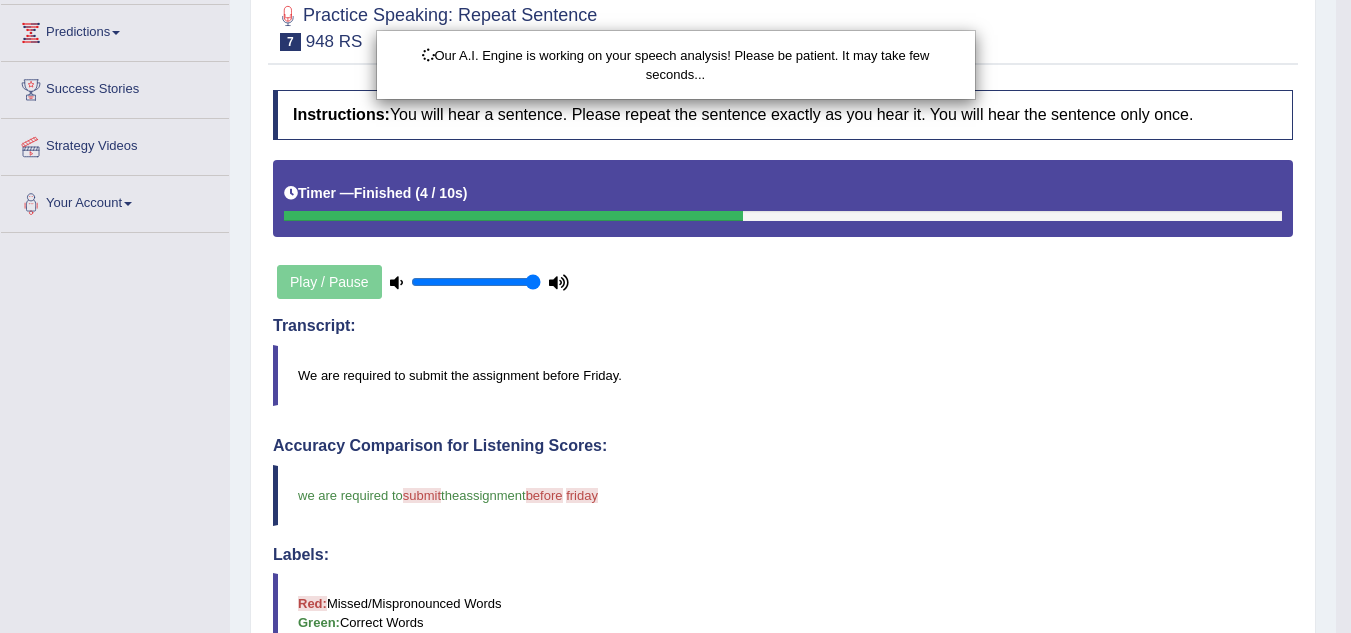 scroll, scrollTop: 300, scrollLeft: 0, axis: vertical 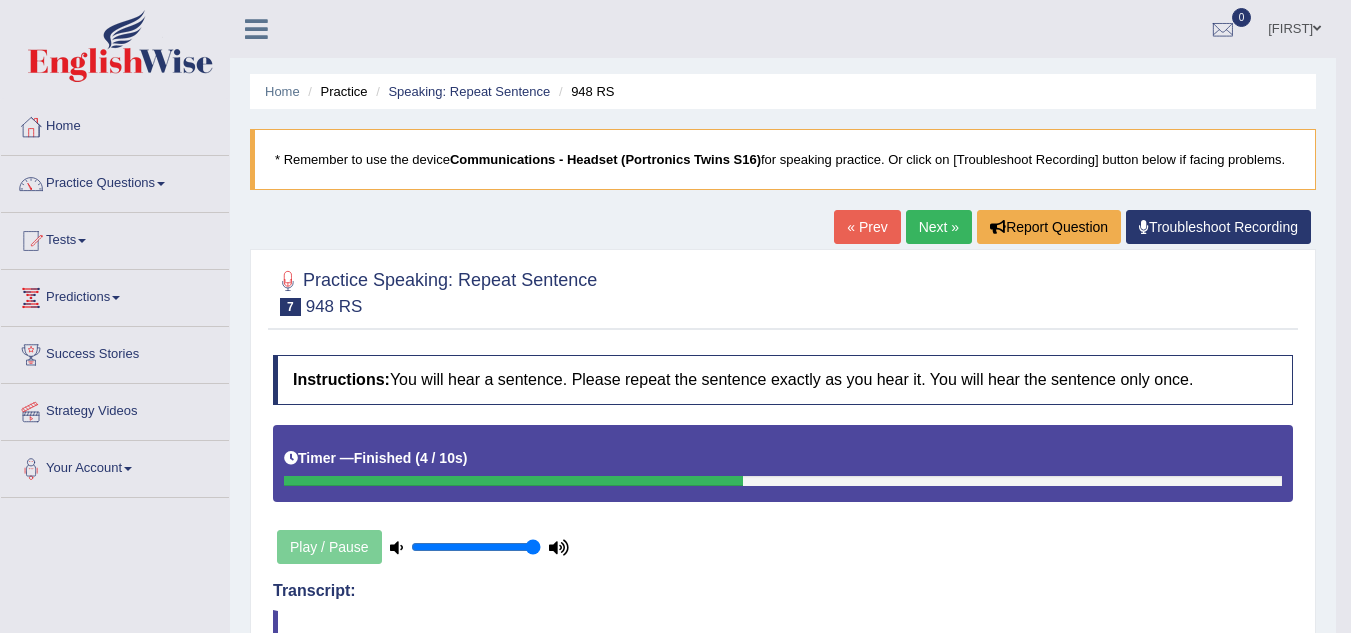 click on "Next »" at bounding box center (939, 227) 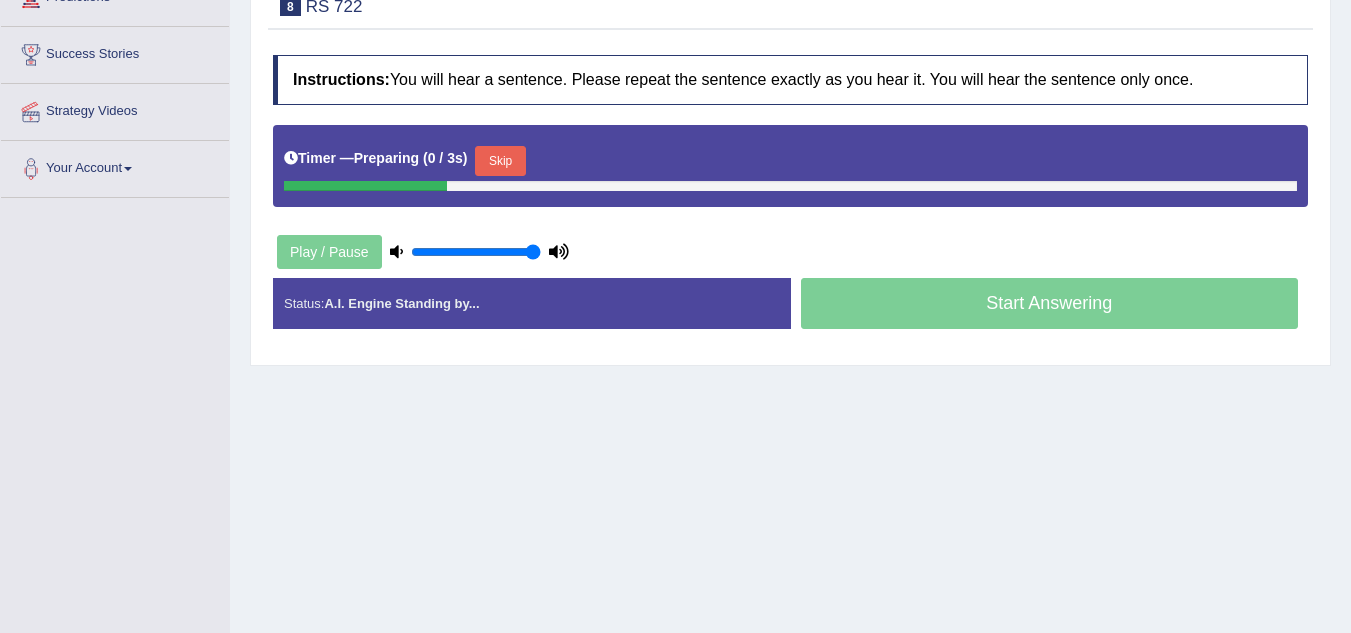 scroll, scrollTop: 300, scrollLeft: 0, axis: vertical 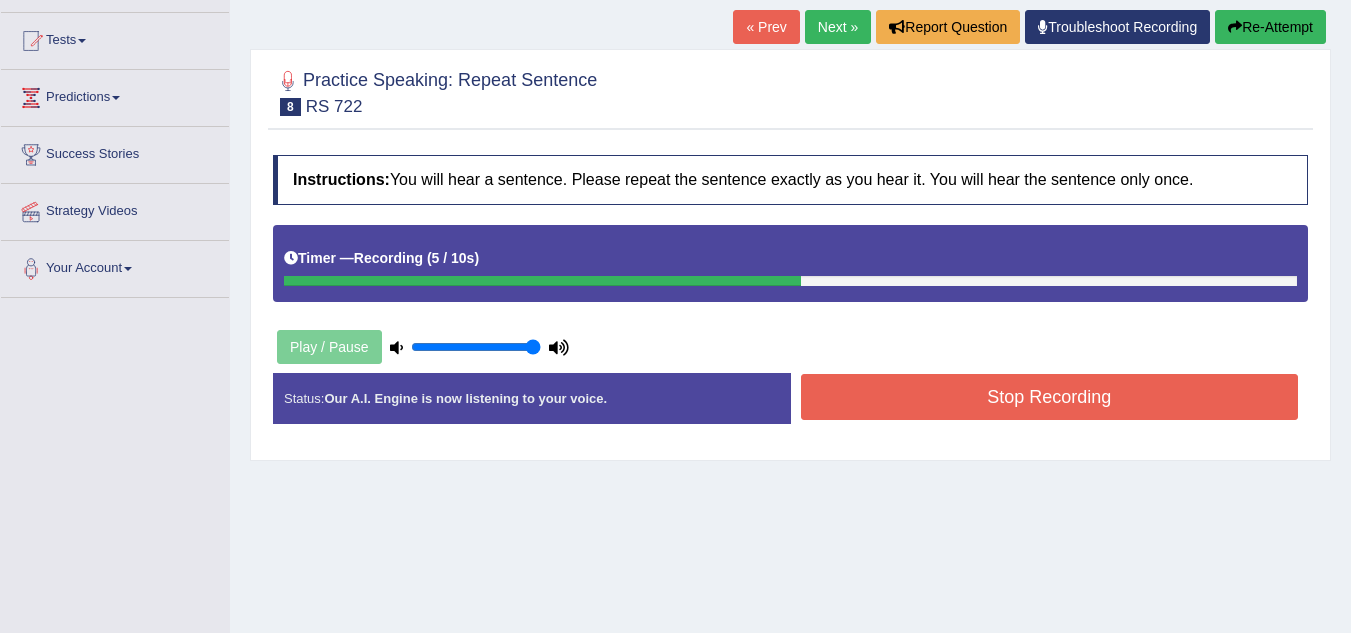 click on "Stop Recording" at bounding box center [1050, 397] 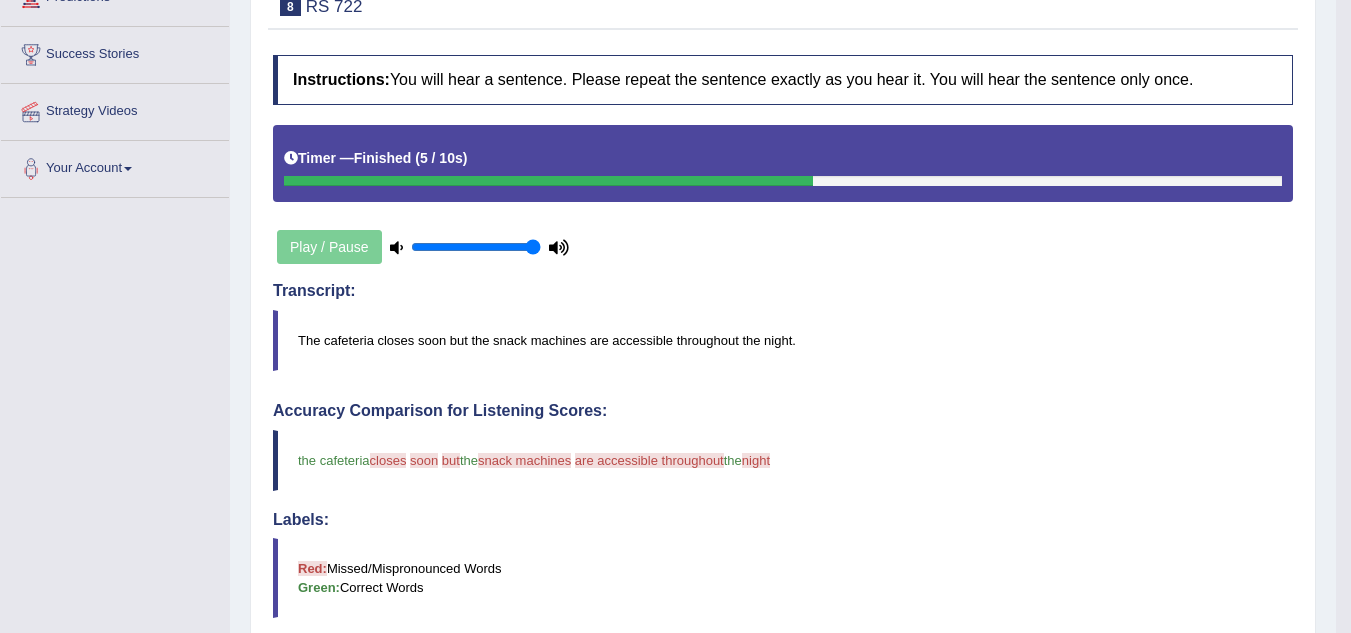 scroll, scrollTop: 0, scrollLeft: 0, axis: both 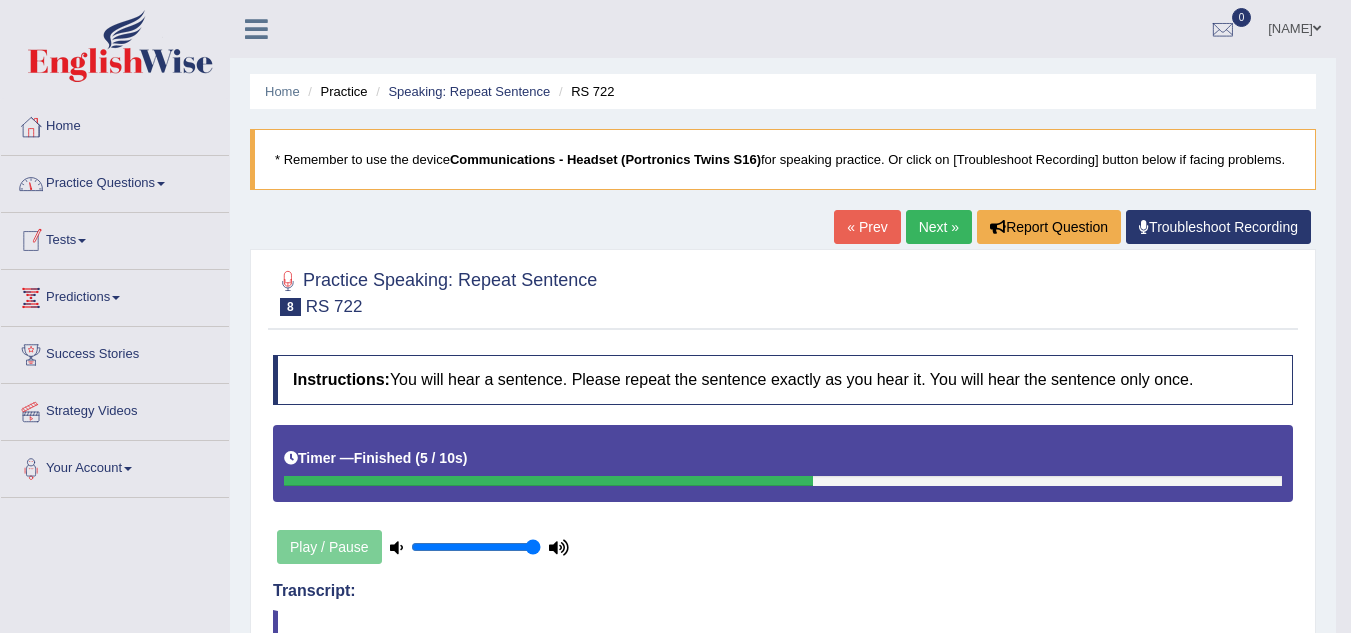 click on "Practice Questions" at bounding box center [115, 181] 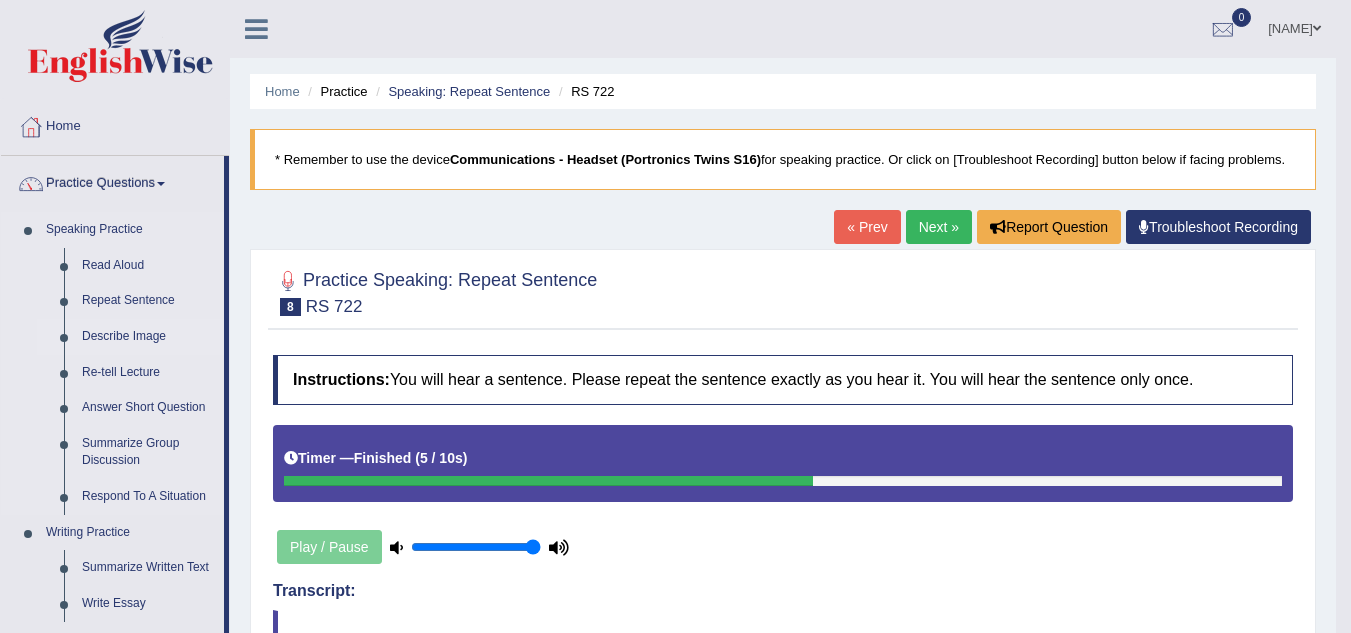 click on "Describe Image" at bounding box center [148, 337] 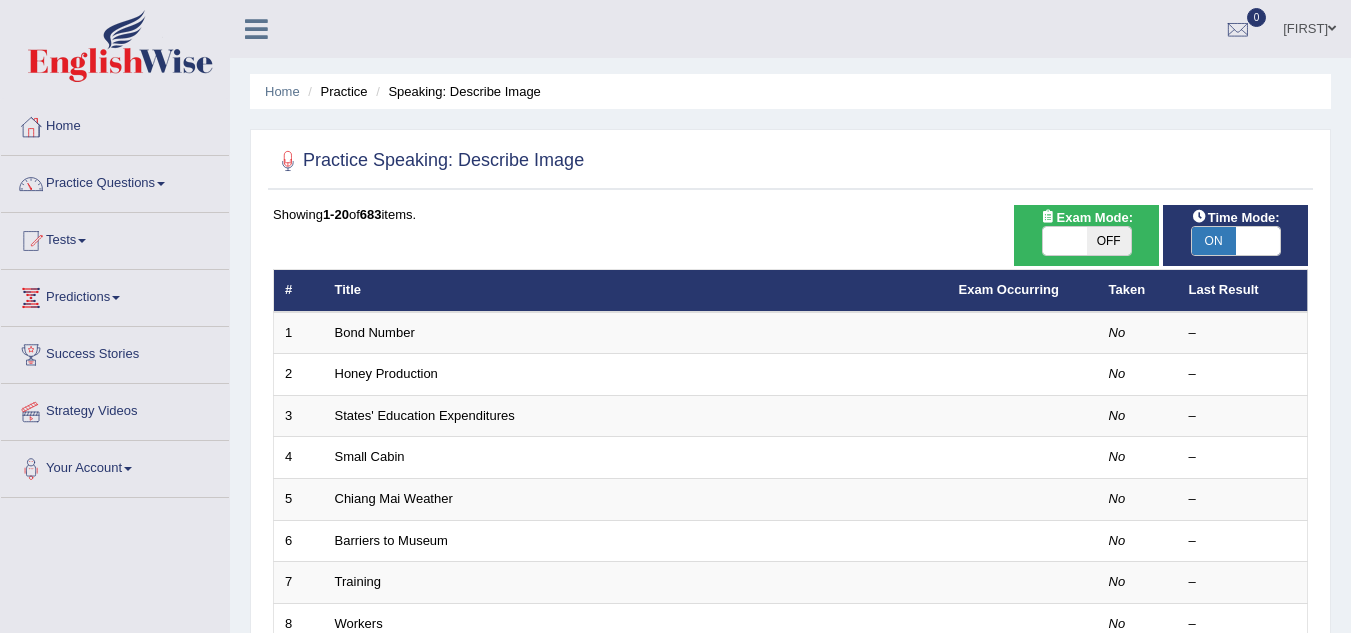 scroll, scrollTop: 0, scrollLeft: 0, axis: both 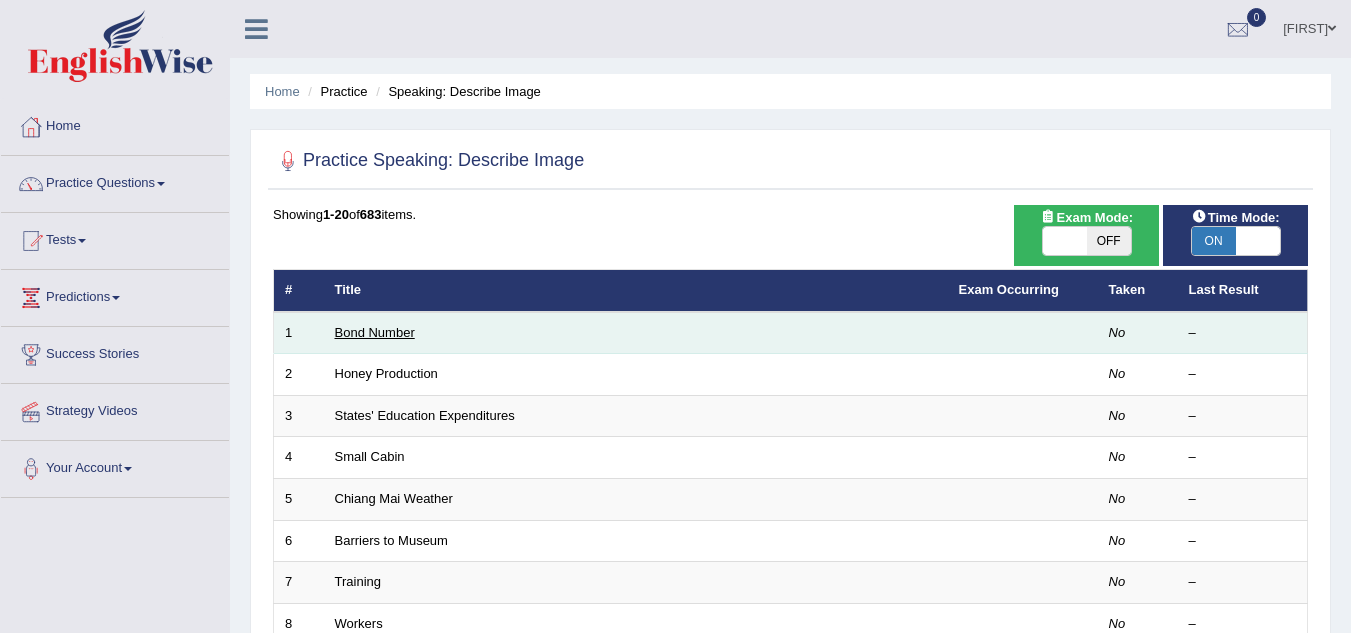 click on "Bond Number" at bounding box center [375, 332] 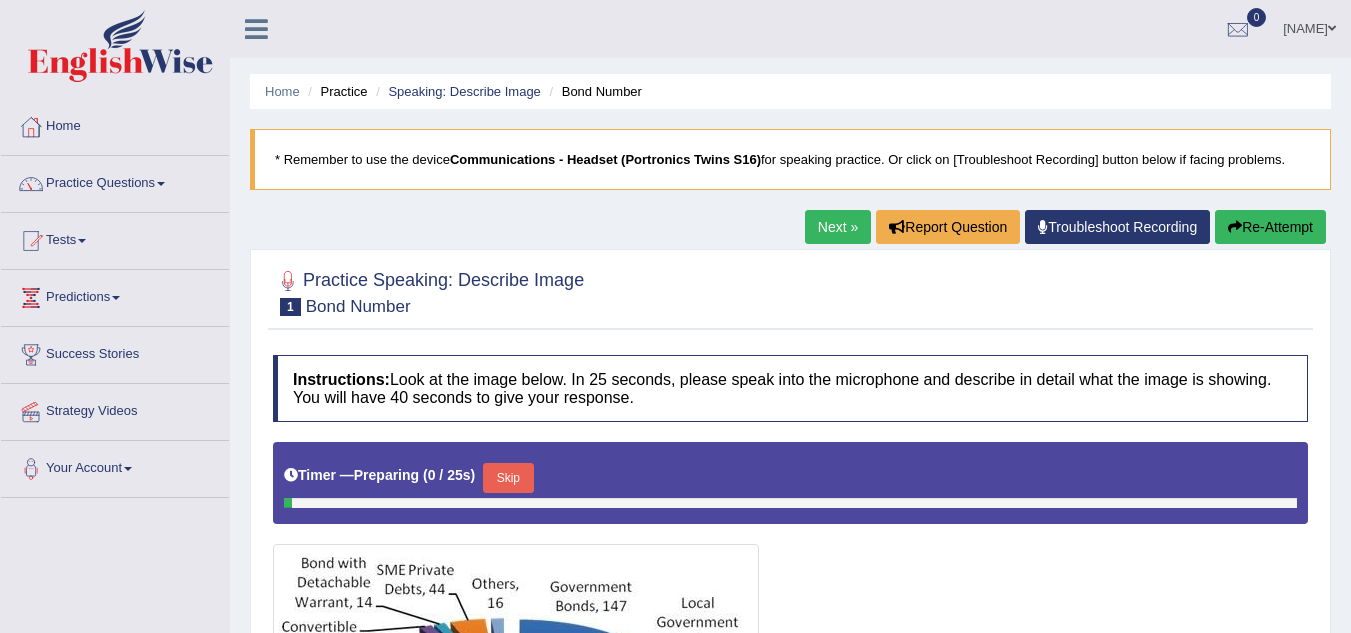 scroll, scrollTop: 0, scrollLeft: 0, axis: both 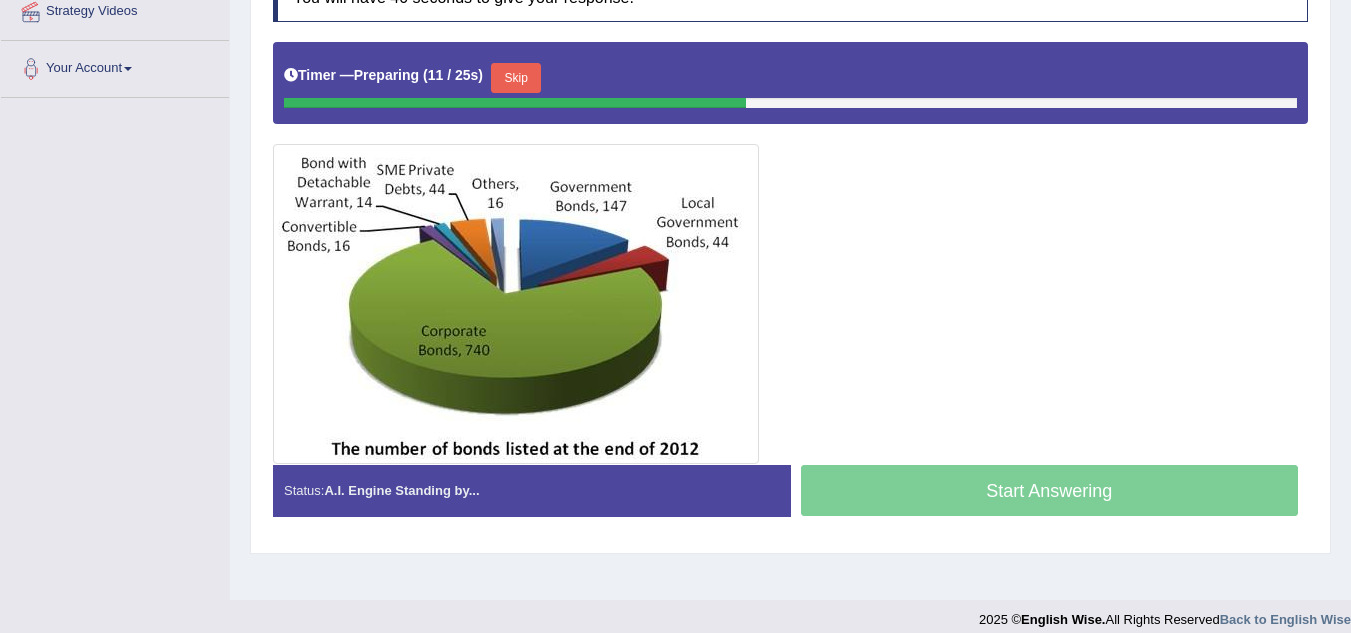 click on "Skip" at bounding box center [516, 78] 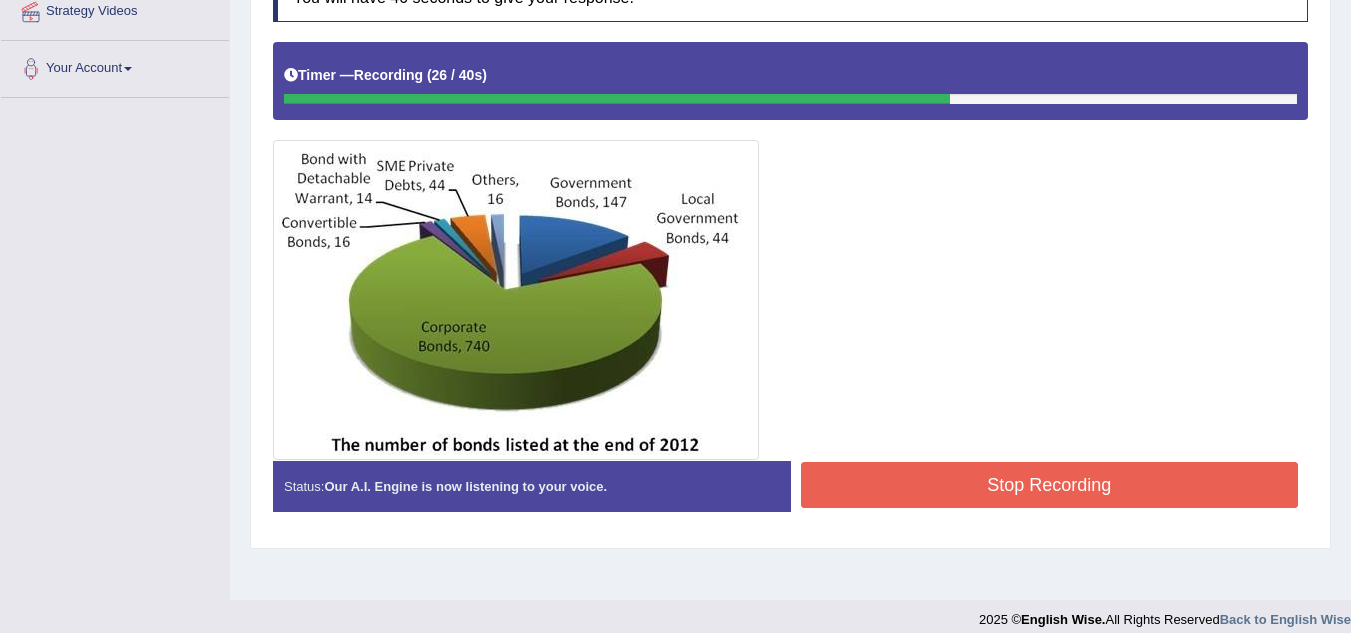 click on "Stop Recording" at bounding box center [1050, 485] 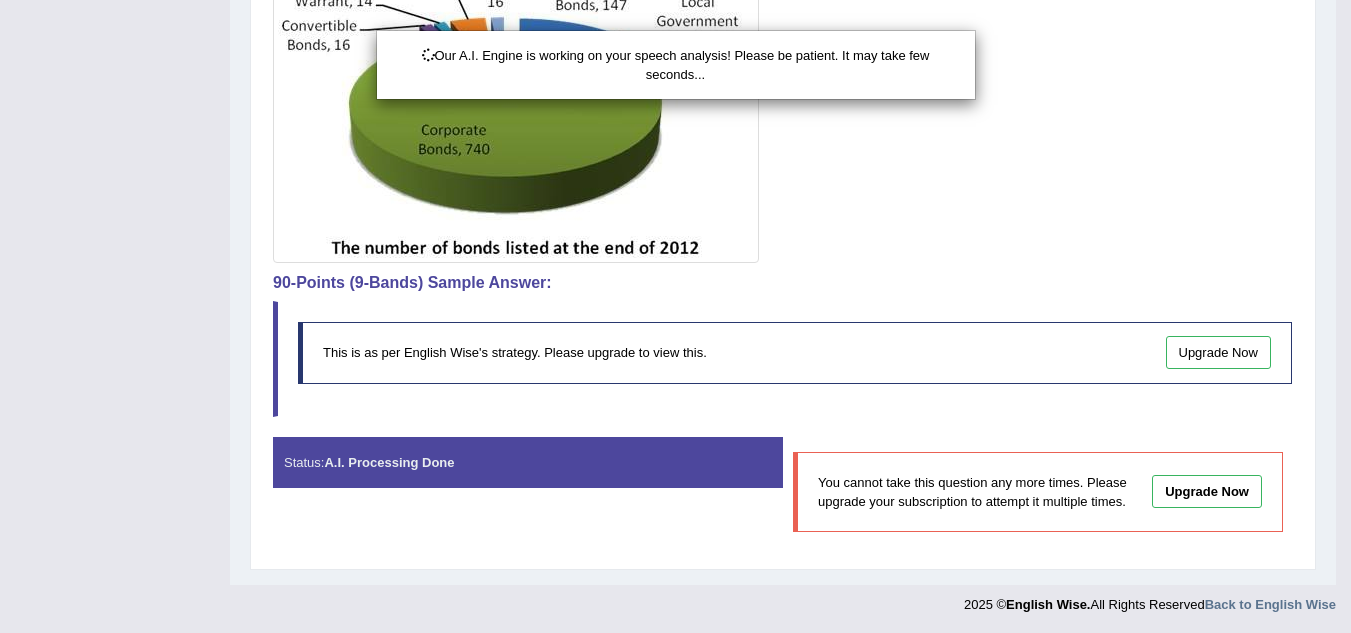 scroll, scrollTop: 599, scrollLeft: 0, axis: vertical 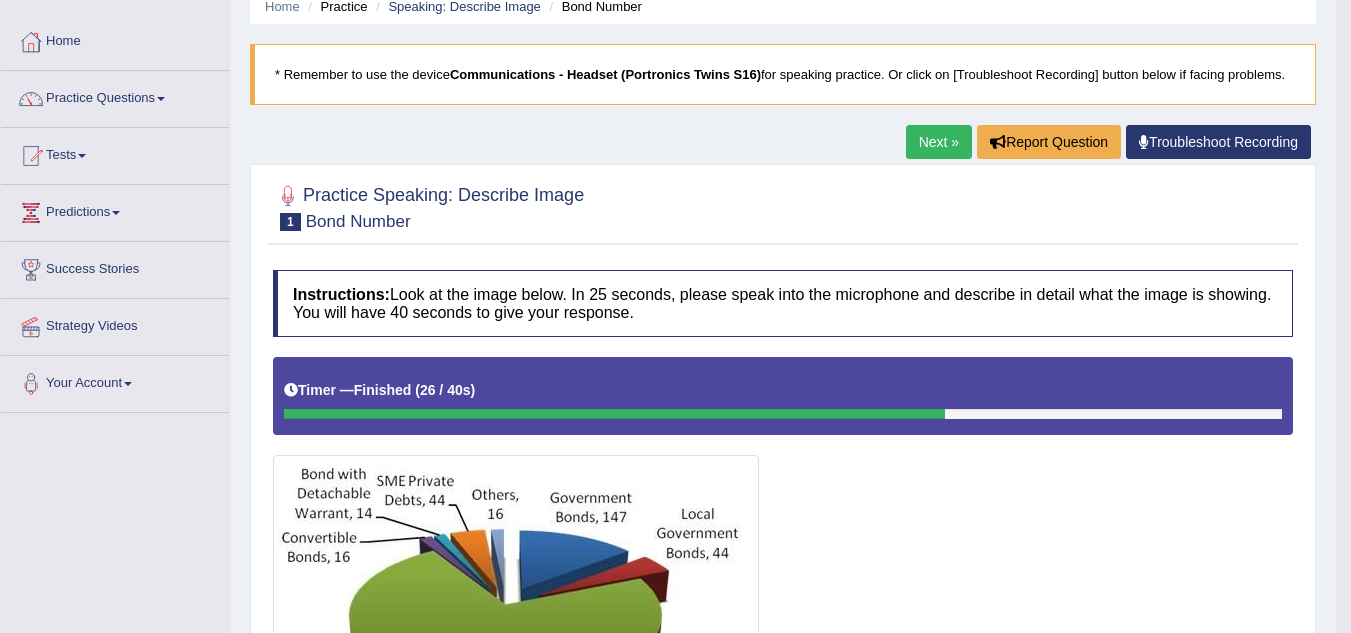 click on "Next »" at bounding box center (939, 142) 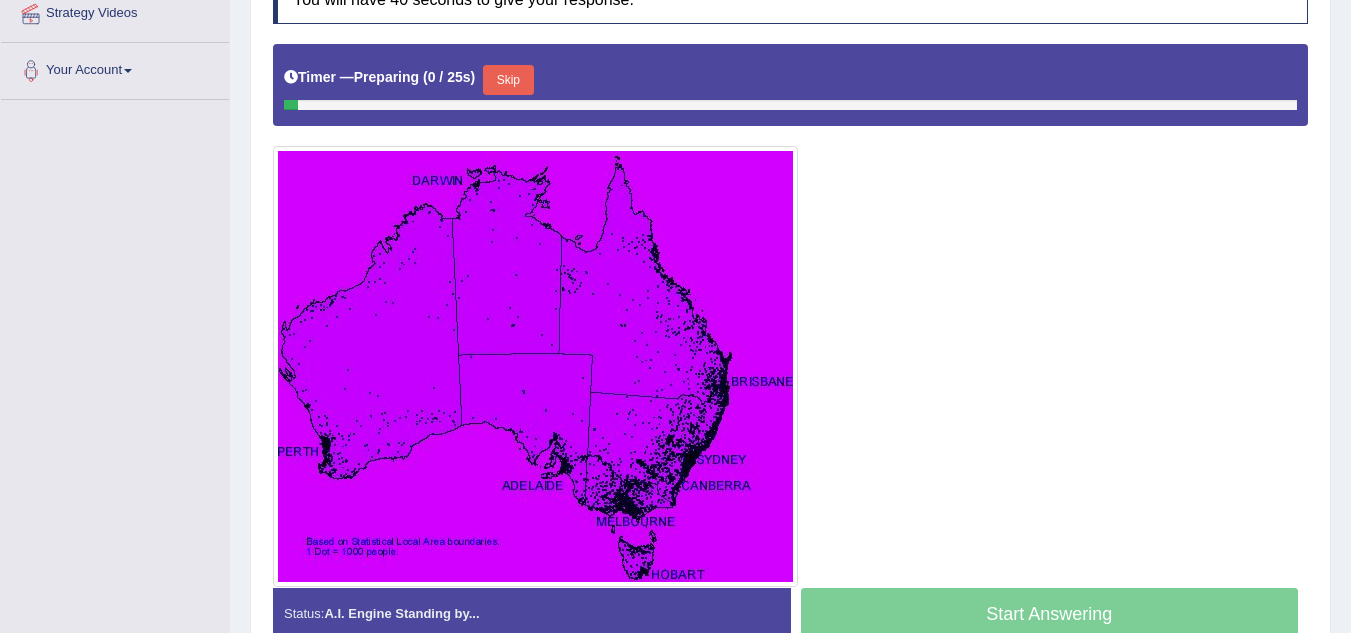 scroll, scrollTop: 0, scrollLeft: 0, axis: both 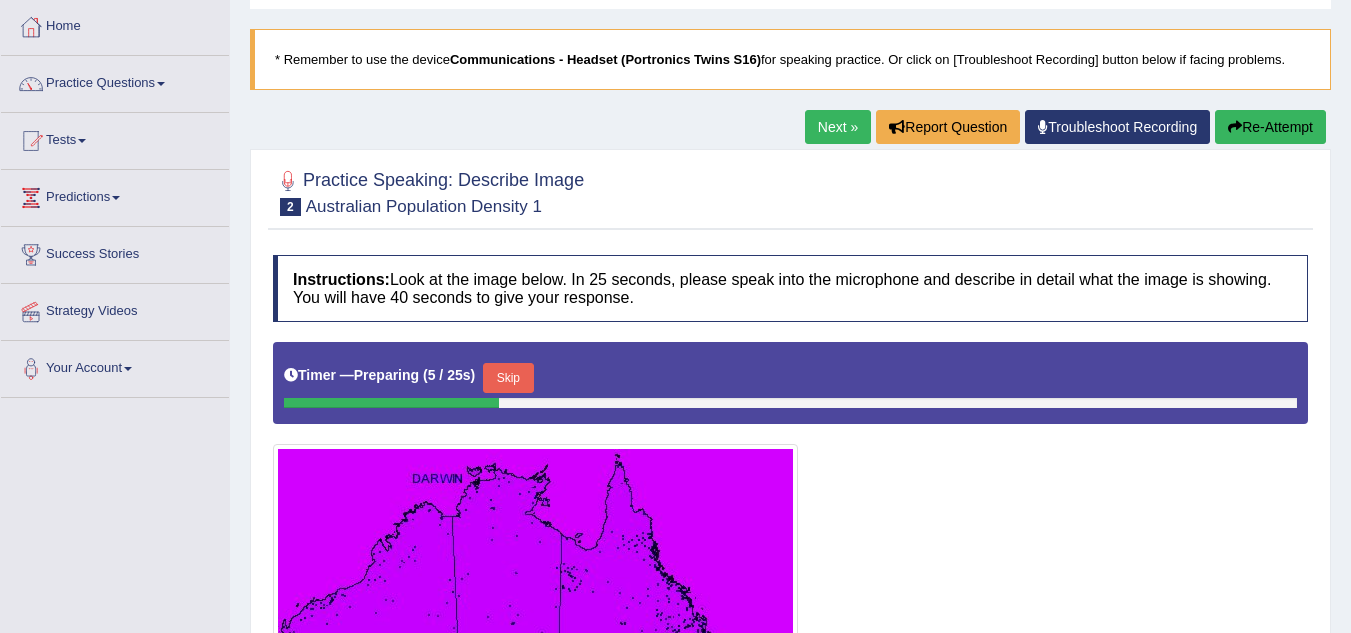click on "Next »" at bounding box center [838, 127] 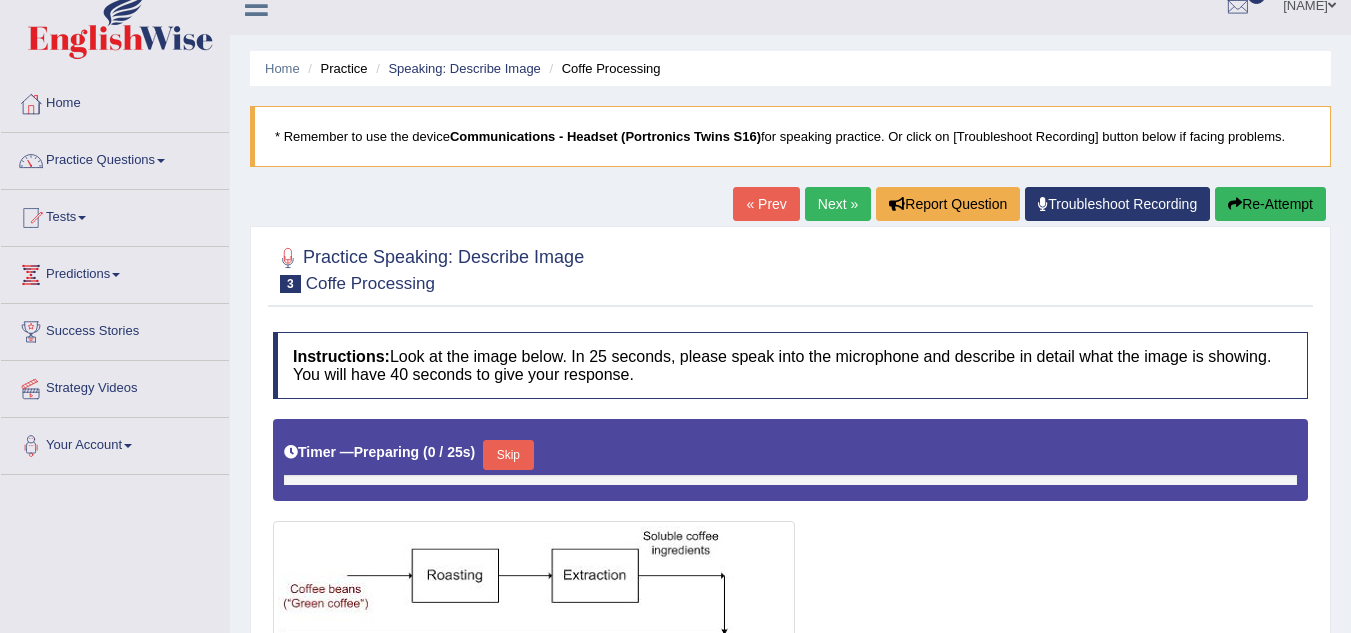 scroll, scrollTop: 400, scrollLeft: 0, axis: vertical 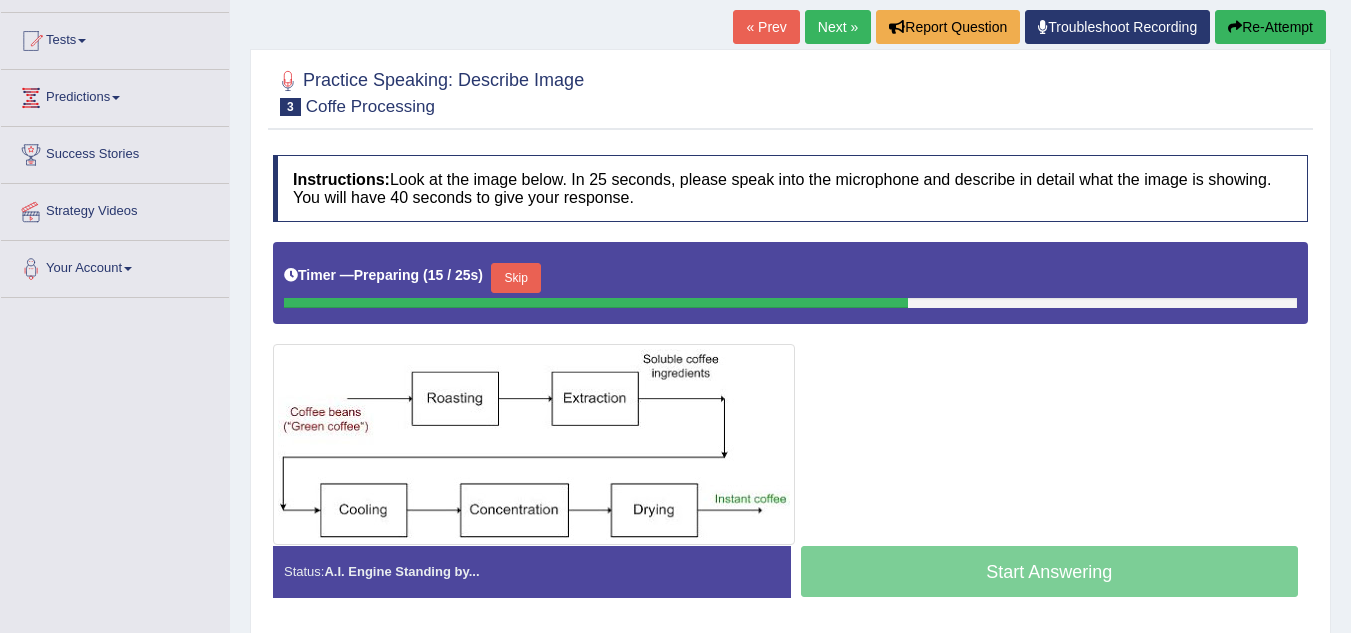 click on "Skip" at bounding box center (516, 278) 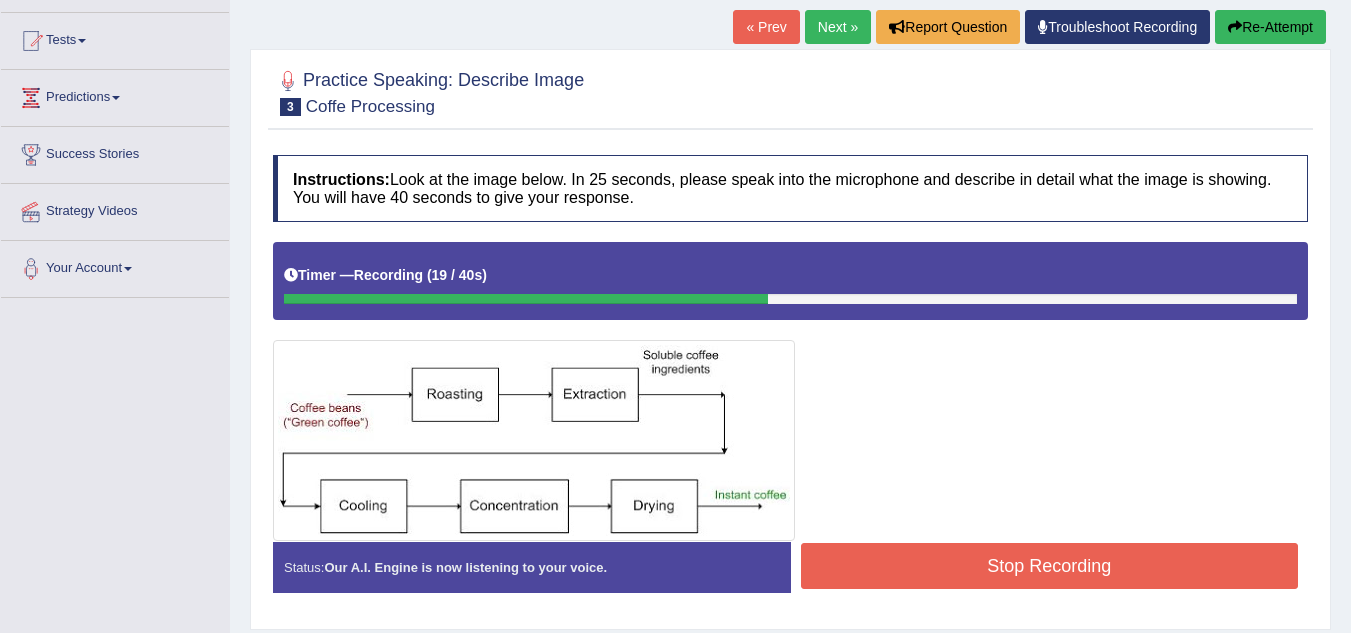 click on "Stop Recording" at bounding box center [1050, 566] 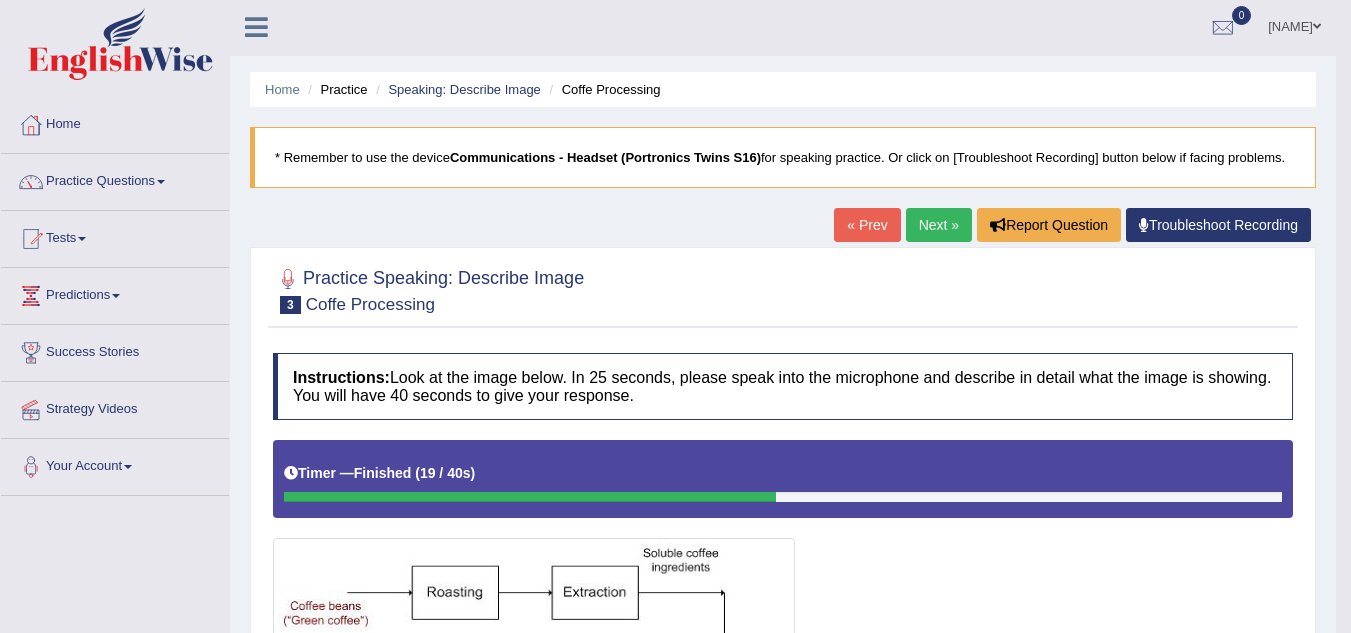 scroll, scrollTop: 0, scrollLeft: 0, axis: both 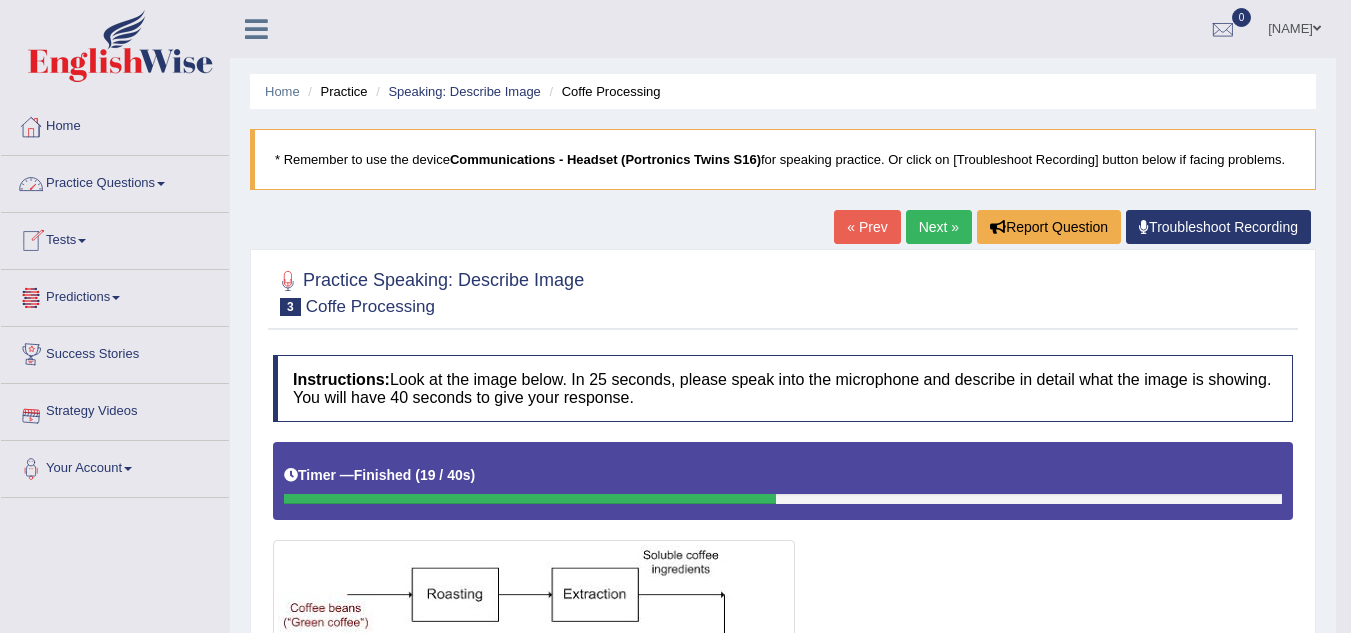 click on "Tests" at bounding box center [115, 238] 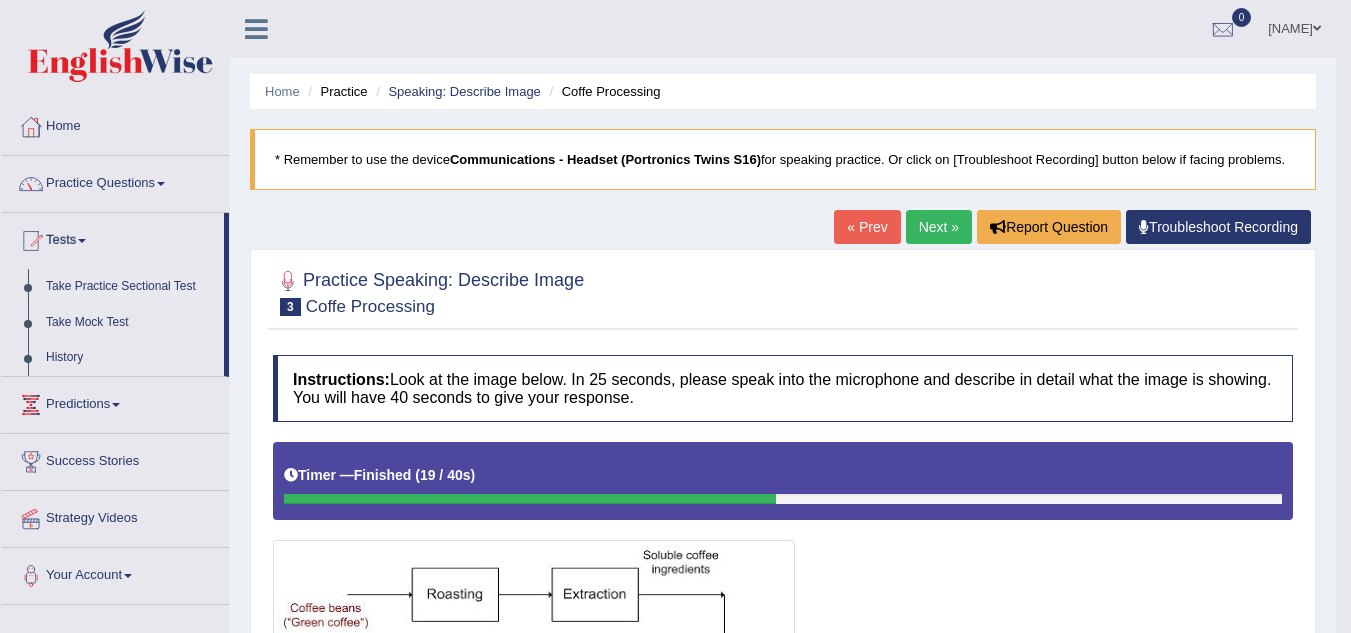 click on "Take Practice Sectional Test" at bounding box center [130, 287] 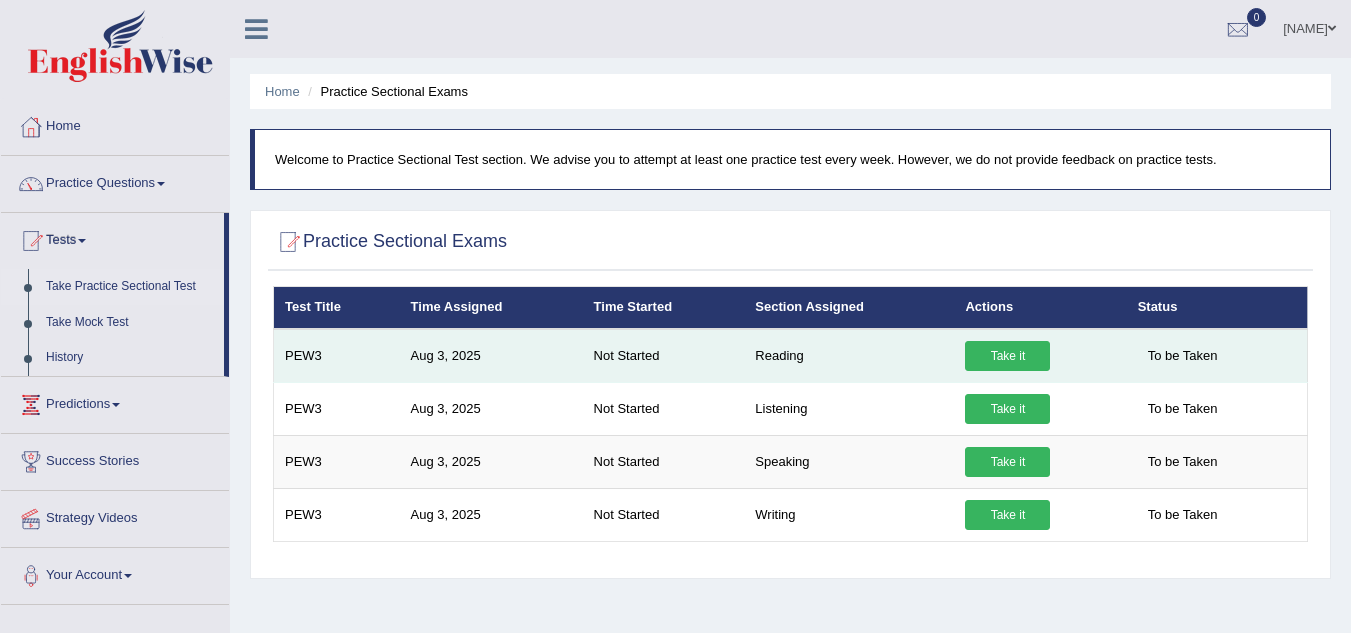 scroll, scrollTop: 0, scrollLeft: 0, axis: both 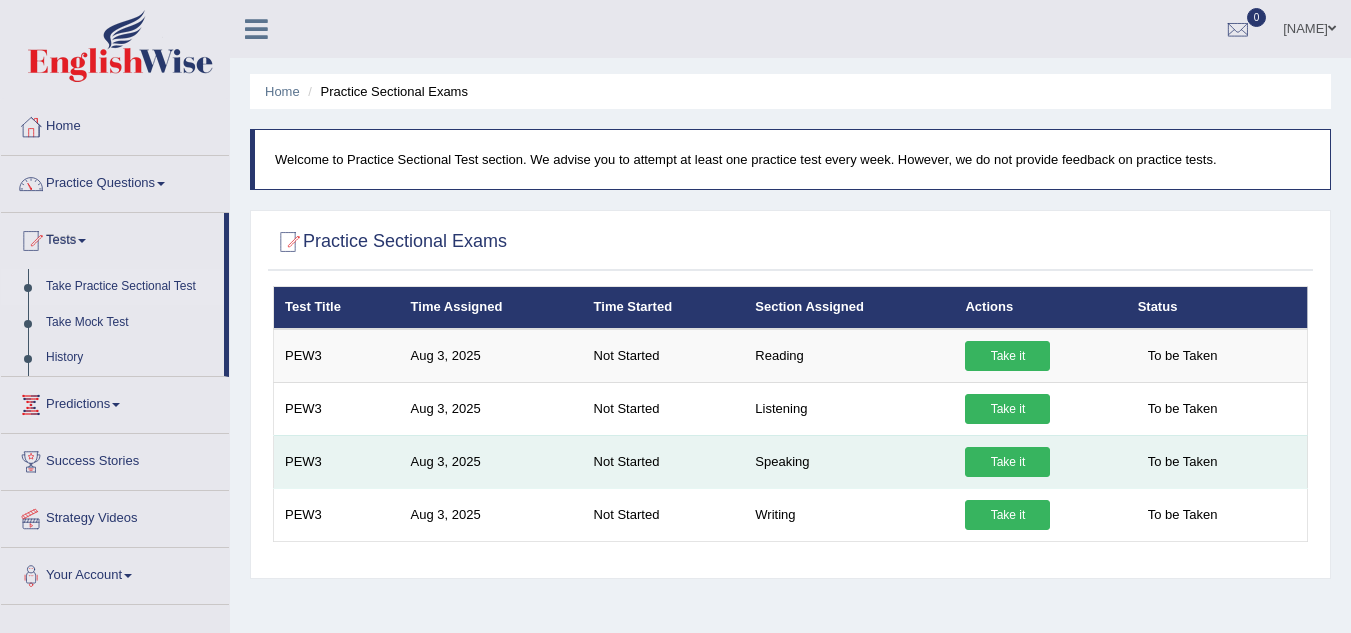 click on "Take it" at bounding box center [1007, 462] 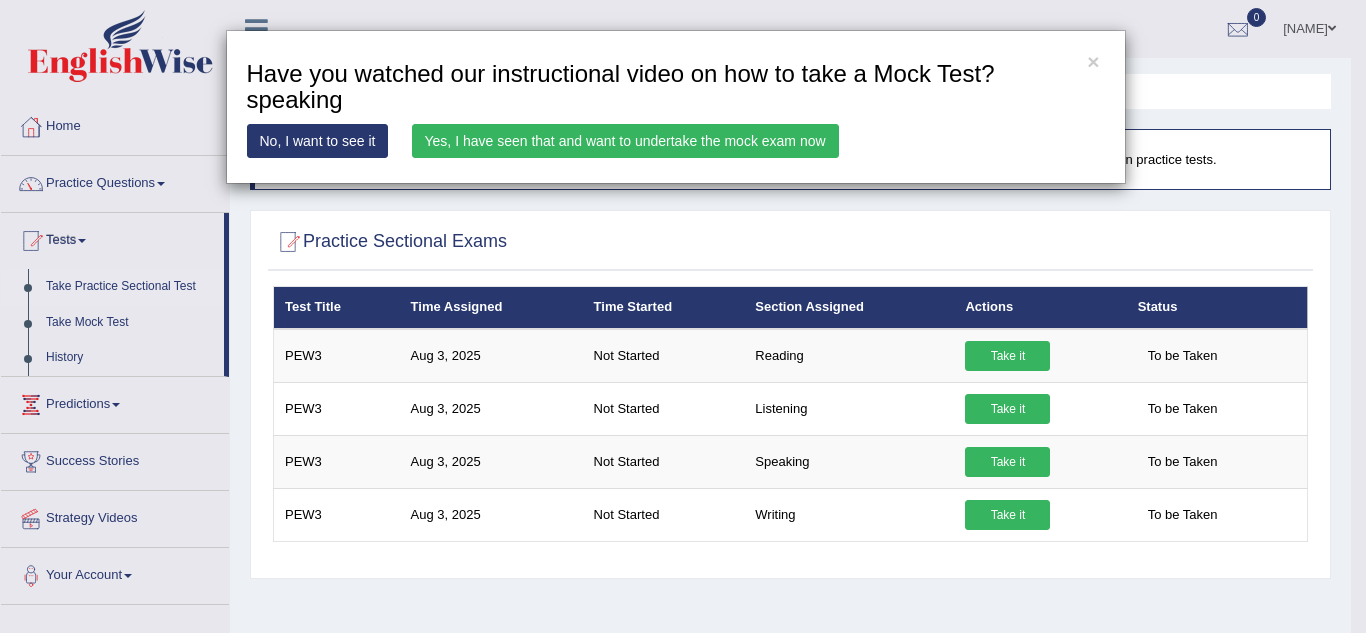 click on "Yes, I have seen that and want to undertake the mock exam now" at bounding box center (625, 141) 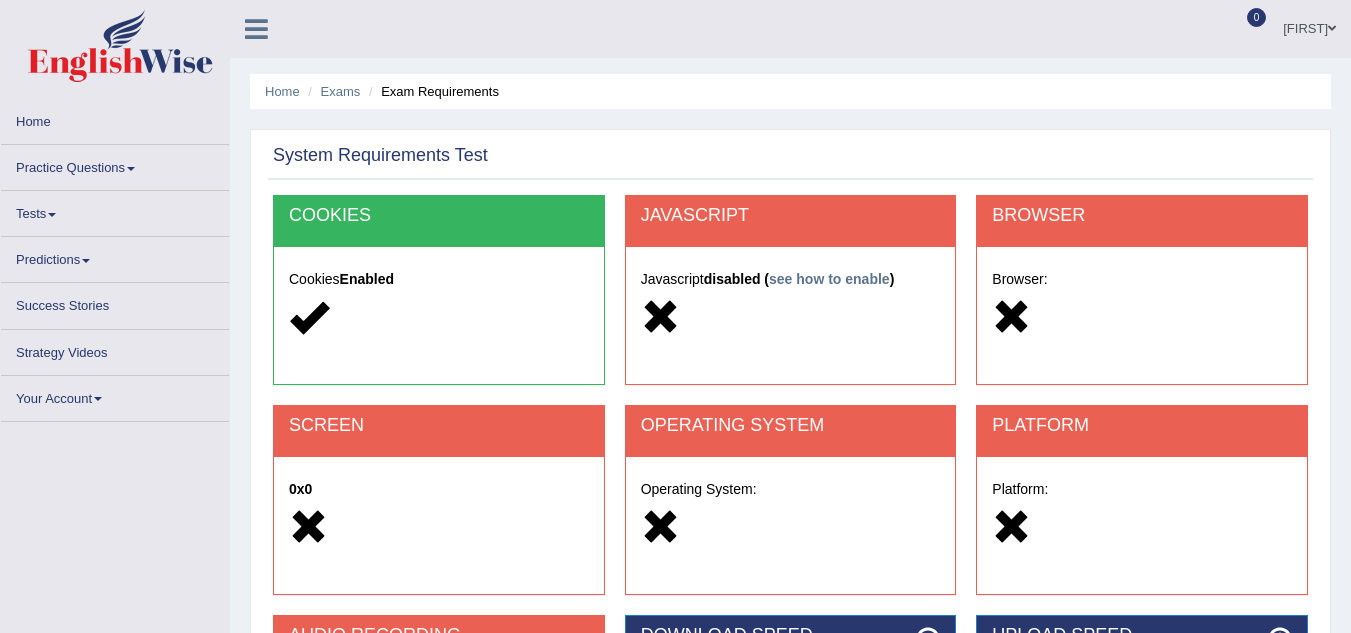 scroll, scrollTop: 0, scrollLeft: 0, axis: both 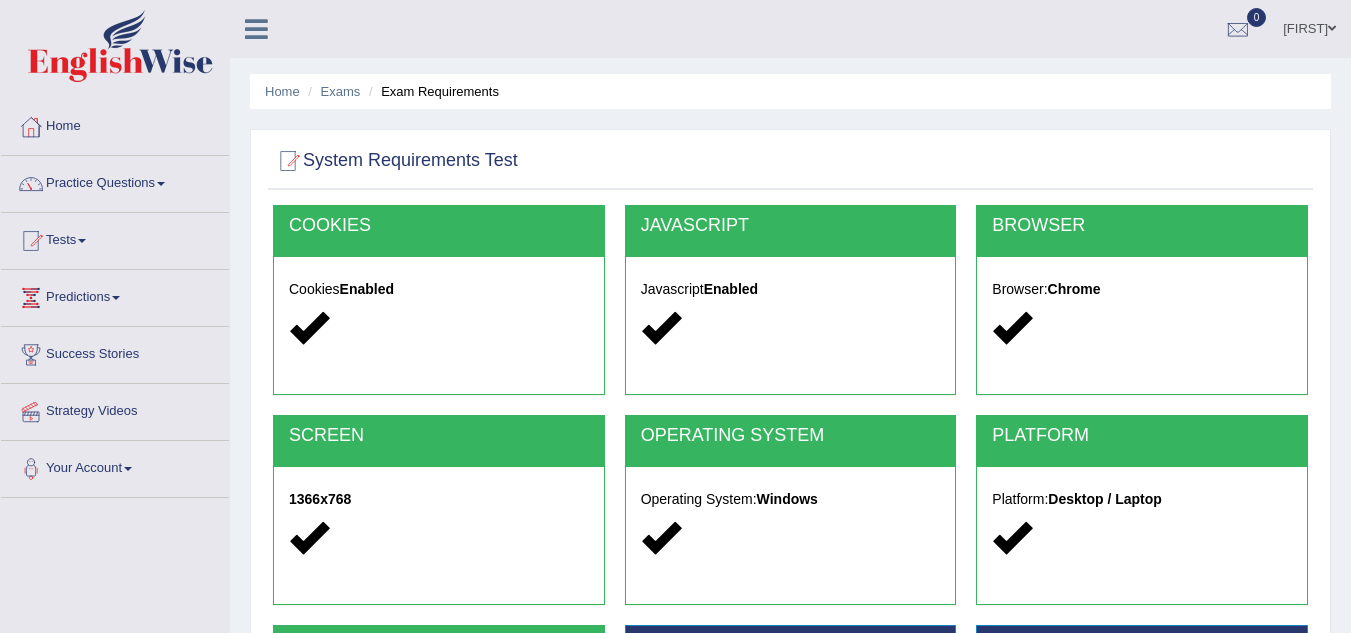 click at bounding box center (308, 327) 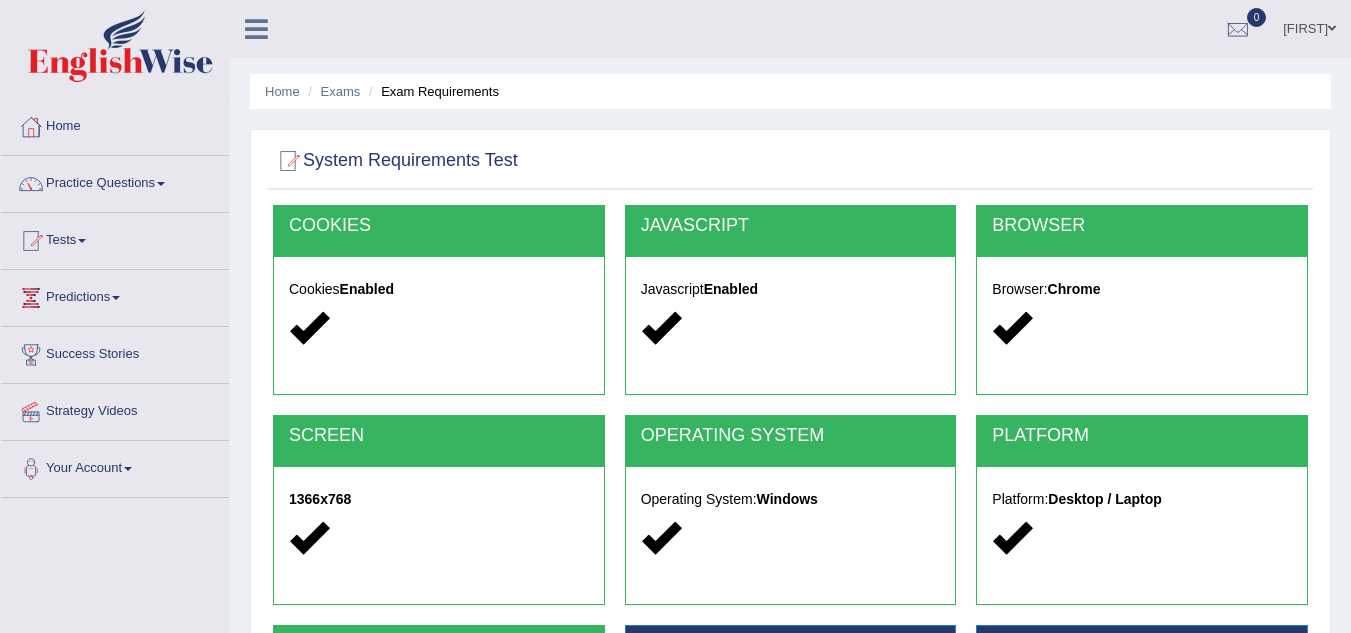 click on "COOKIES" at bounding box center [439, 226] 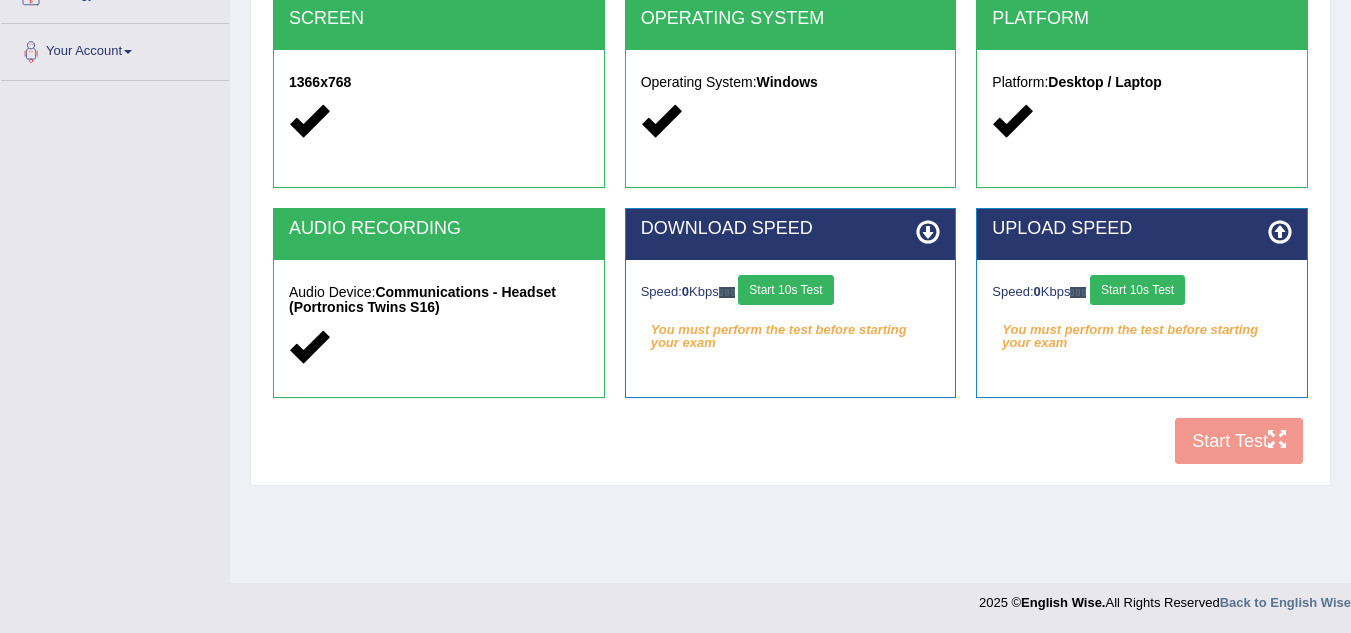 scroll, scrollTop: 317, scrollLeft: 0, axis: vertical 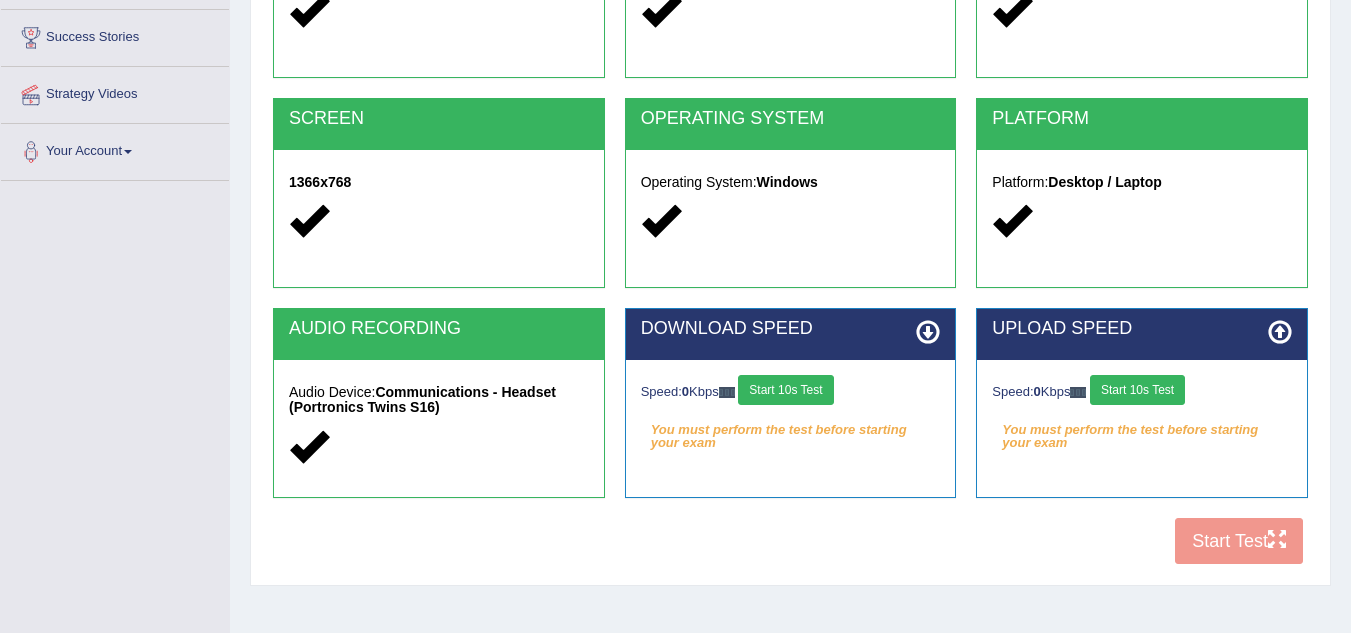 click on "COOKIES
Cookies  Enabled
JAVASCRIPT
Javascript  Enabled
BROWSER
Browser:  Chrome
SCREEN
1366x768
OPERATING SYSTEM
Operating System:  Windows
PLATFORM
Platform:  Desktop / Laptop
AUDIO RECORDING
Audio Device:  Communications - Headset (Portronics Twins S16)
DOWNLOAD SPEED
Speed:  0  Kbps    Start 10s Test
You must perform the test before starting your exam
Select Audio Quality
UPLOAD SPEED
Speed:  0  Kbps    Start 10s Test
You must perform the test before starting your exam" at bounding box center (790, 231) 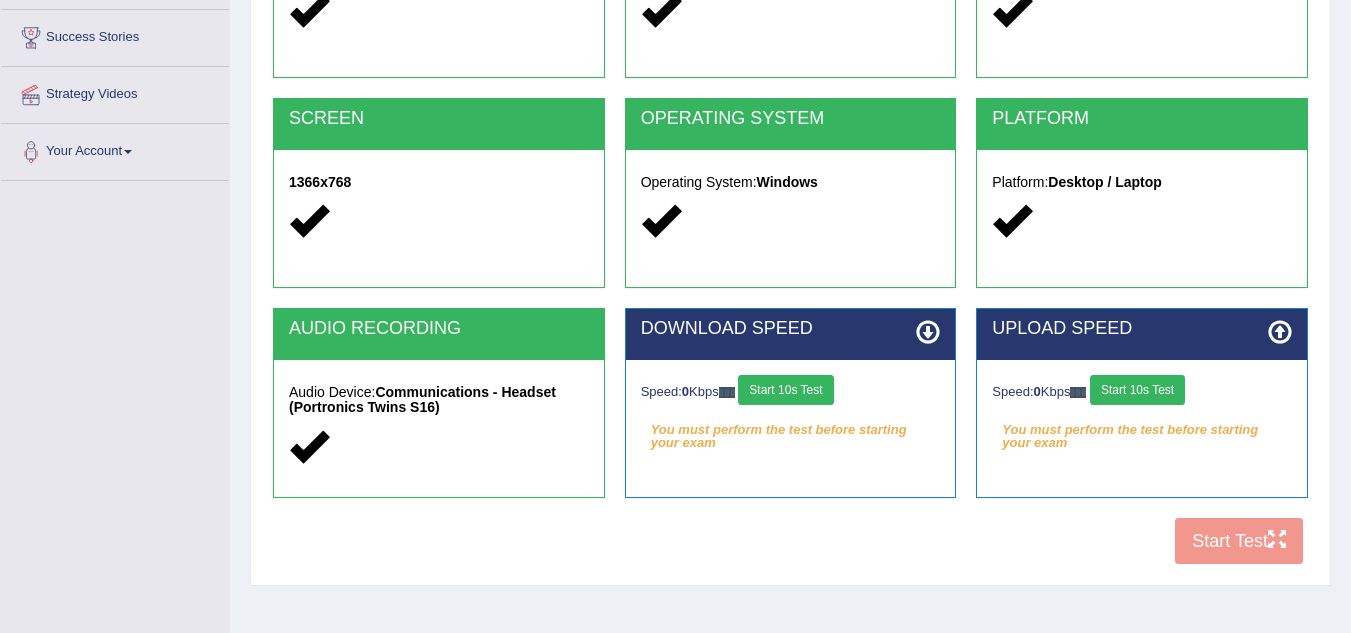 scroll, scrollTop: 417, scrollLeft: 0, axis: vertical 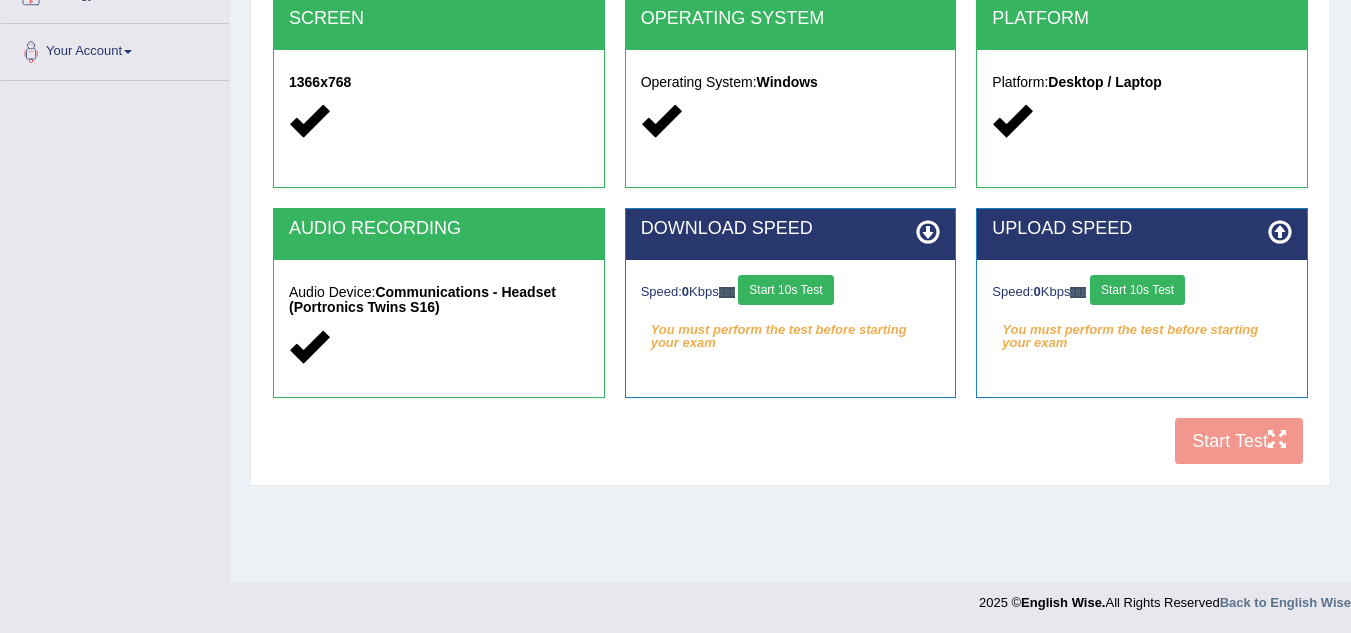 click on "COOKIES
Cookies  Enabled
JAVASCRIPT
Javascript  Enabled
BROWSER
Browser:  Chrome
SCREEN
1366x768
OPERATING SYSTEM
Operating System:  Windows
PLATFORM
Platform:  Desktop / Laptop
AUDIO RECORDING
Audio Device:  Communications - Headset (Portronics Twins S16)
DOWNLOAD SPEED
Speed:  0  Kbps    Start 10s Test
You must perform the test before starting your exam
Select Audio Quality
UPLOAD SPEED
Speed:  0  Kbps    Start 10s Test
You must perform the test before starting your exam" at bounding box center (790, 131) 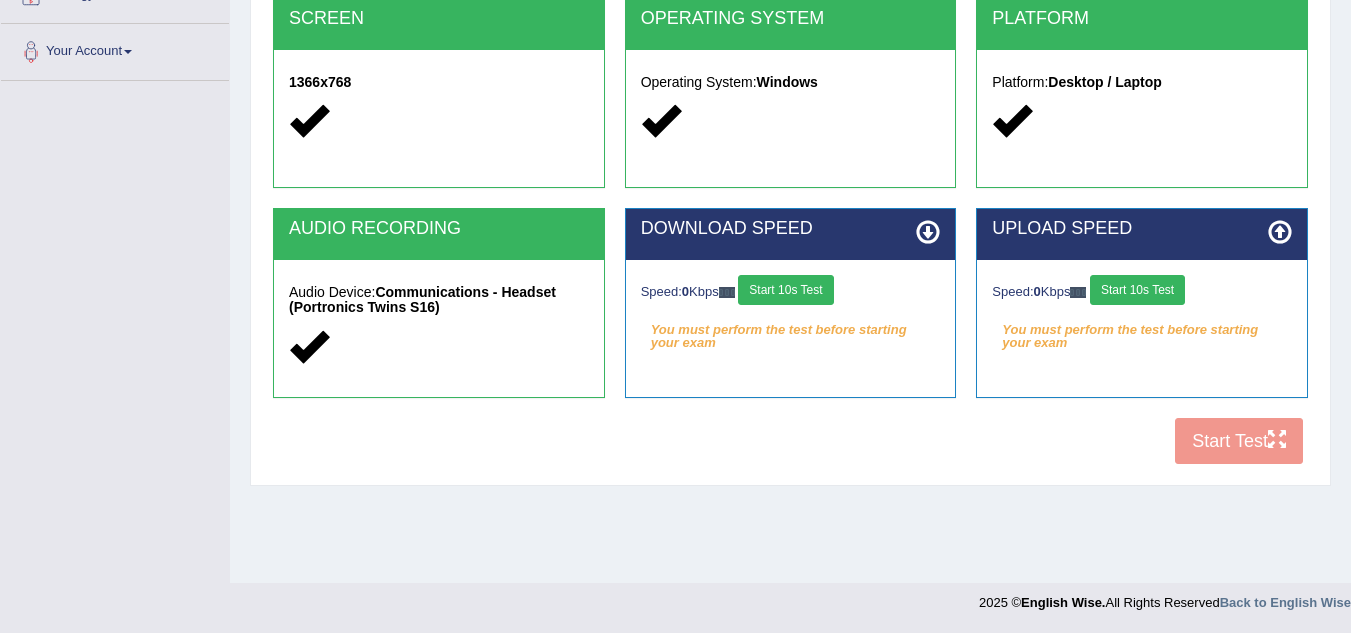 click on "Start 10s Test" at bounding box center [1137, 290] 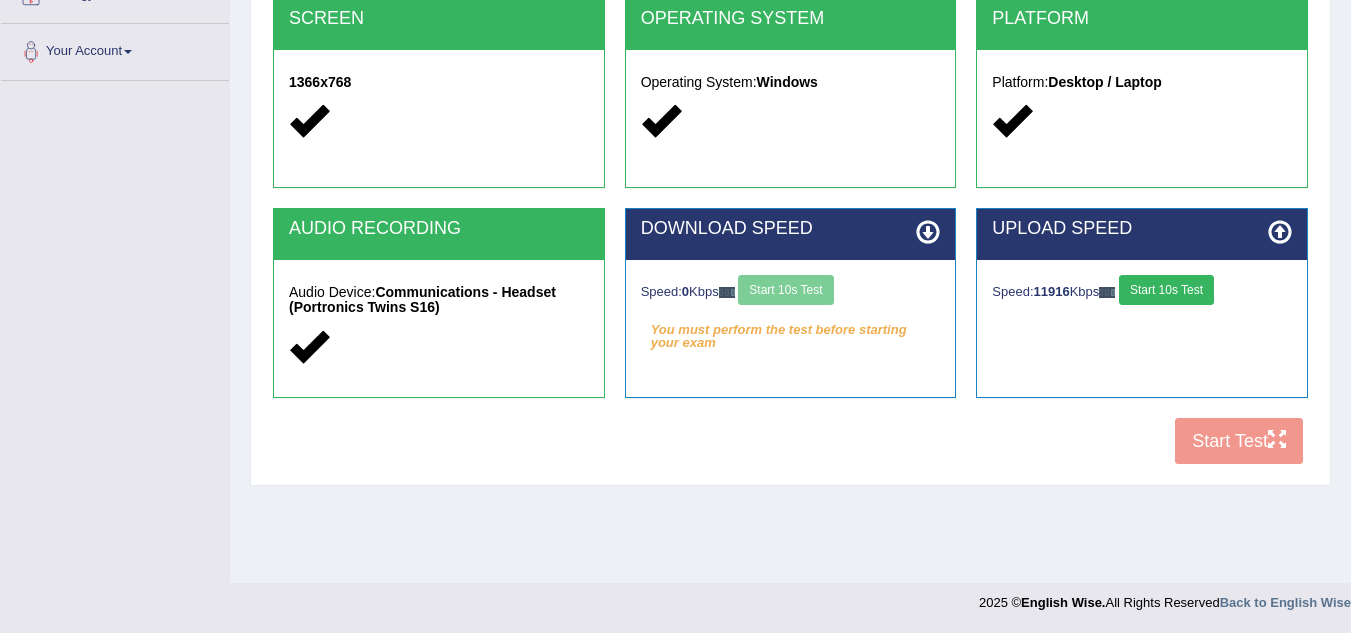 click on "Speed:  0  Kbps    Start 10s Test" at bounding box center (791, 292) 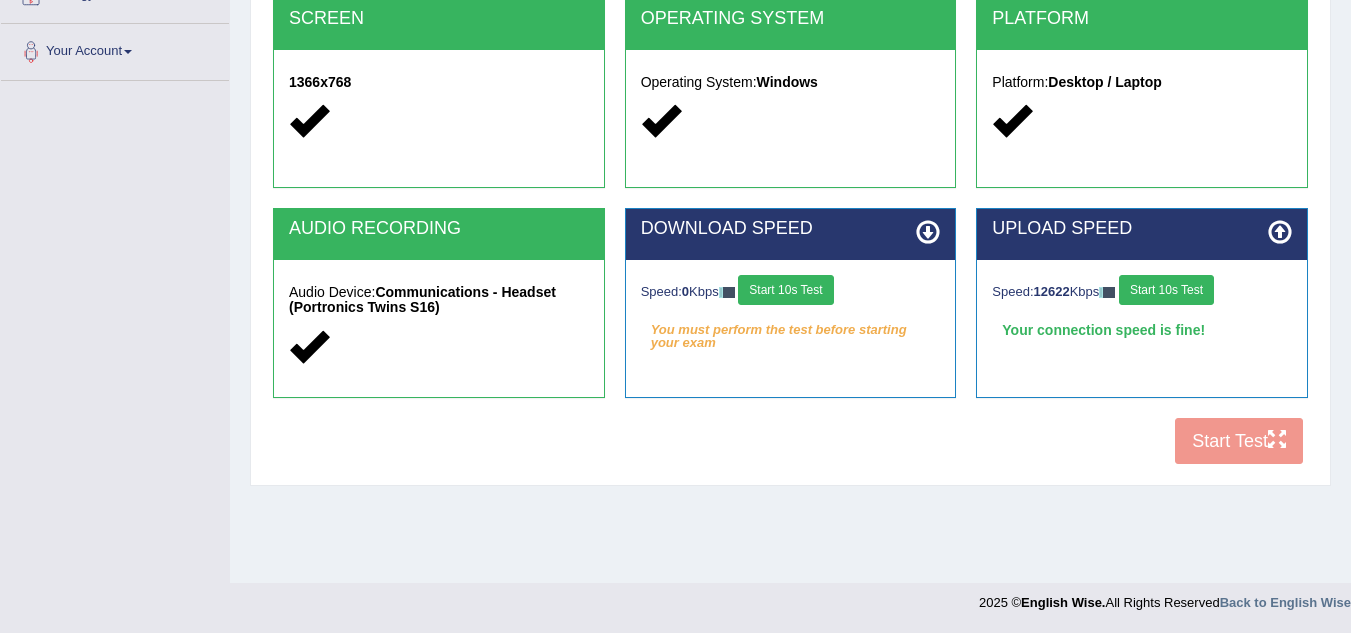 click on "Start 10s Test" at bounding box center [785, 290] 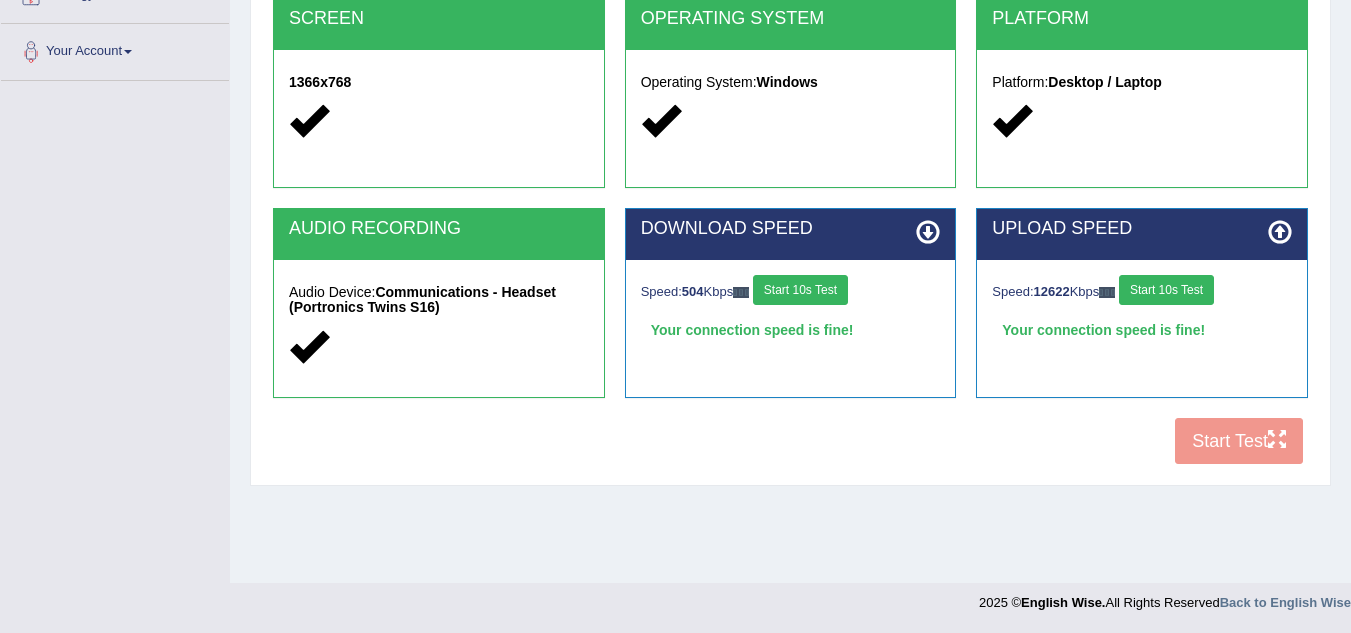 click on "Start 10s Test" at bounding box center [800, 290] 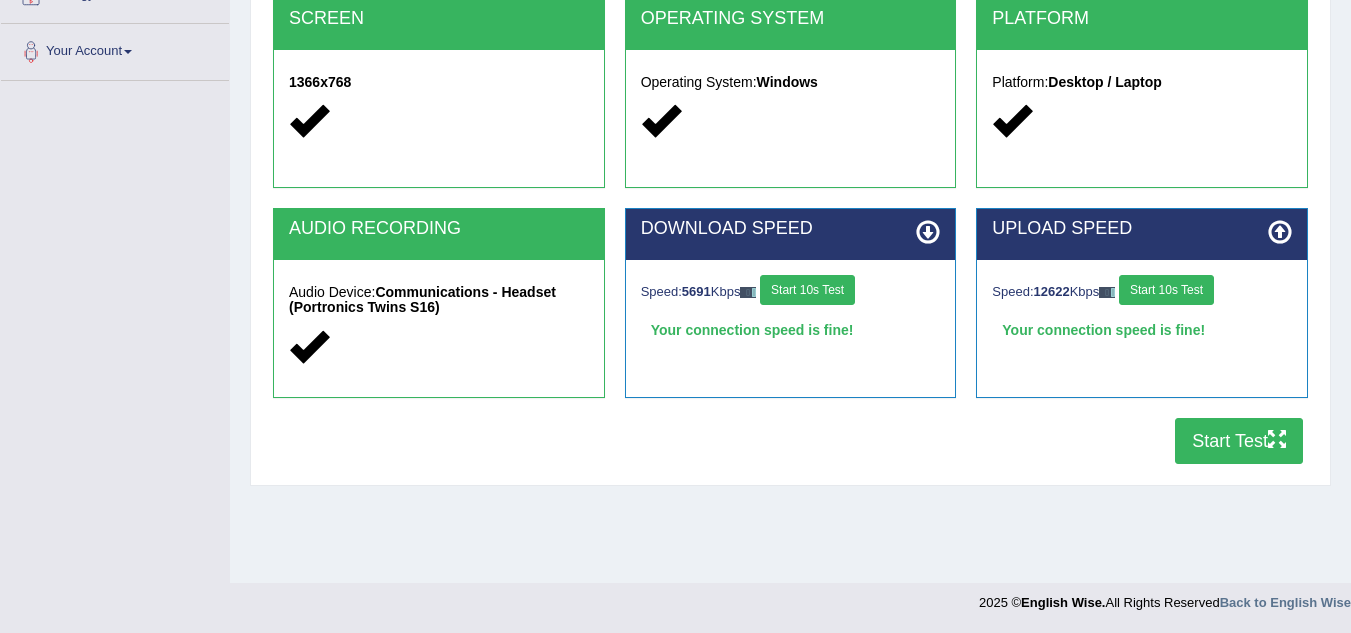 click on "Start Test" at bounding box center (1239, 441) 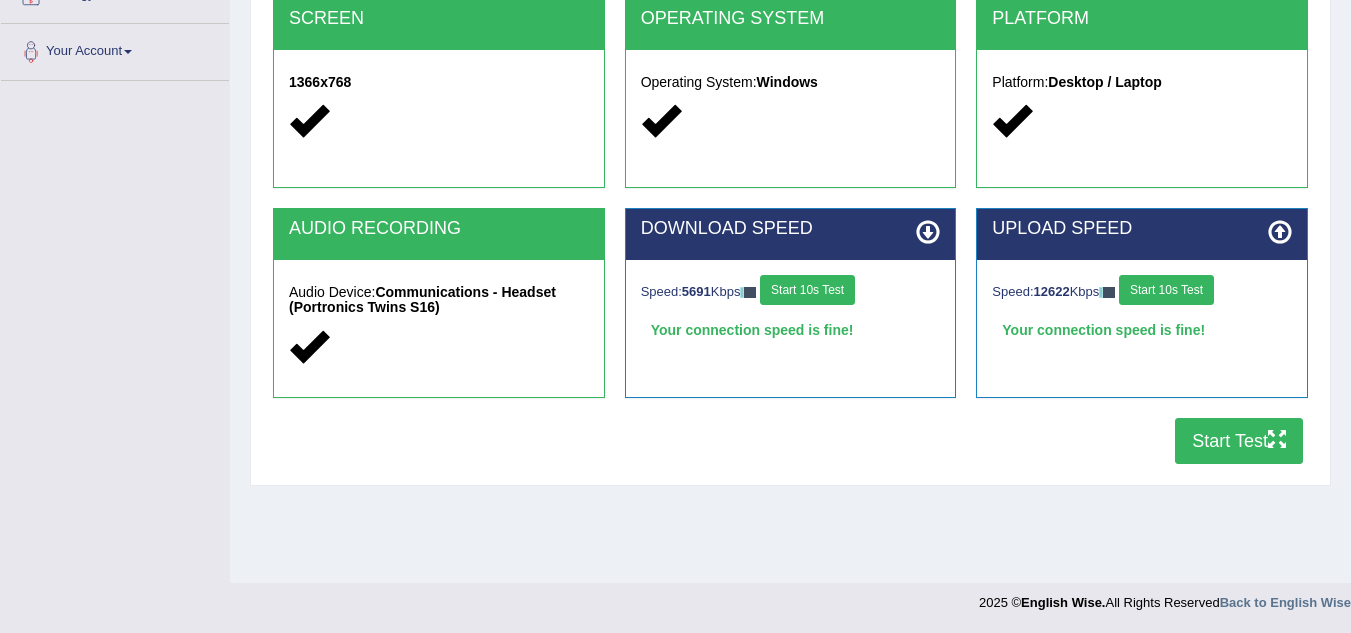 click on "Start Test" at bounding box center (1239, 441) 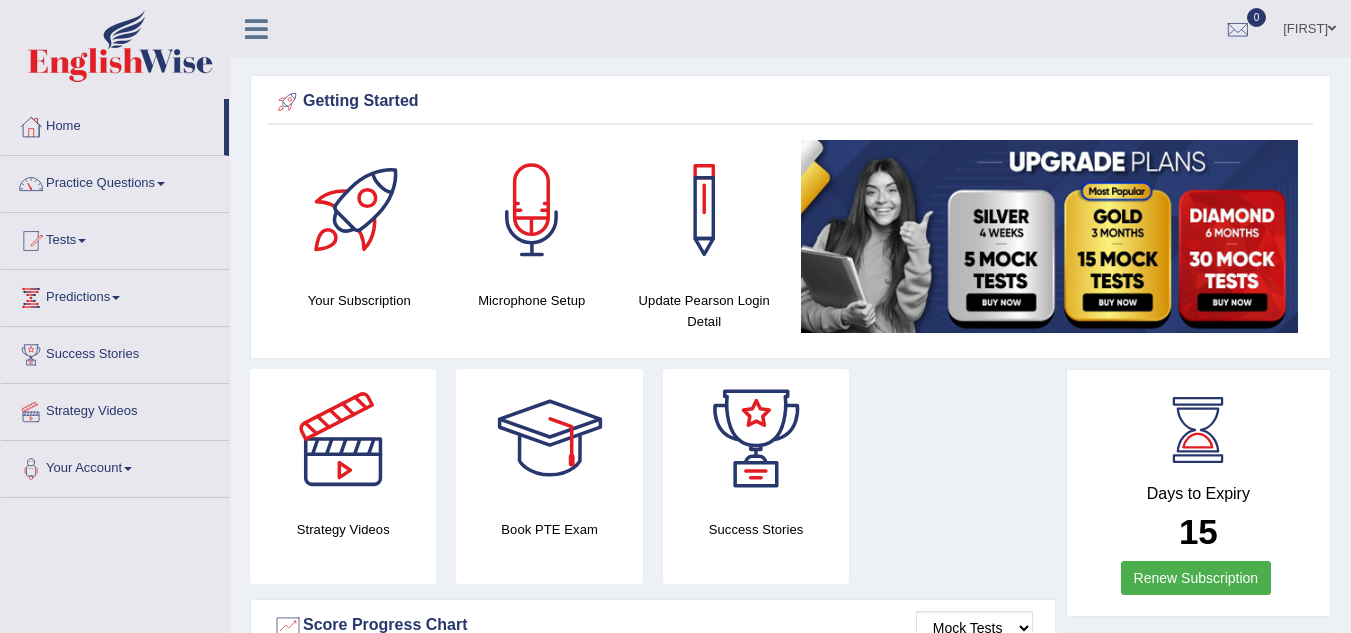 scroll, scrollTop: 0, scrollLeft: 0, axis: both 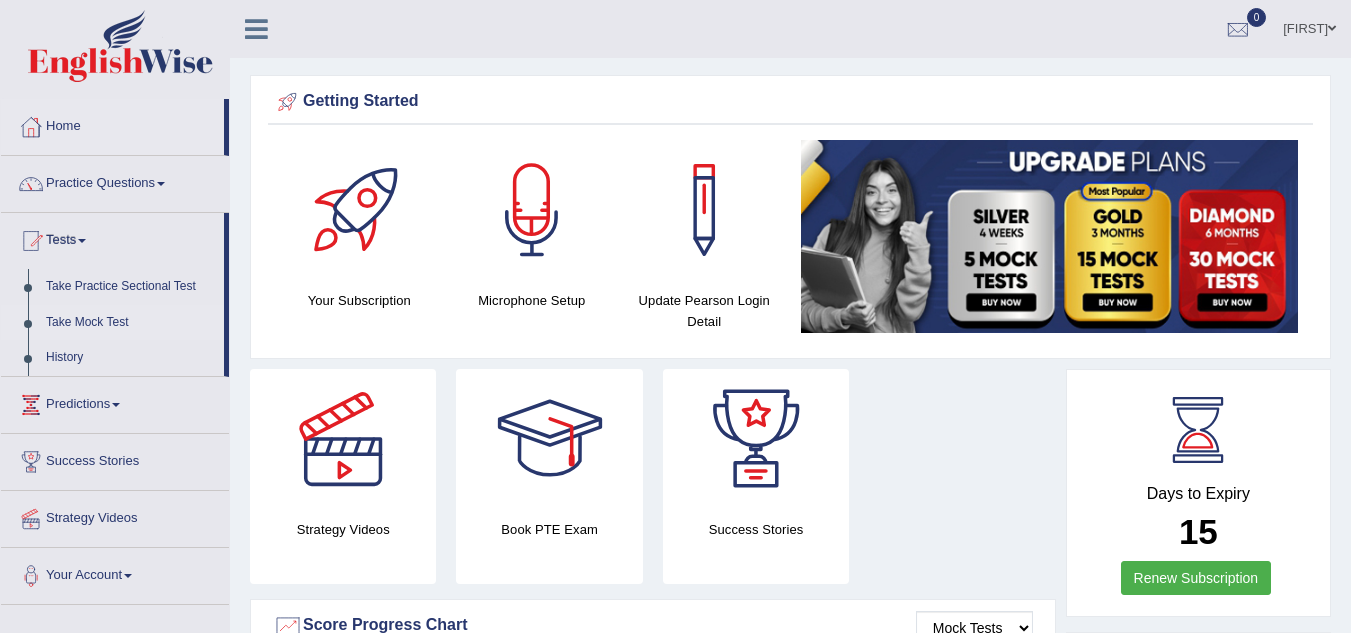 click on "Take Mock Test" at bounding box center (130, 323) 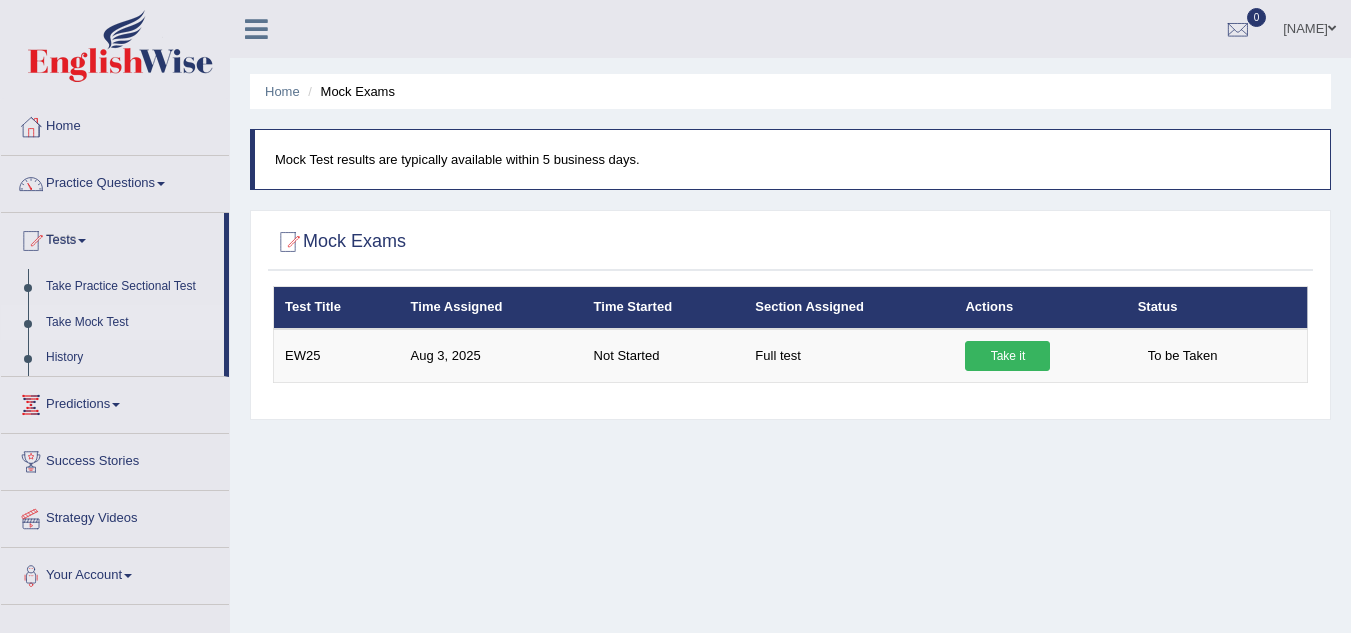 scroll, scrollTop: 0, scrollLeft: 0, axis: both 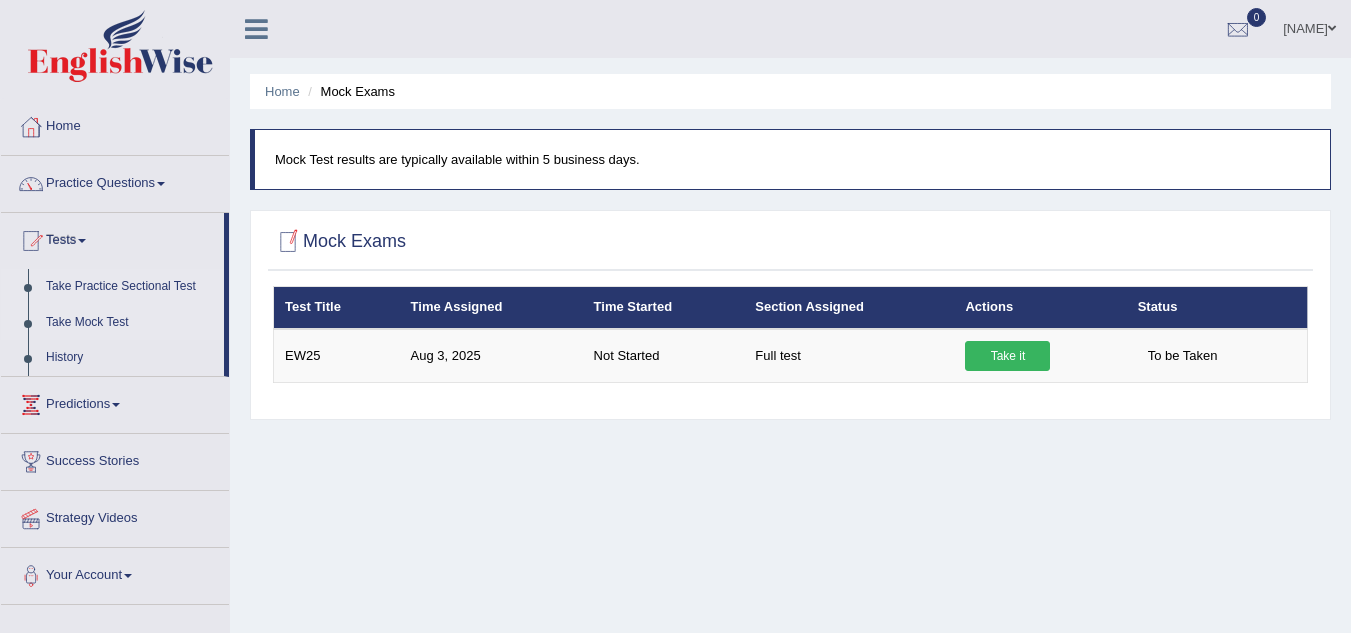 click on "Take Practice Sectional Test" at bounding box center (130, 287) 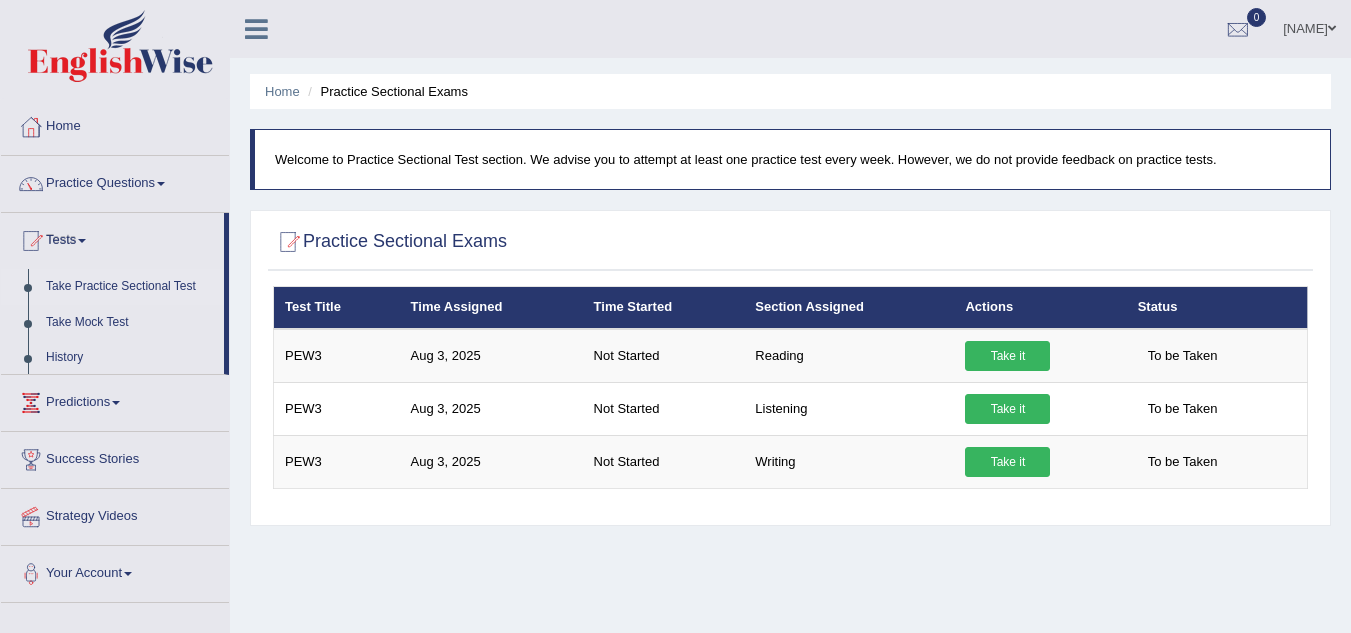 scroll, scrollTop: 0, scrollLeft: 0, axis: both 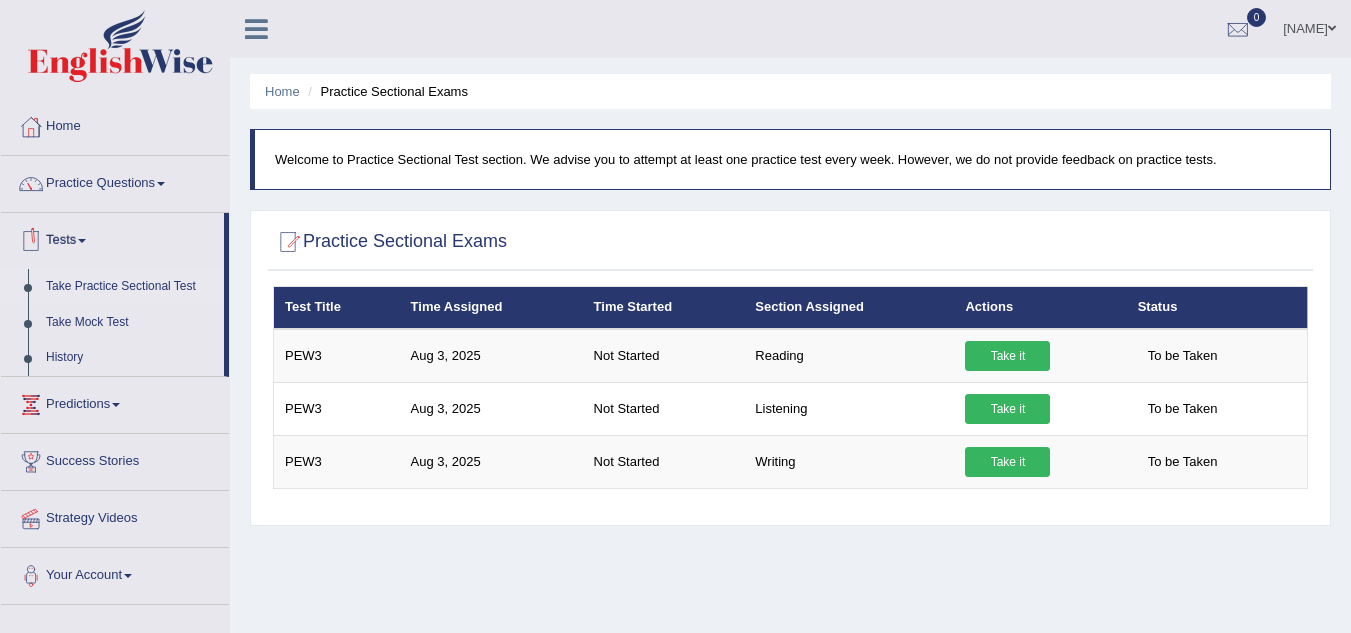 click on "Take Practice Sectional Test" at bounding box center [130, 287] 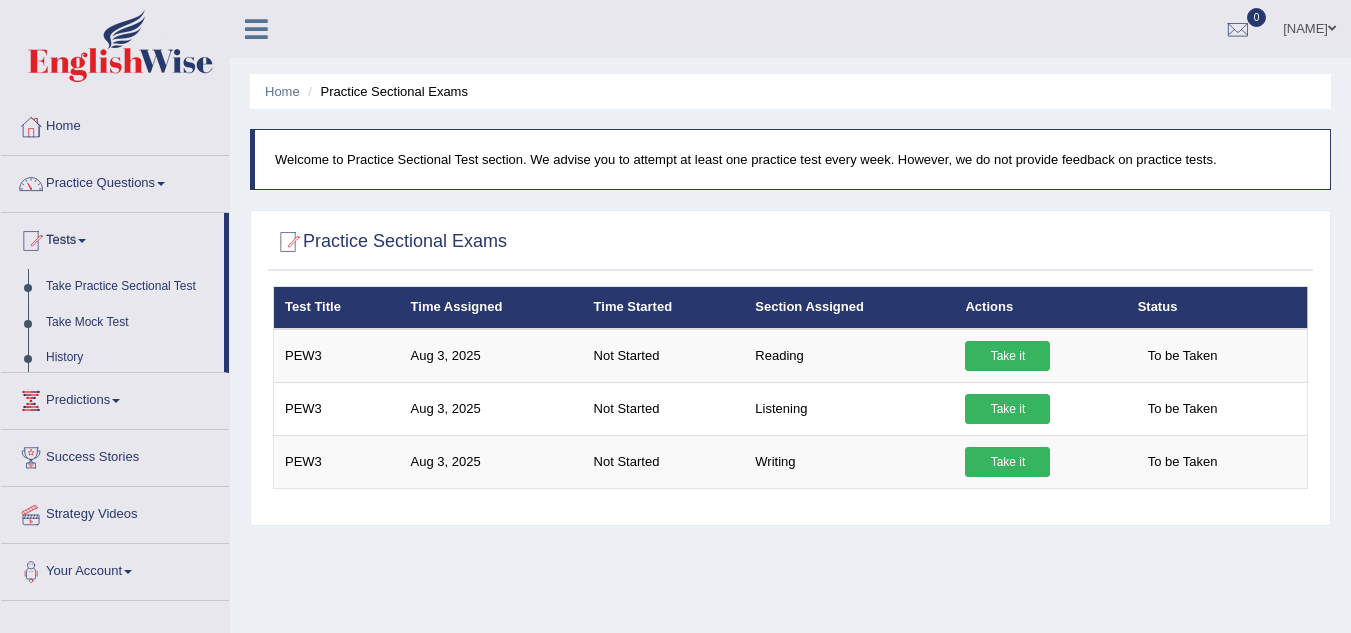 scroll, scrollTop: 0, scrollLeft: 0, axis: both 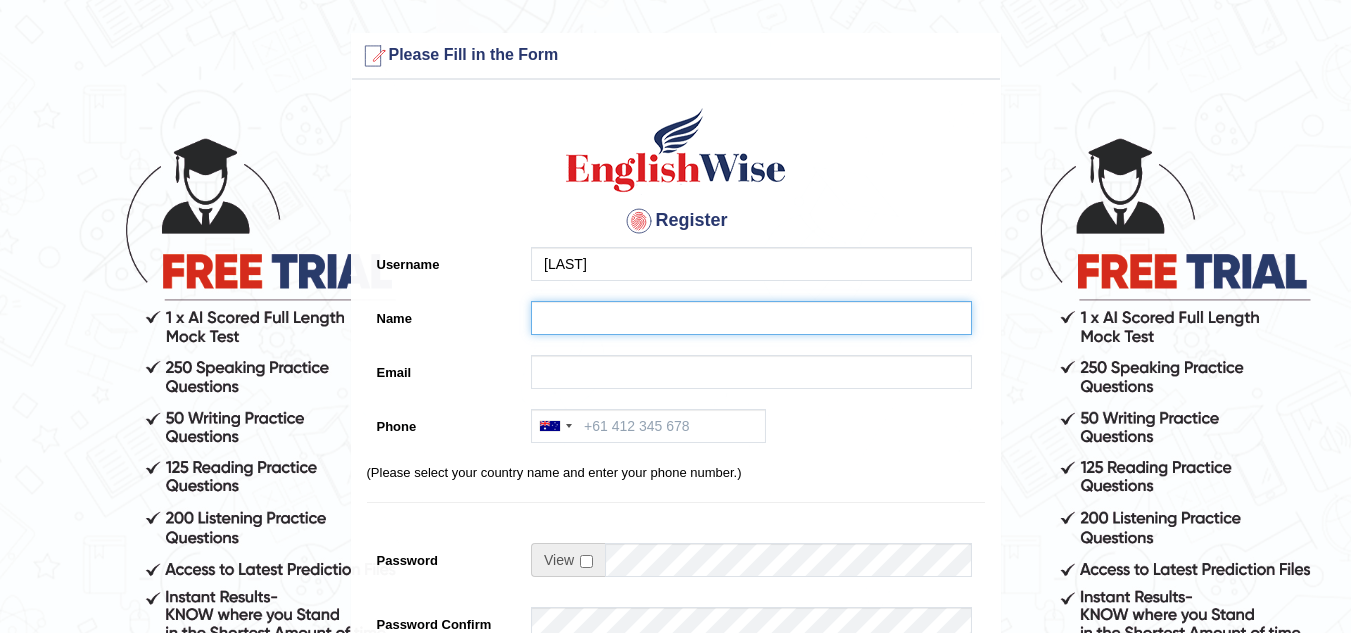click on "Name" at bounding box center [751, 318] 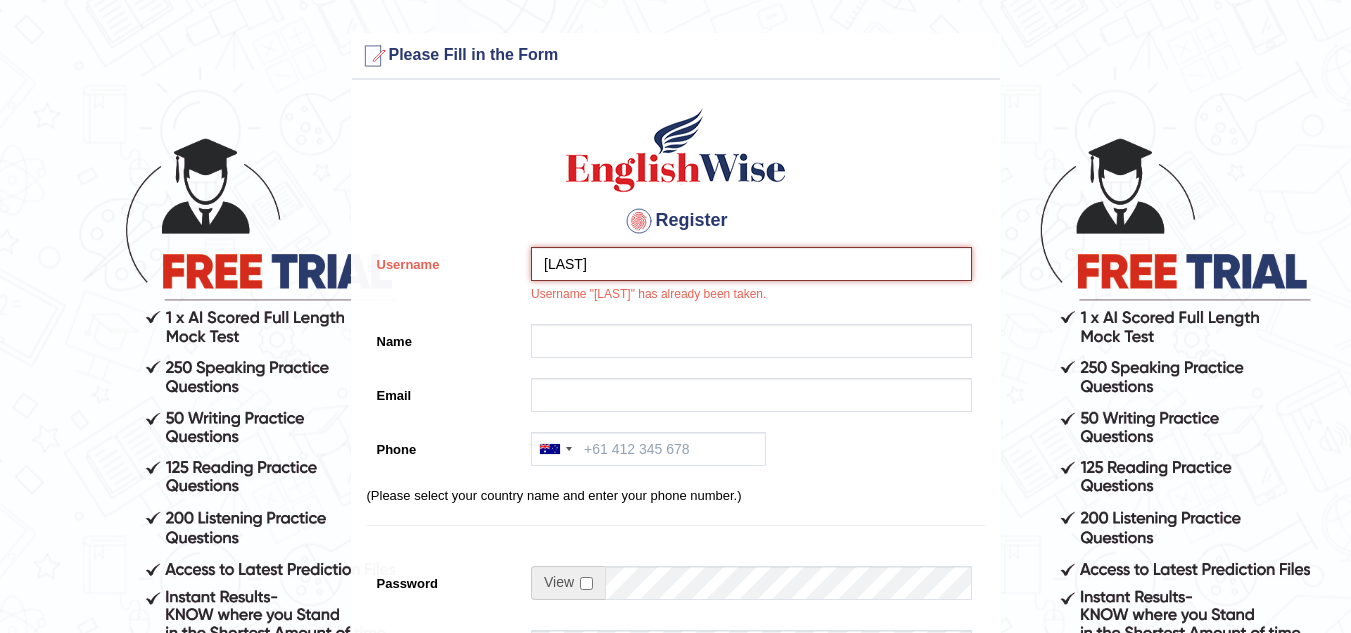 click on "[LAST]" at bounding box center [751, 264] 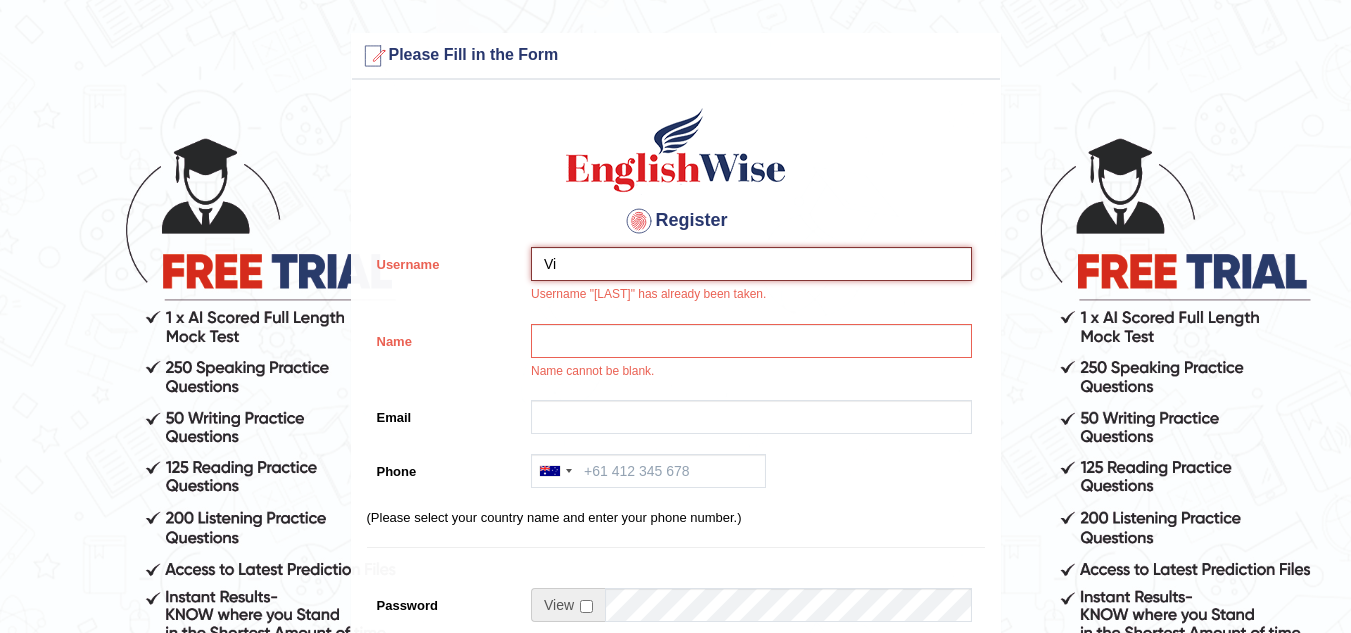 type on "V" 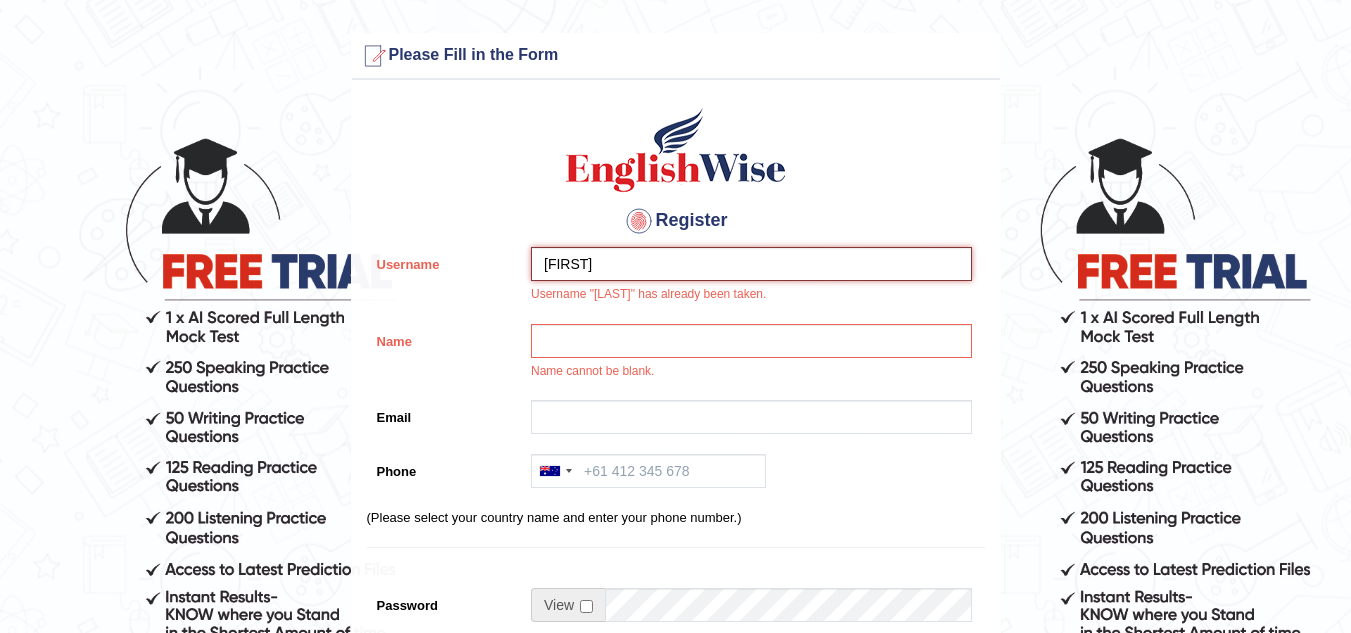 type on "[FIRST]" 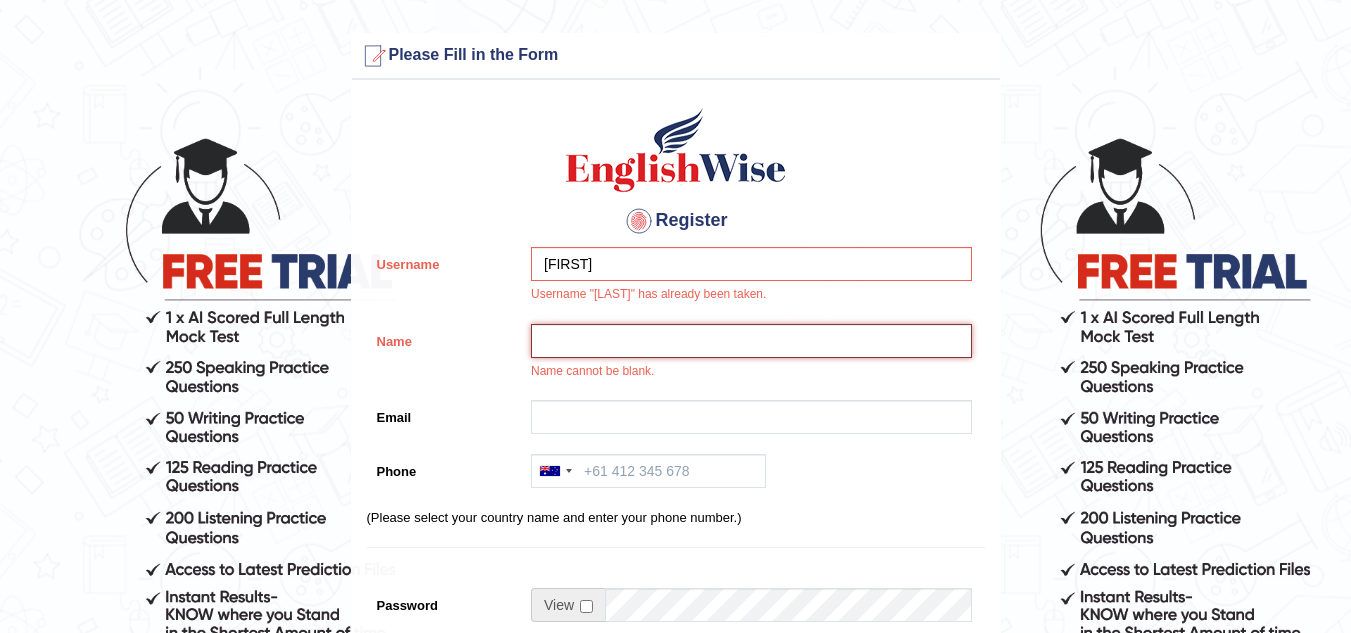 click on "Name" at bounding box center [751, 341] 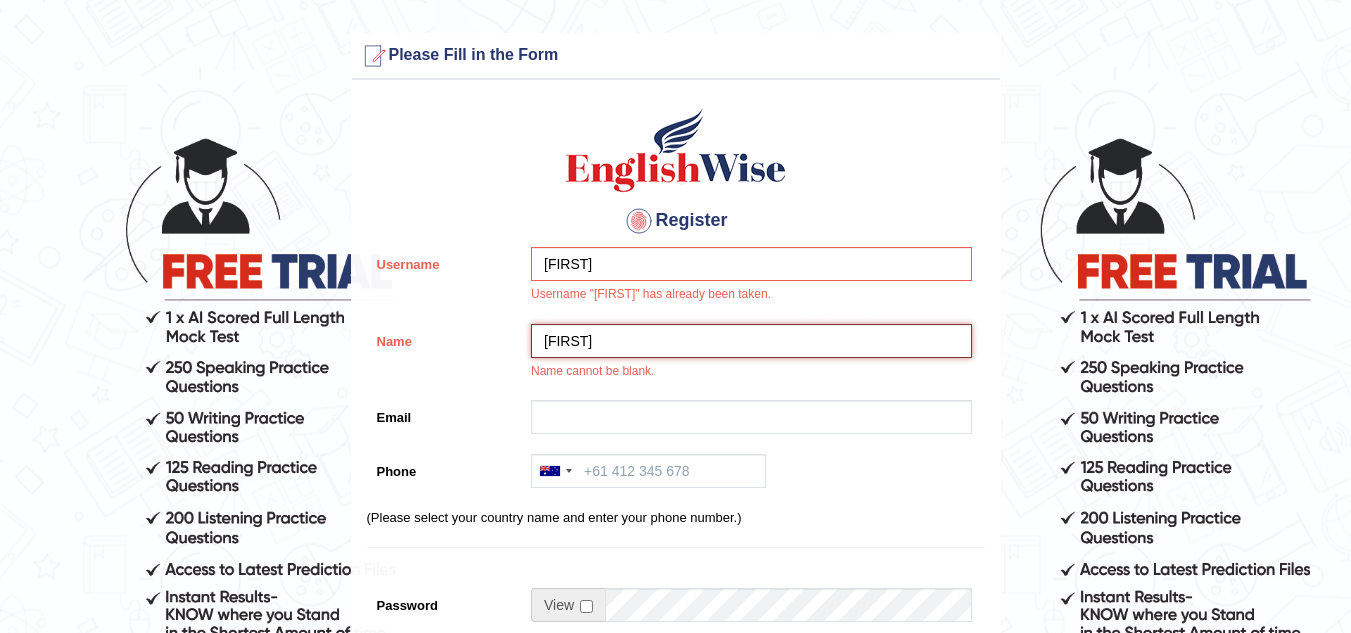 type on "[FIRST]" 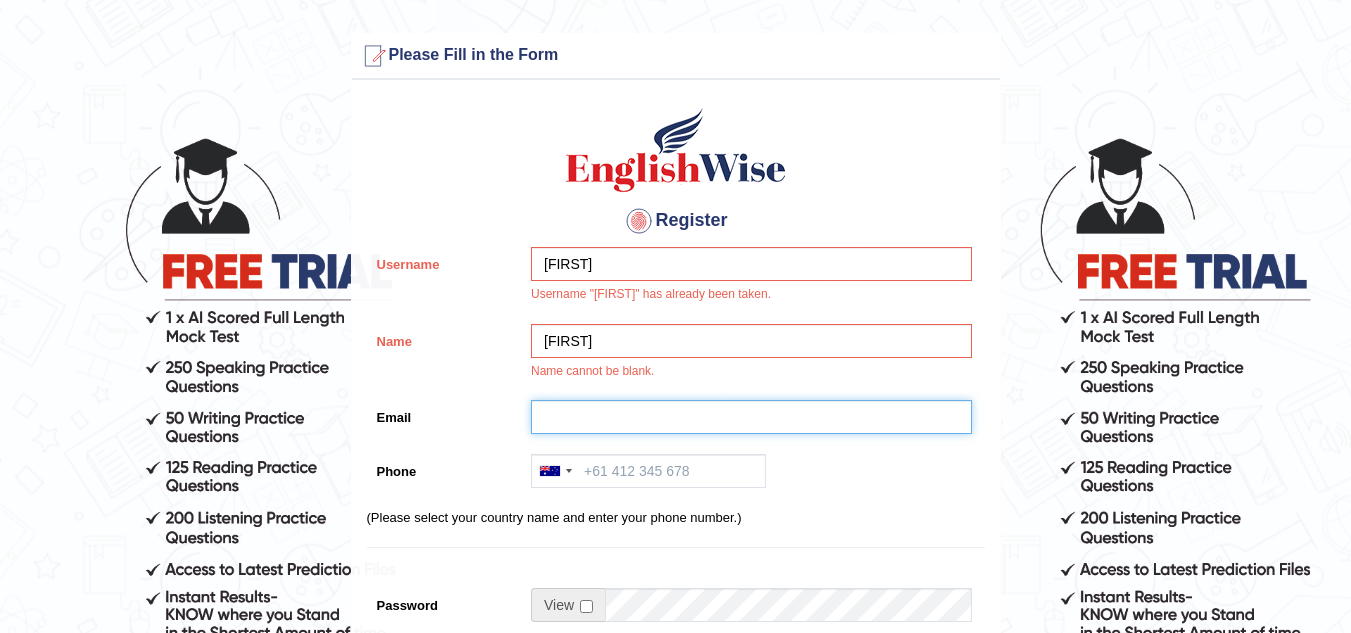 click on "Email" at bounding box center [751, 417] 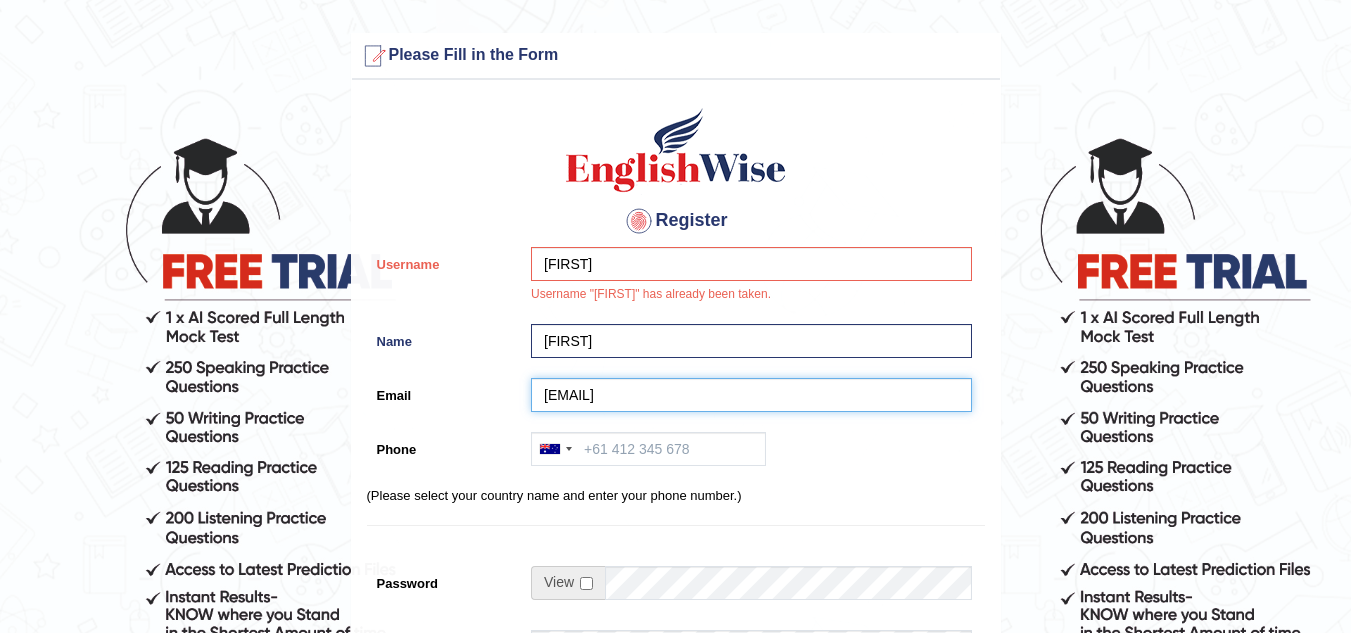 type on "[EMAIL]" 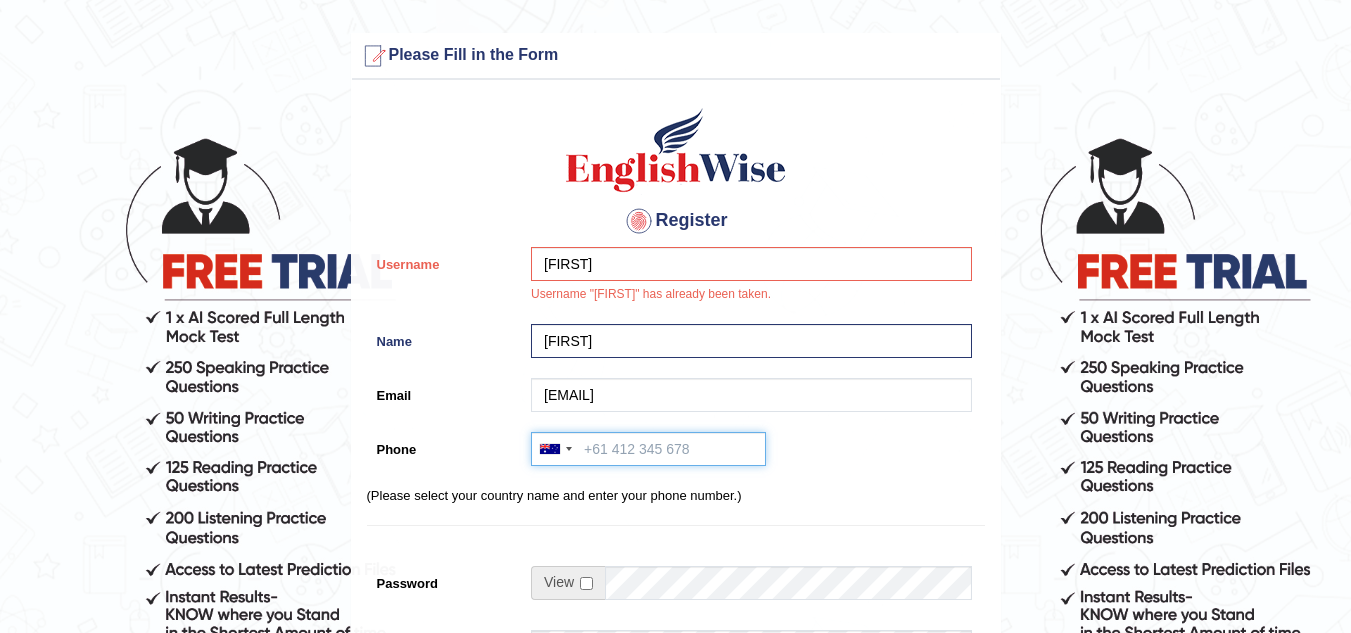 click on "Phone" at bounding box center (648, 449) 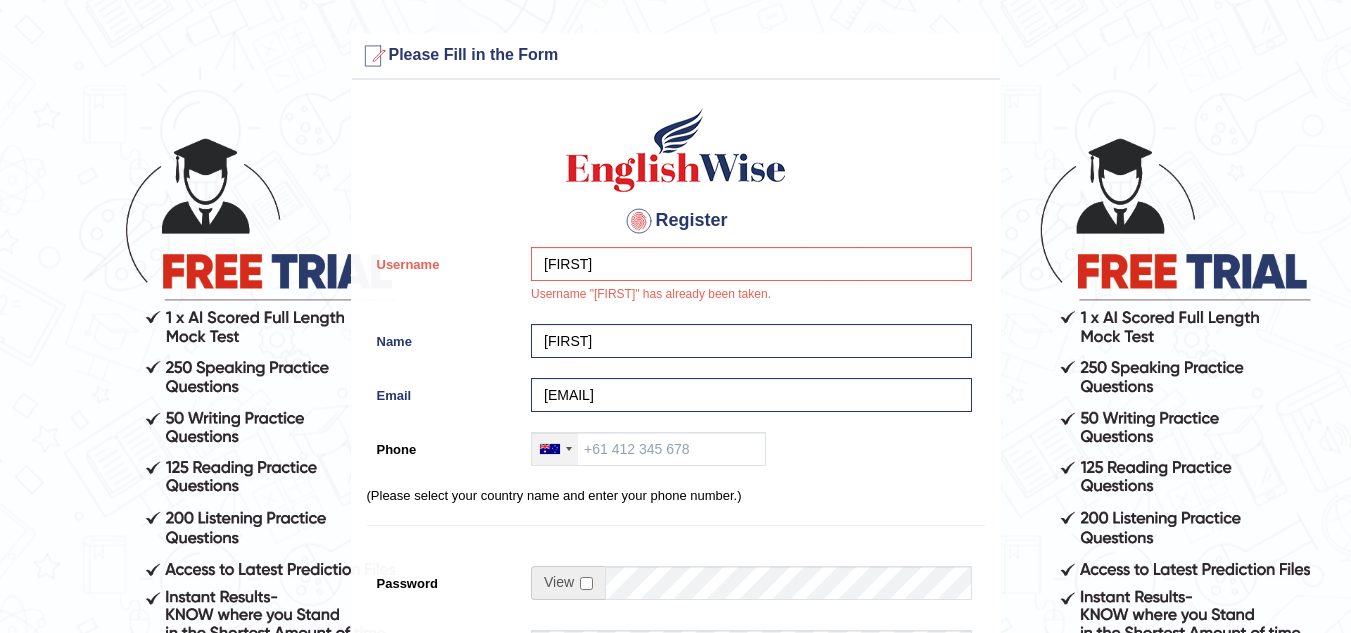 click at bounding box center (555, 449) 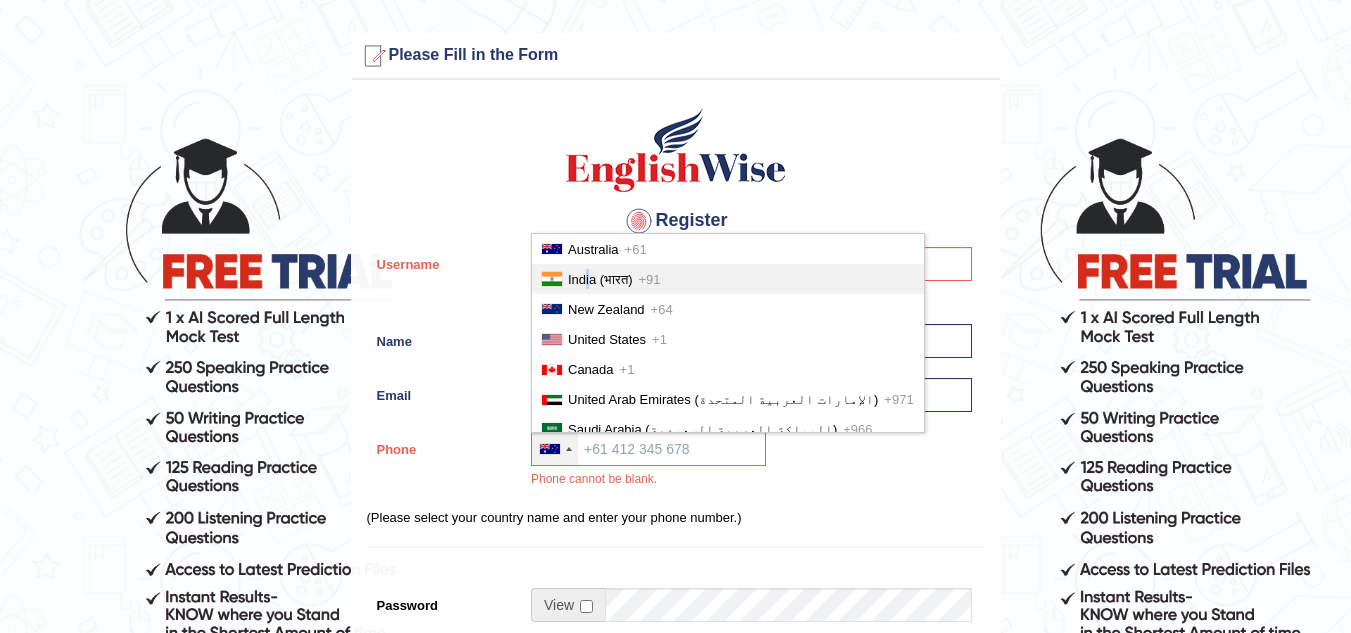 click on "India (भारत) +91" at bounding box center (728, 279) 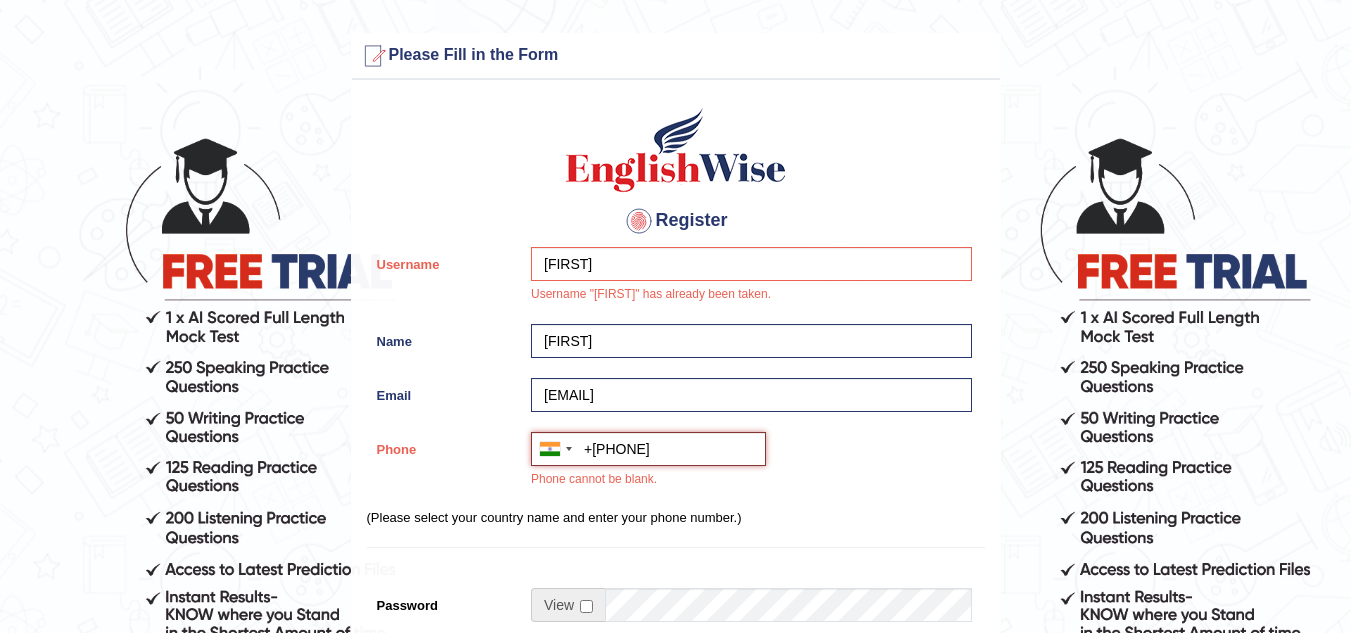 scroll, scrollTop: 100, scrollLeft: 0, axis: vertical 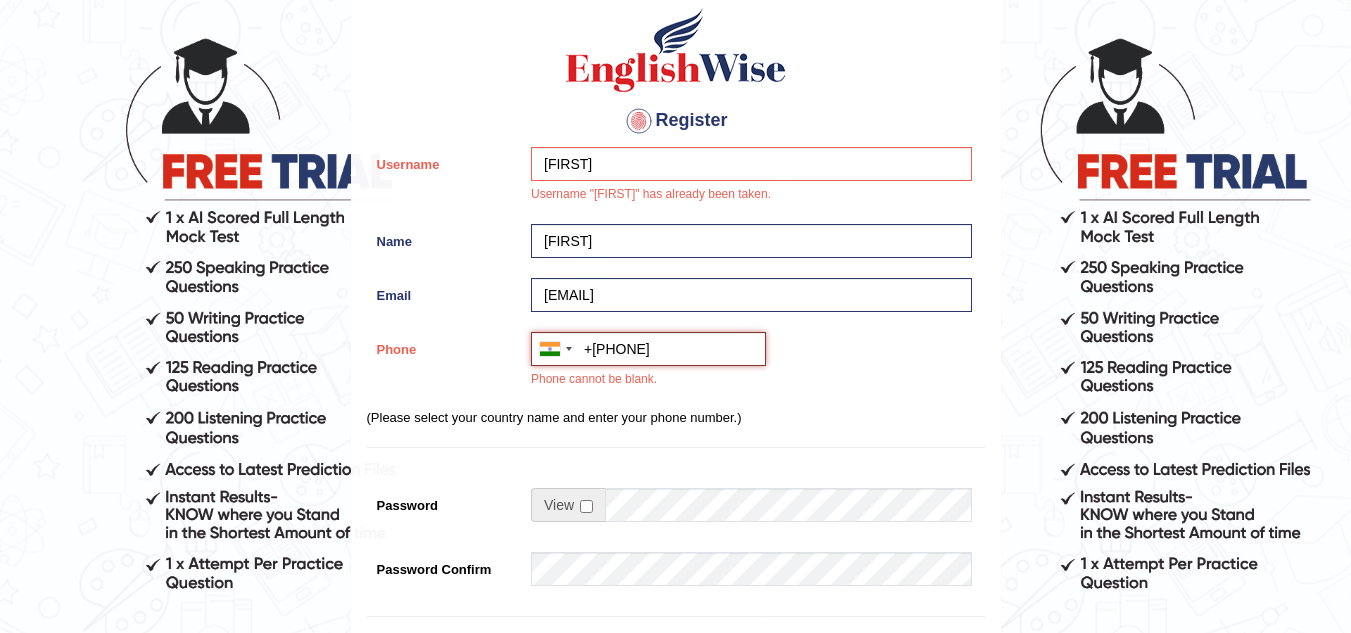type on "+918168315584" 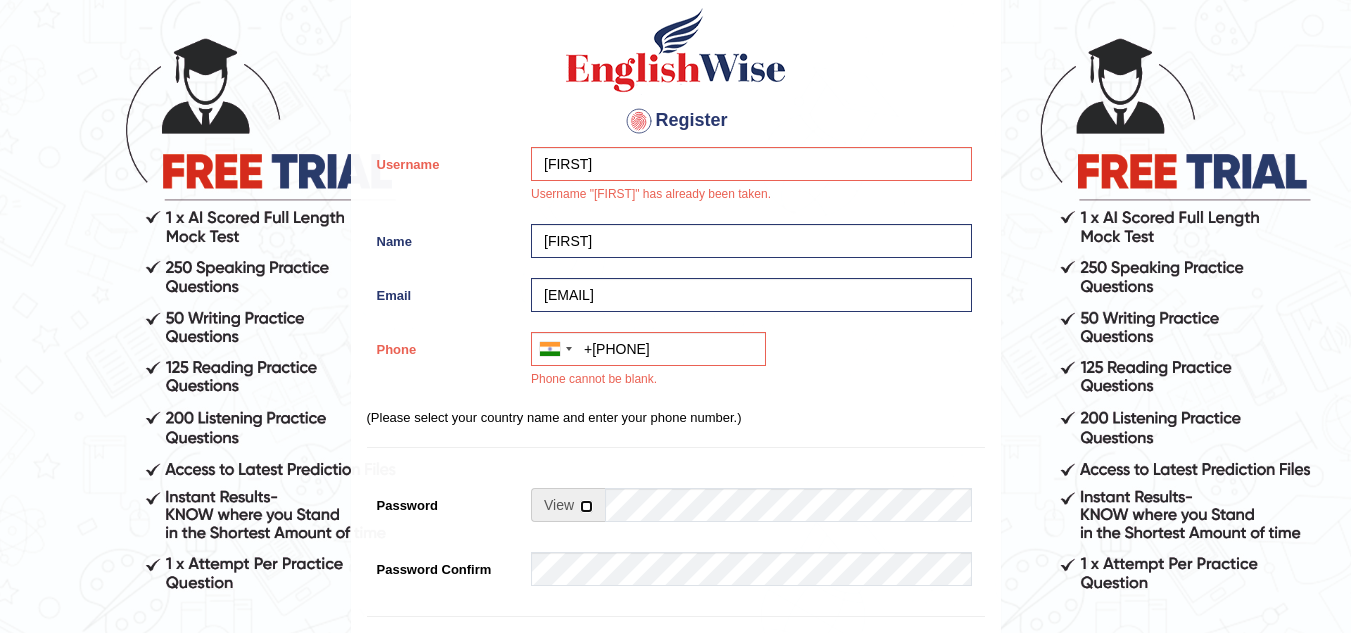 click at bounding box center [586, 506] 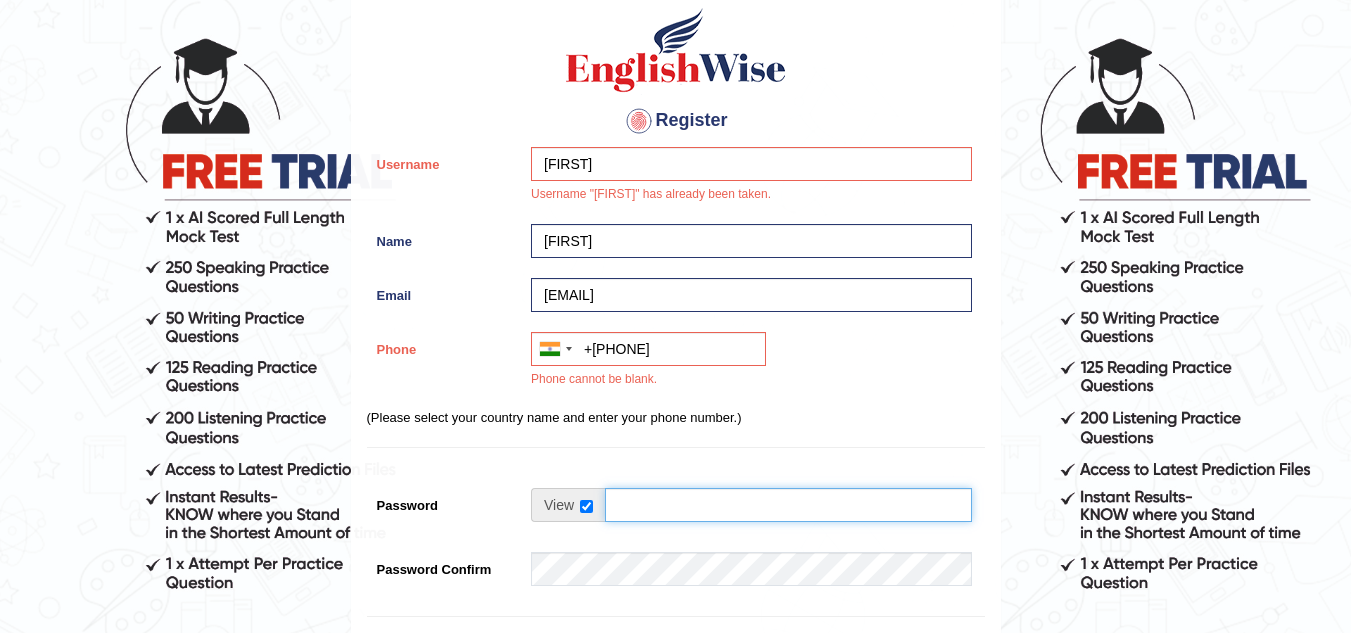 click on "Password" at bounding box center (788, 505) 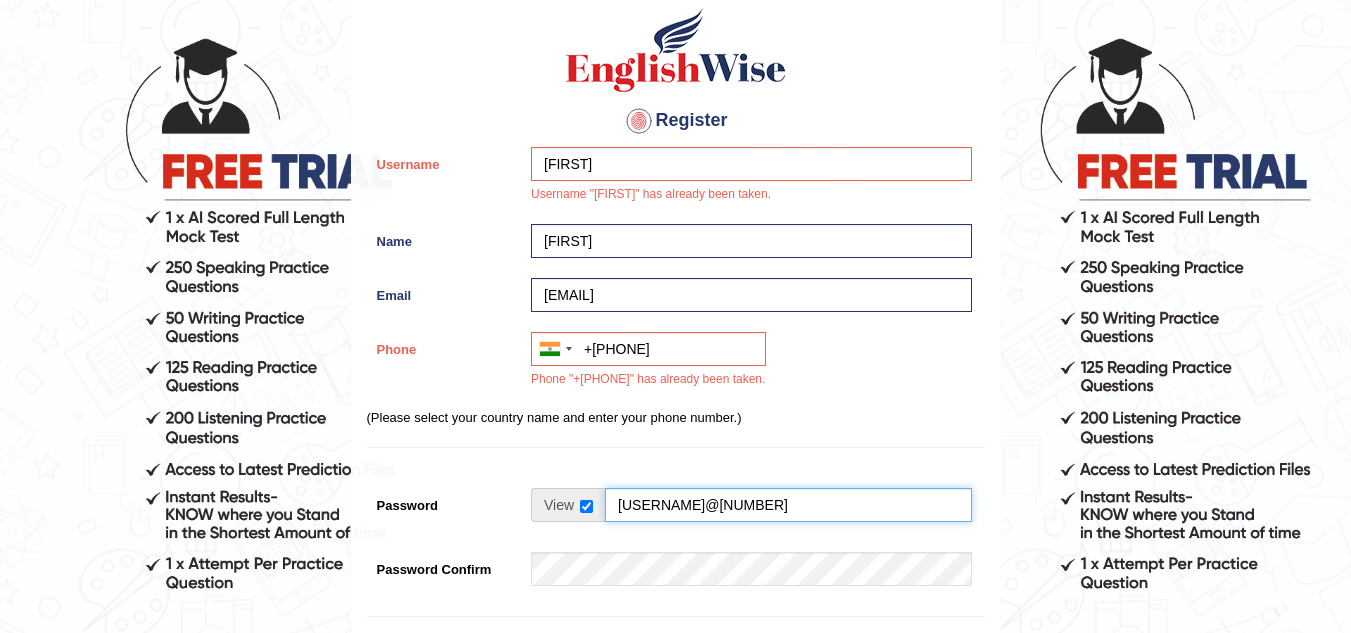 scroll, scrollTop: 300, scrollLeft: 0, axis: vertical 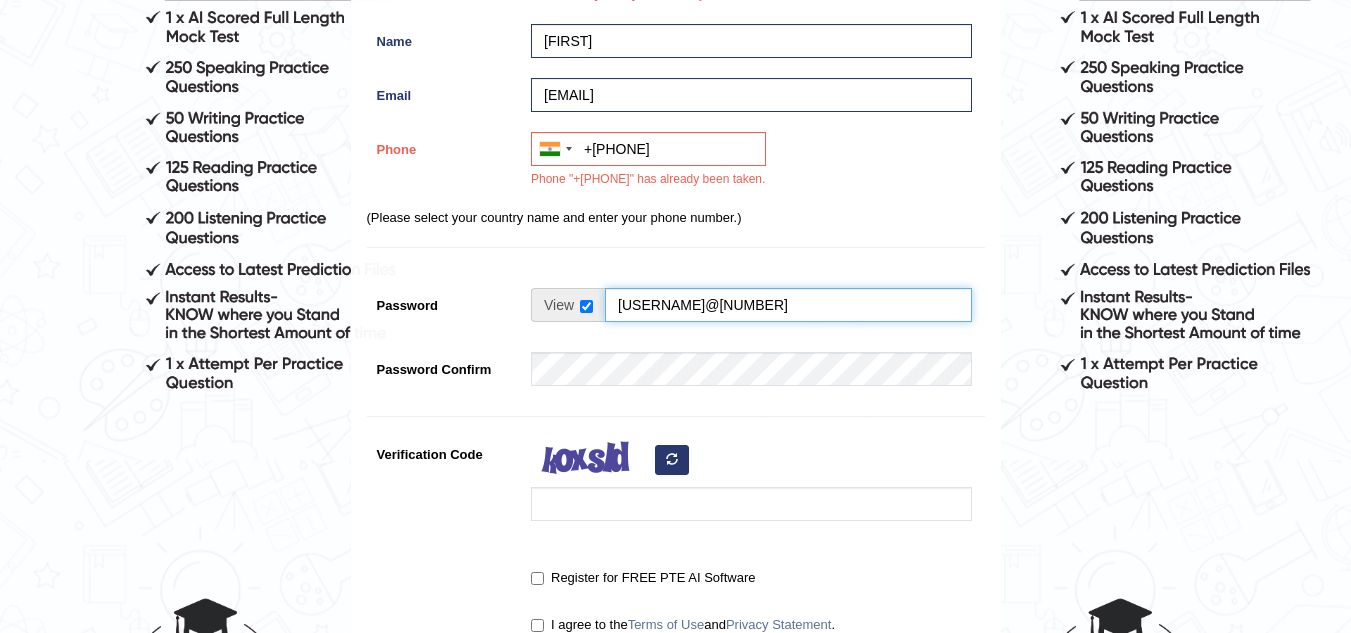 type on "Ritikmehla@123" 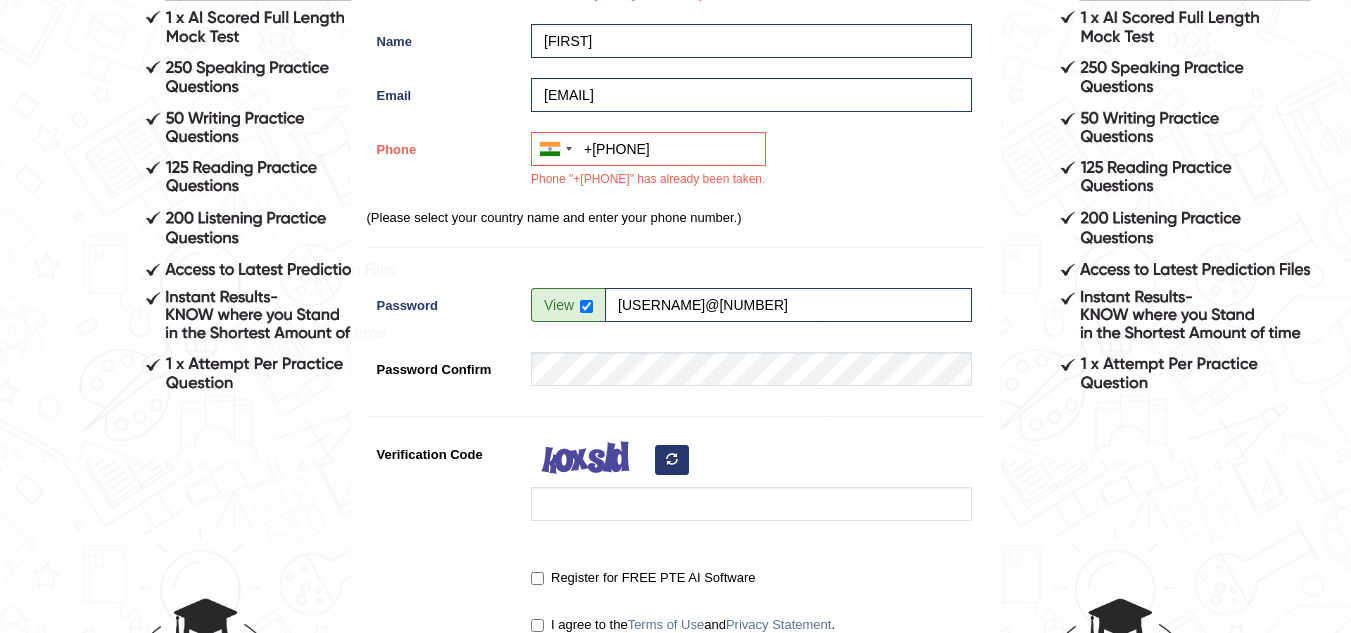 click at bounding box center [672, 459] 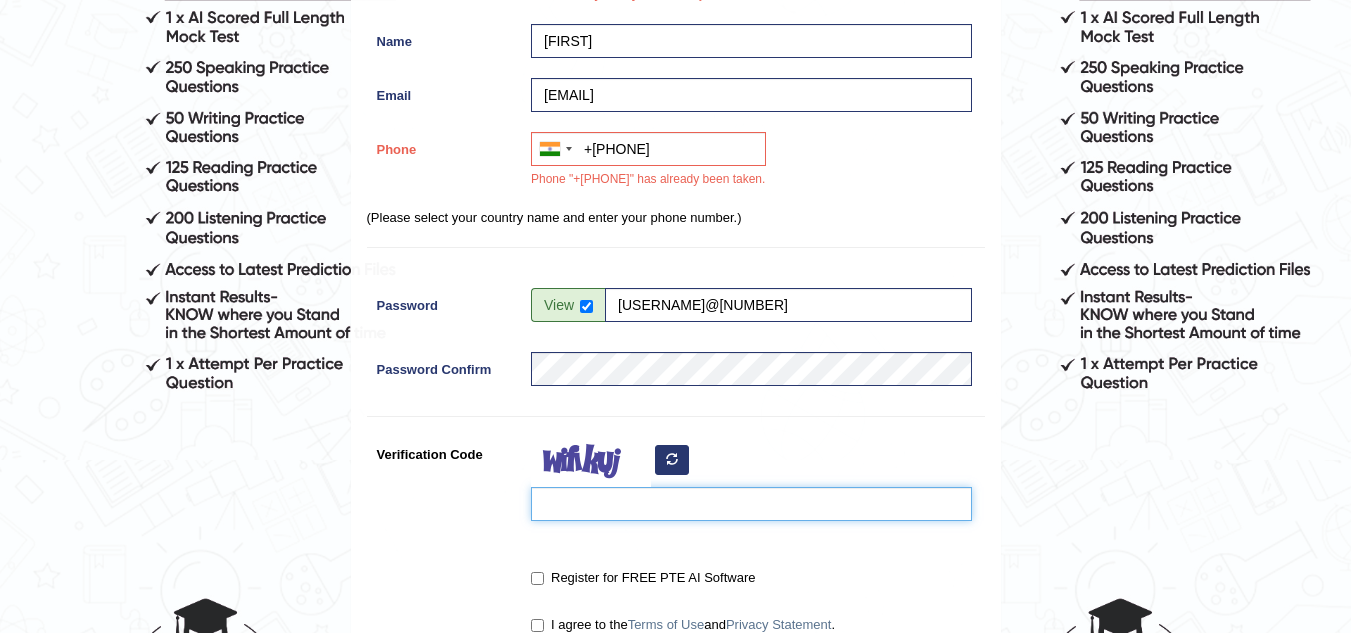 click on "Verification Code" at bounding box center (751, 504) 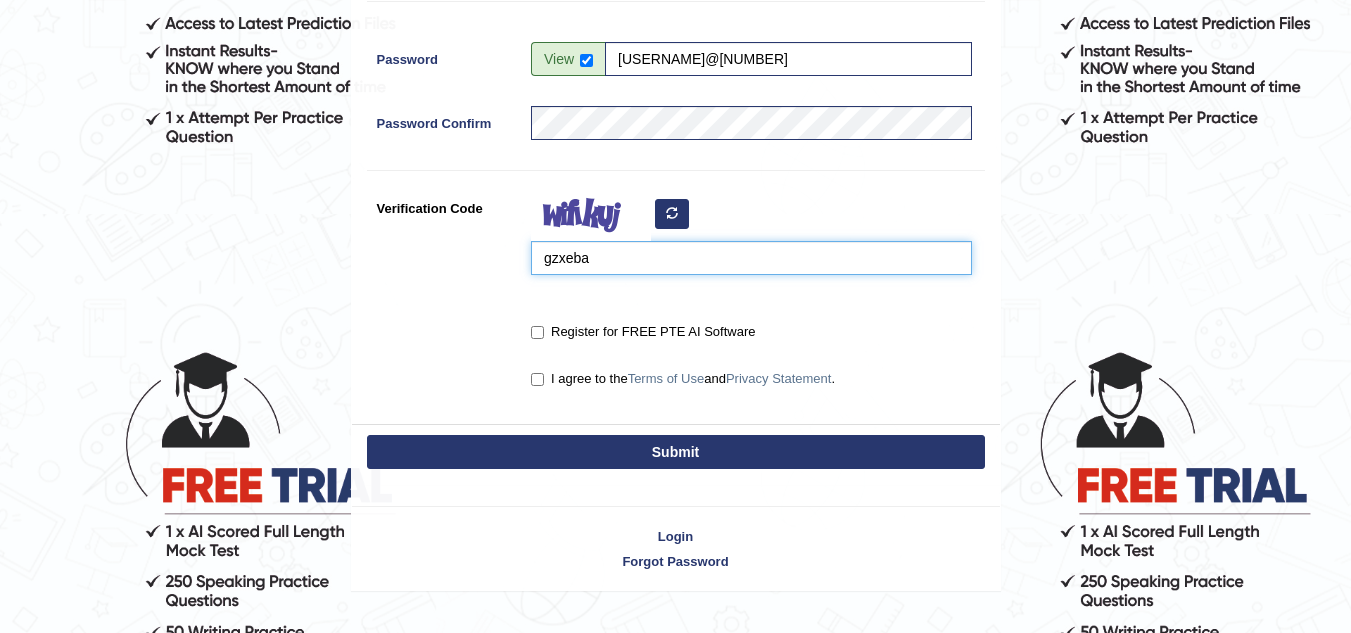 scroll, scrollTop: 585, scrollLeft: 0, axis: vertical 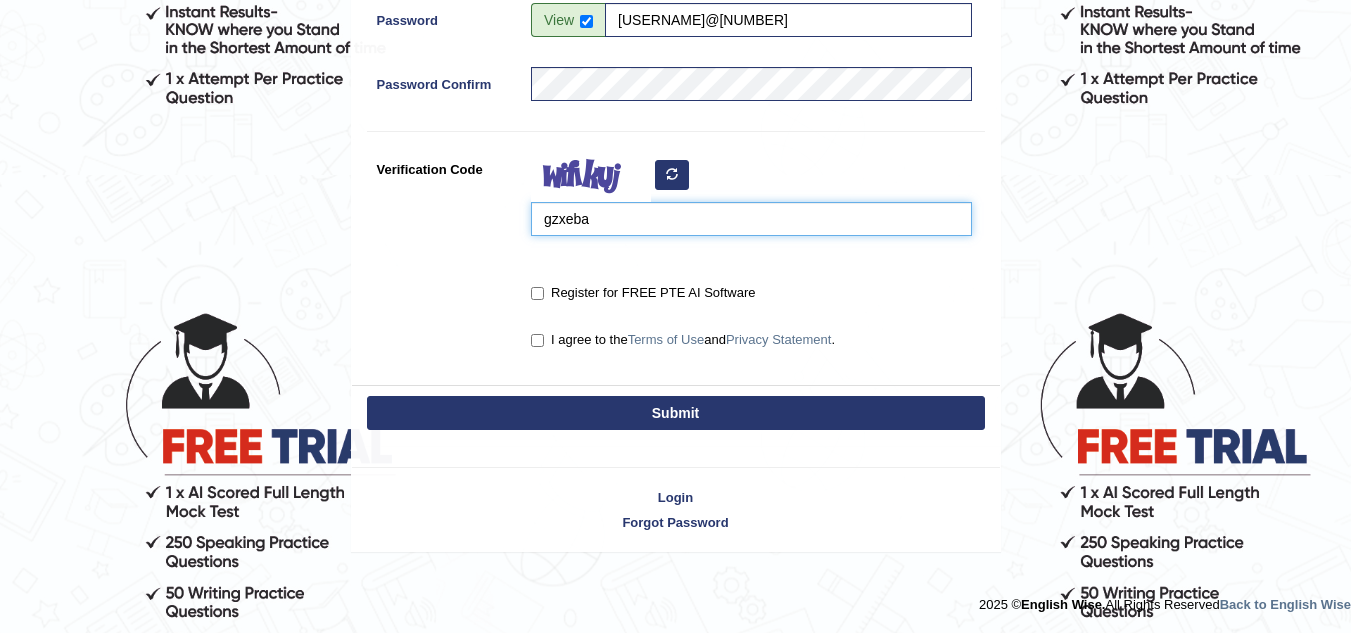 type on "gzxeba" 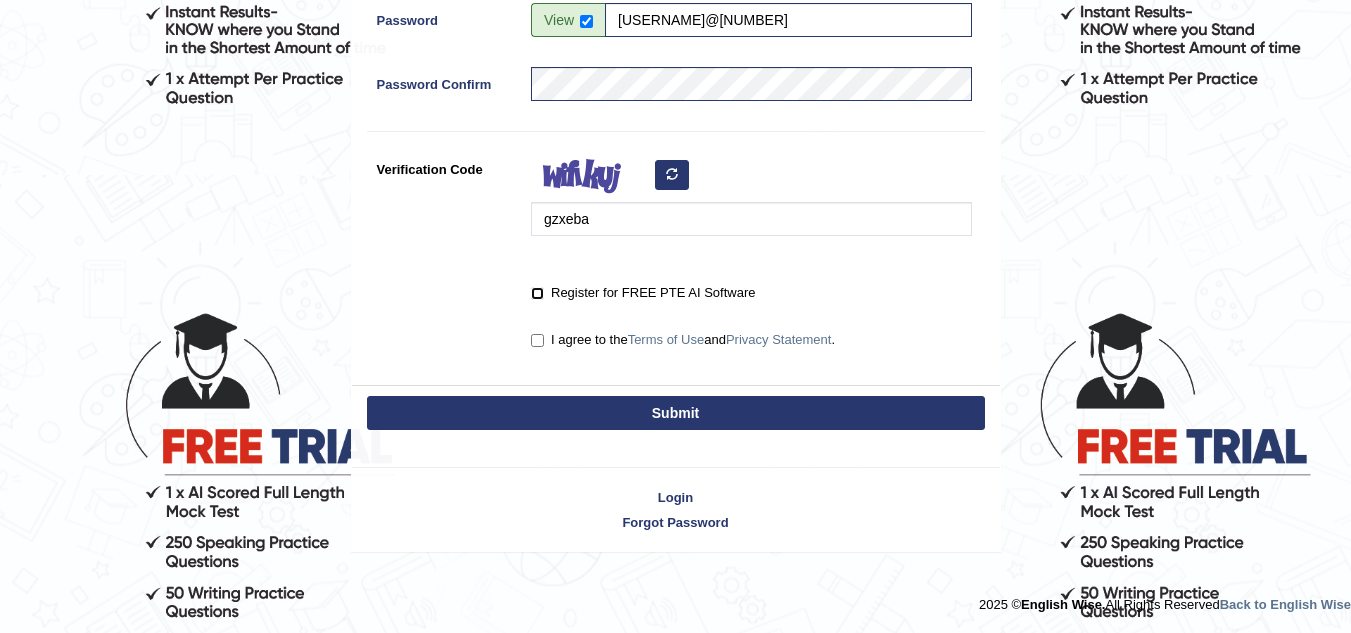 click on "Register for FREE PTE AI Software" at bounding box center (537, 293) 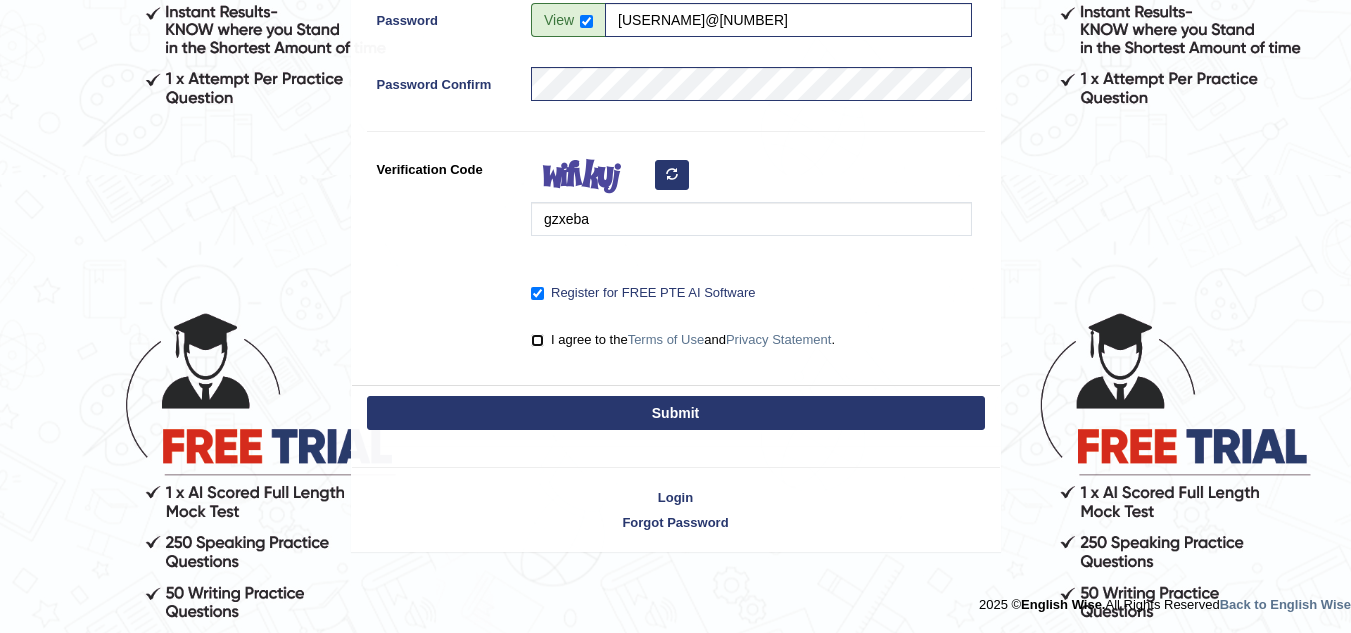 click on "I agree to the  Terms of Use  and  Privacy Statement ." at bounding box center (537, 340) 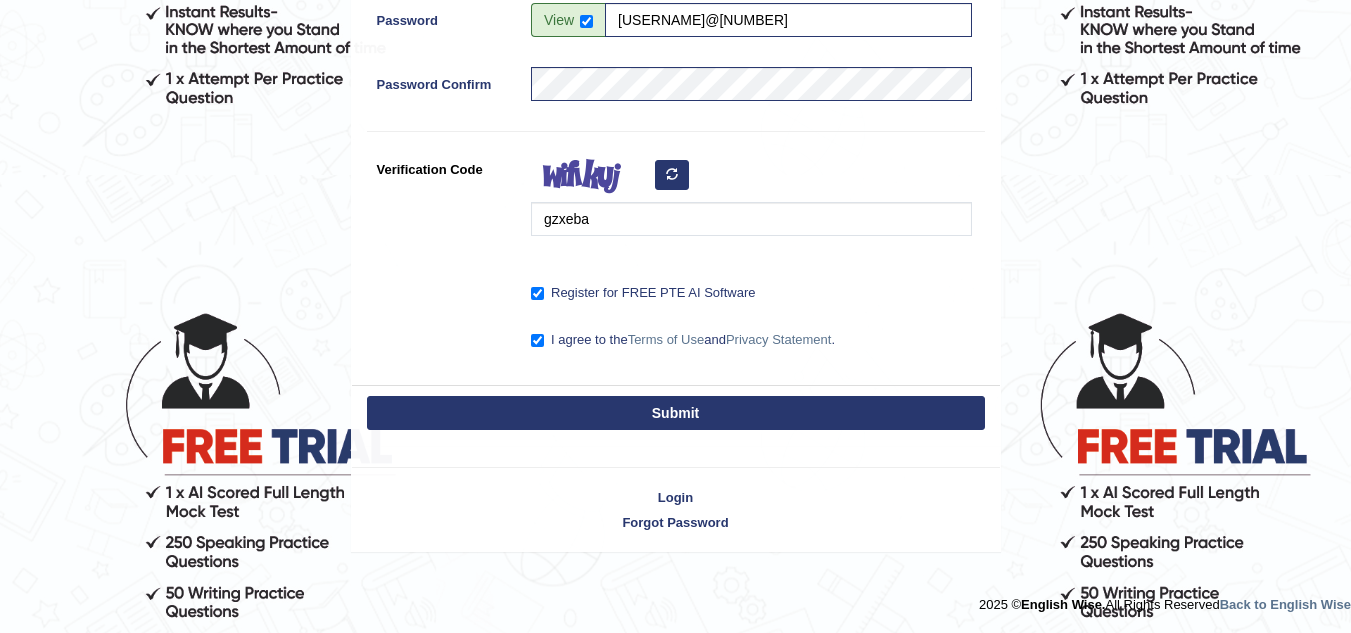 click on "Submit" at bounding box center (676, 413) 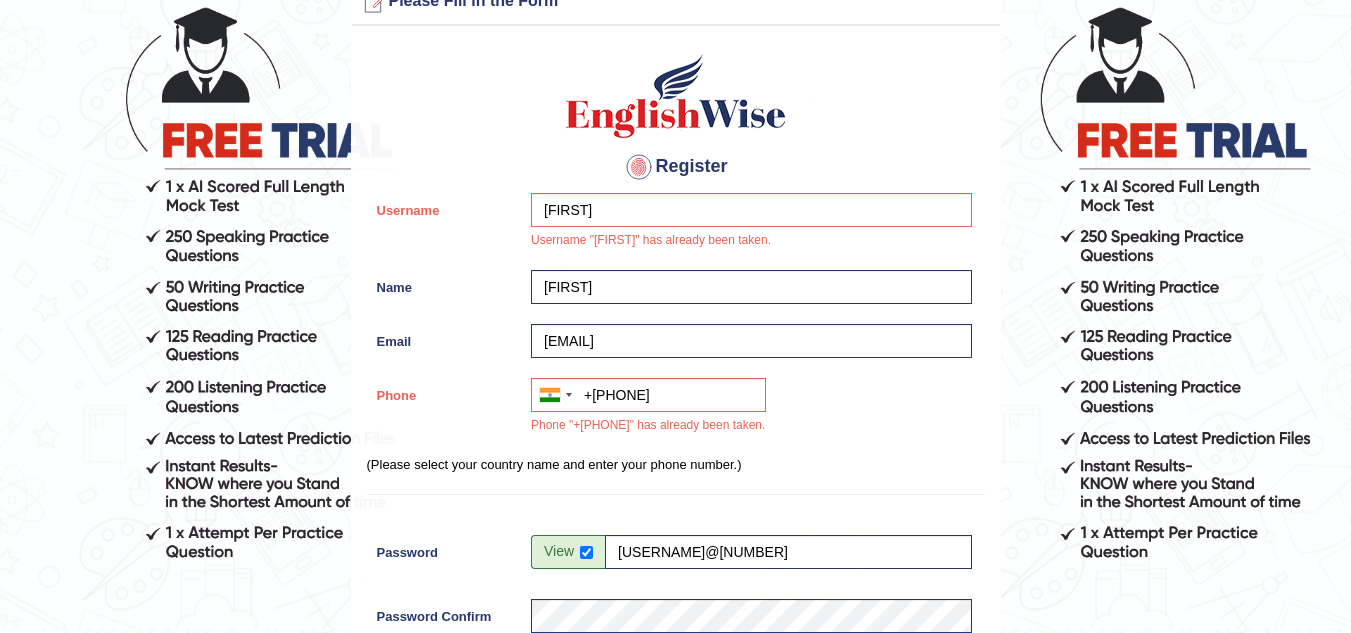 scroll, scrollTop: 124, scrollLeft: 0, axis: vertical 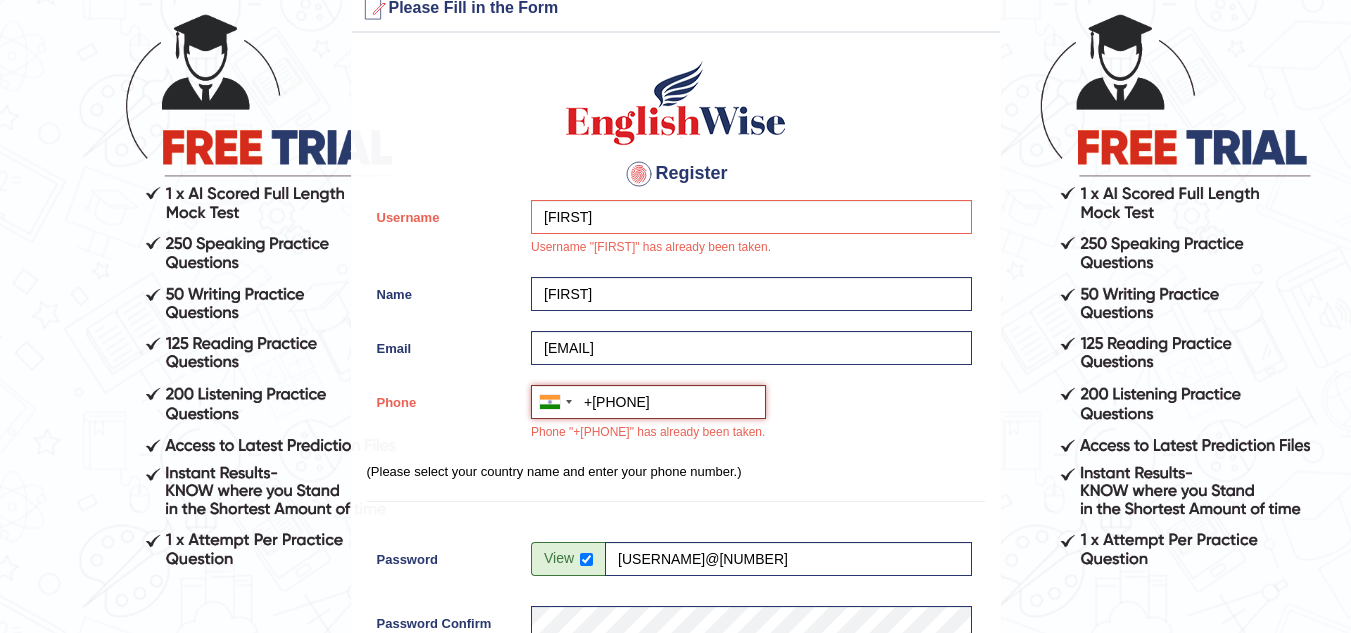 click on "+918168315584" at bounding box center (648, 402) 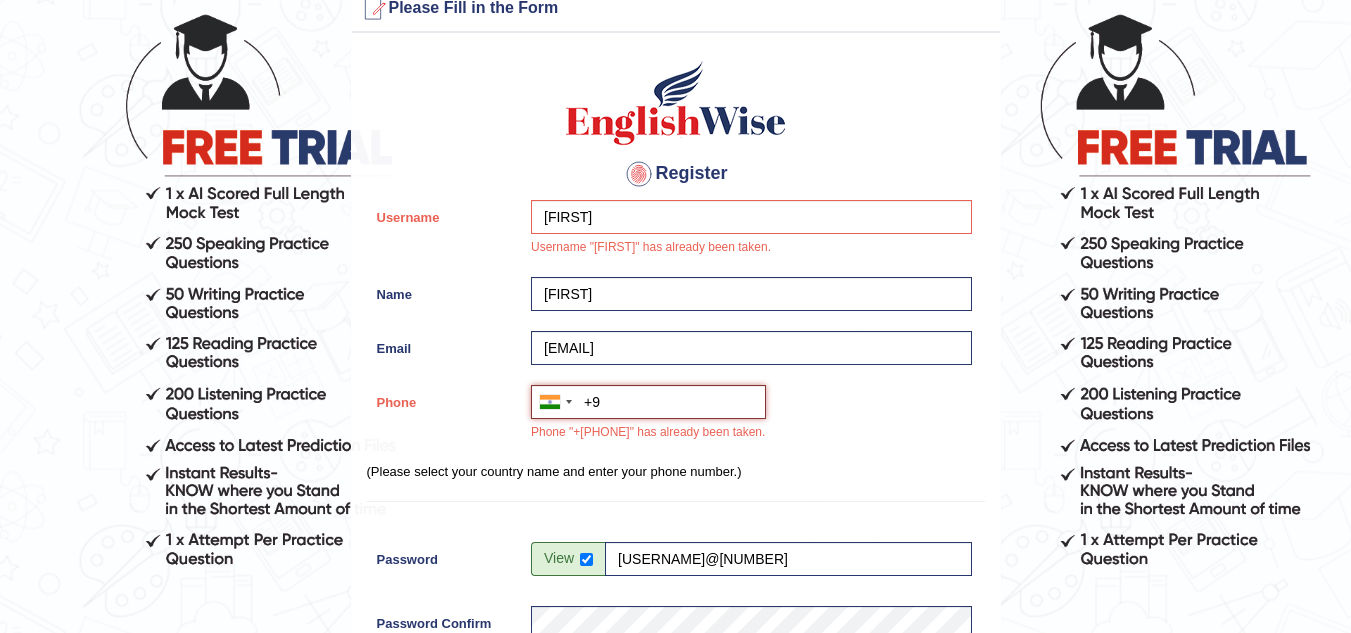 type on "+" 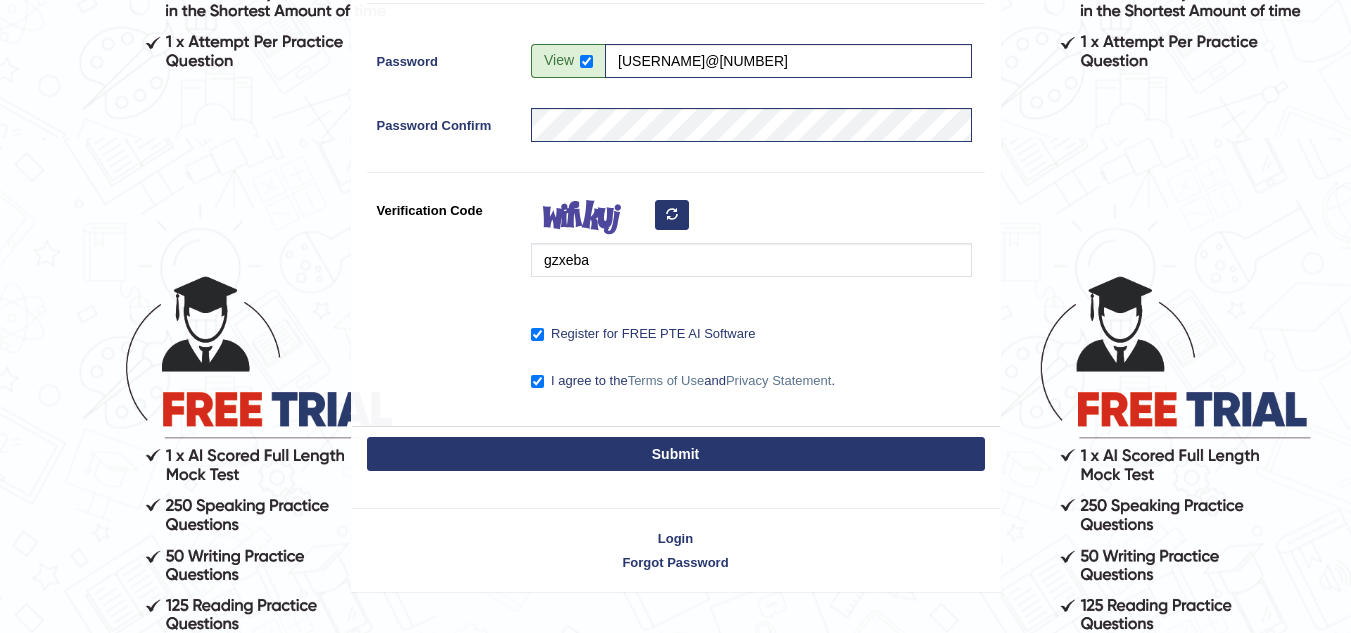 scroll, scrollTop: 624, scrollLeft: 0, axis: vertical 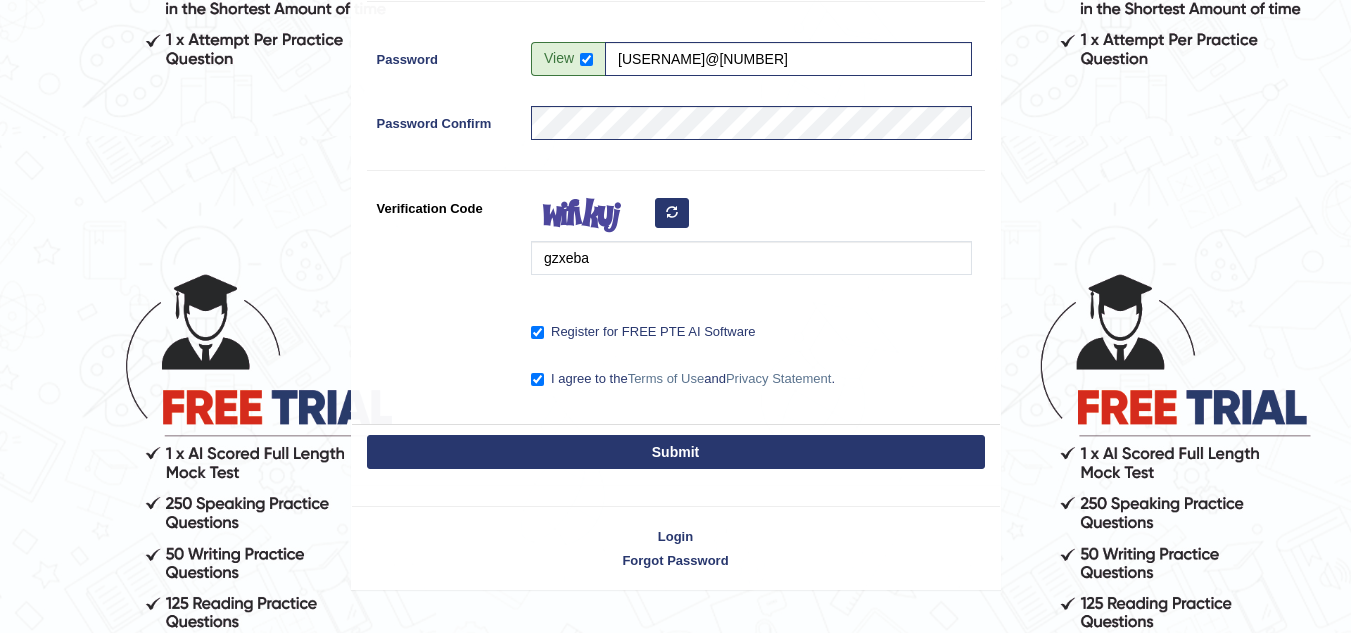 click on "Submit" at bounding box center (676, 452) 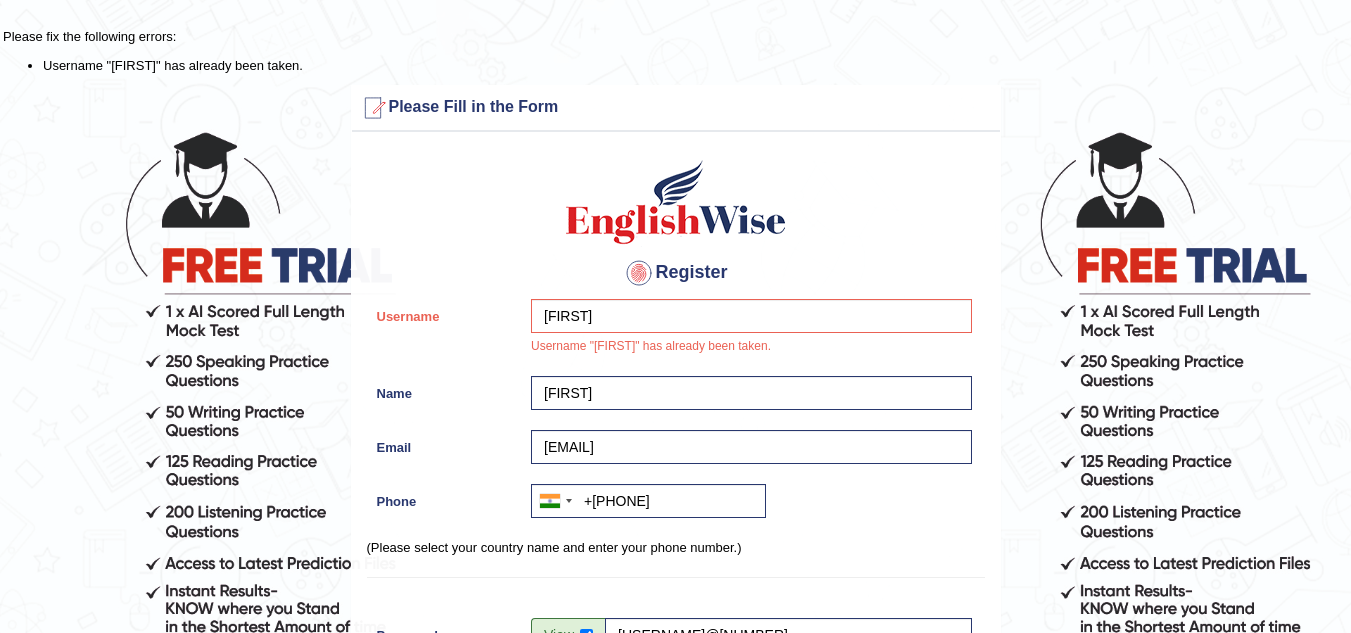 scroll, scrollTop: 5, scrollLeft: 0, axis: vertical 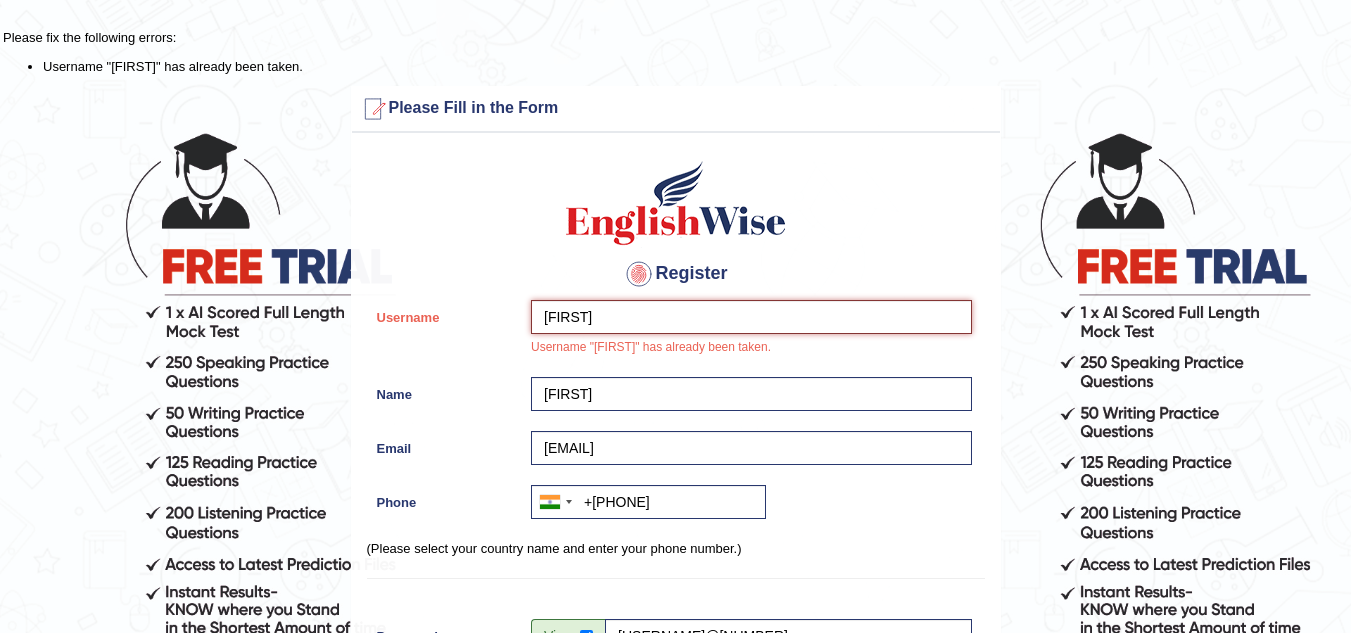 click on "Ritik" at bounding box center [751, 317] 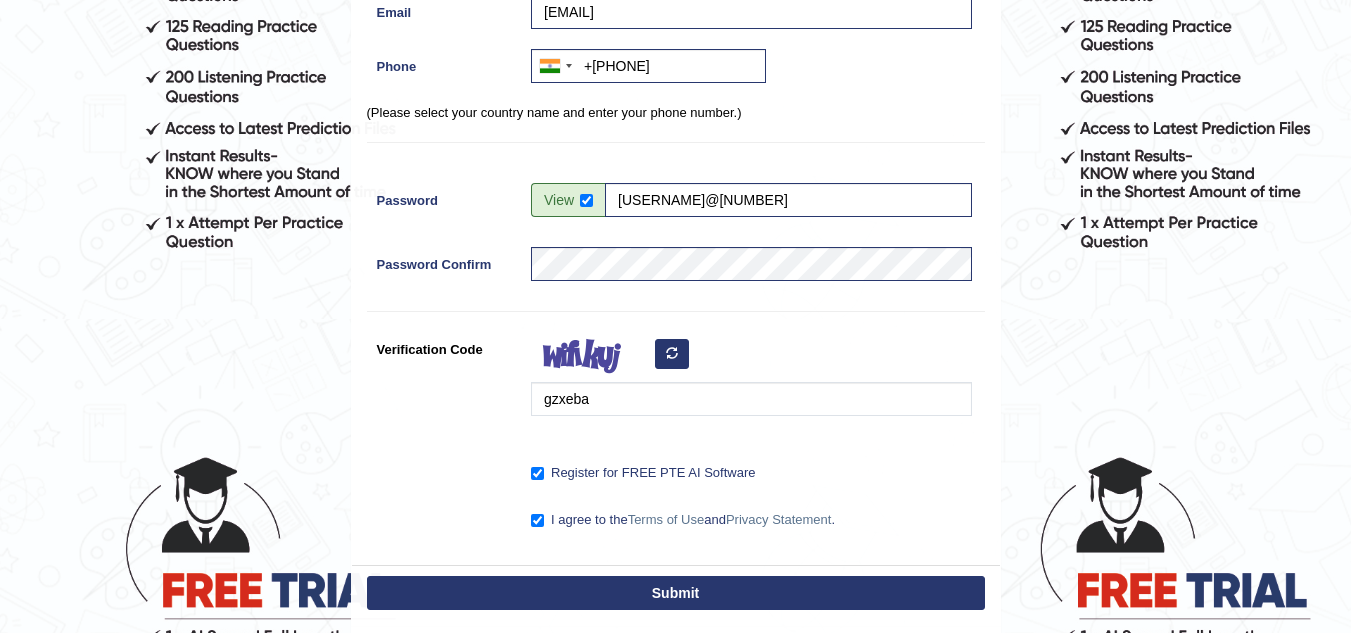 scroll, scrollTop: 505, scrollLeft: 0, axis: vertical 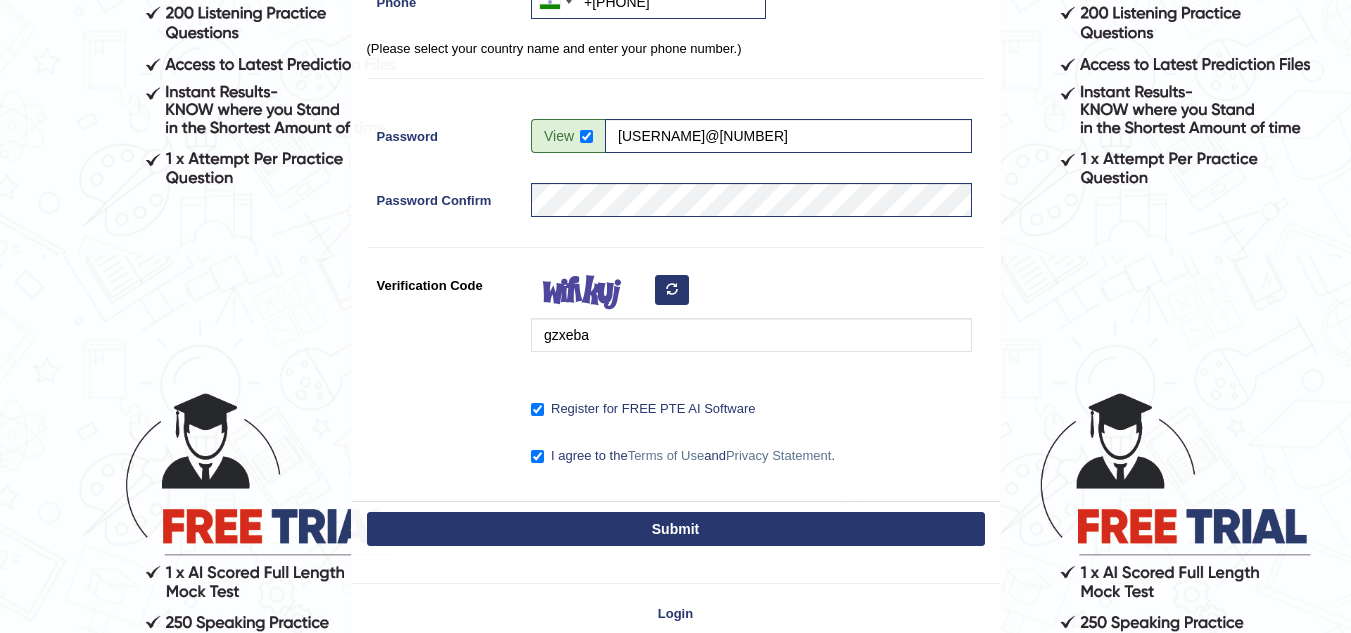click on "Submit" at bounding box center [676, 529] 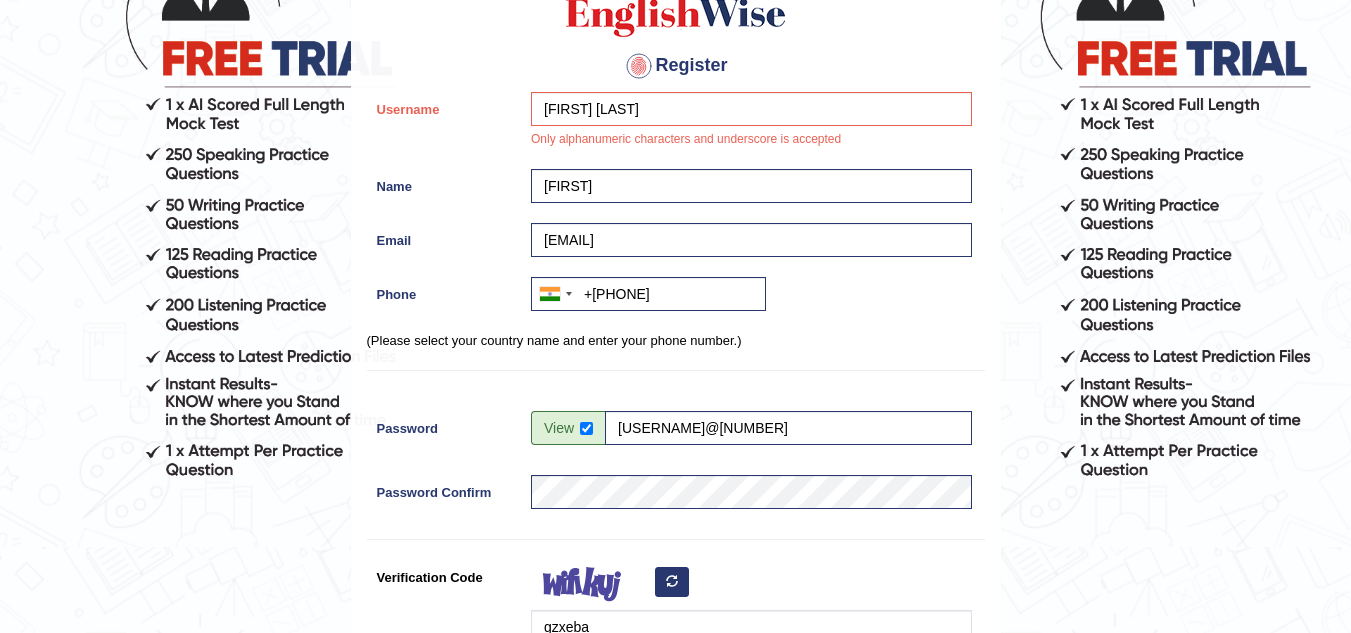 scroll, scrollTop: 105, scrollLeft: 0, axis: vertical 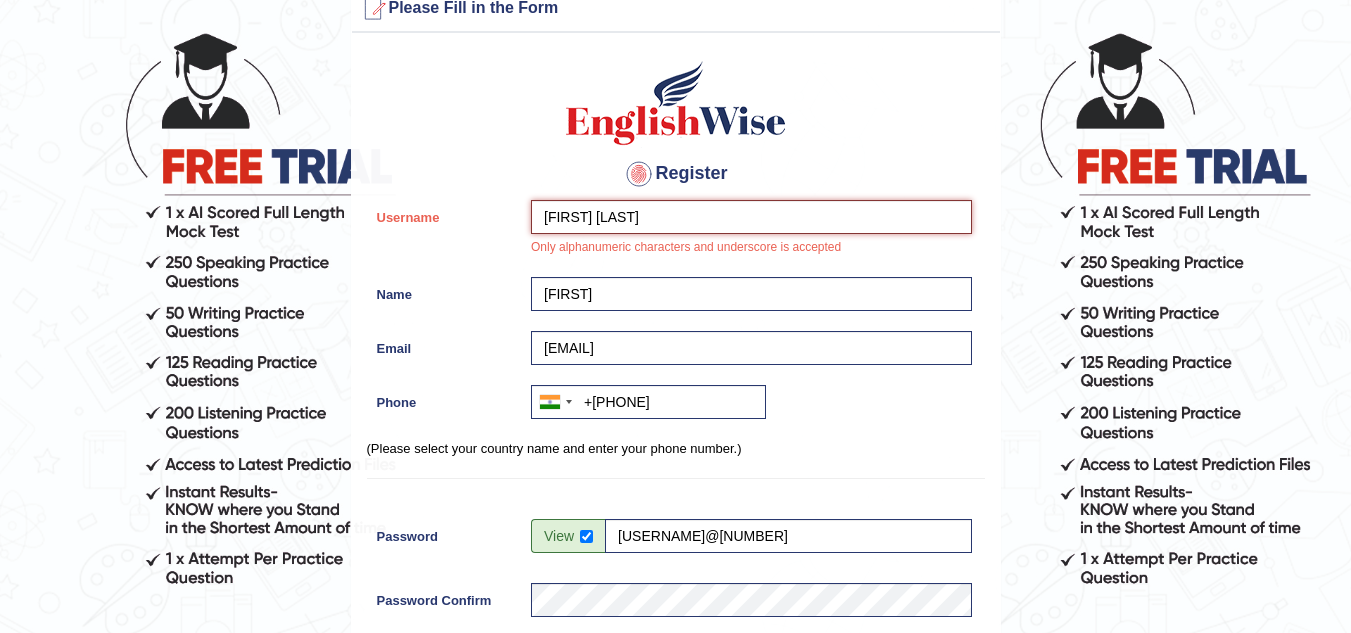 click on "Ritik mehla" at bounding box center (751, 217) 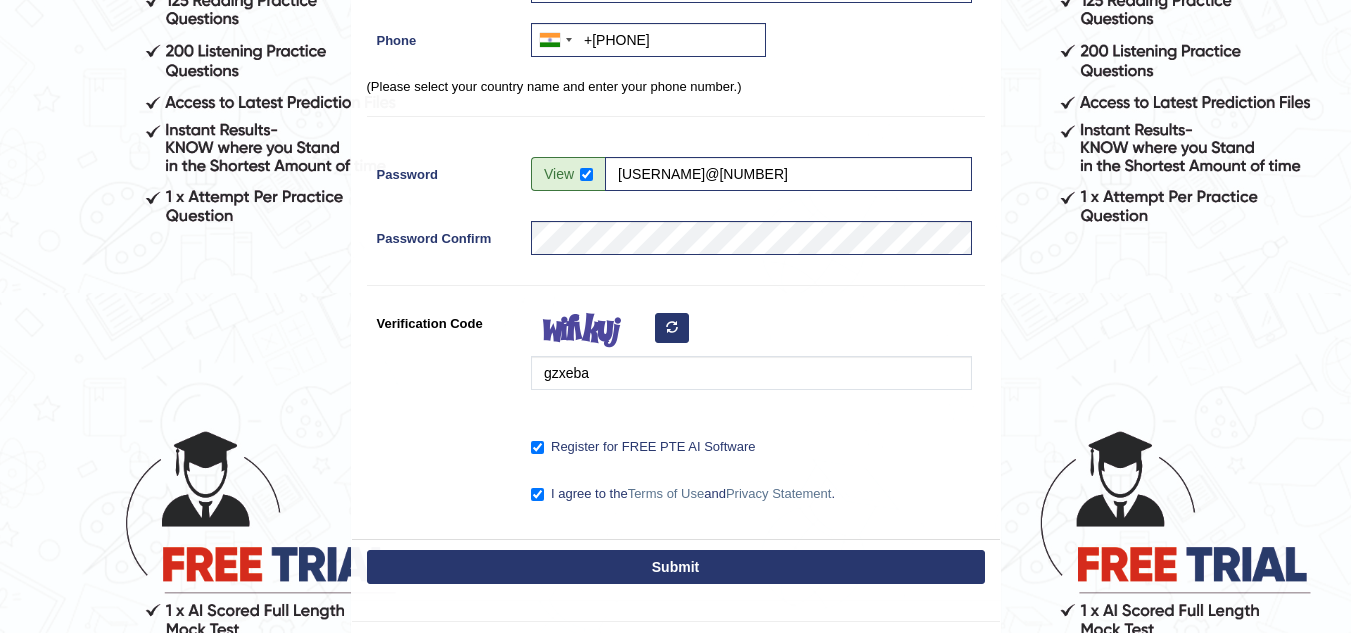 scroll, scrollTop: 605, scrollLeft: 0, axis: vertical 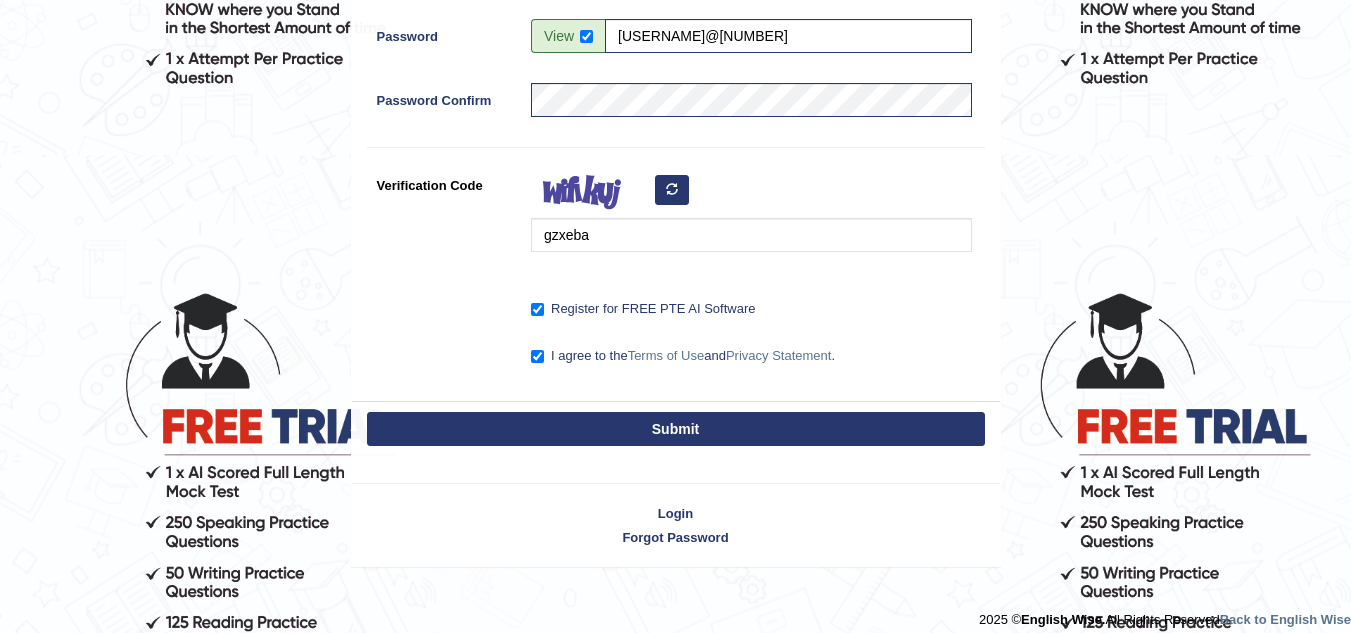 click on "Submit" at bounding box center [676, 429] 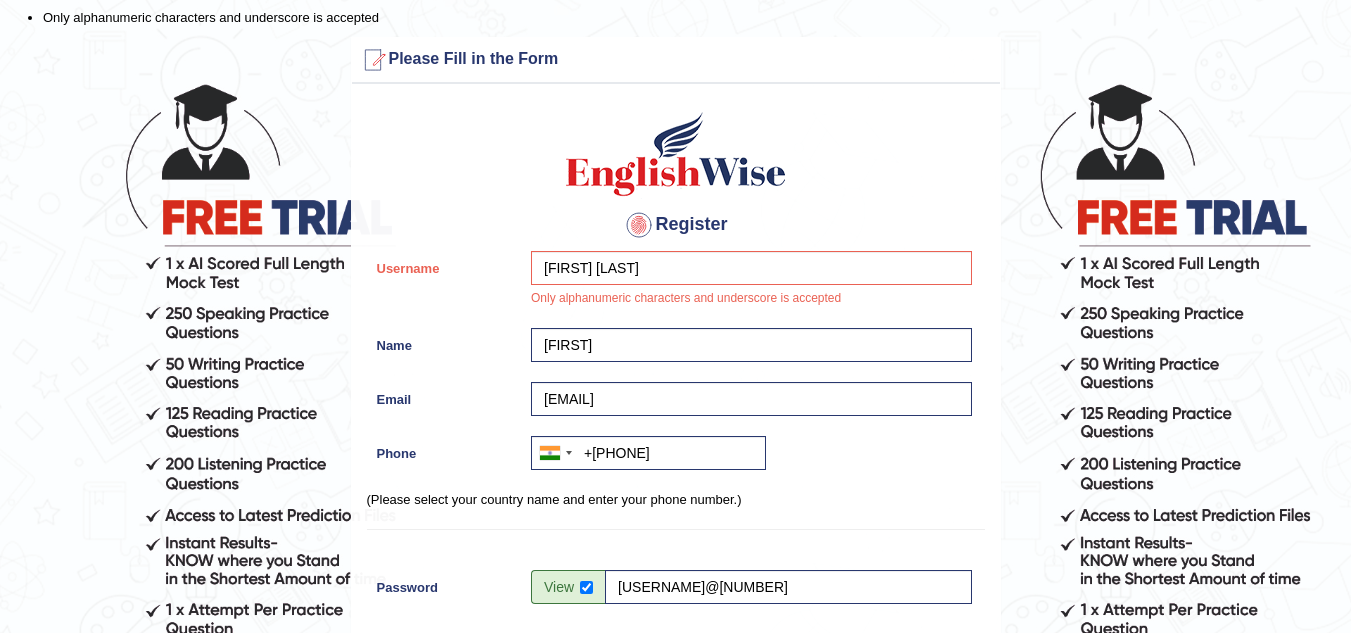 scroll, scrollTop: 5, scrollLeft: 0, axis: vertical 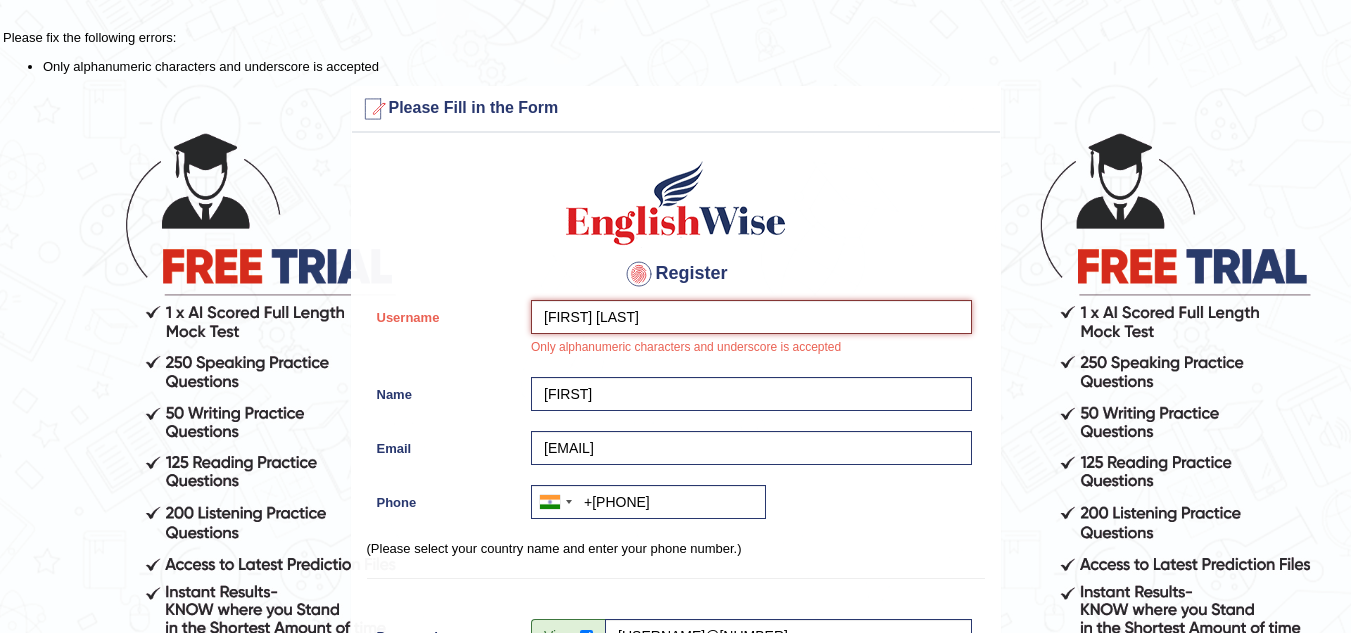 click on "Ritik mehla" at bounding box center [751, 317] 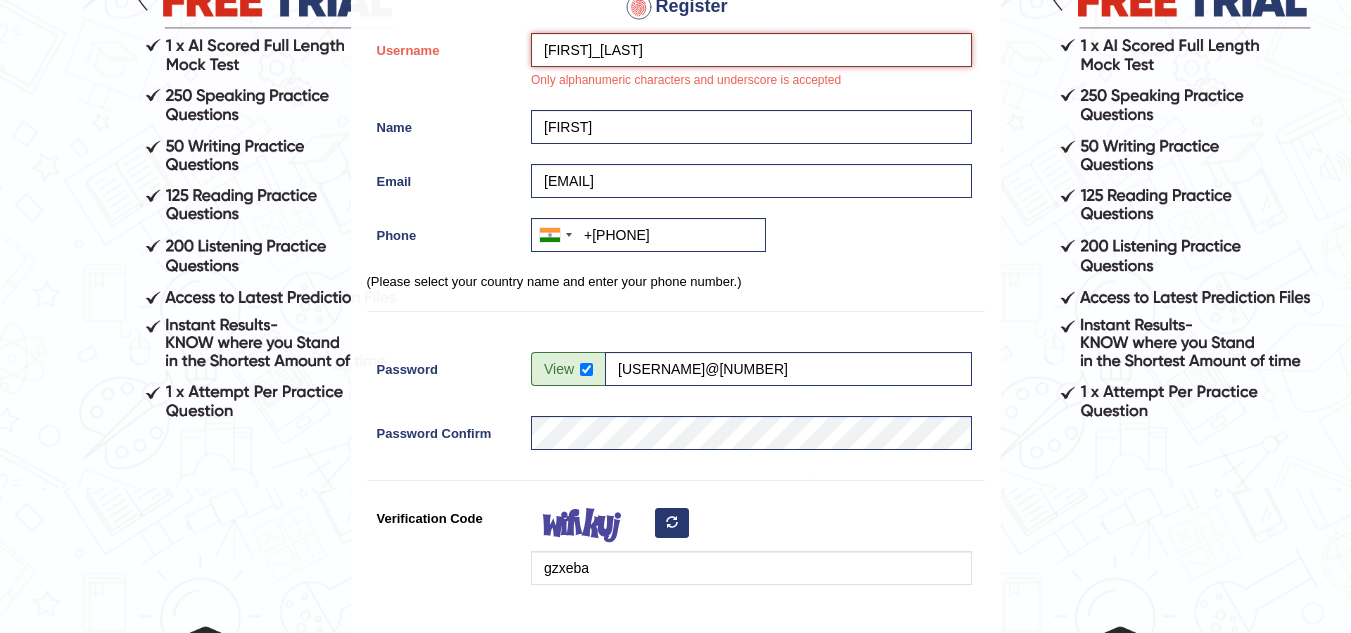 scroll, scrollTop: 605, scrollLeft: 0, axis: vertical 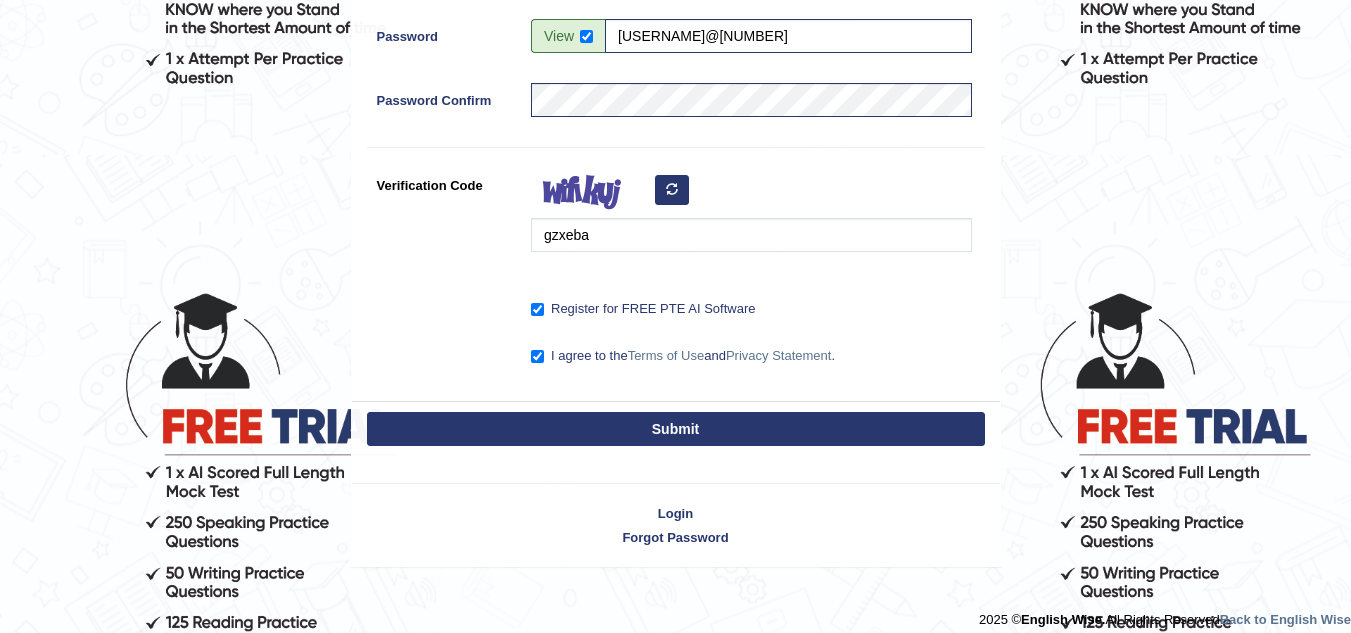 click on "Submit" at bounding box center (676, 429) 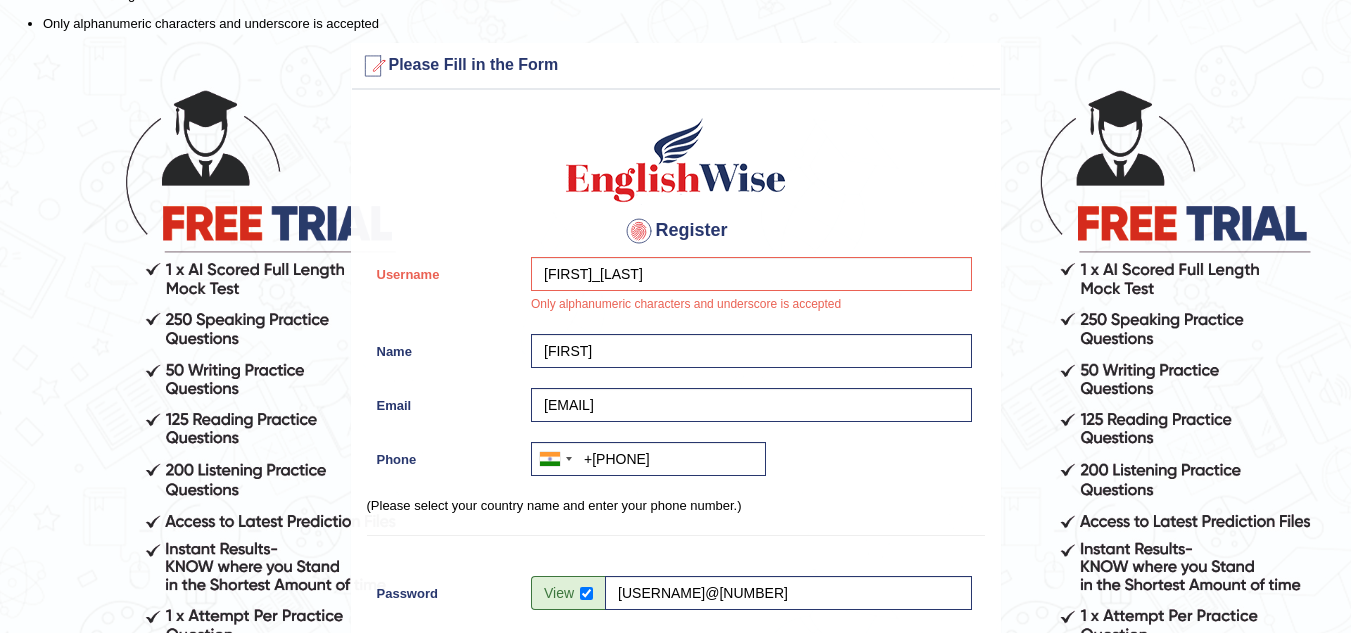 scroll, scrollTop: 5, scrollLeft: 0, axis: vertical 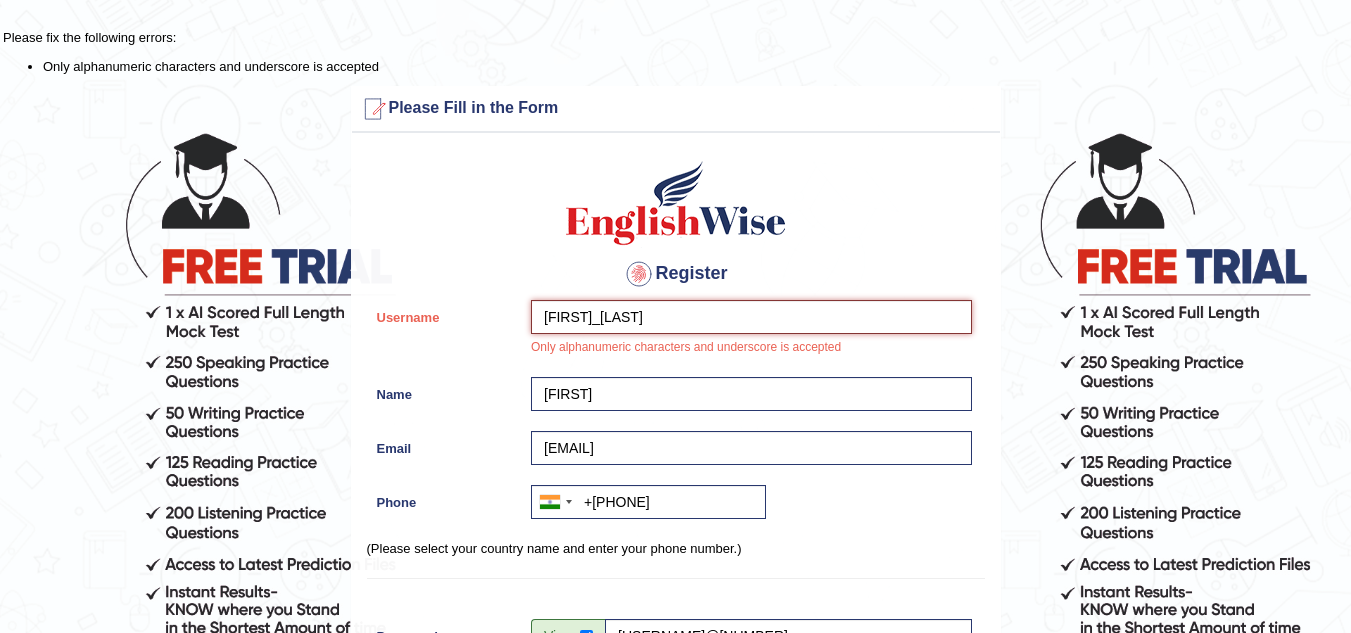 click on "Ritik_ mehla" at bounding box center (751, 317) 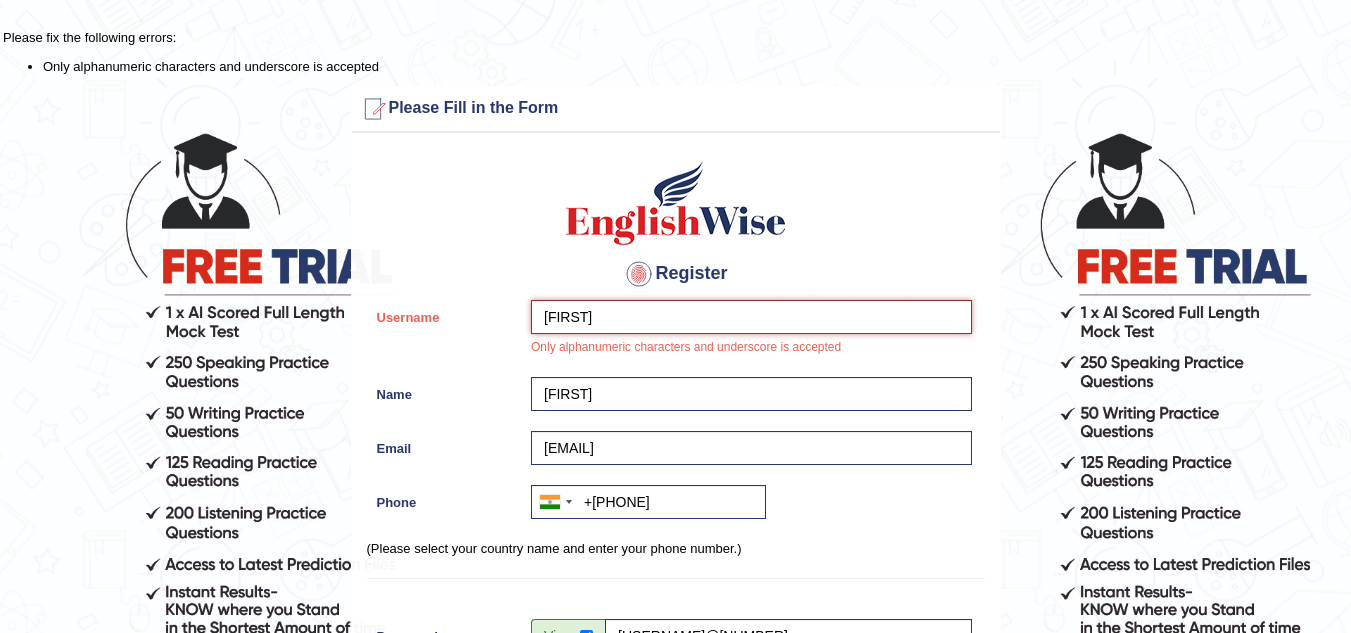 type on "R" 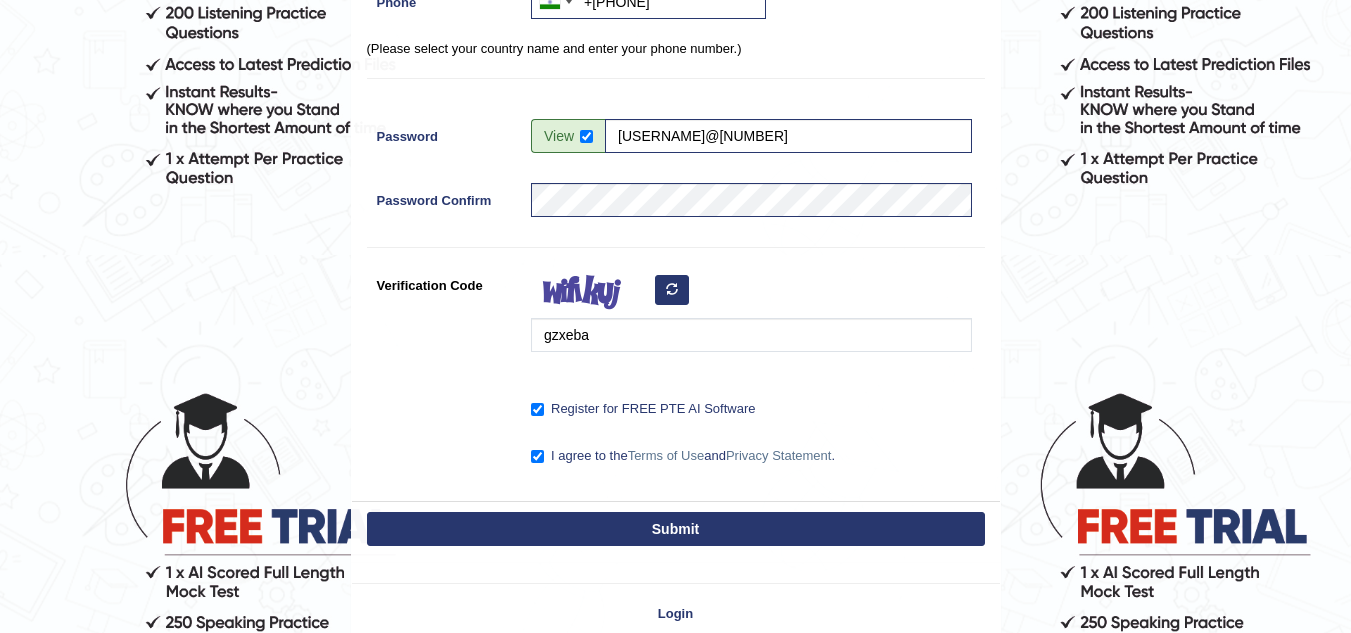 click on "Submit" at bounding box center [676, 529] 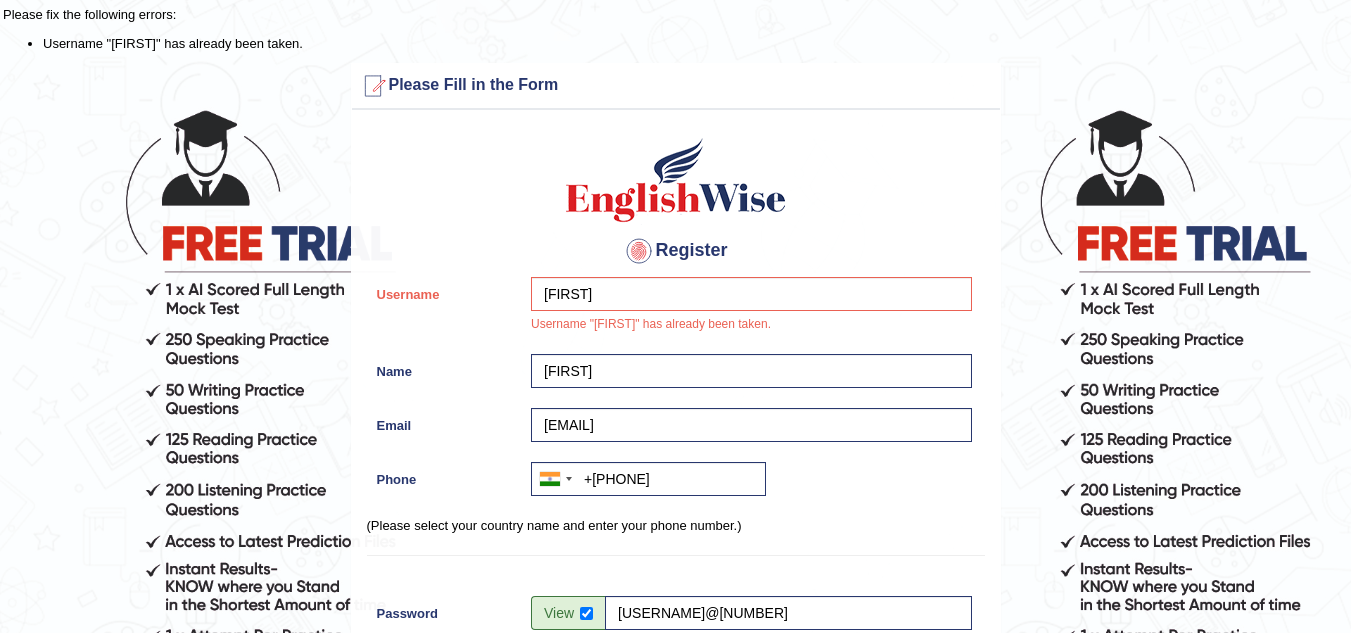 scroll, scrollTop: 5, scrollLeft: 0, axis: vertical 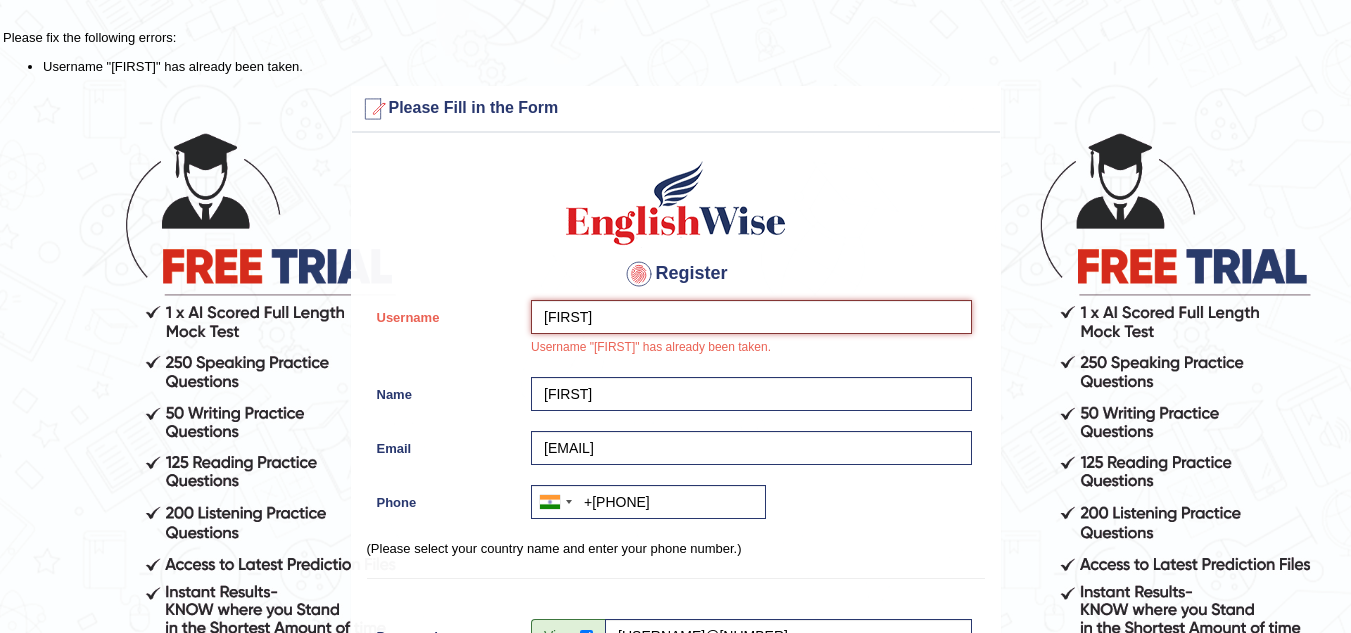 click on "Ritik" at bounding box center [751, 317] 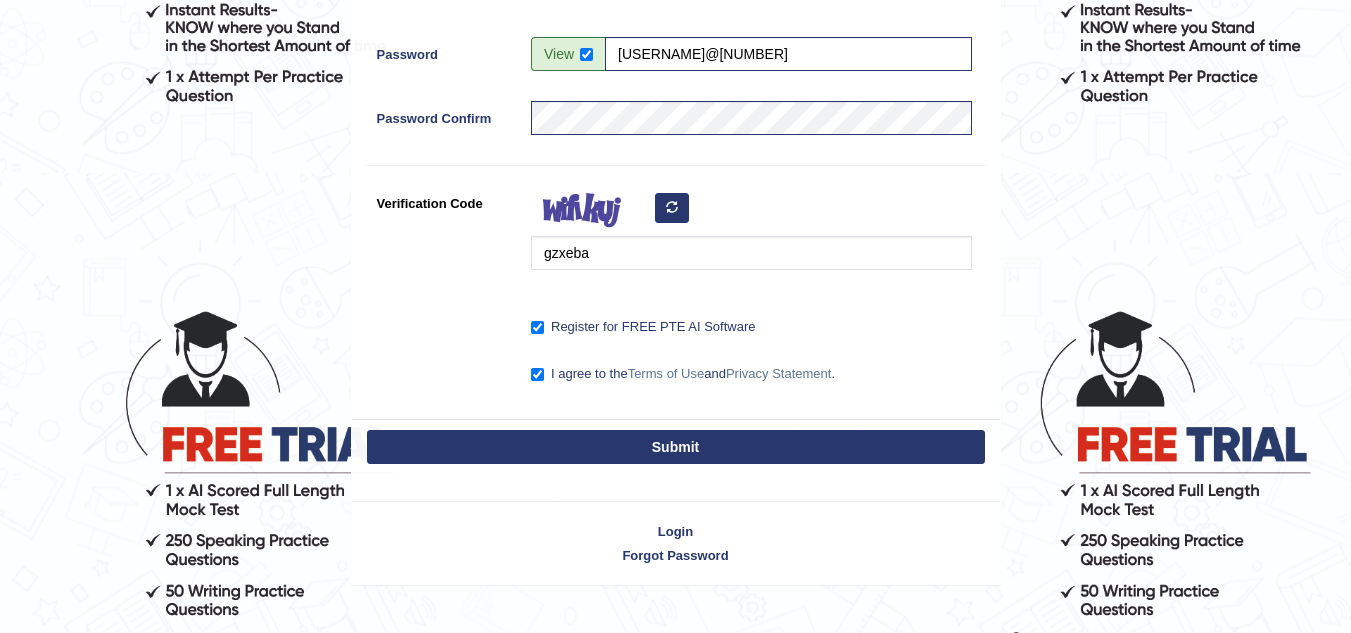 scroll, scrollTop: 621, scrollLeft: 0, axis: vertical 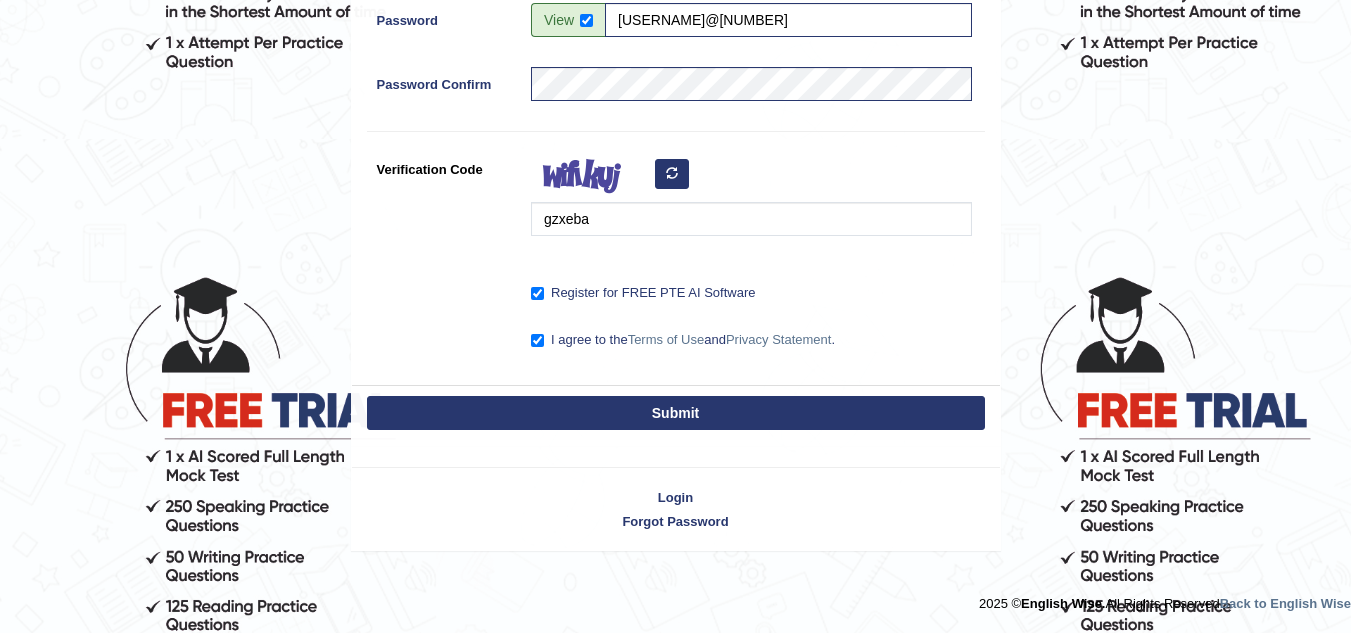 click on "Submit" at bounding box center [676, 413] 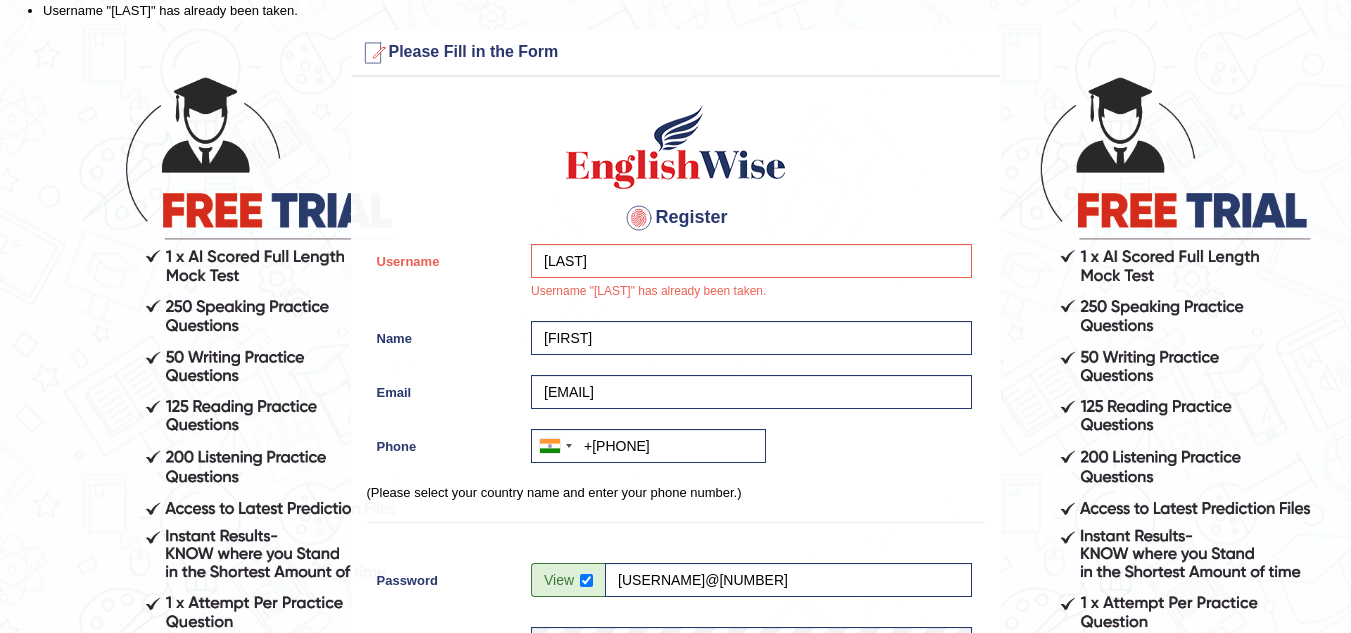 scroll, scrollTop: 5, scrollLeft: 0, axis: vertical 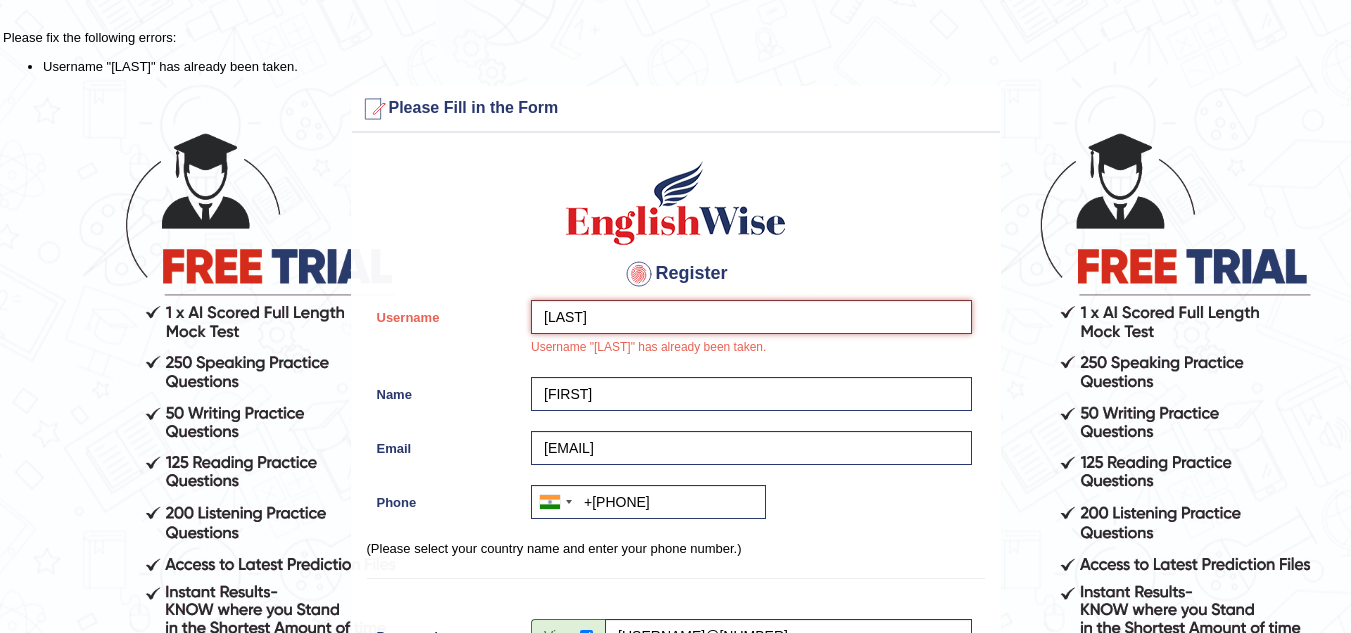 click on "Vipina" at bounding box center (751, 317) 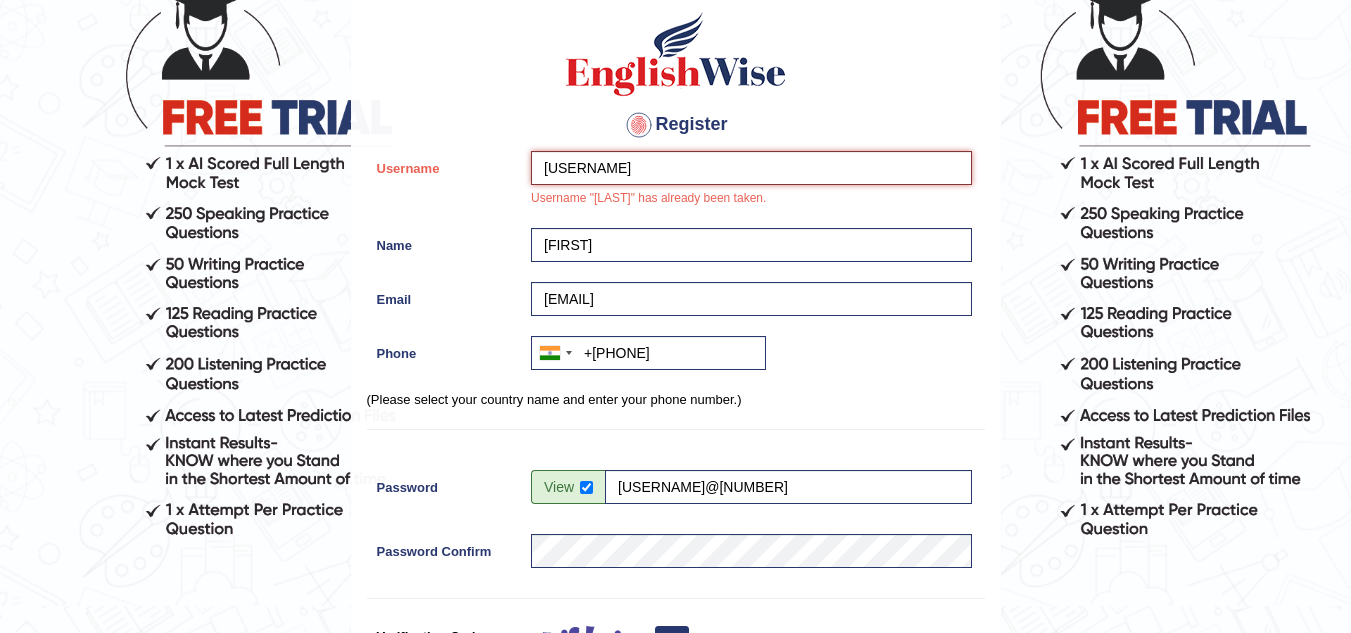scroll, scrollTop: 505, scrollLeft: 0, axis: vertical 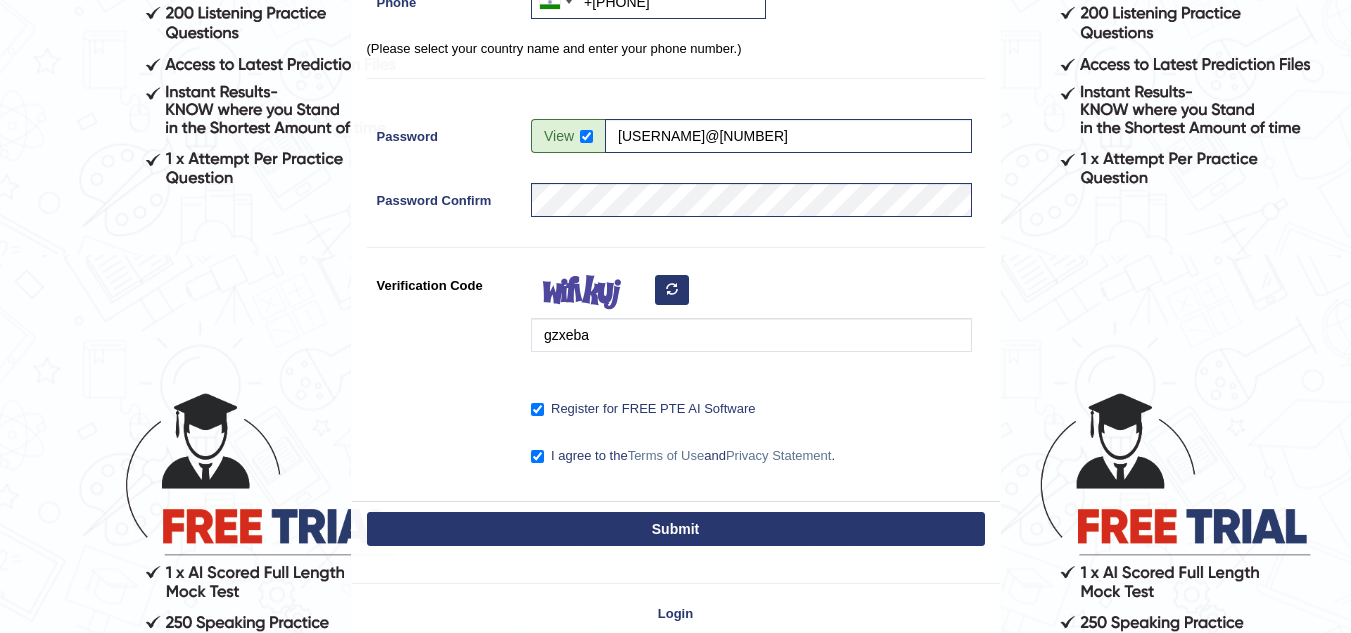 type on "Vipinamehla" 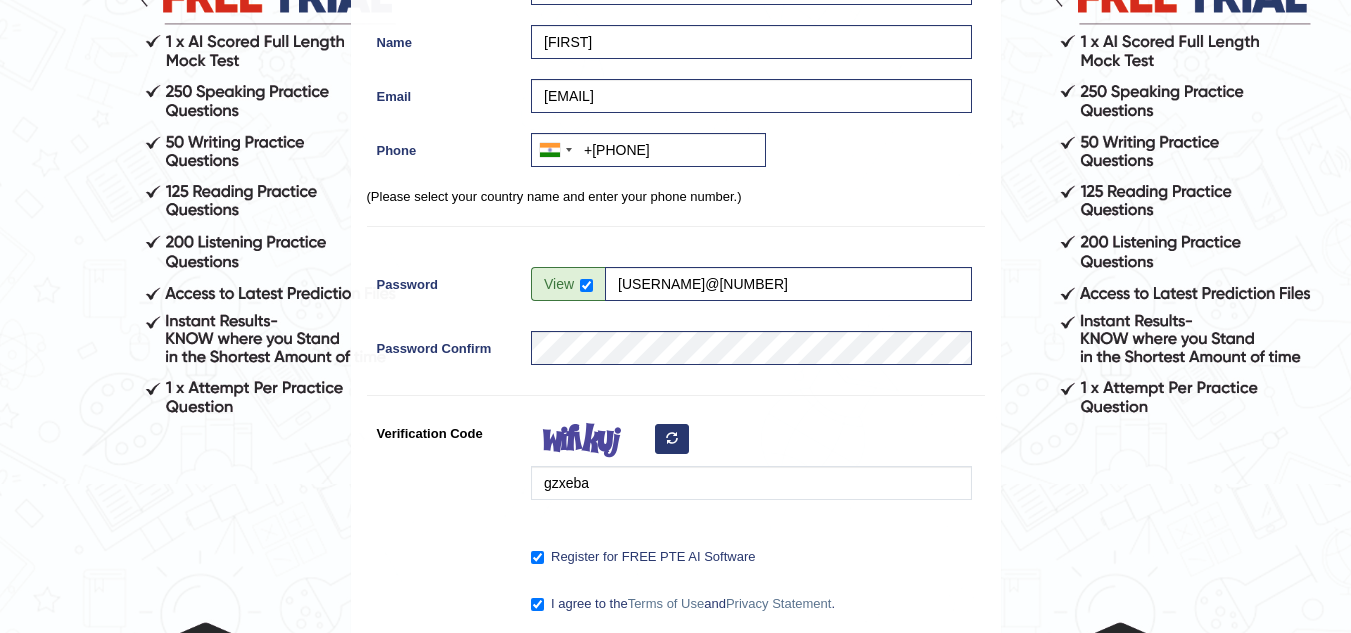 scroll, scrollTop: 524, scrollLeft: 0, axis: vertical 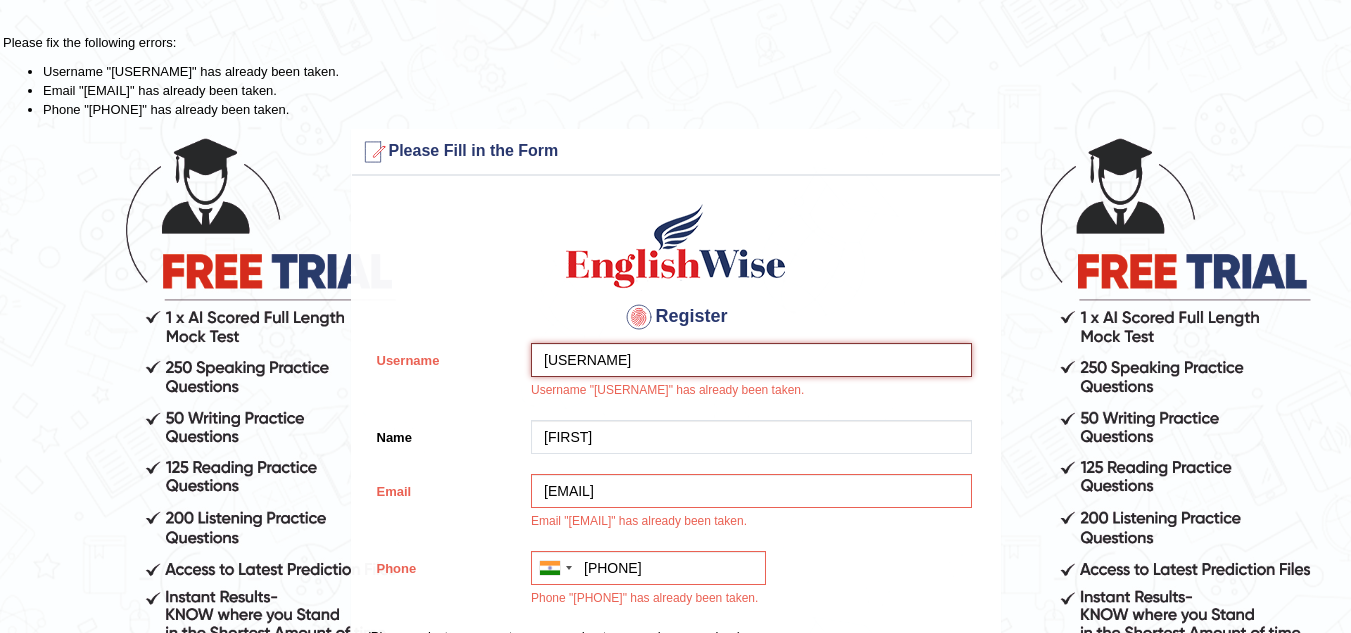 click on "[USERNAME]" at bounding box center (751, 360) 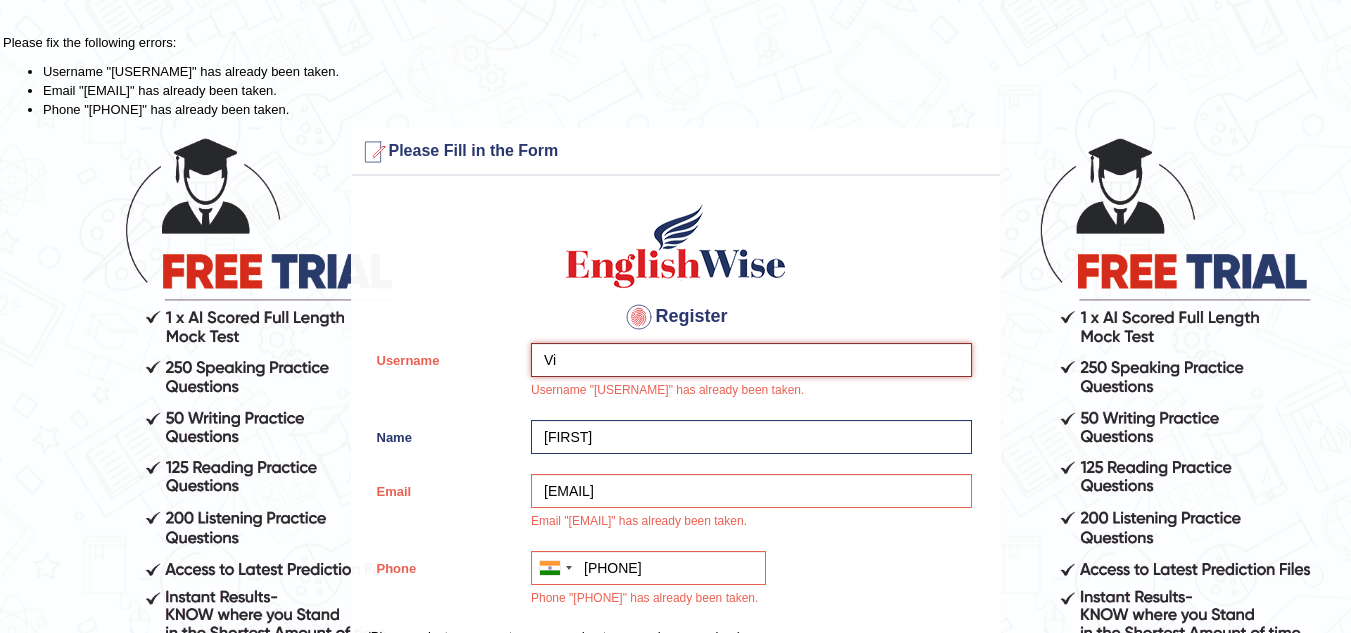 type on "V" 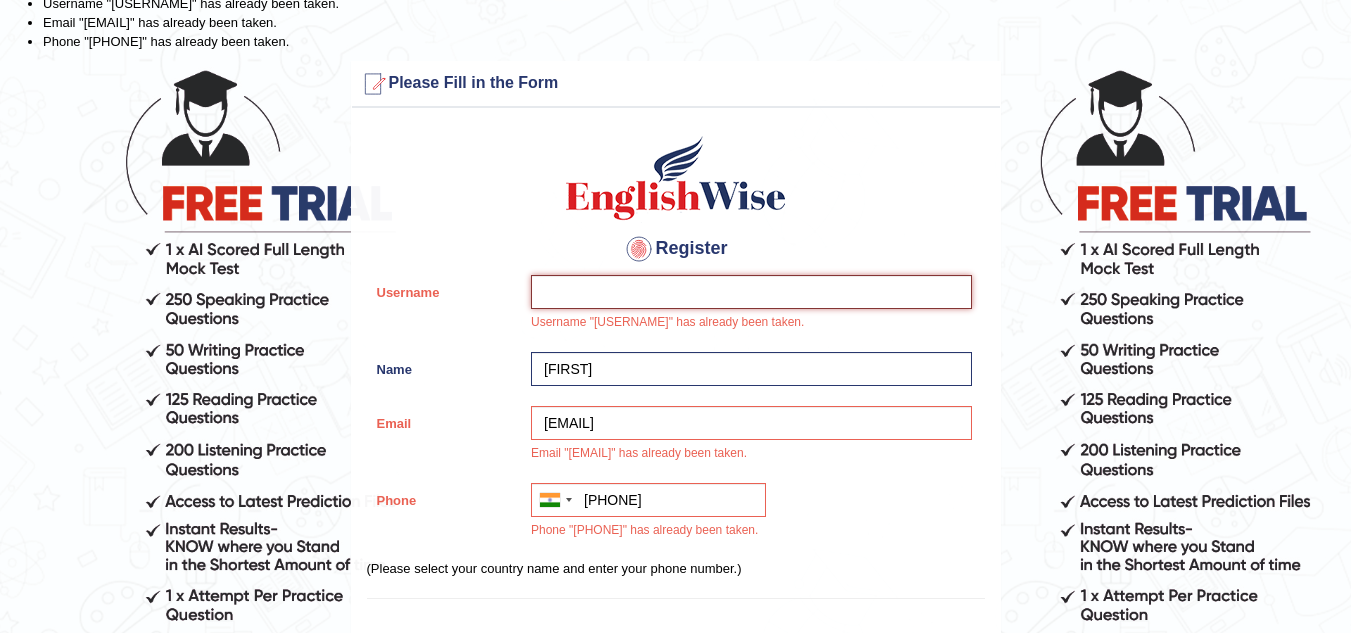 scroll, scrollTop: 0, scrollLeft: 0, axis: both 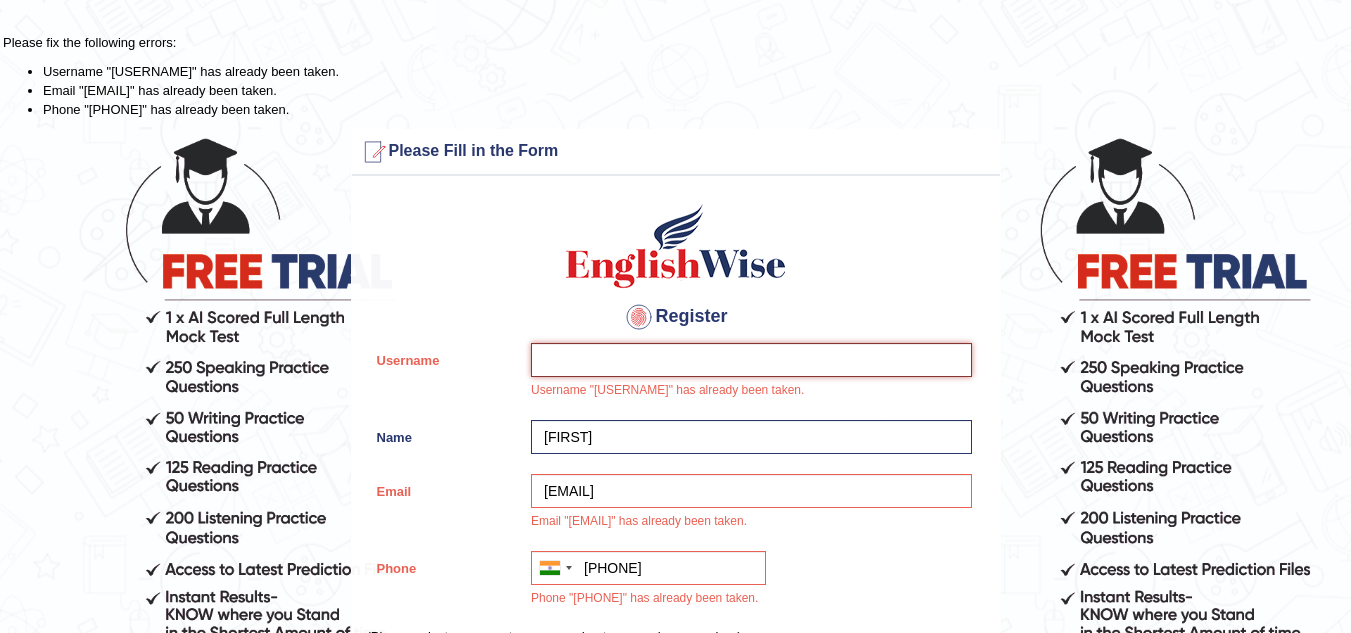 type 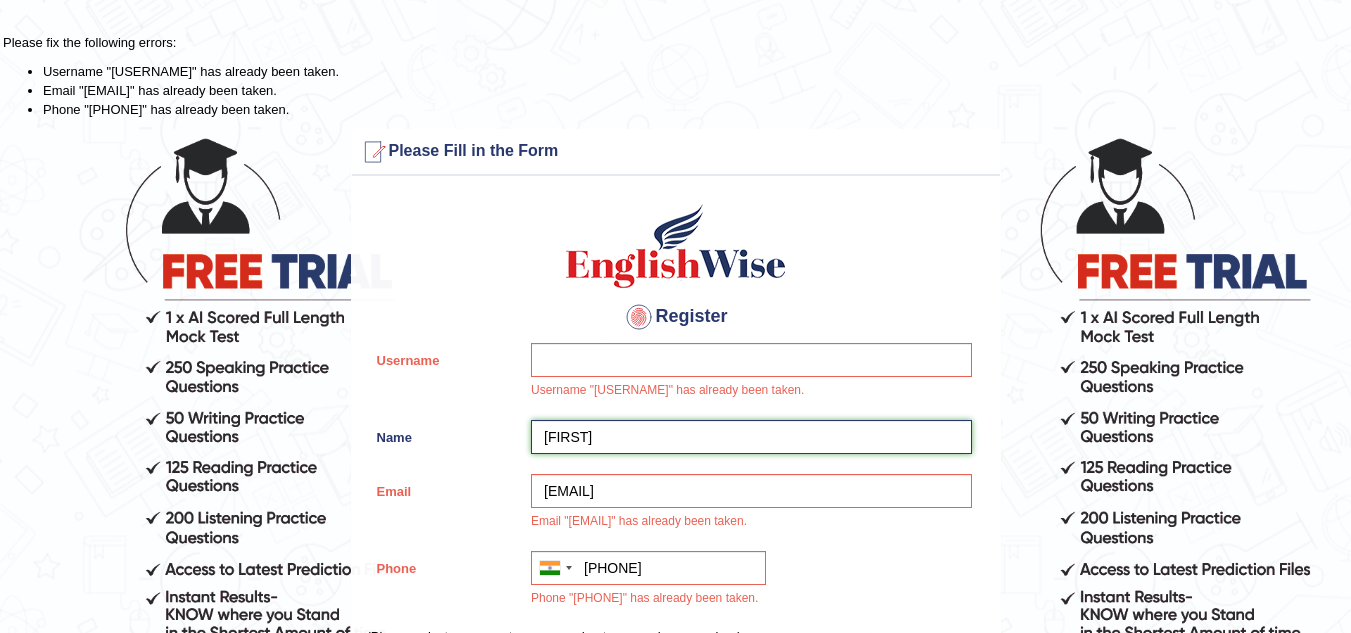 click on "[FIRST]" at bounding box center (751, 437) 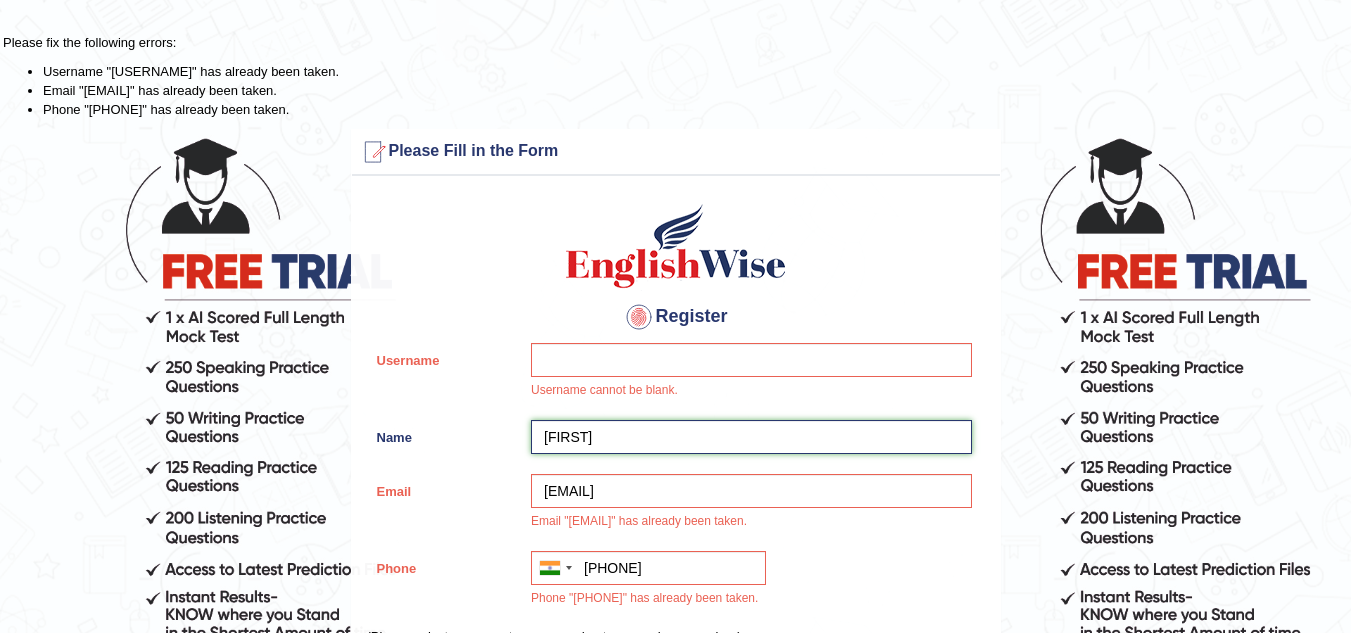 type on "R" 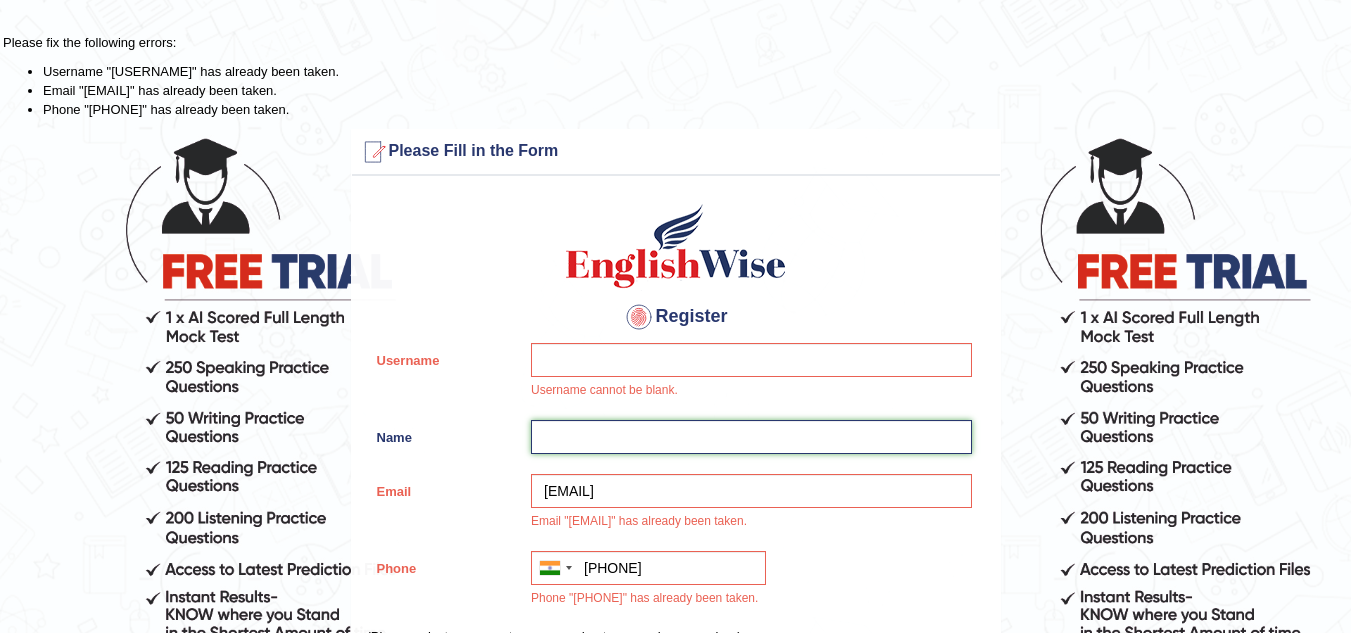 type 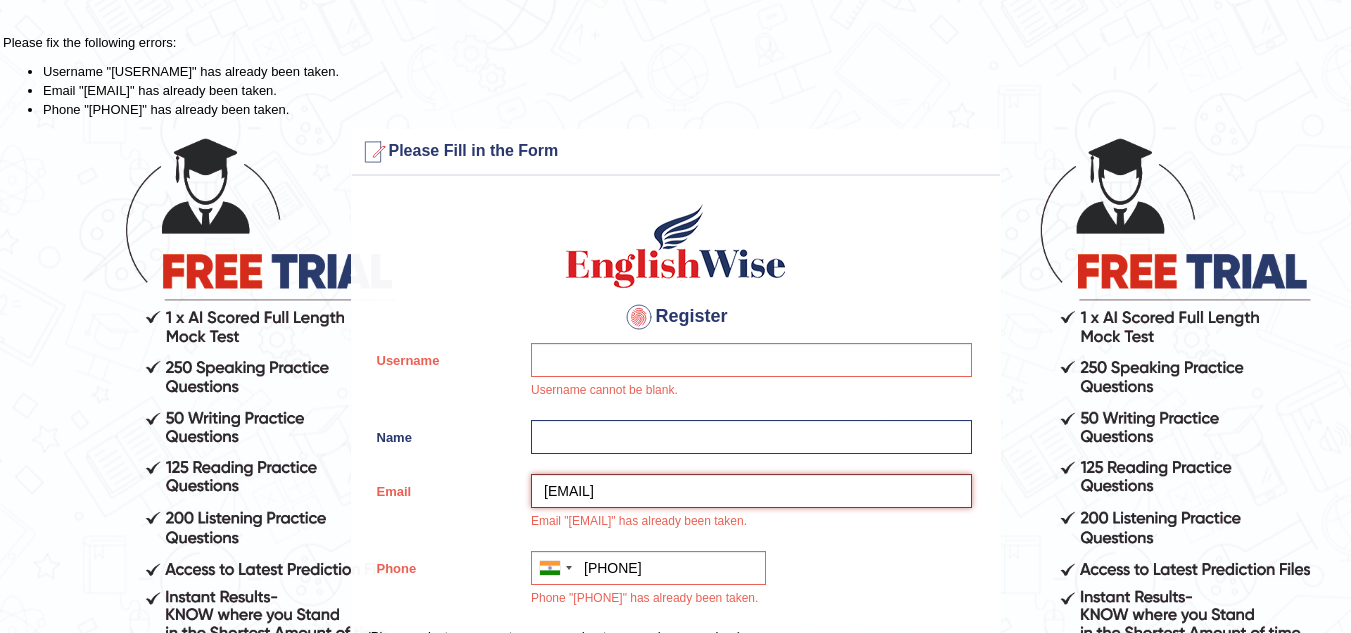 click on "[EMAIL]" at bounding box center [751, 491] 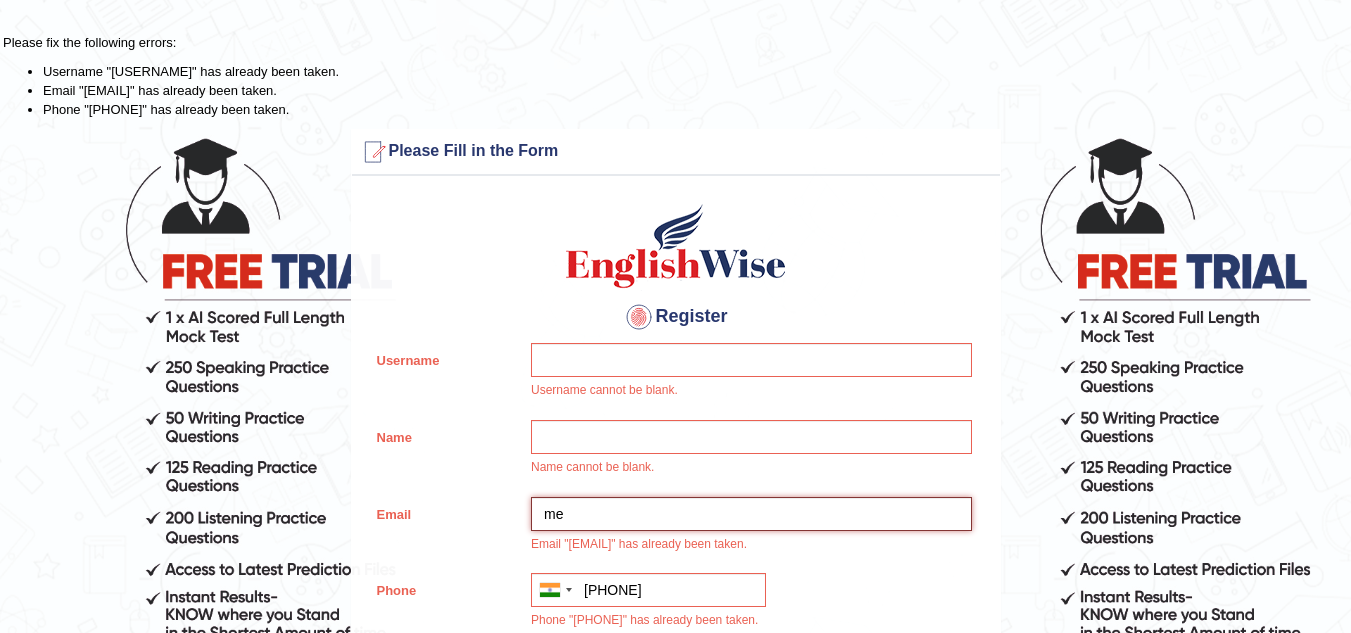 type on "m" 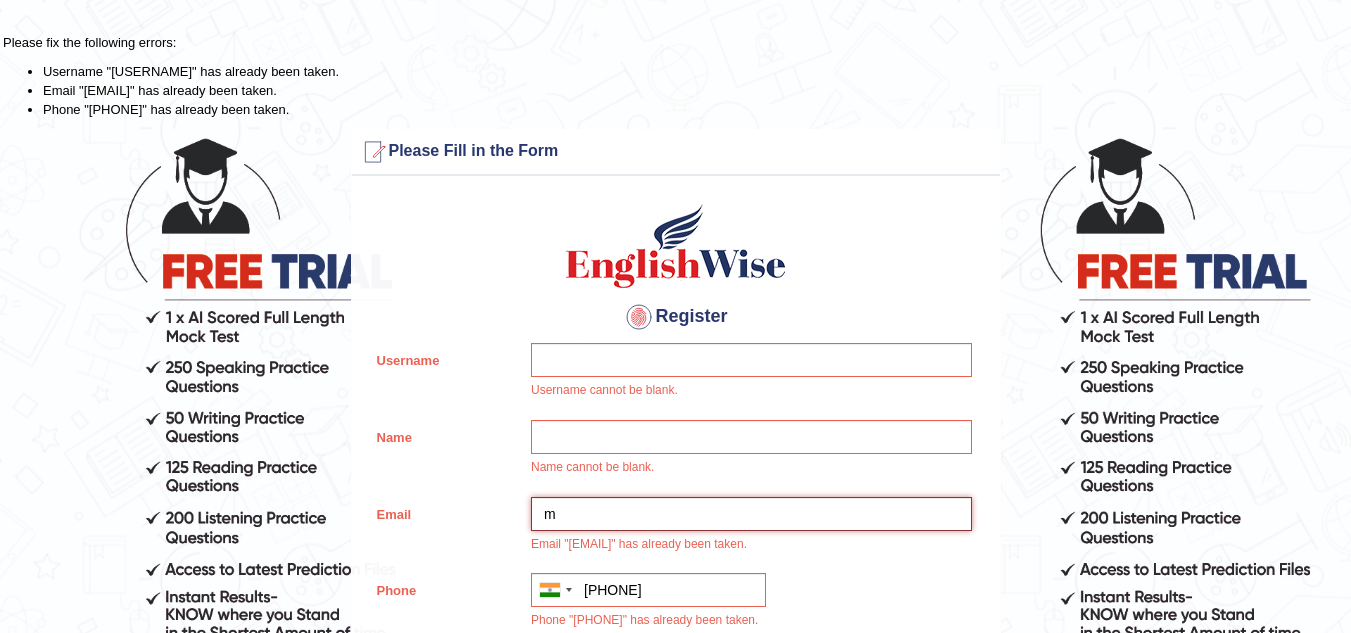 type 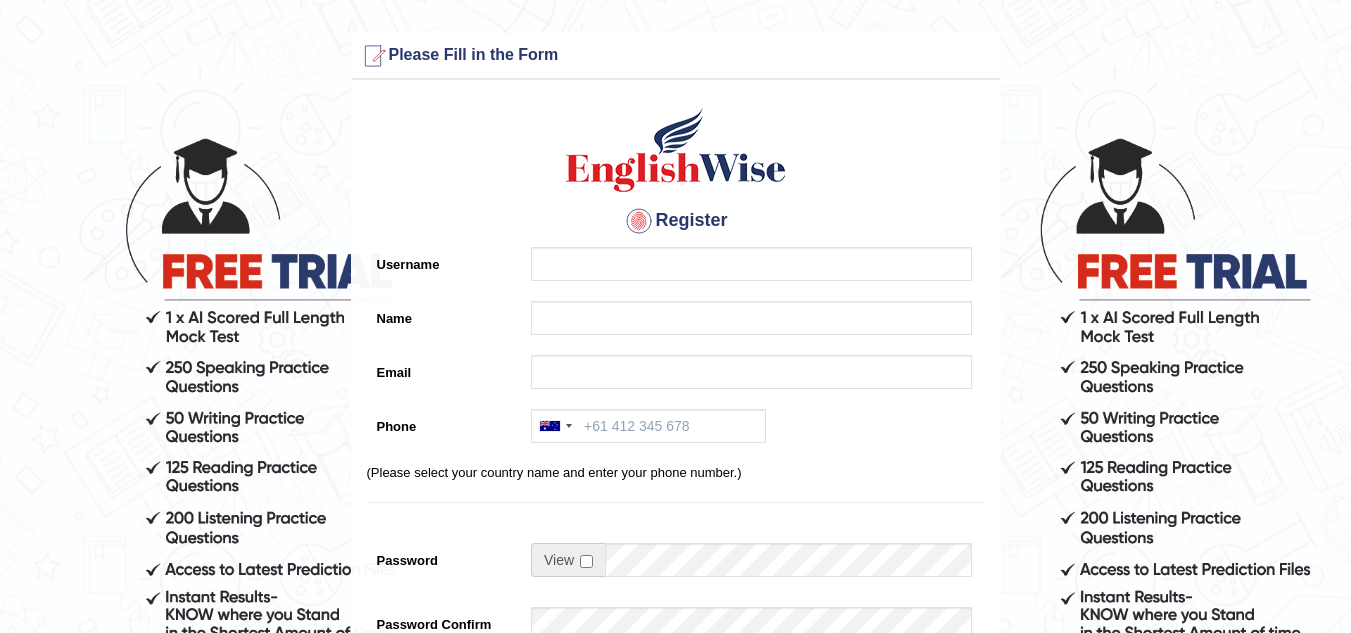 scroll, scrollTop: 0, scrollLeft: 0, axis: both 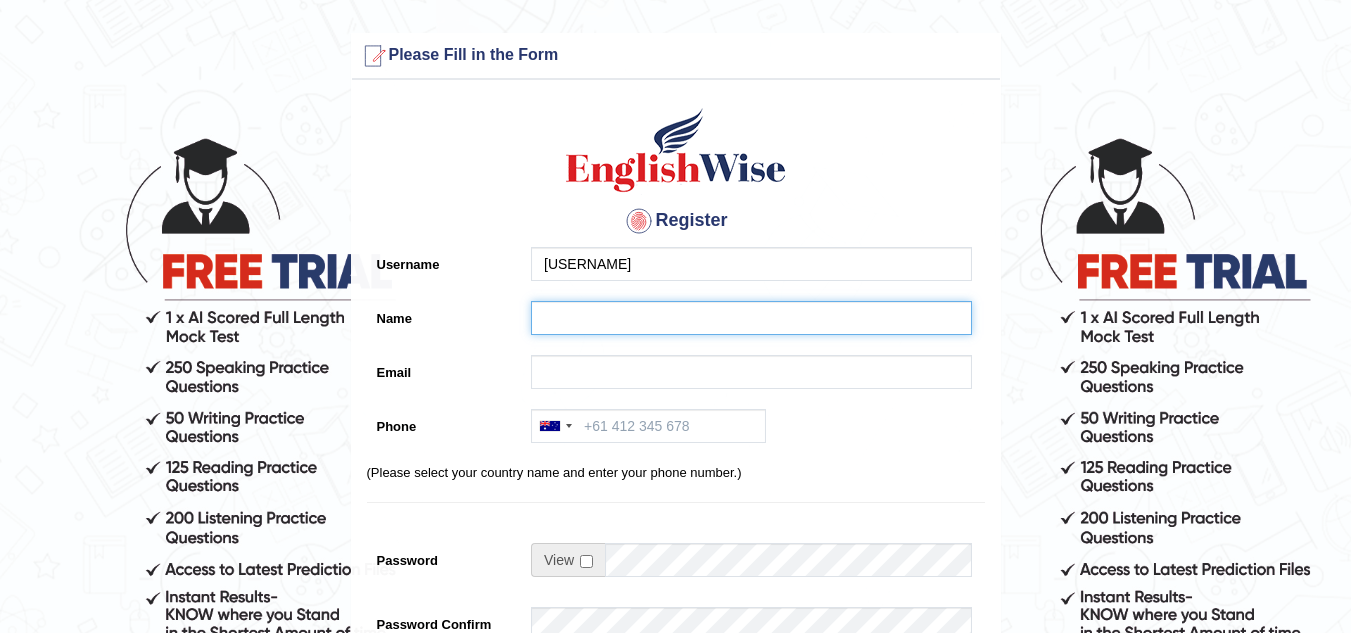 click on "Name" at bounding box center (751, 318) 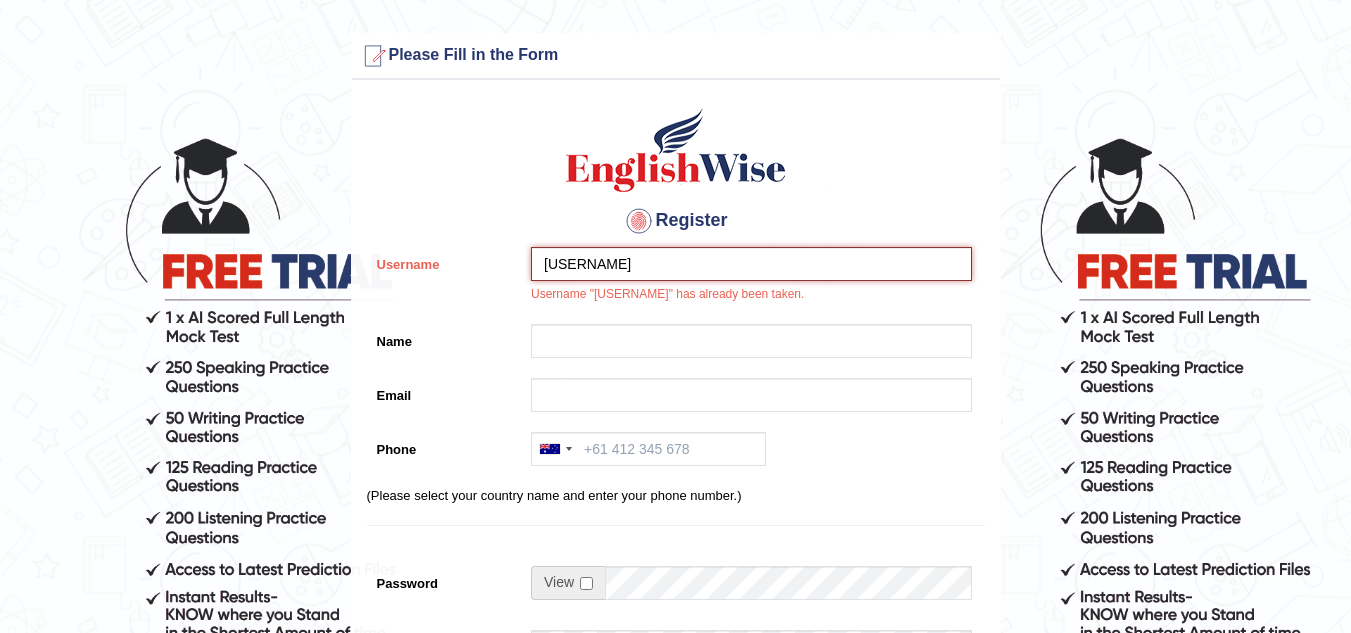 click on "vipina" at bounding box center [751, 264] 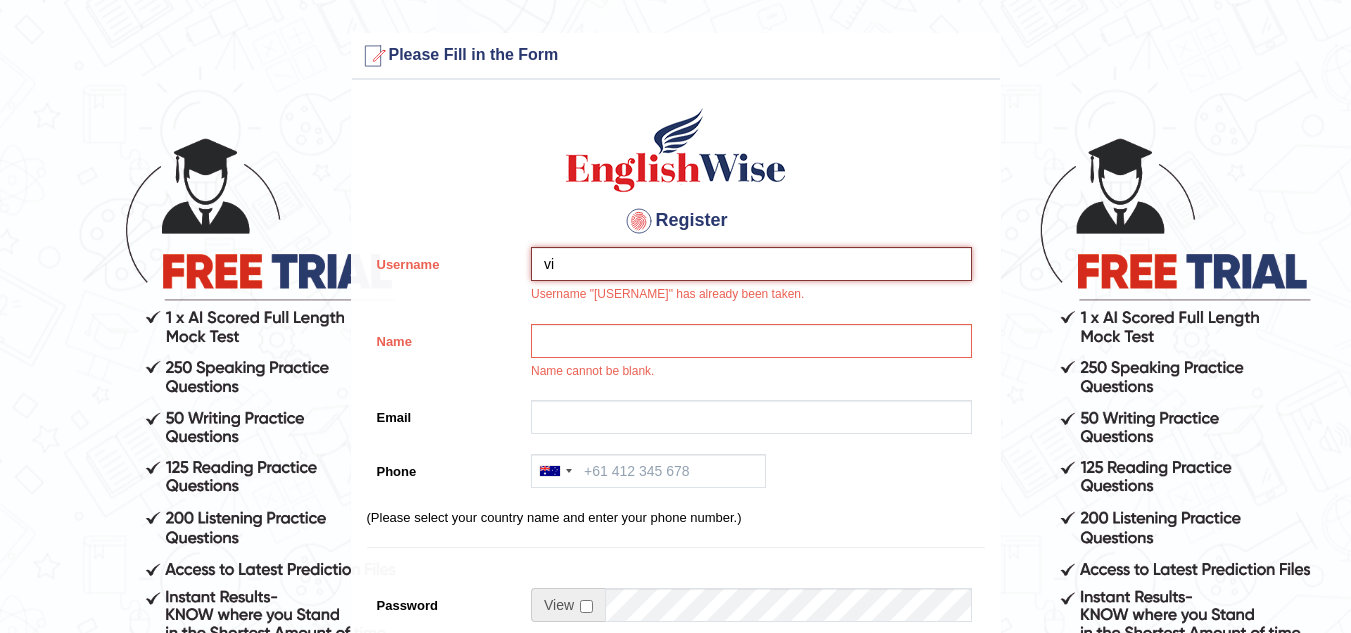 type on "v" 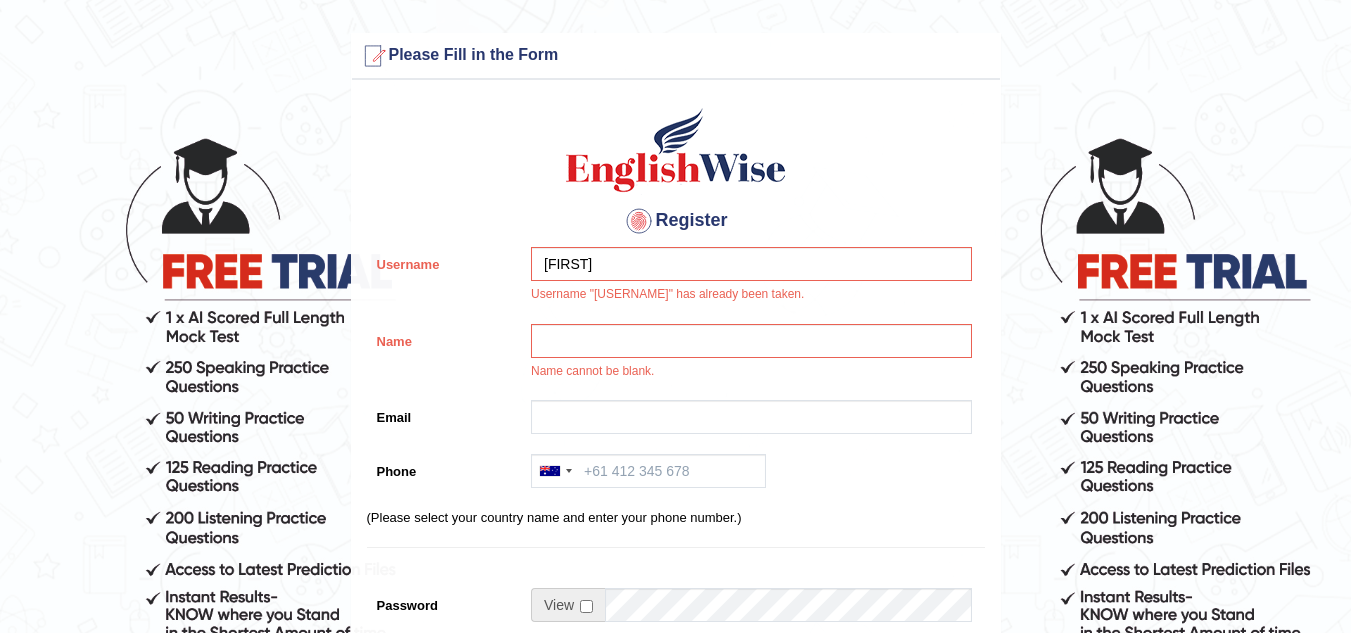 click on "Name cannot be blank." at bounding box center [746, 357] 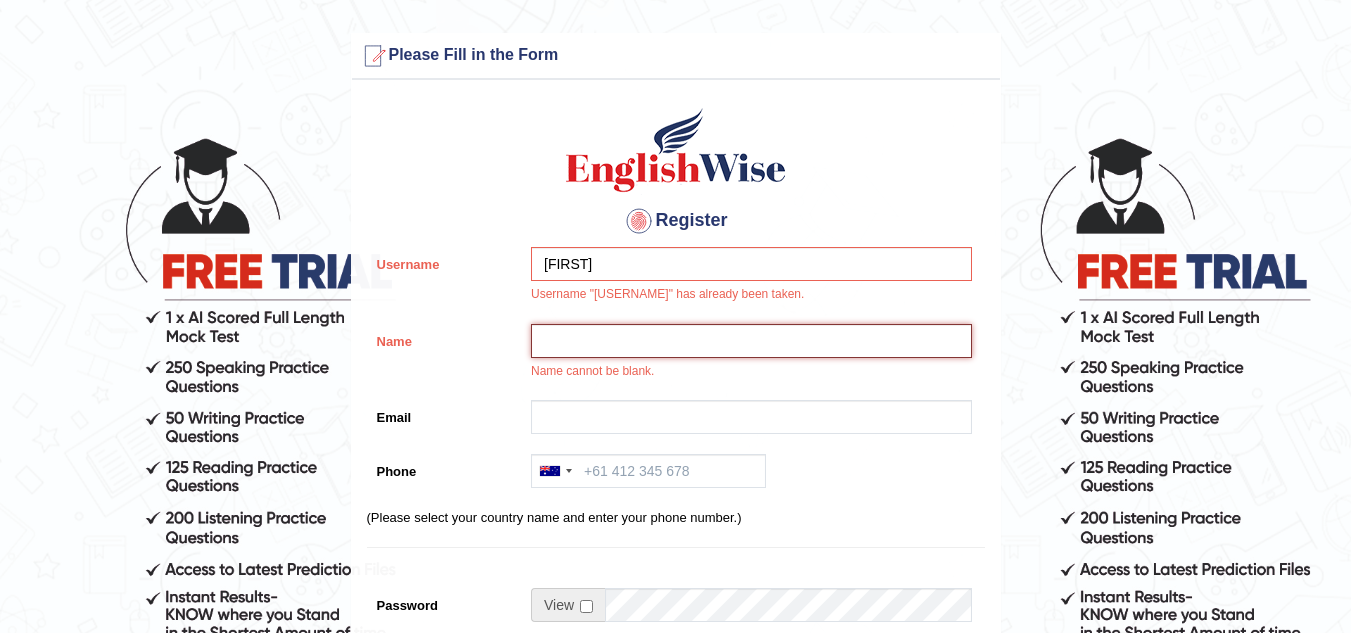 click on "Name" at bounding box center [751, 341] 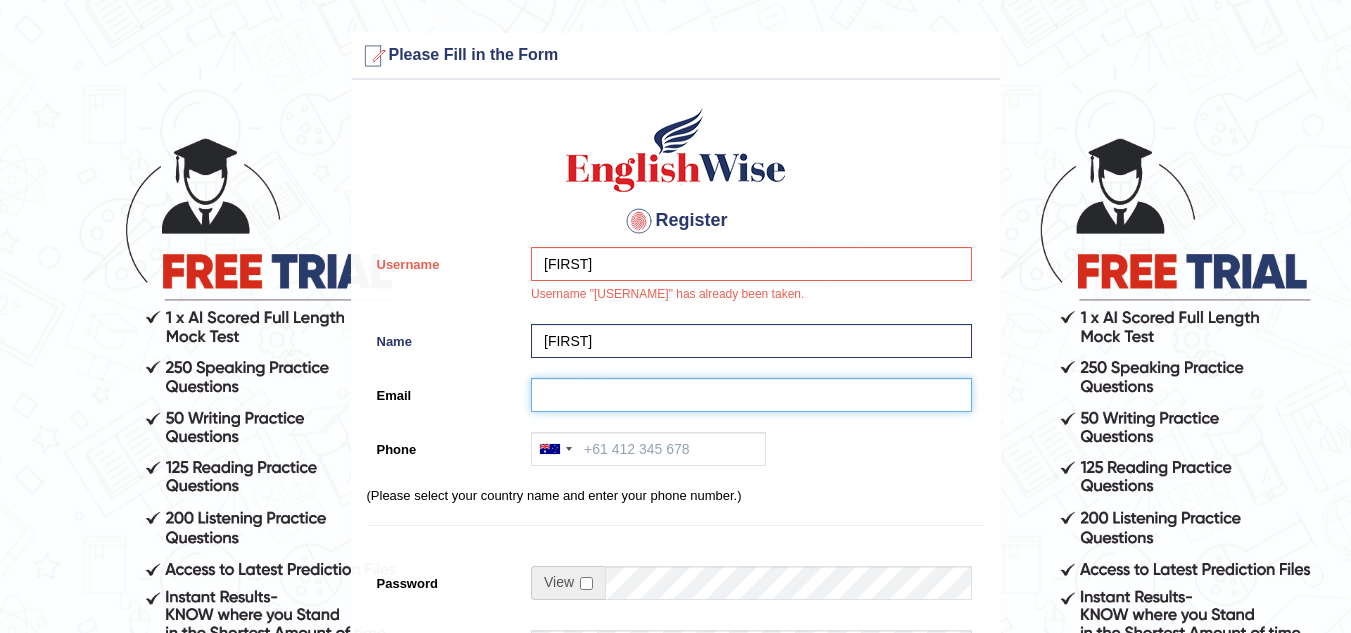 click on "Email" at bounding box center [751, 395] 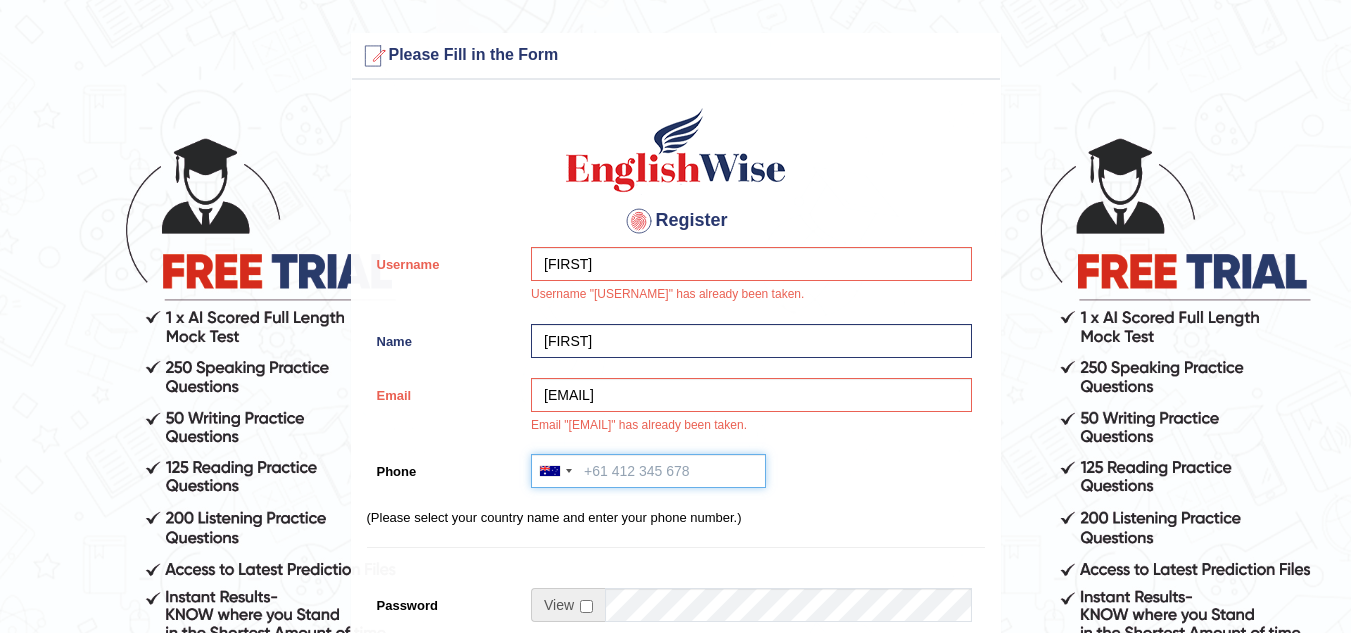 click on "Phone" at bounding box center (648, 471) 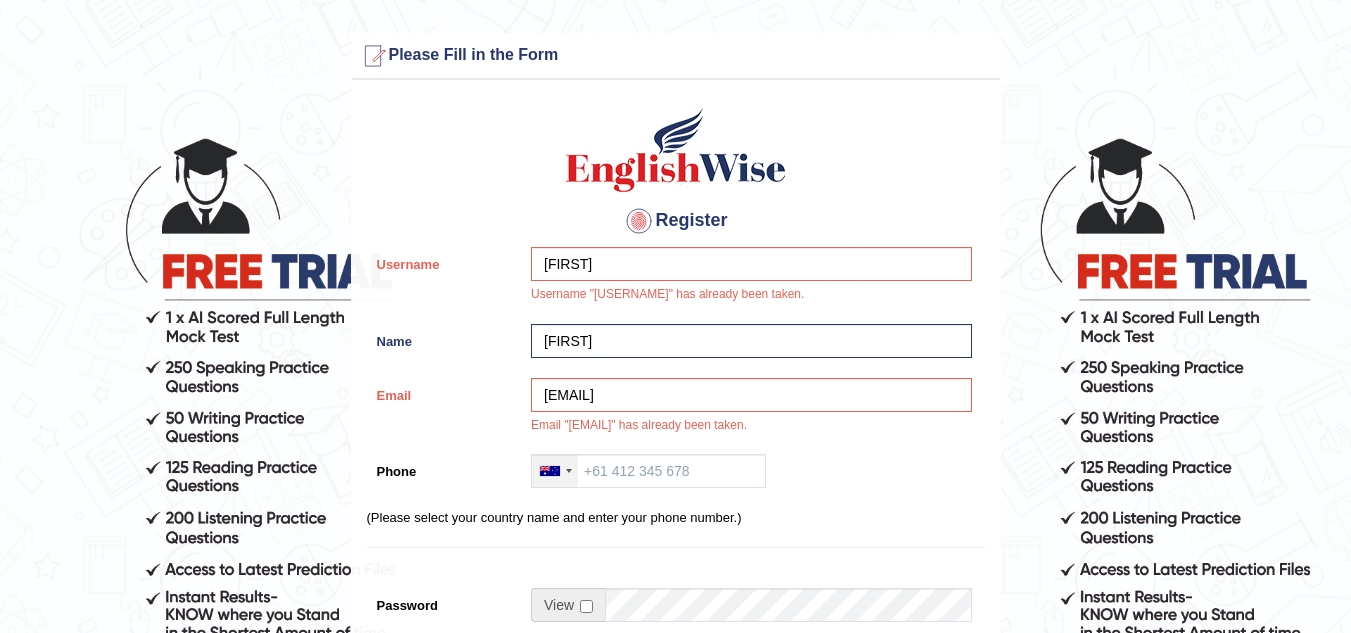 click at bounding box center (555, 471) 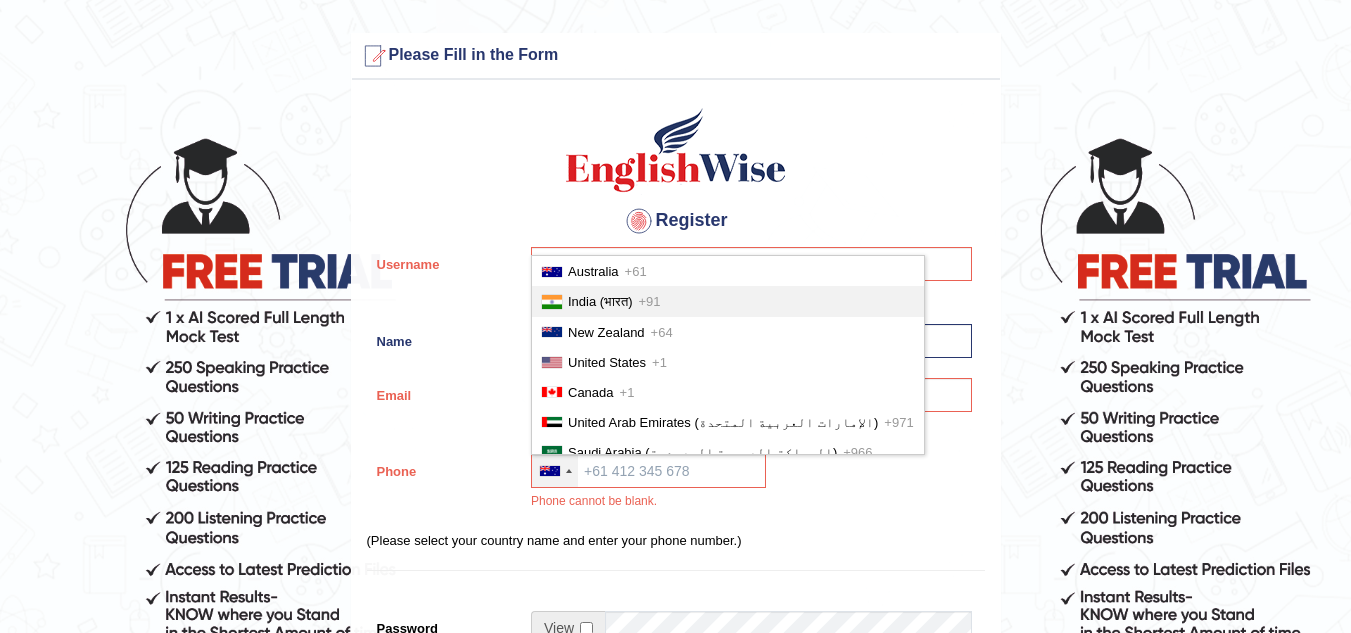 click on "India (भारत)" at bounding box center (600, 301) 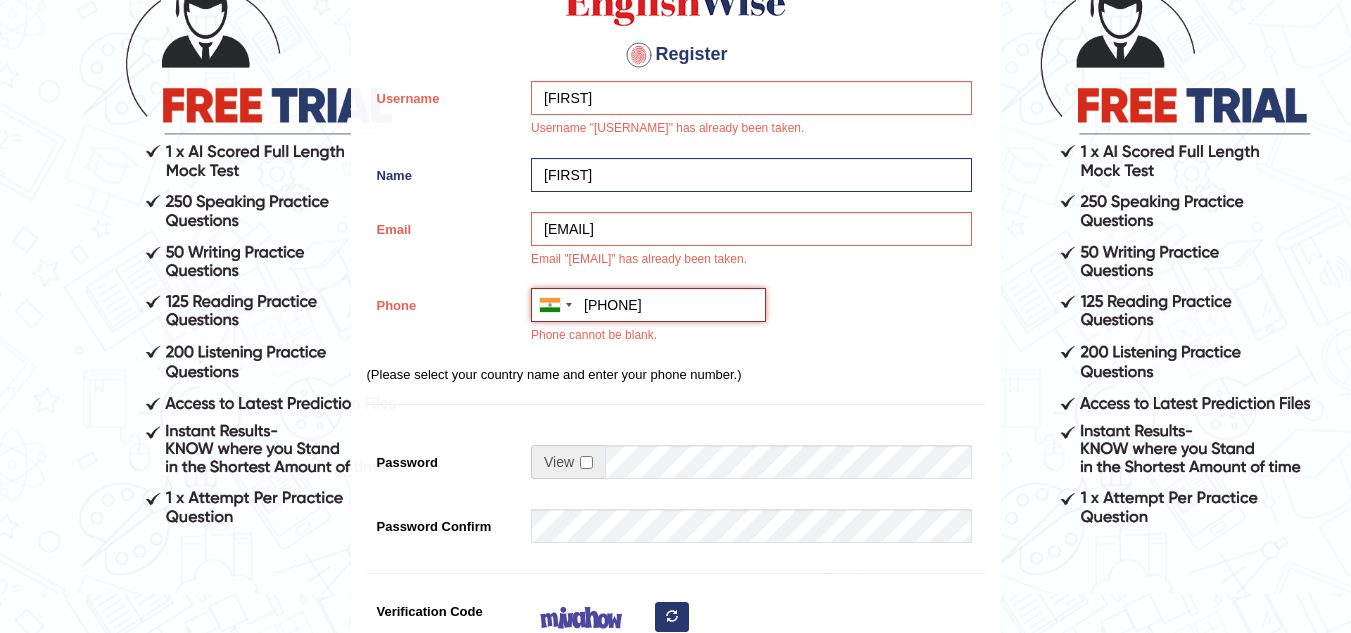 scroll, scrollTop: 200, scrollLeft: 0, axis: vertical 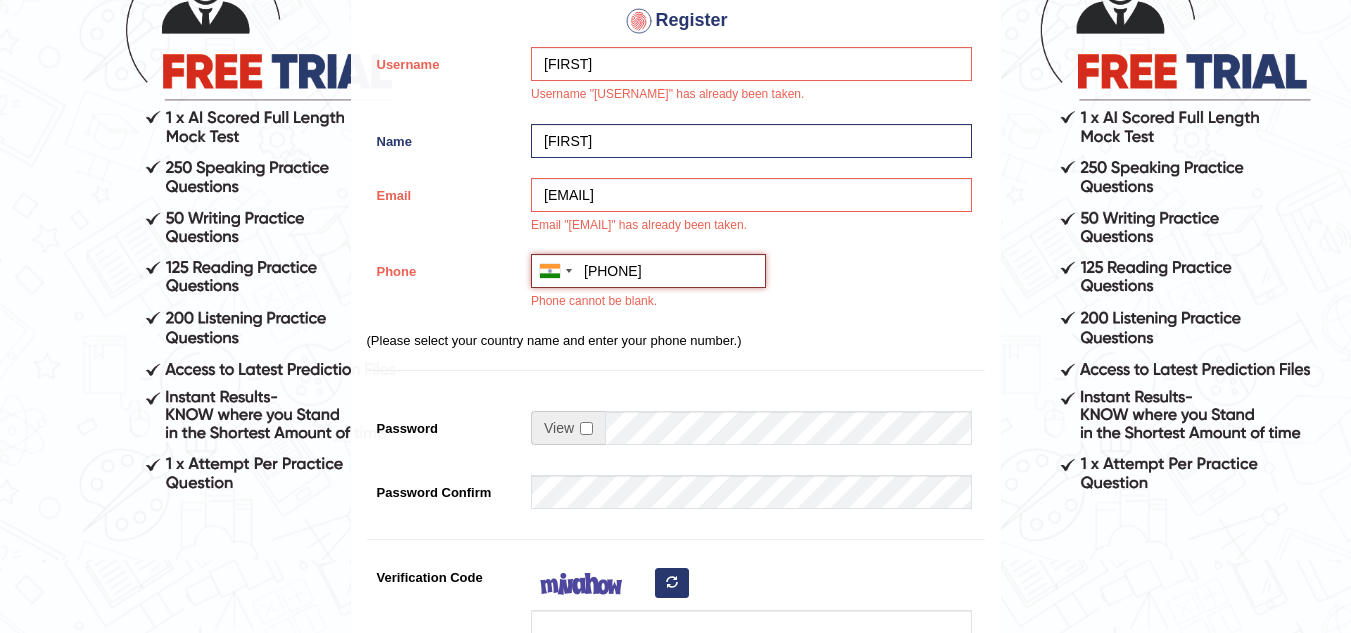 type on "+918168315584" 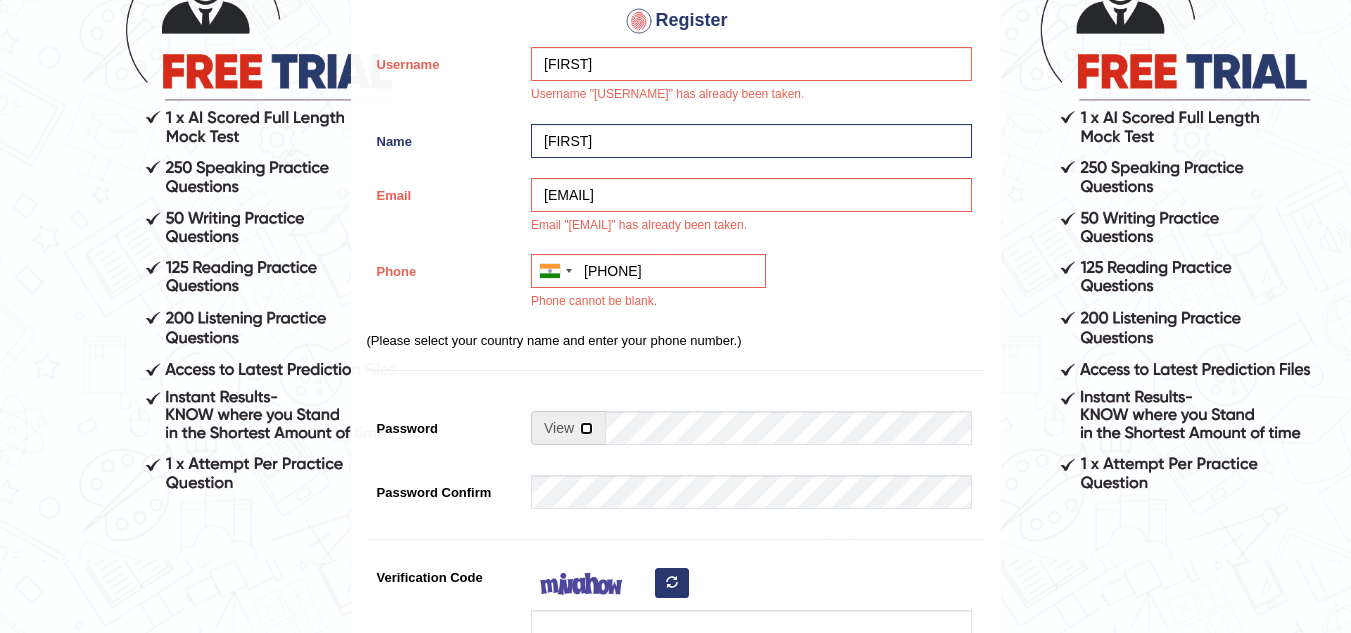 click at bounding box center [586, 428] 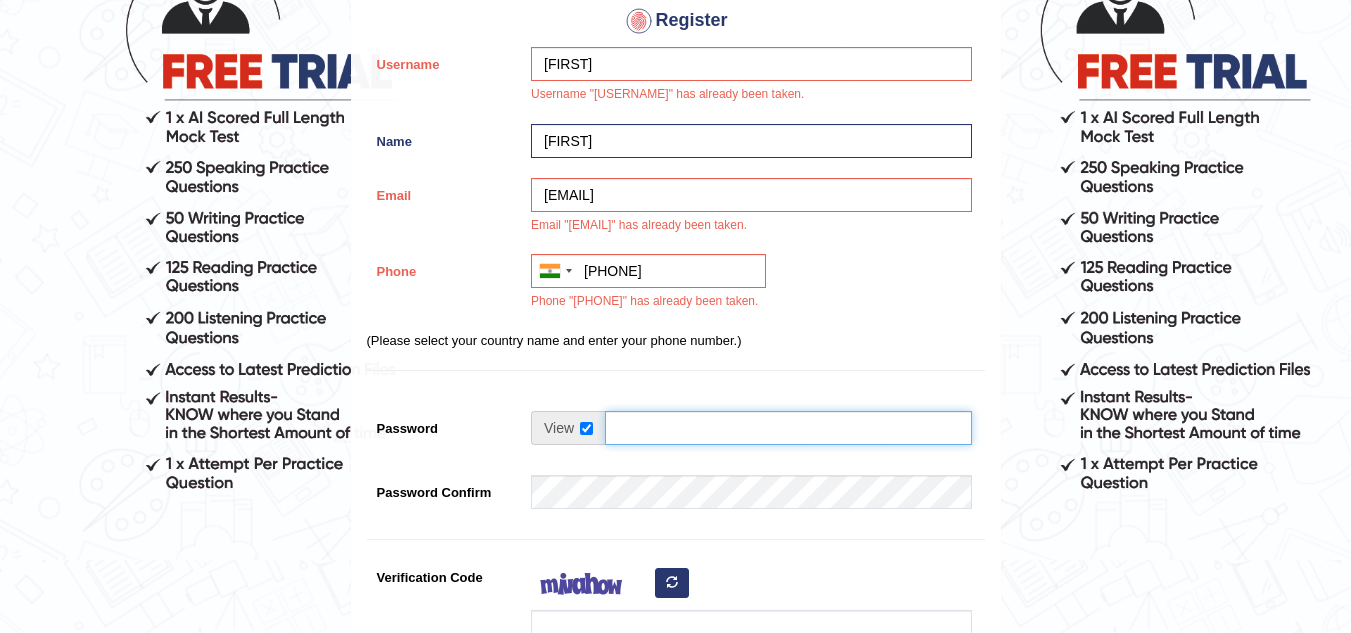 drag, startPoint x: 598, startPoint y: 431, endPoint x: 628, endPoint y: 425, distance: 30.594116 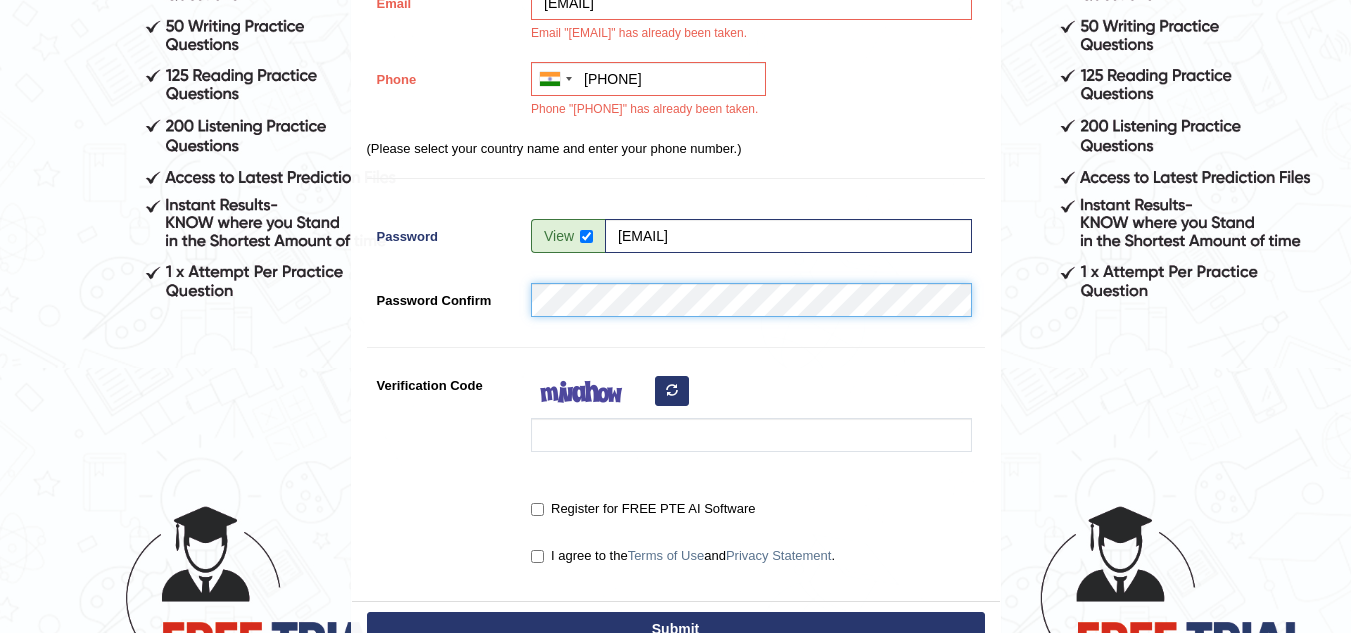 scroll, scrollTop: 400, scrollLeft: 0, axis: vertical 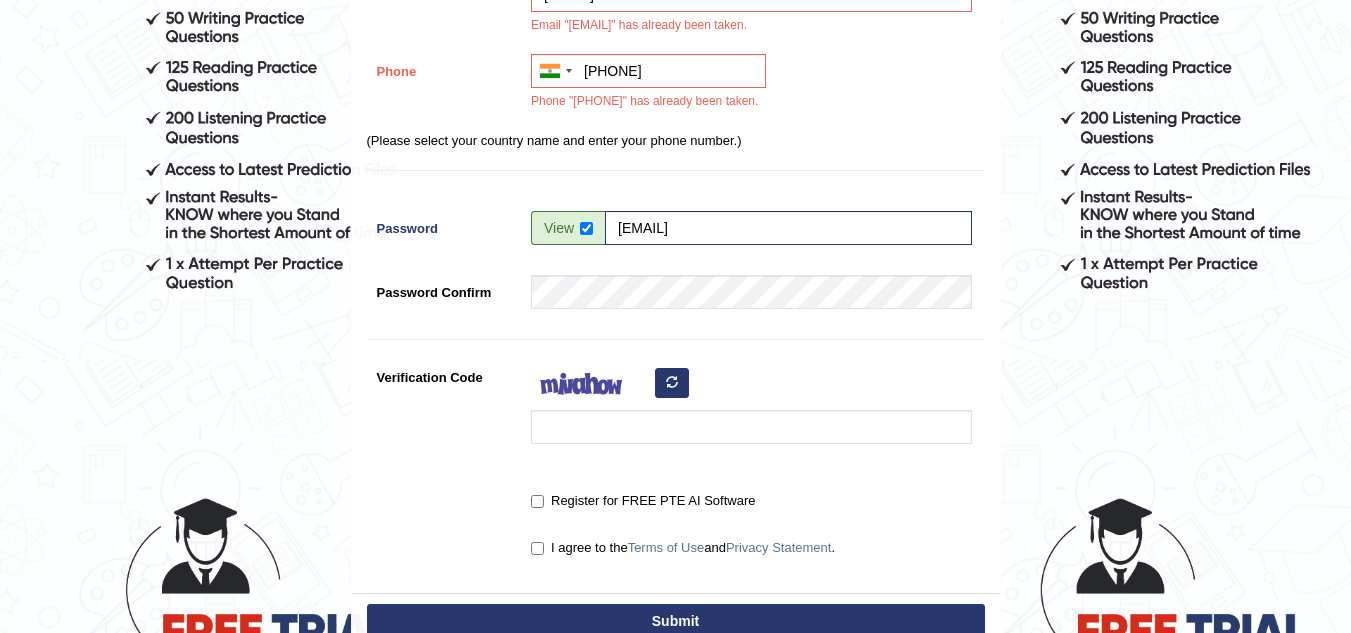 click at bounding box center (672, 382) 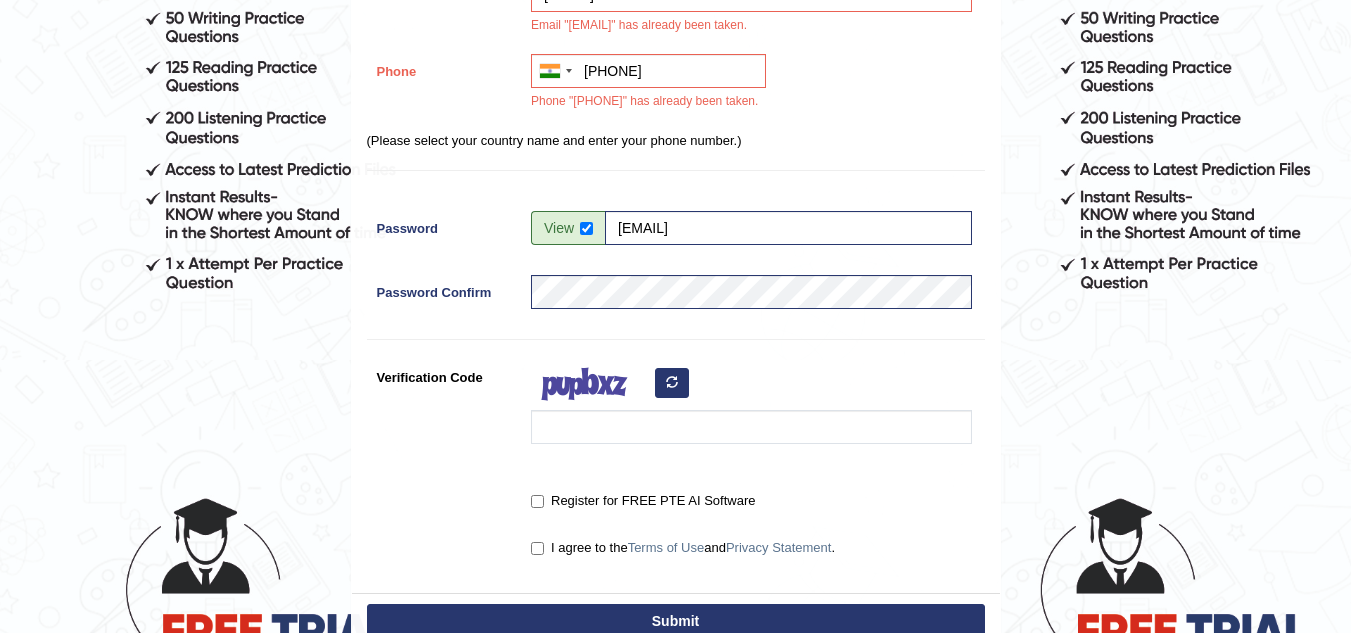click at bounding box center (672, 383) 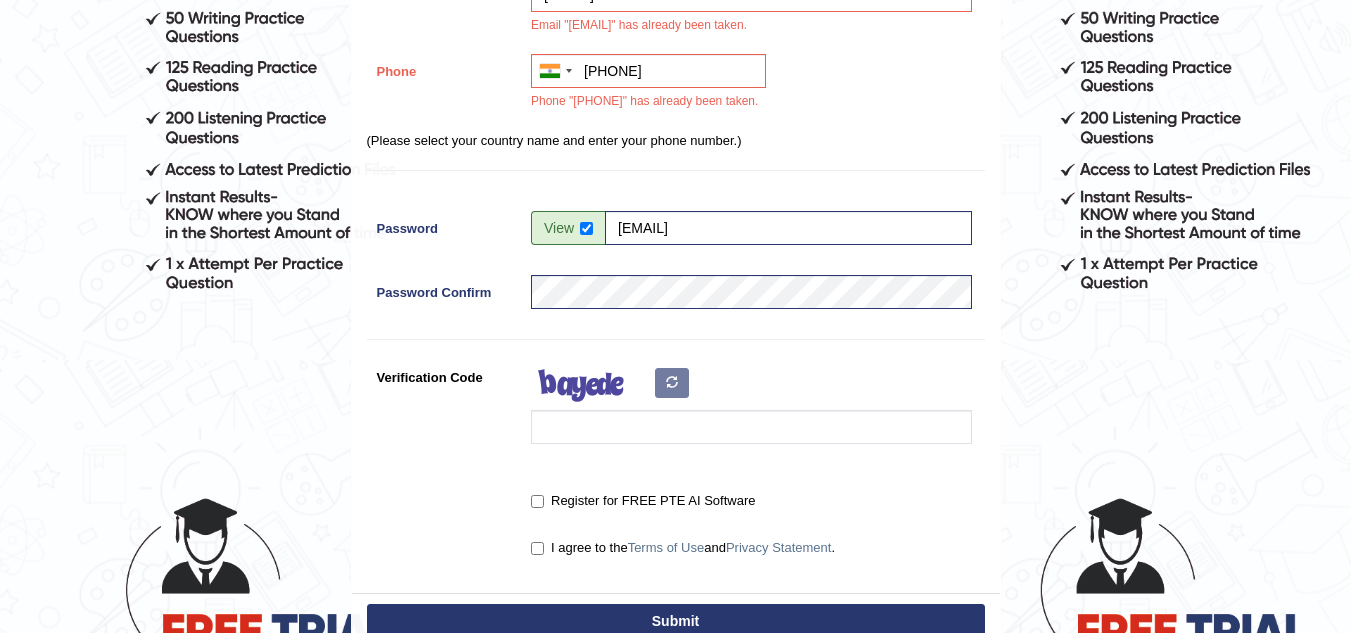 click at bounding box center (746, 407) 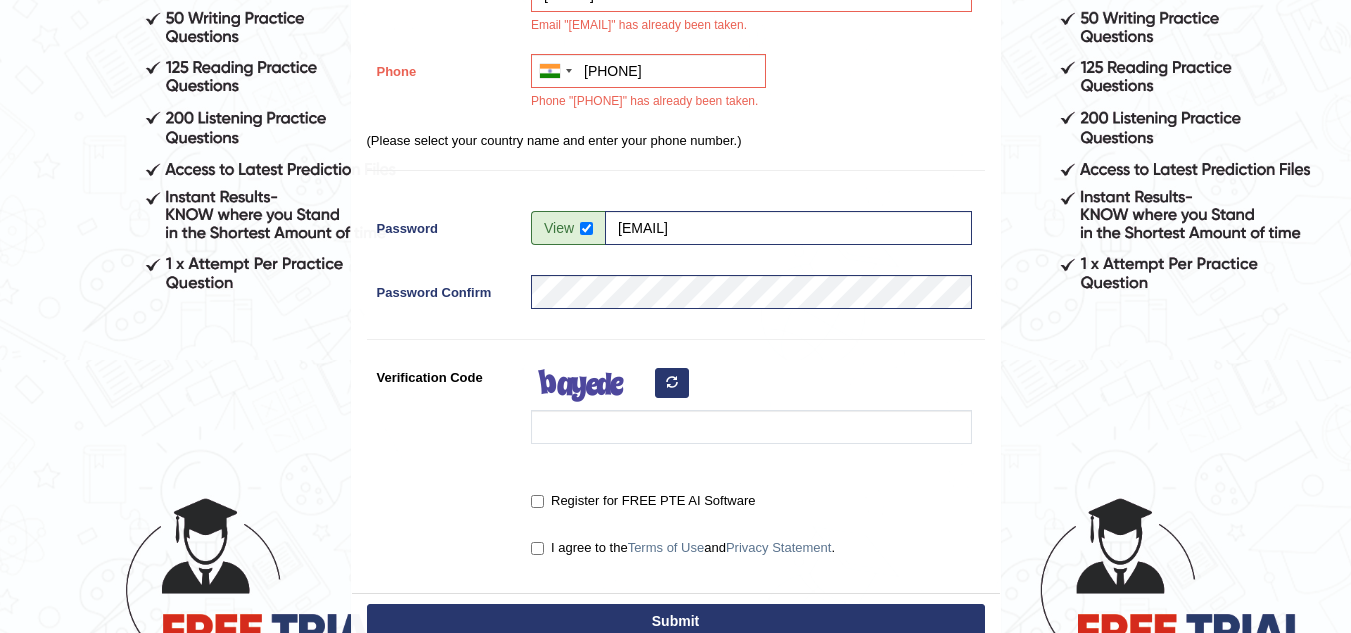 click at bounding box center [672, 382] 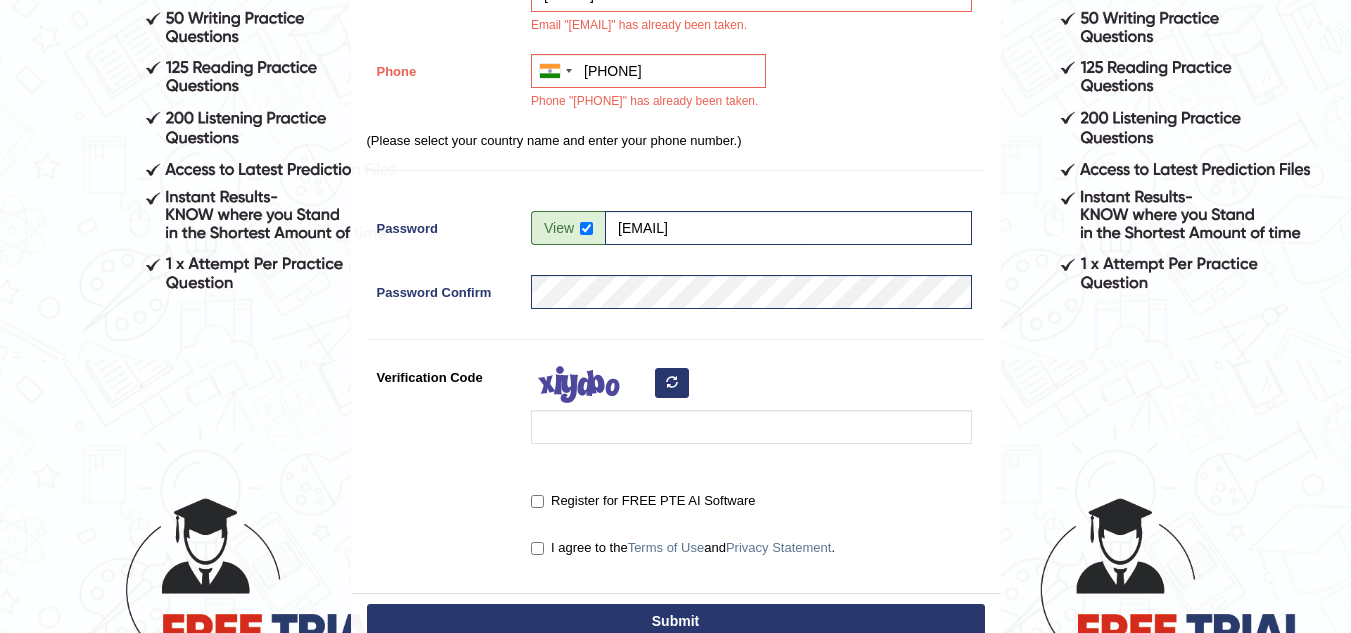 click at bounding box center [672, 382] 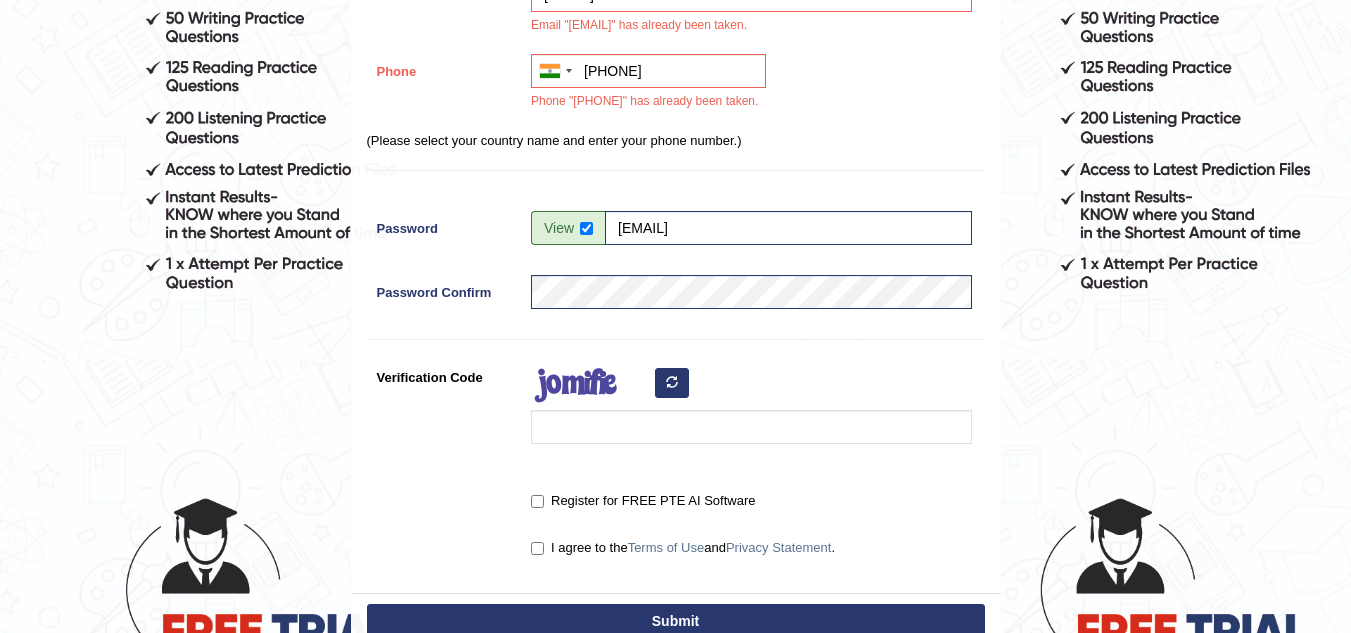 click at bounding box center [672, 382] 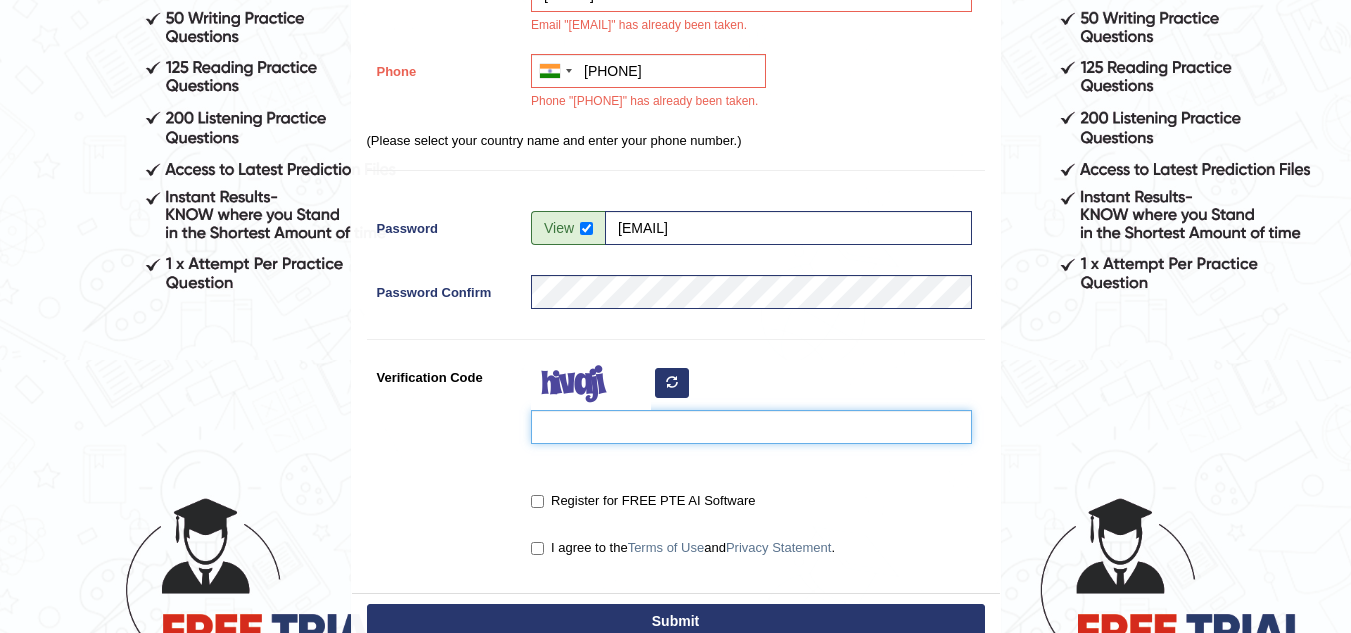 click on "Verification Code" at bounding box center [751, 427] 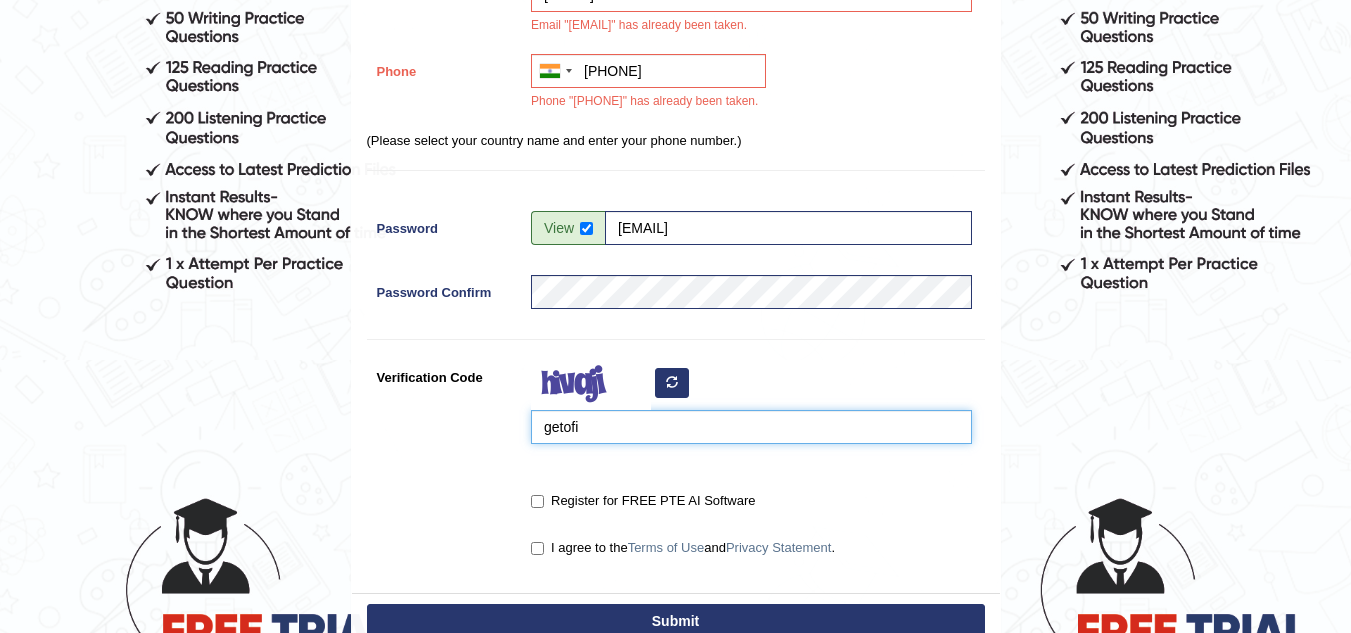 type on "getofi" 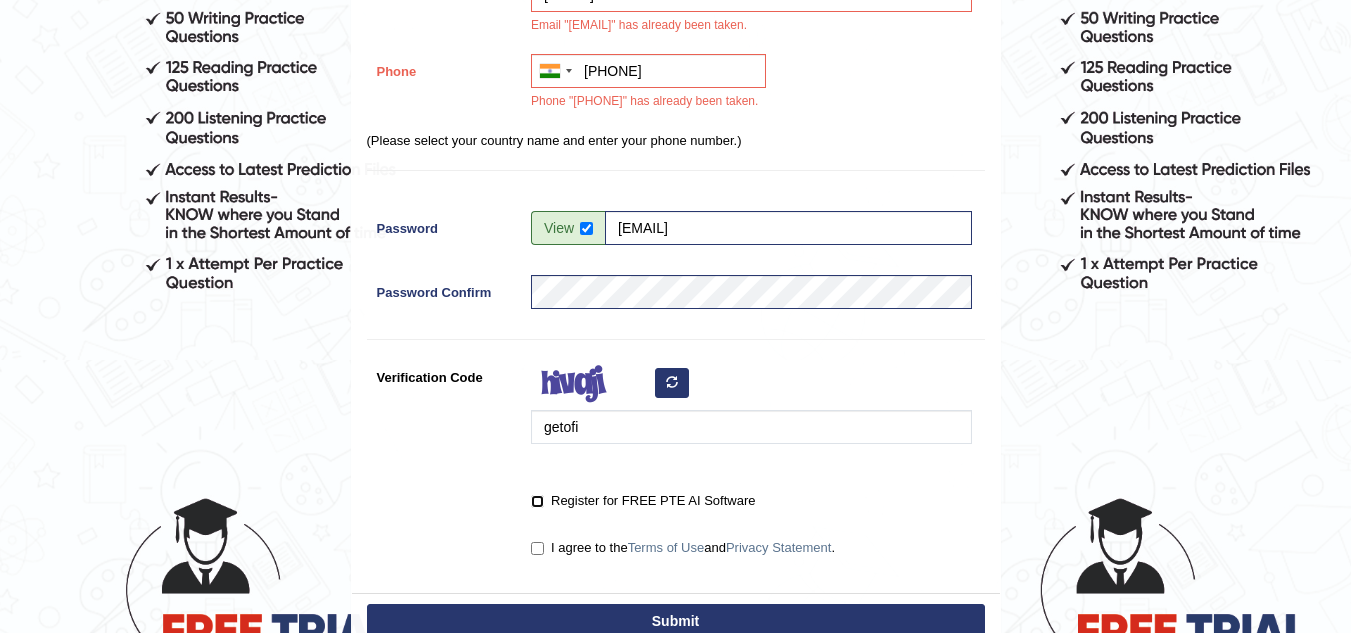 click on "Register for FREE PTE AI Software" at bounding box center (537, 501) 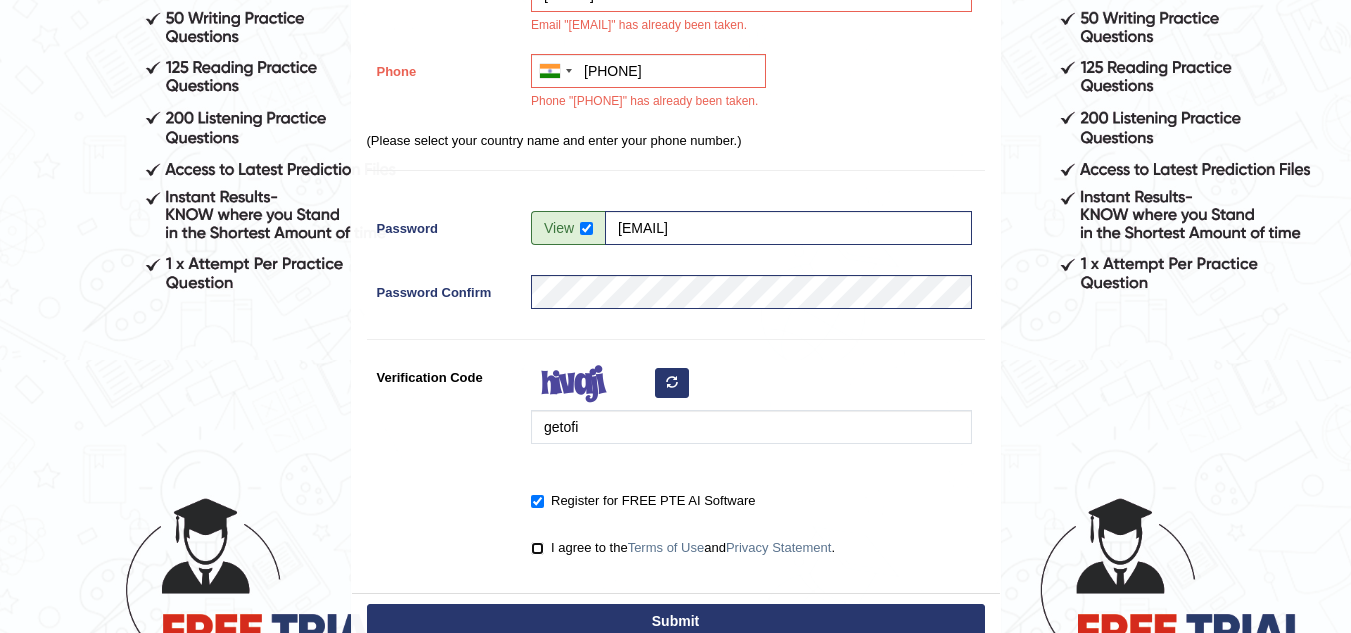 click on "I agree to the  Terms of Use  and  Privacy Statement ." at bounding box center (537, 548) 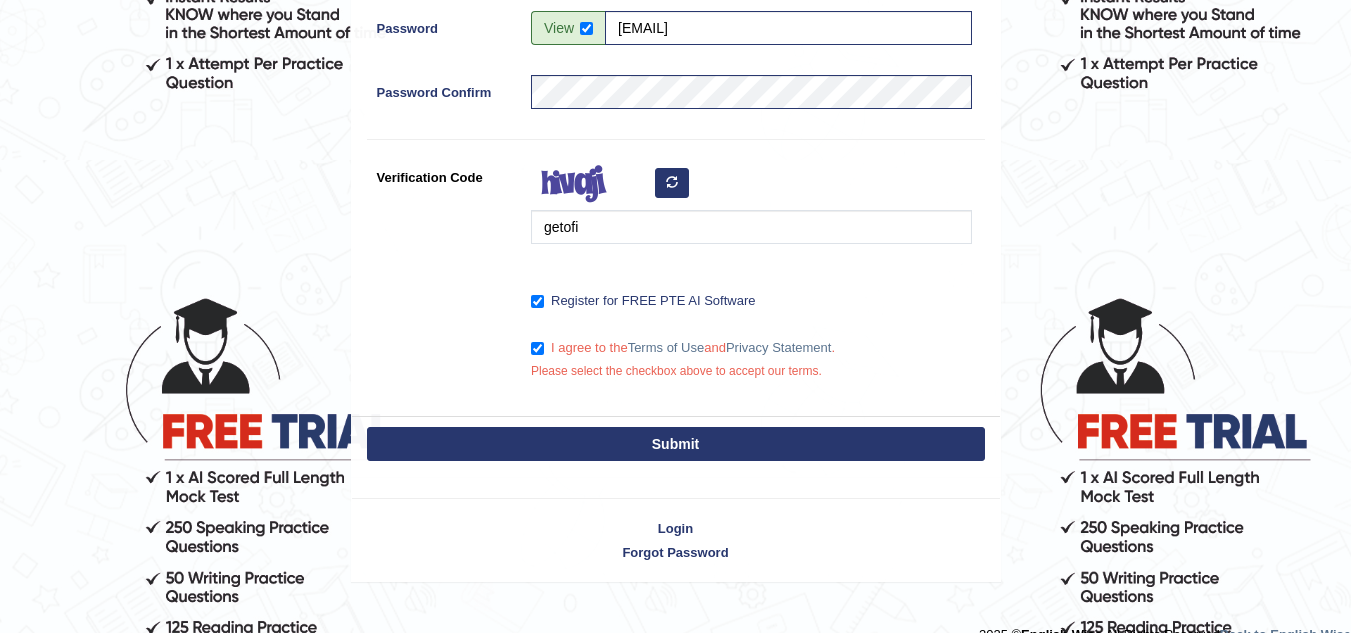 click on "Submit" at bounding box center [676, 444] 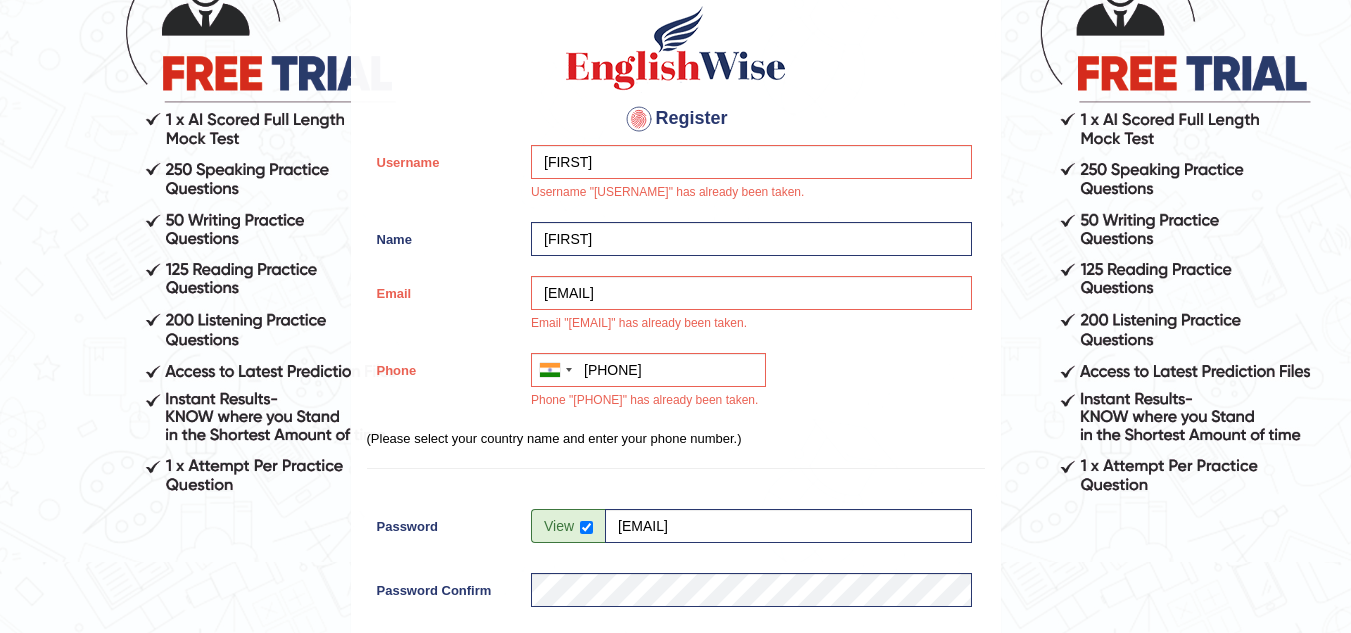 scroll, scrollTop: 243, scrollLeft: 0, axis: vertical 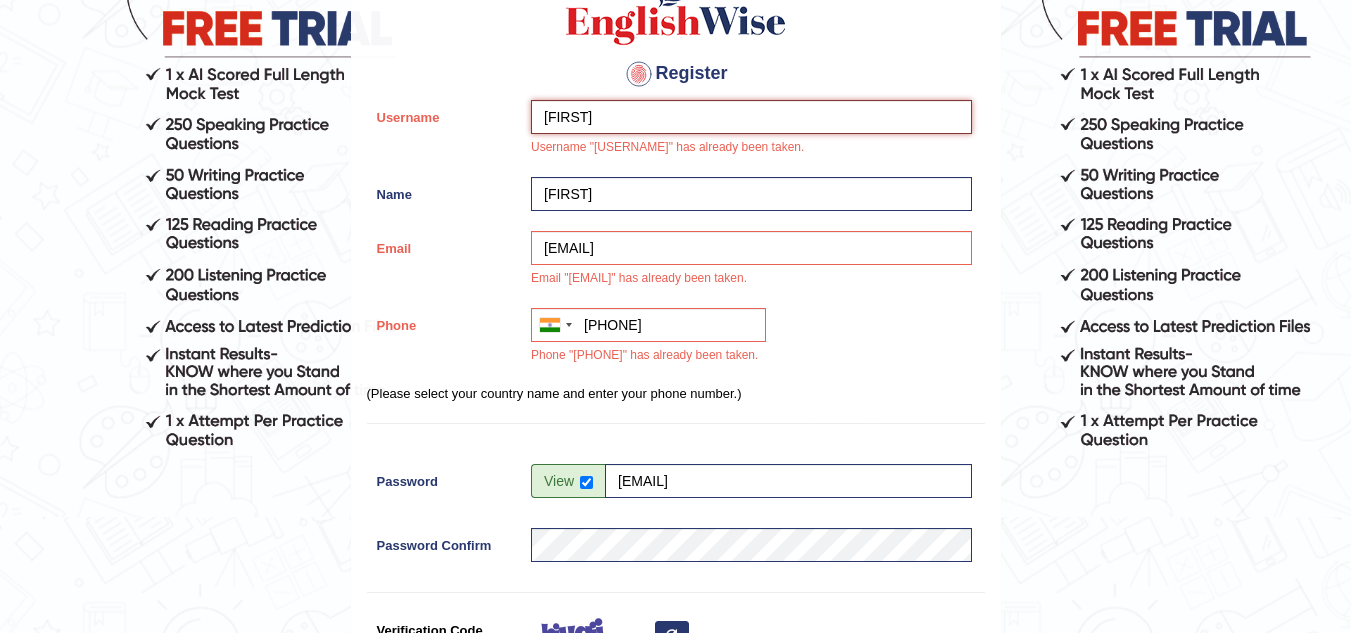 click on "Vipina" at bounding box center [751, 117] 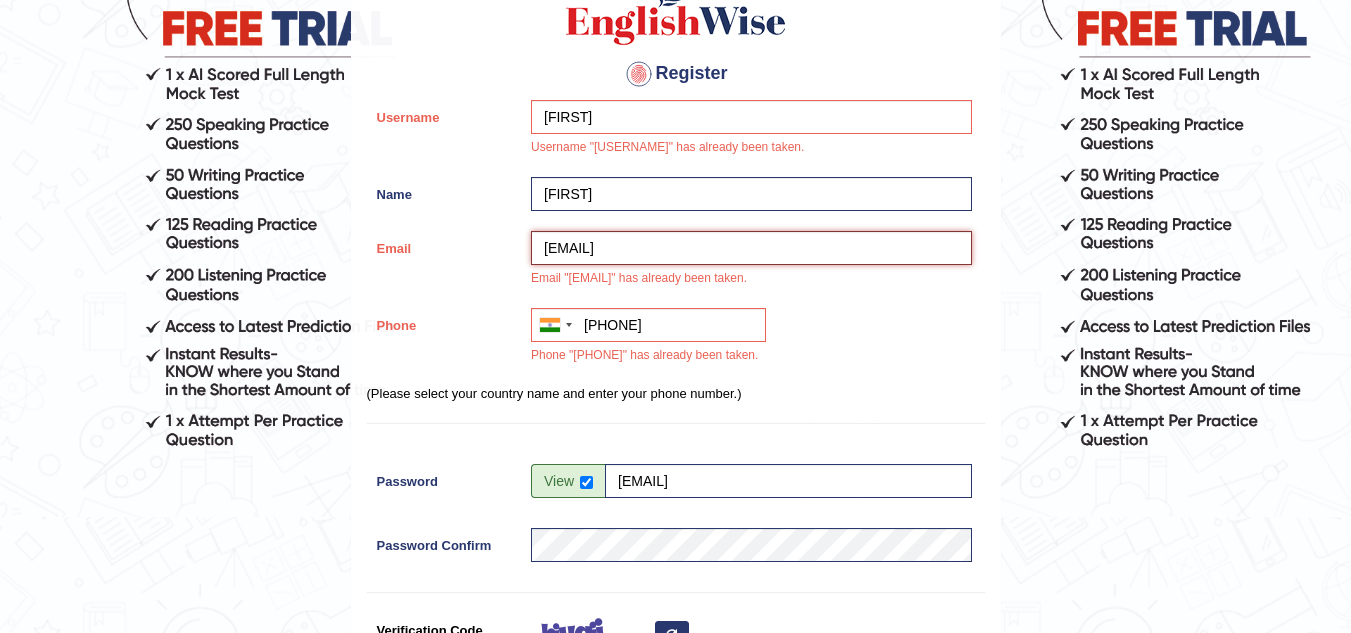 click on "mehlavipina@gmail.com" at bounding box center [751, 248] 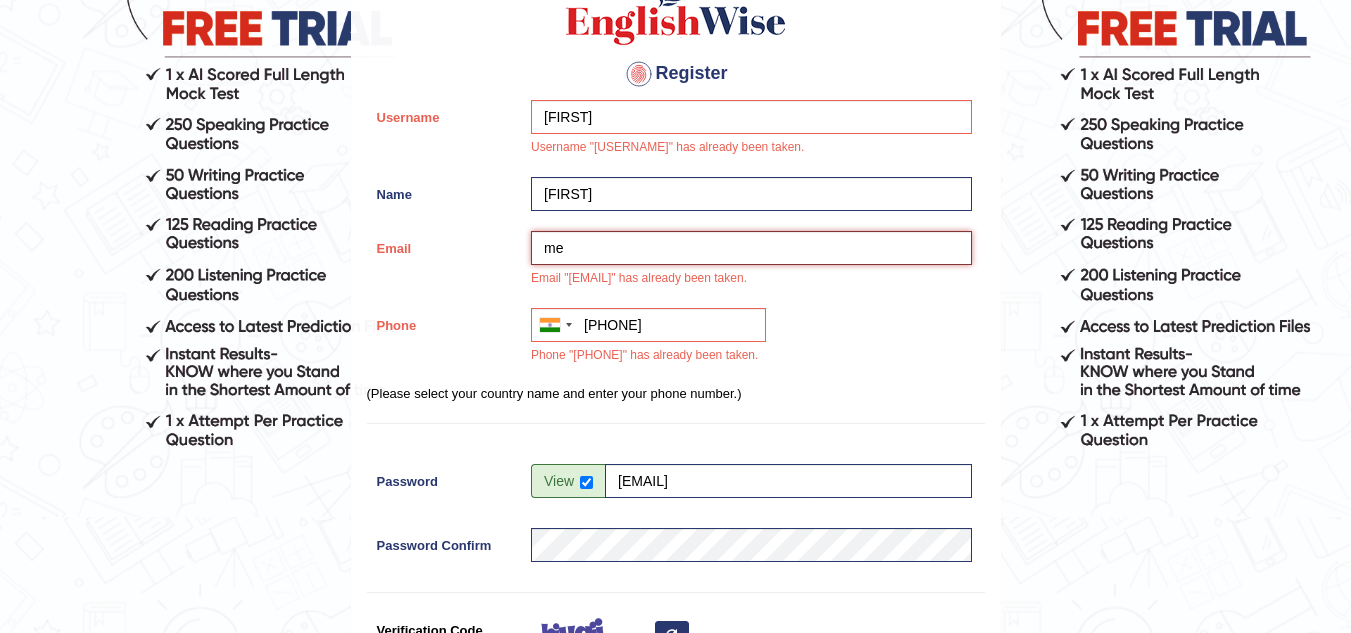 type on "m" 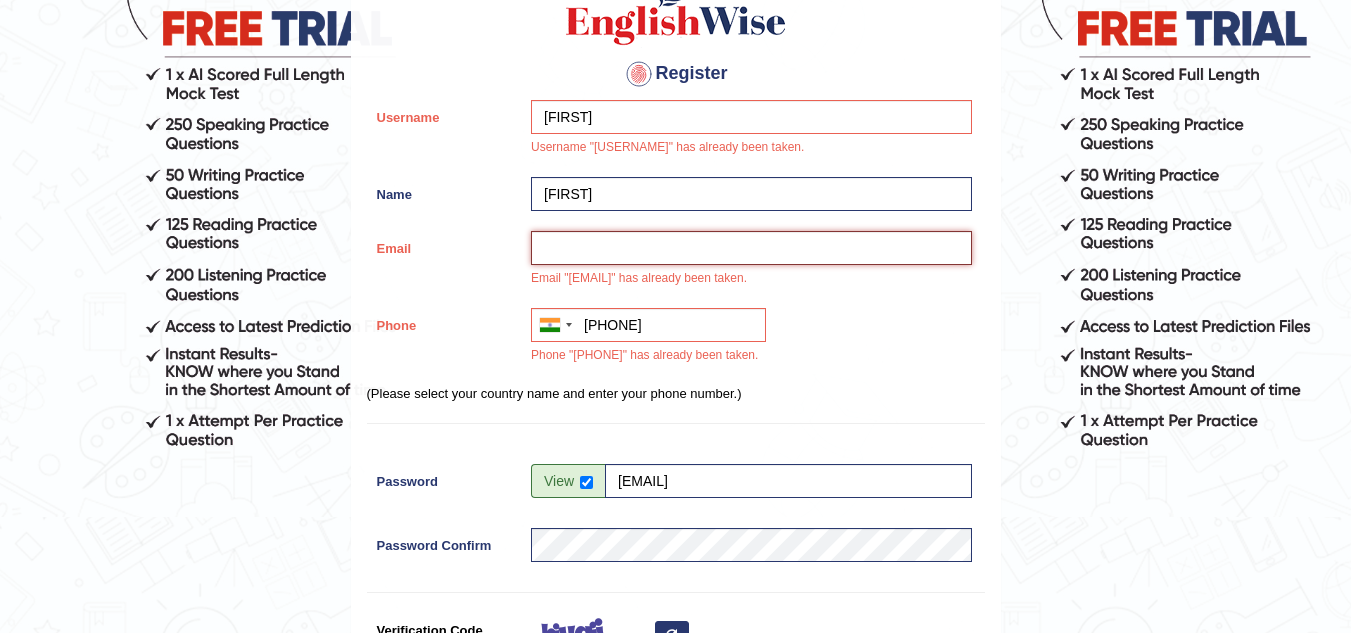 click on "Email" at bounding box center (751, 248) 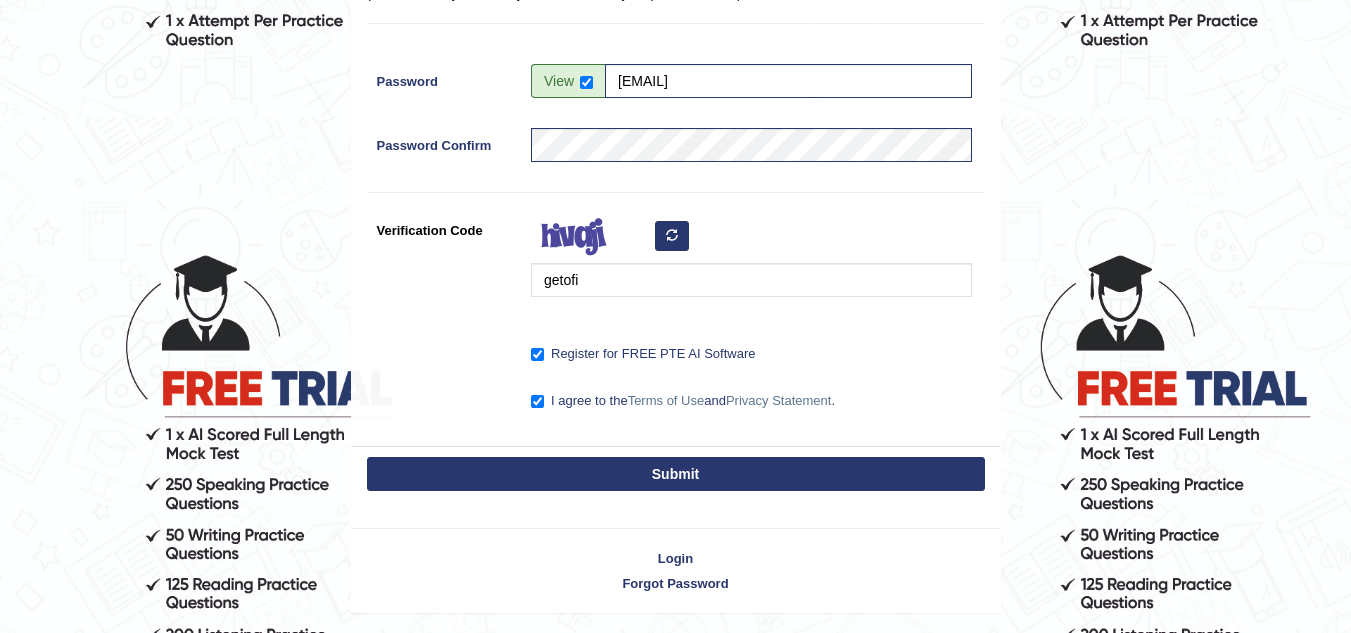 click on "Submit" at bounding box center (676, 474) 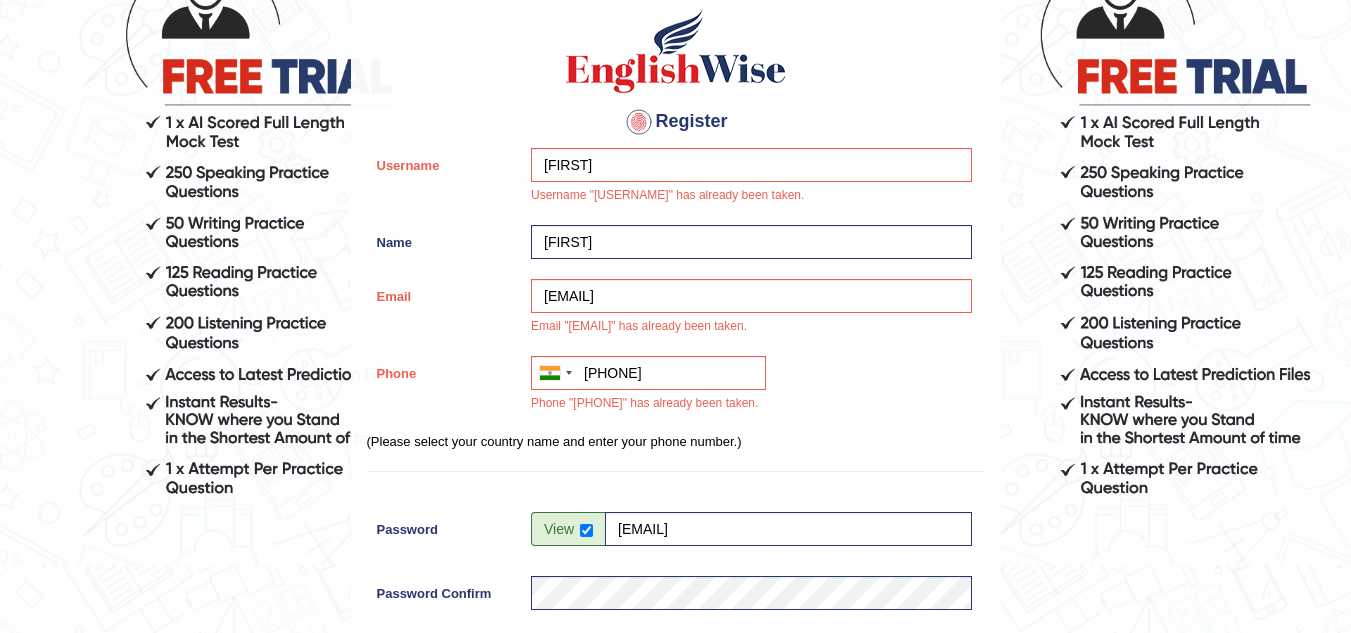 scroll, scrollTop: 0, scrollLeft: 0, axis: both 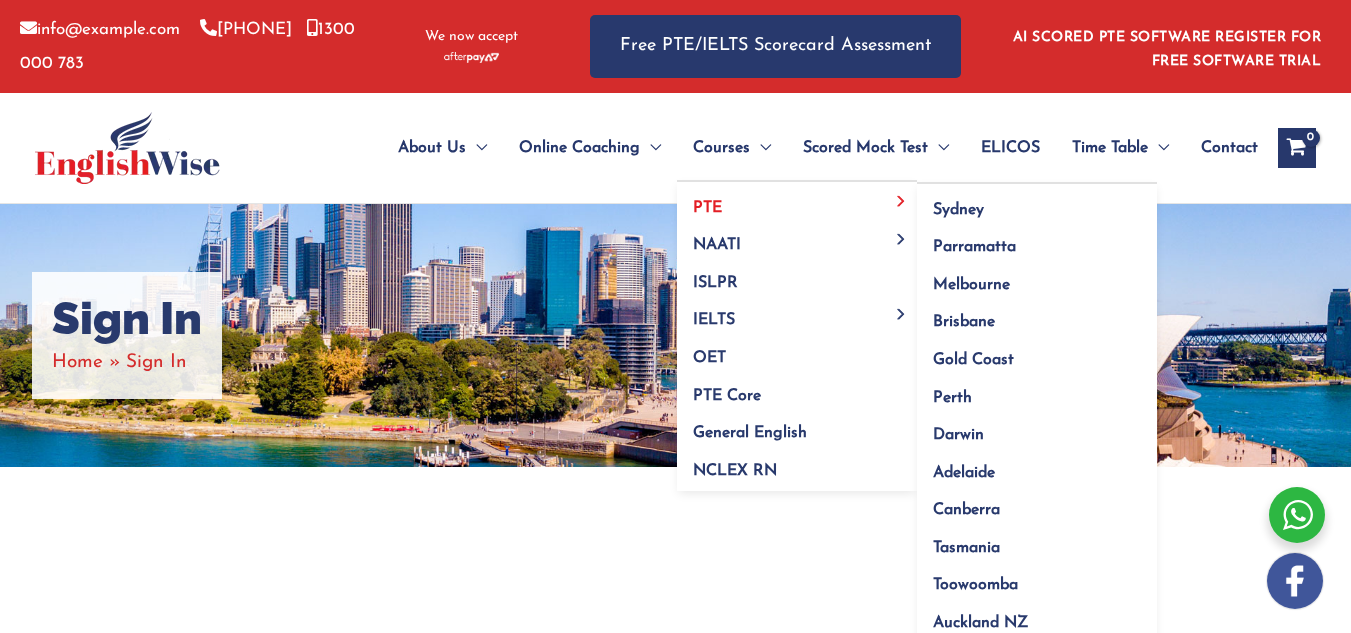 click on "PTE" at bounding box center [797, 201] 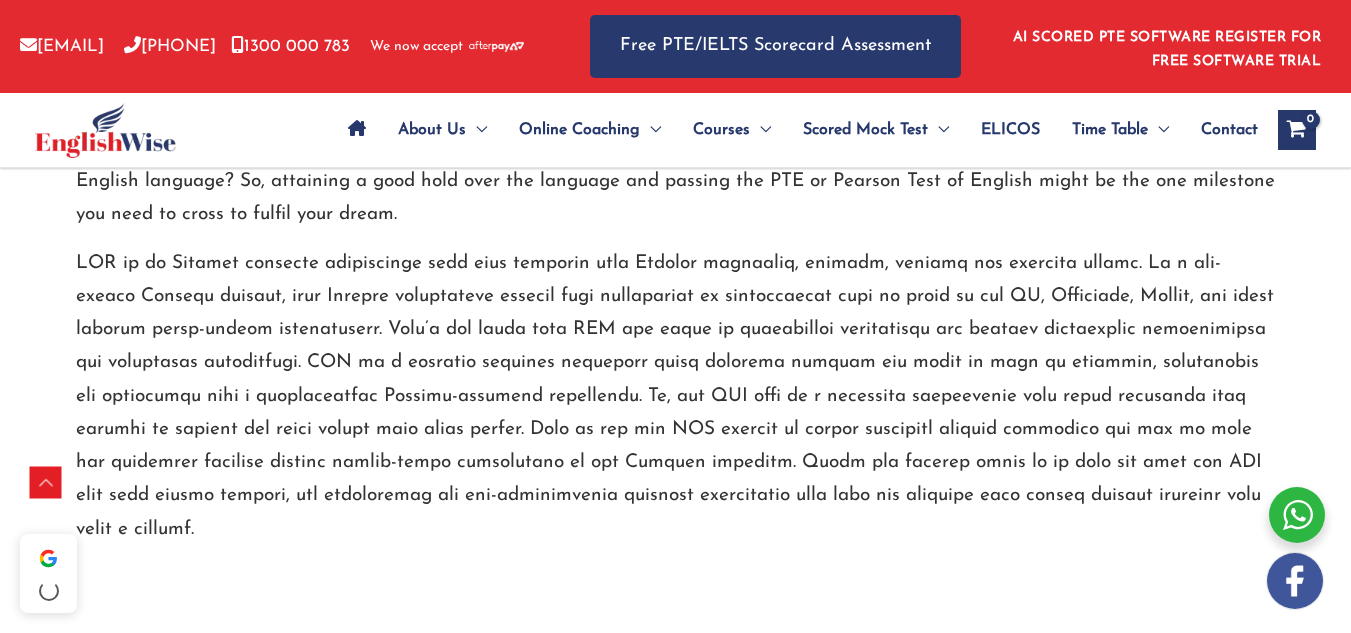 scroll, scrollTop: 536, scrollLeft: 0, axis: vertical 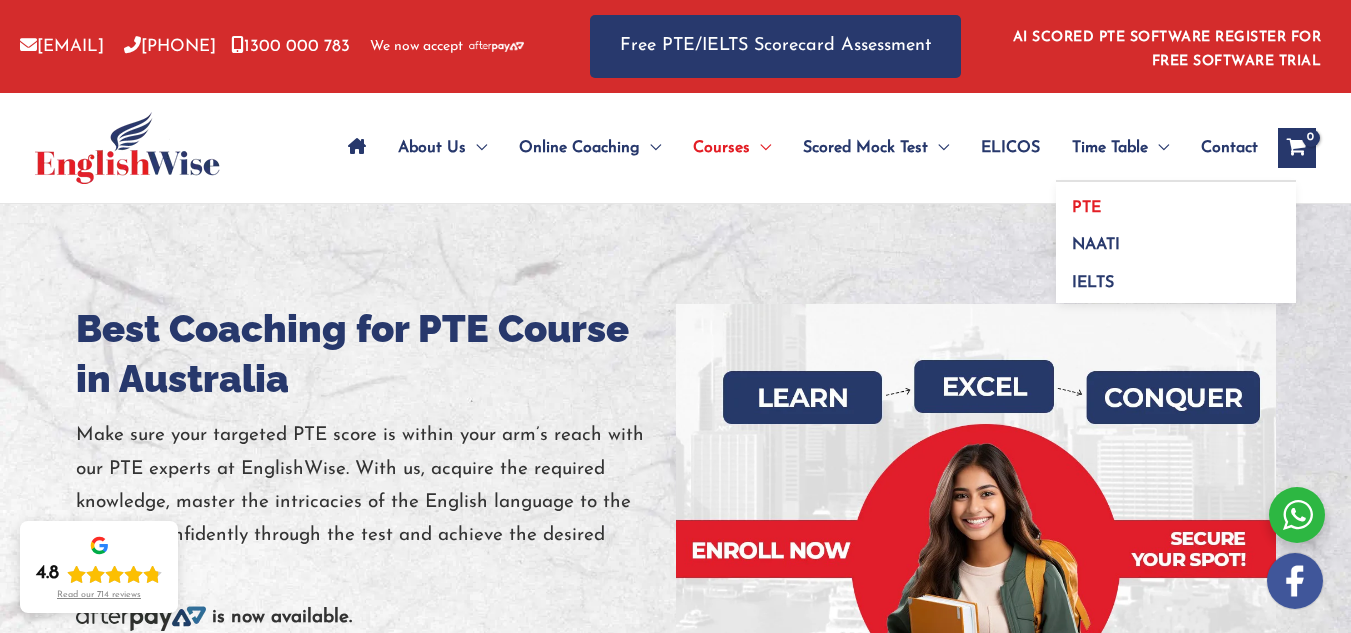 click on "PTE" at bounding box center (1086, 208) 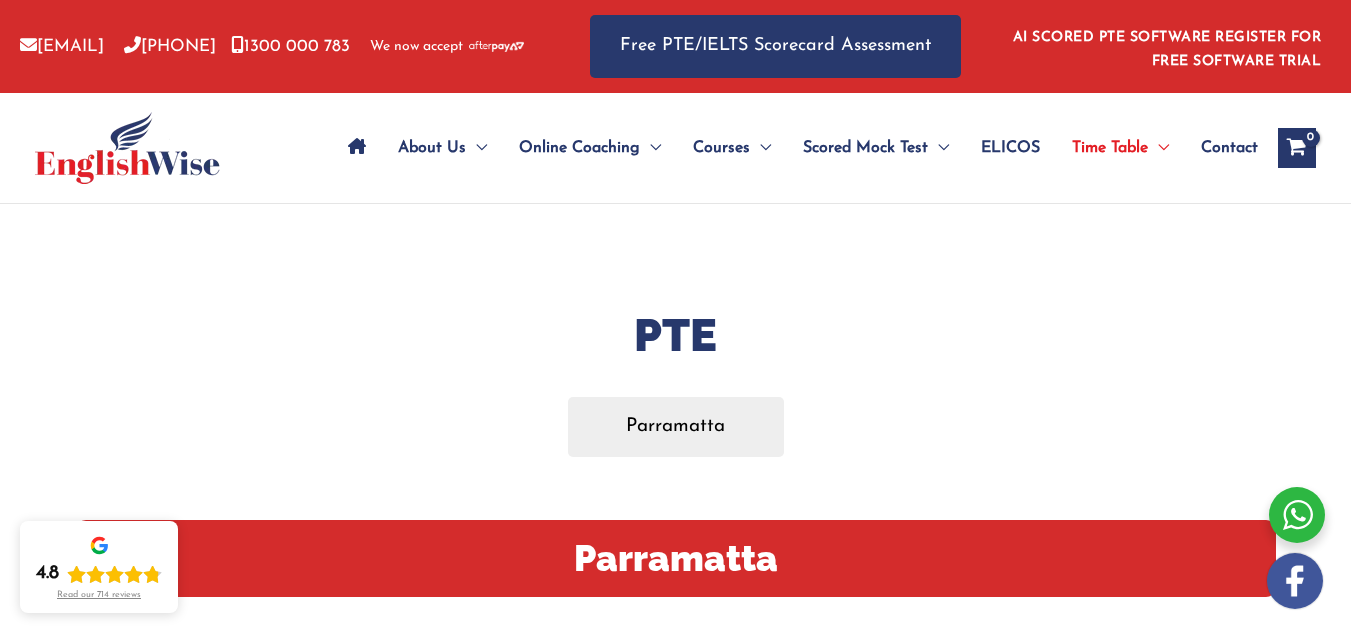 scroll, scrollTop: 0, scrollLeft: 0, axis: both 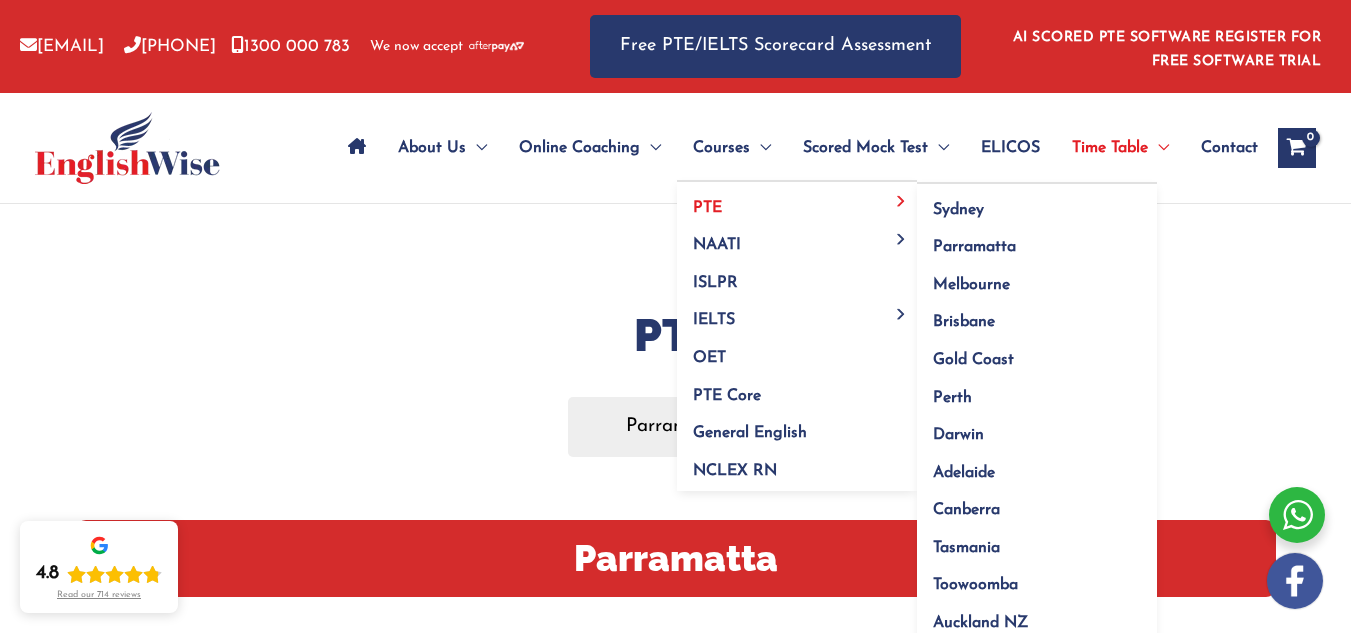 click on "PTE" at bounding box center [797, 201] 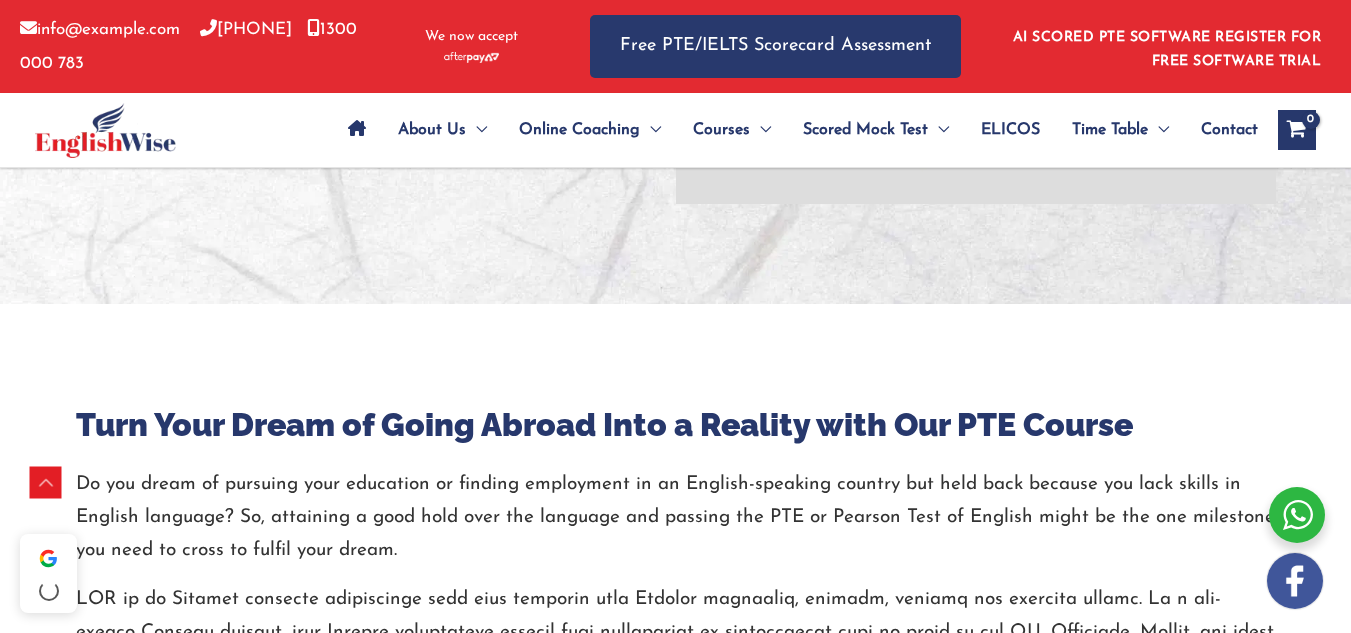 scroll, scrollTop: 600, scrollLeft: 0, axis: vertical 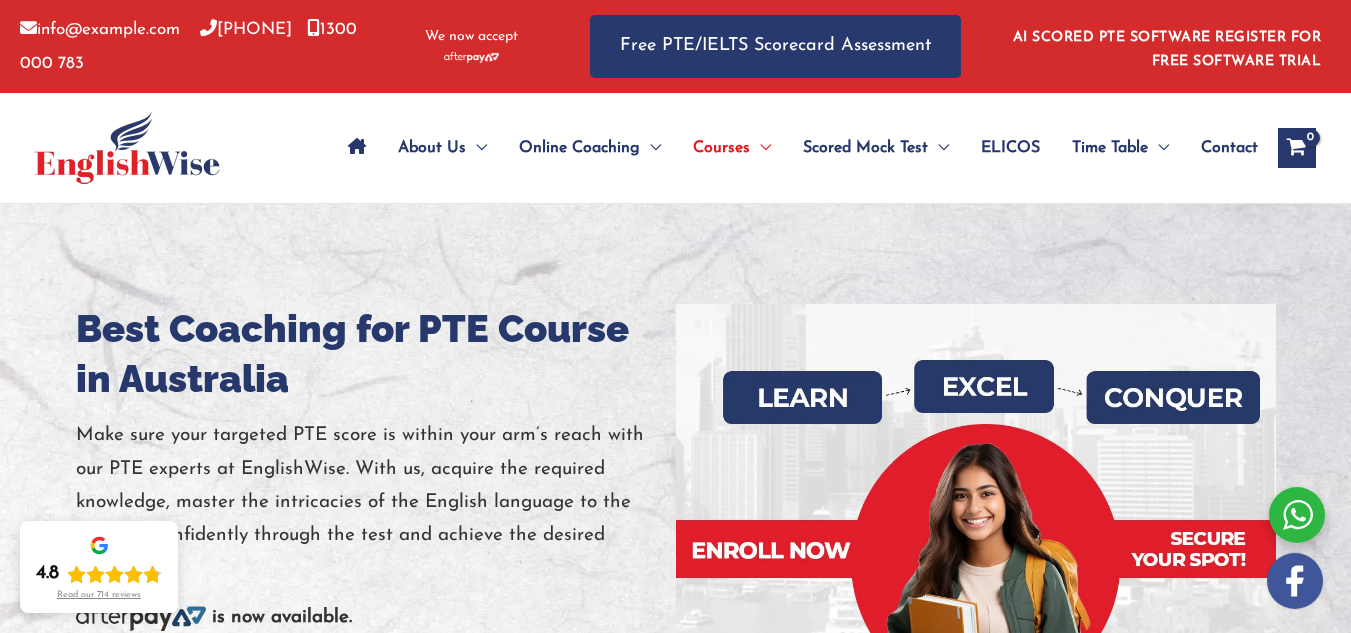 click at bounding box center (357, 146) 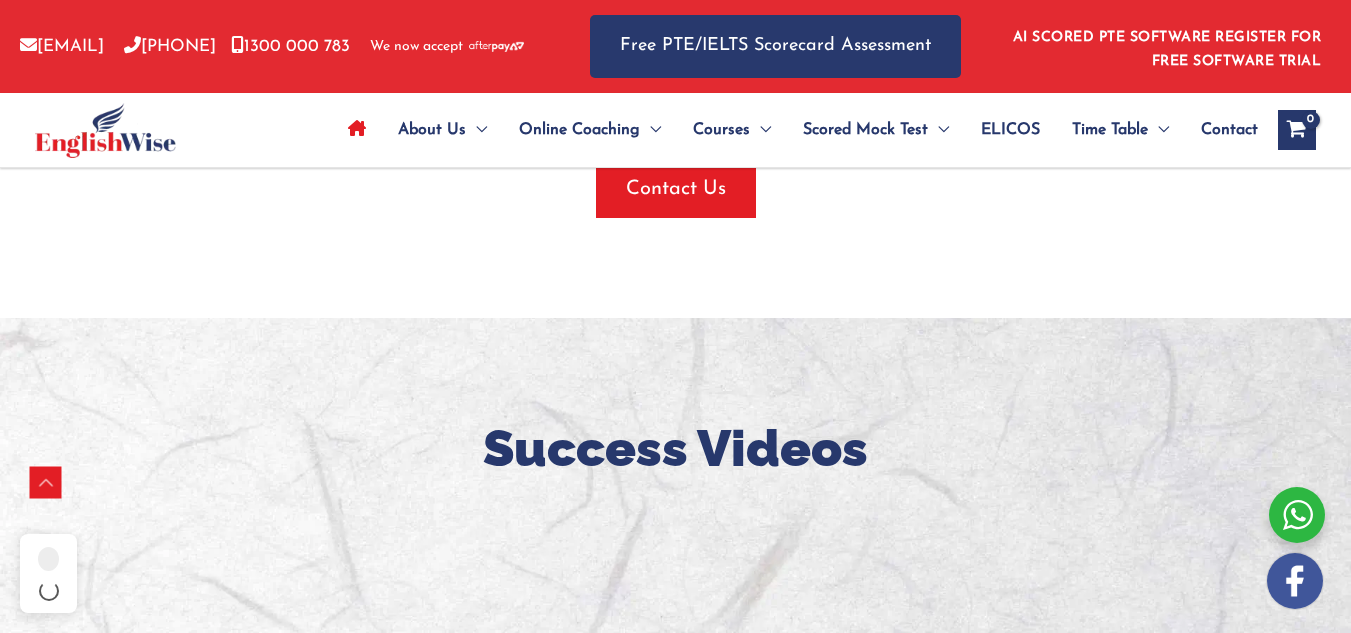 scroll, scrollTop: 1836, scrollLeft: 0, axis: vertical 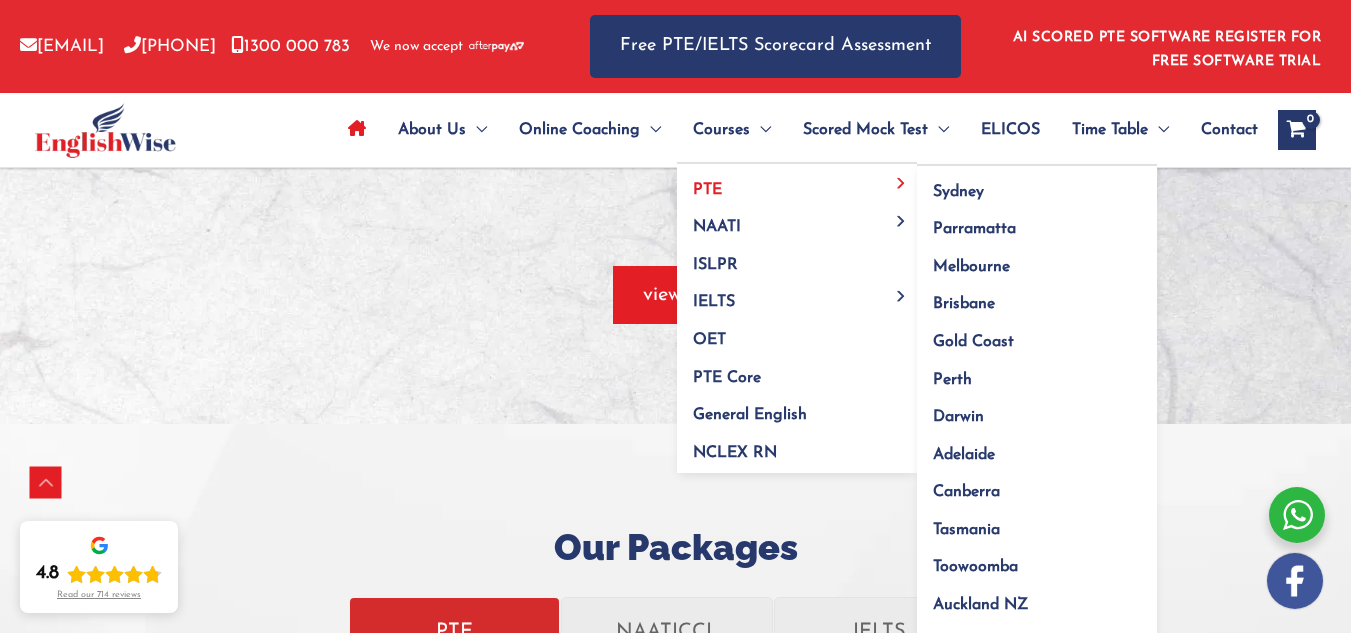 click on "PTE" at bounding box center [797, 183] 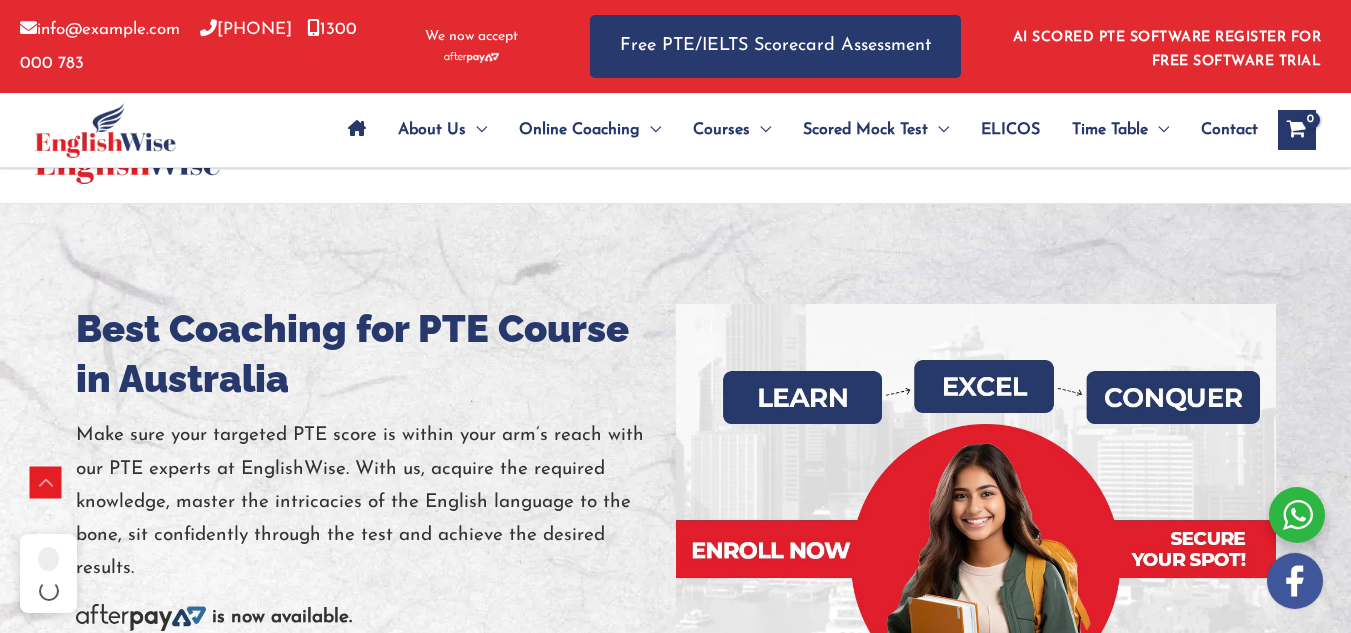 scroll, scrollTop: 2270, scrollLeft: 0, axis: vertical 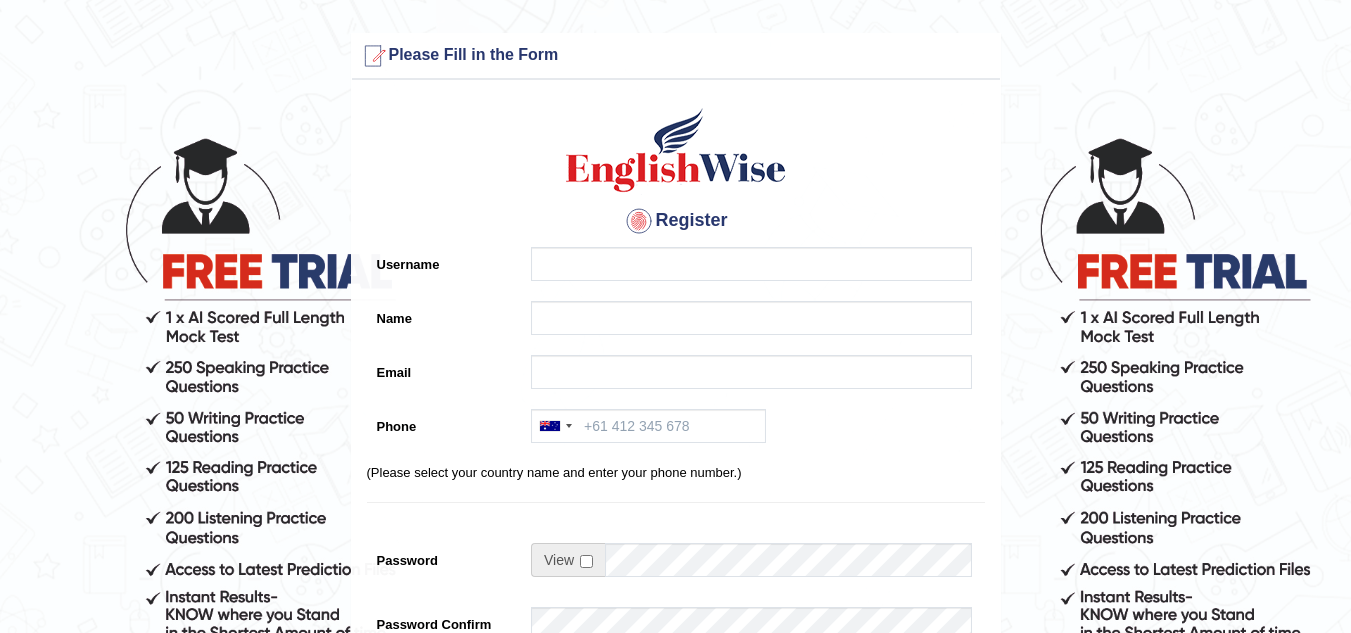 click on "Username" at bounding box center [751, 264] 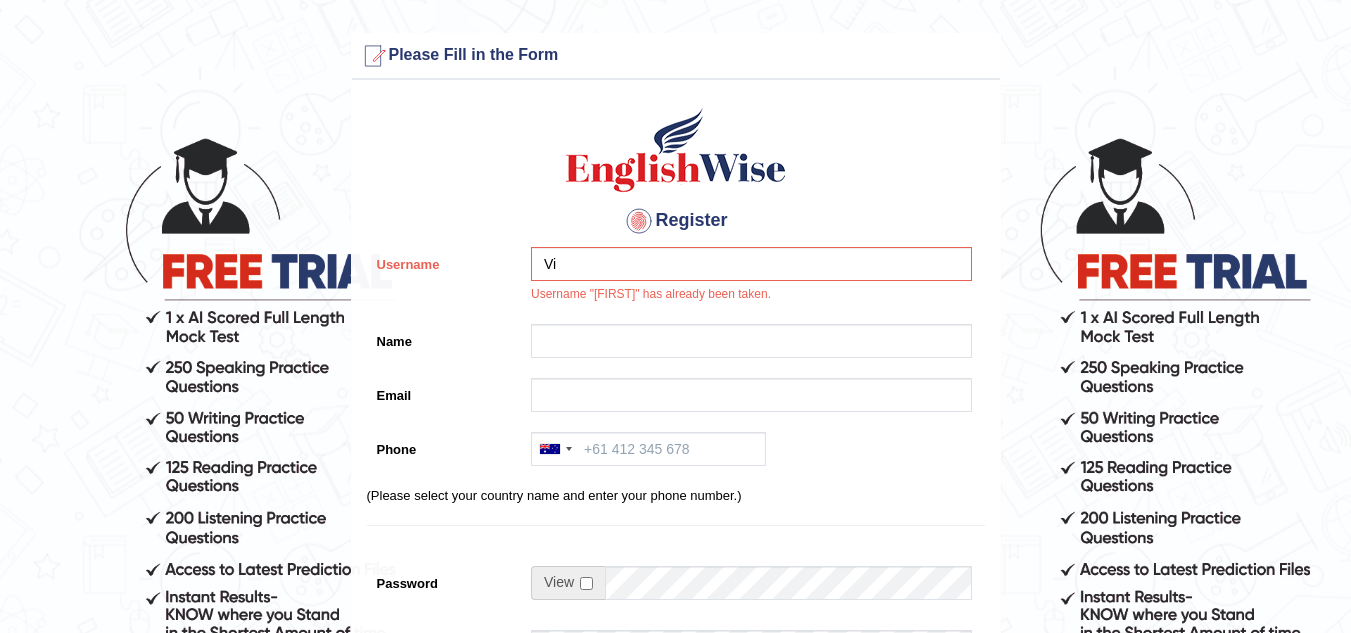 type on "V" 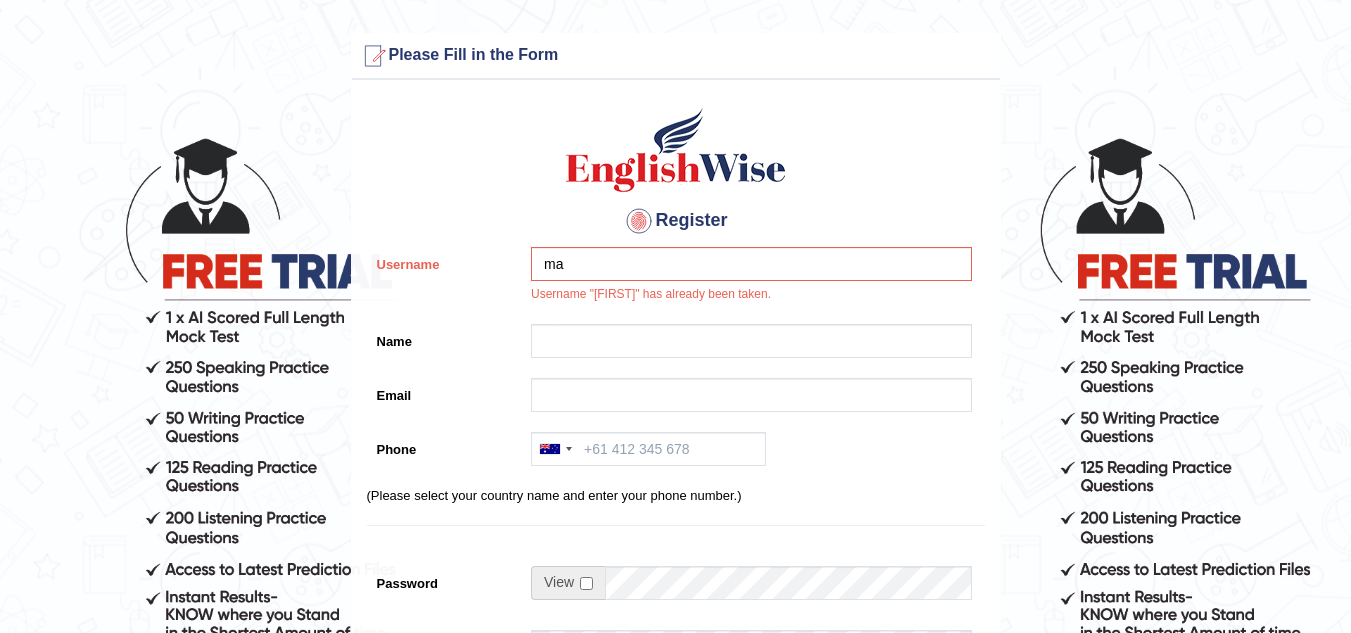type on "m" 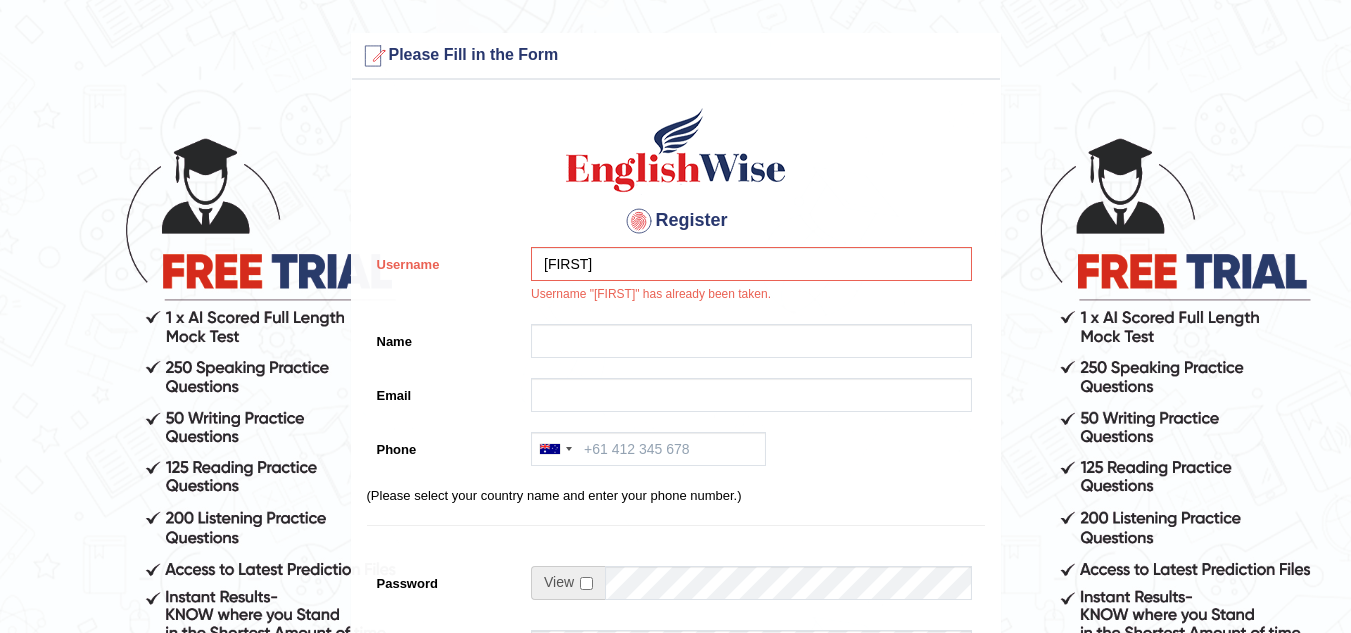 type on "Mamta" 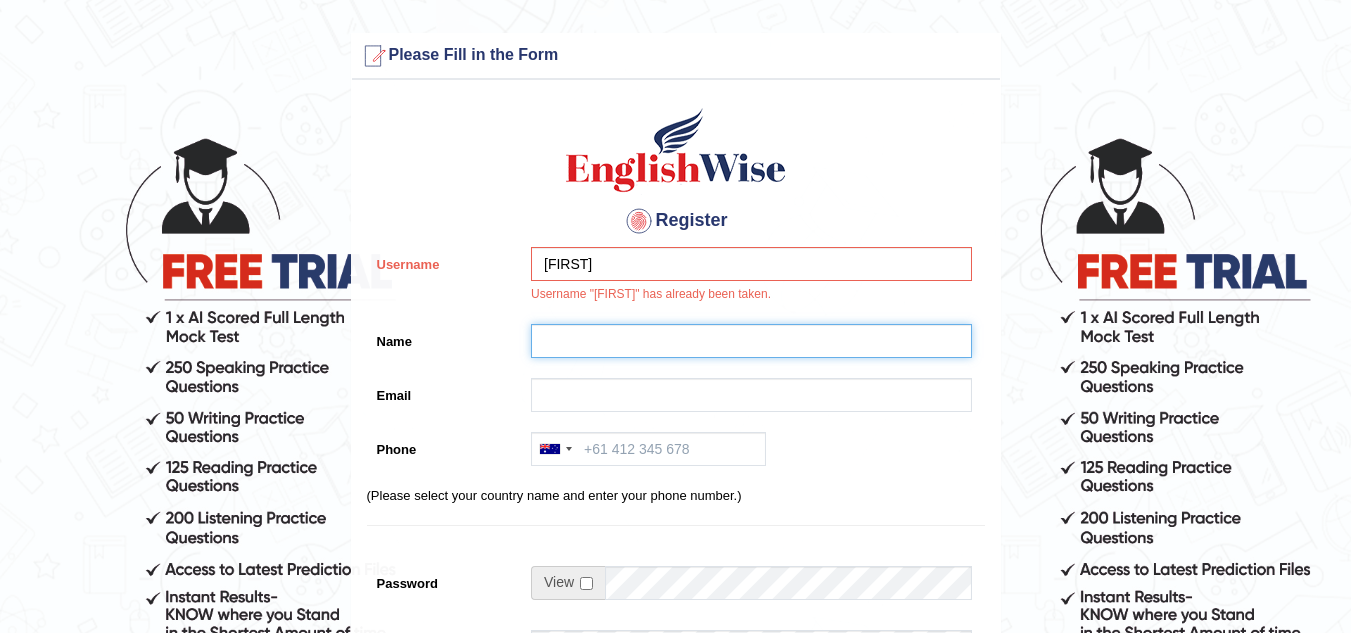 click on "Name" at bounding box center [751, 341] 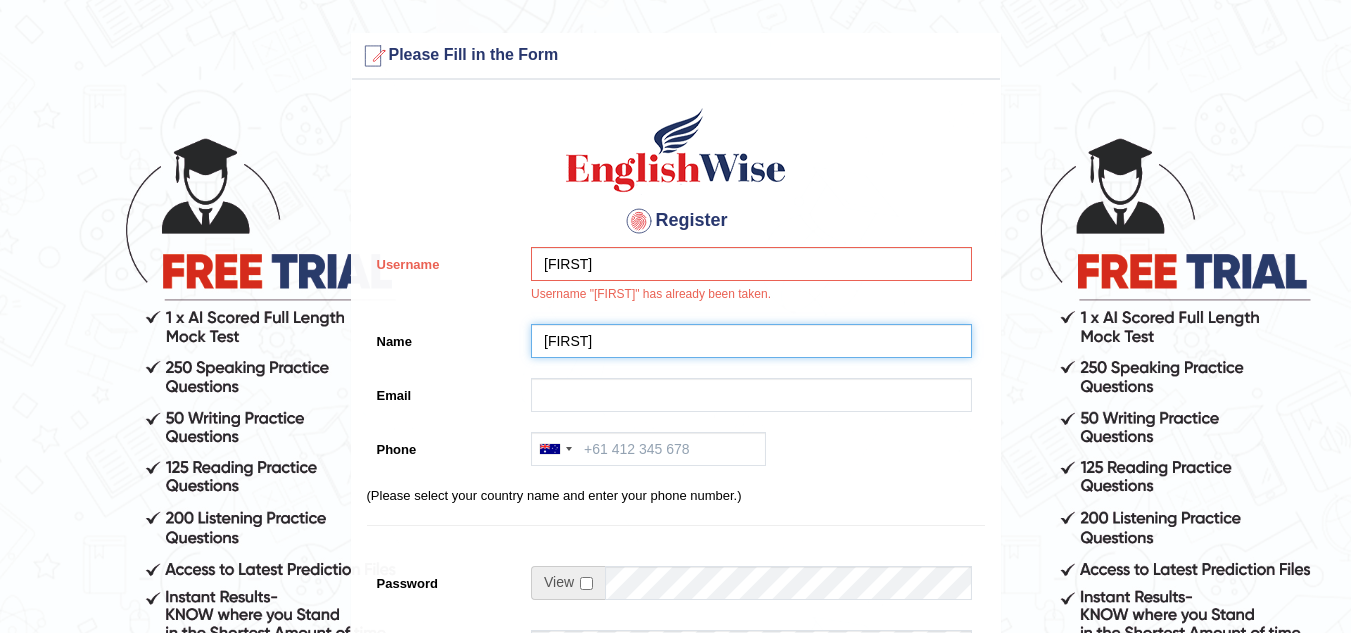 type on "Mamta" 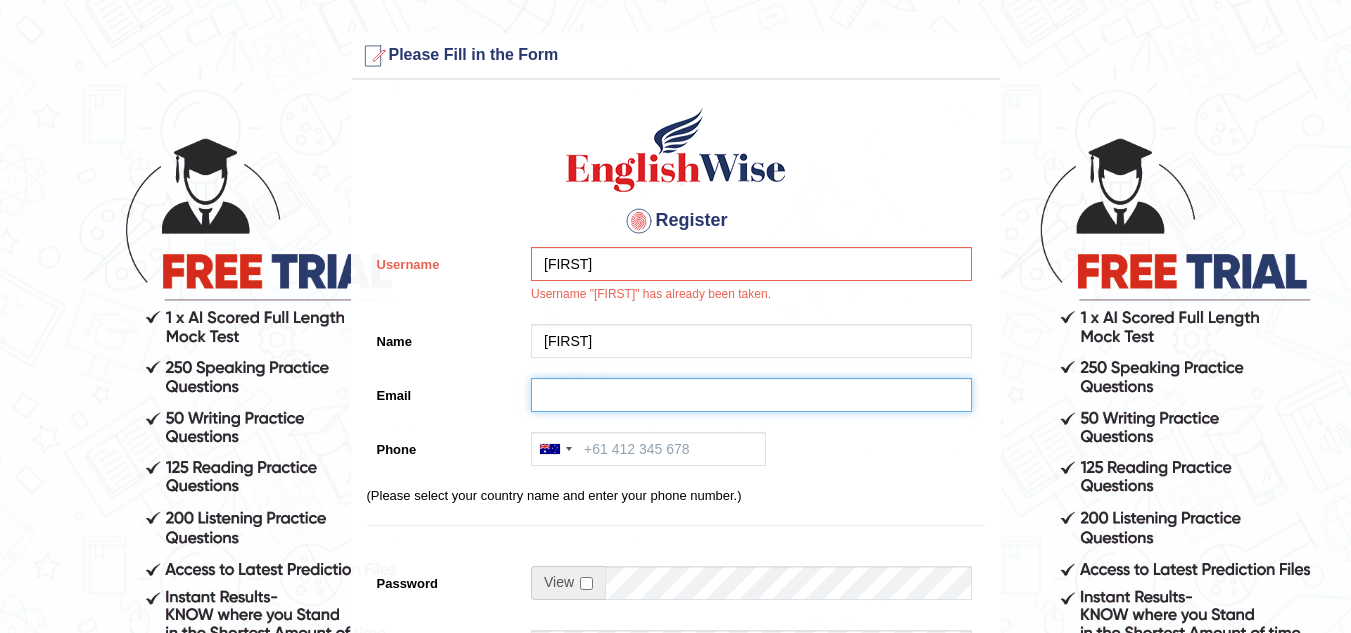 click on "Email" at bounding box center [751, 395] 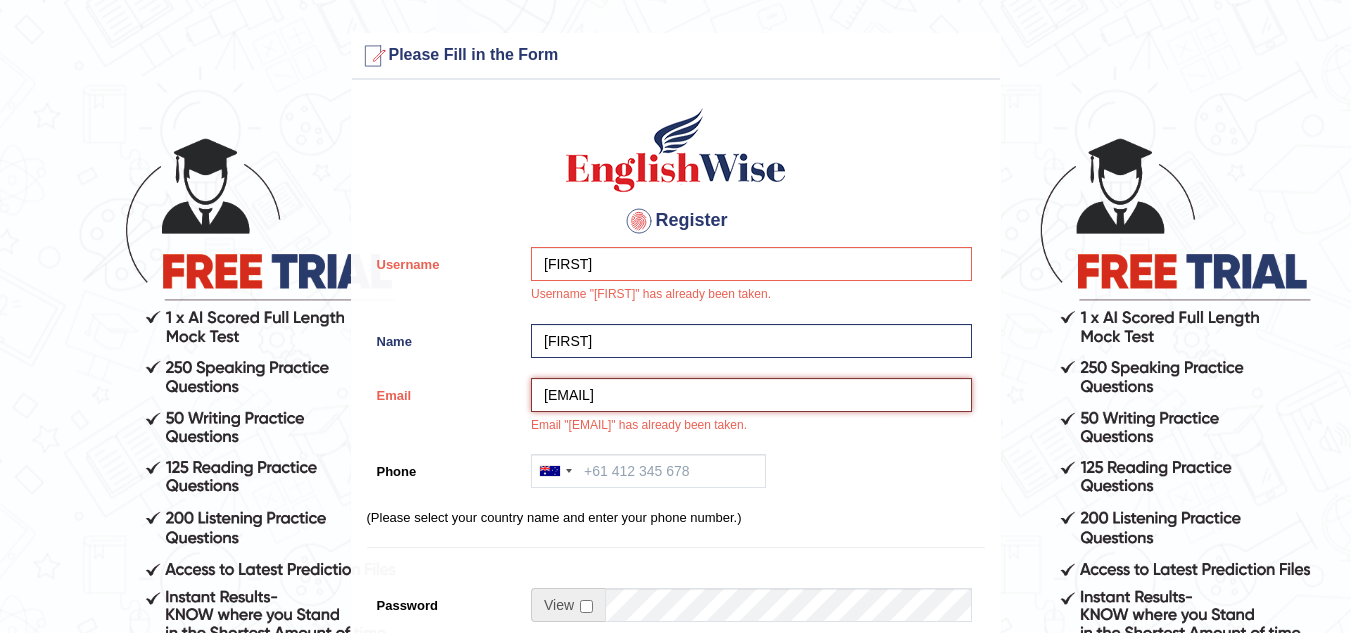 click on "mehlavipina@gmail.com" at bounding box center [751, 395] 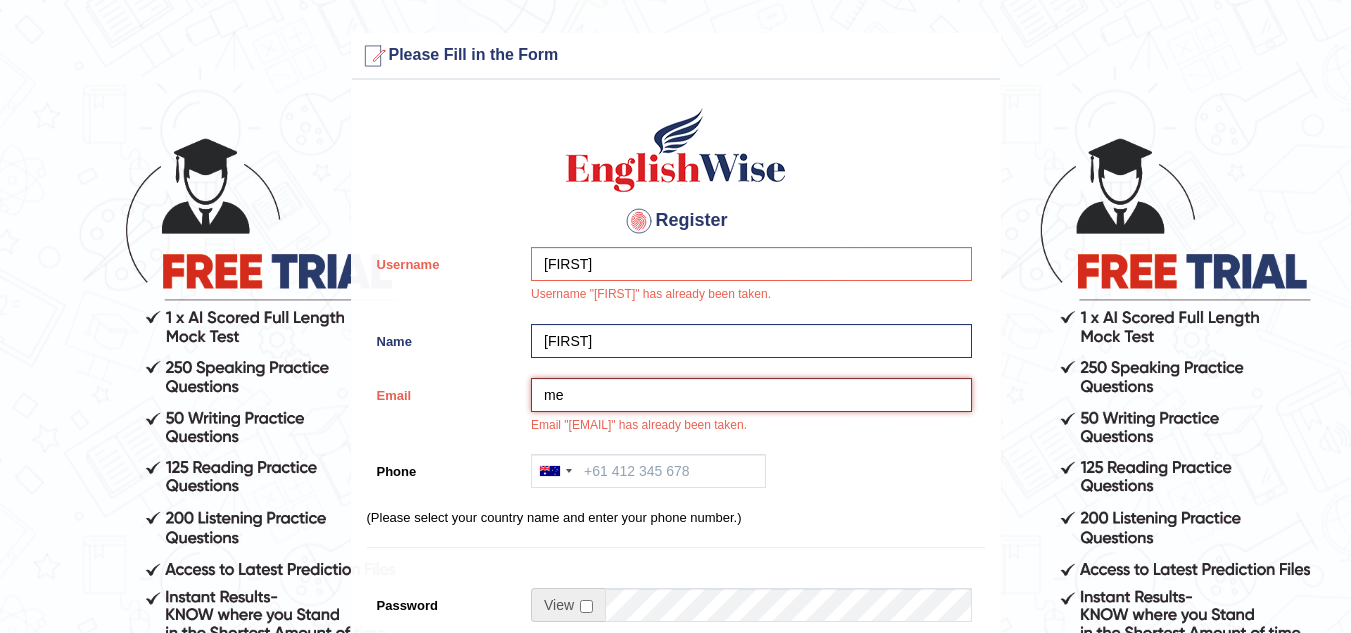 type on "m" 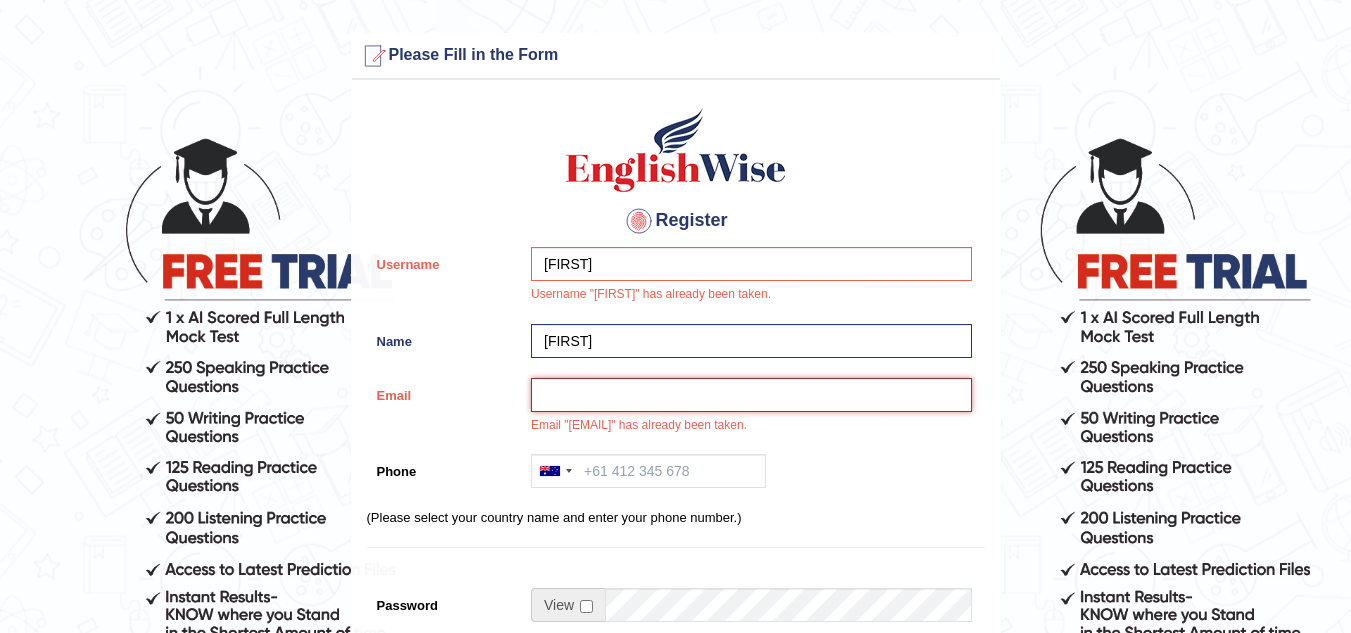 type 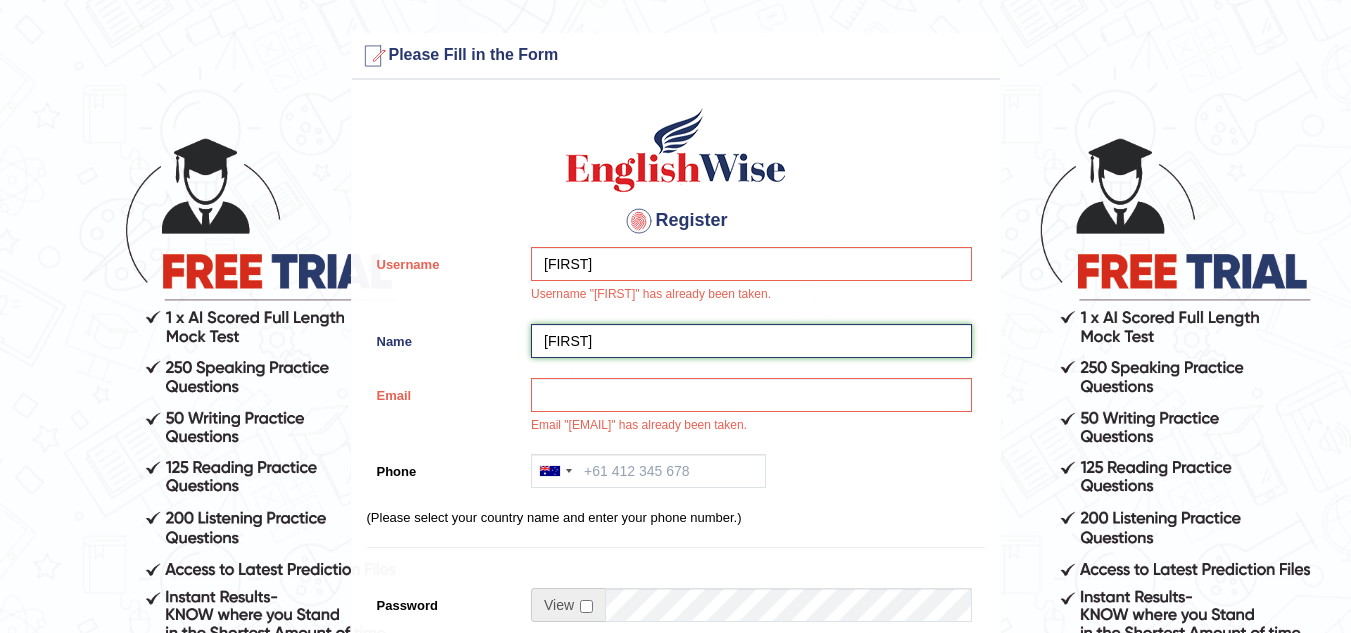 click on "Mamta" at bounding box center [751, 341] 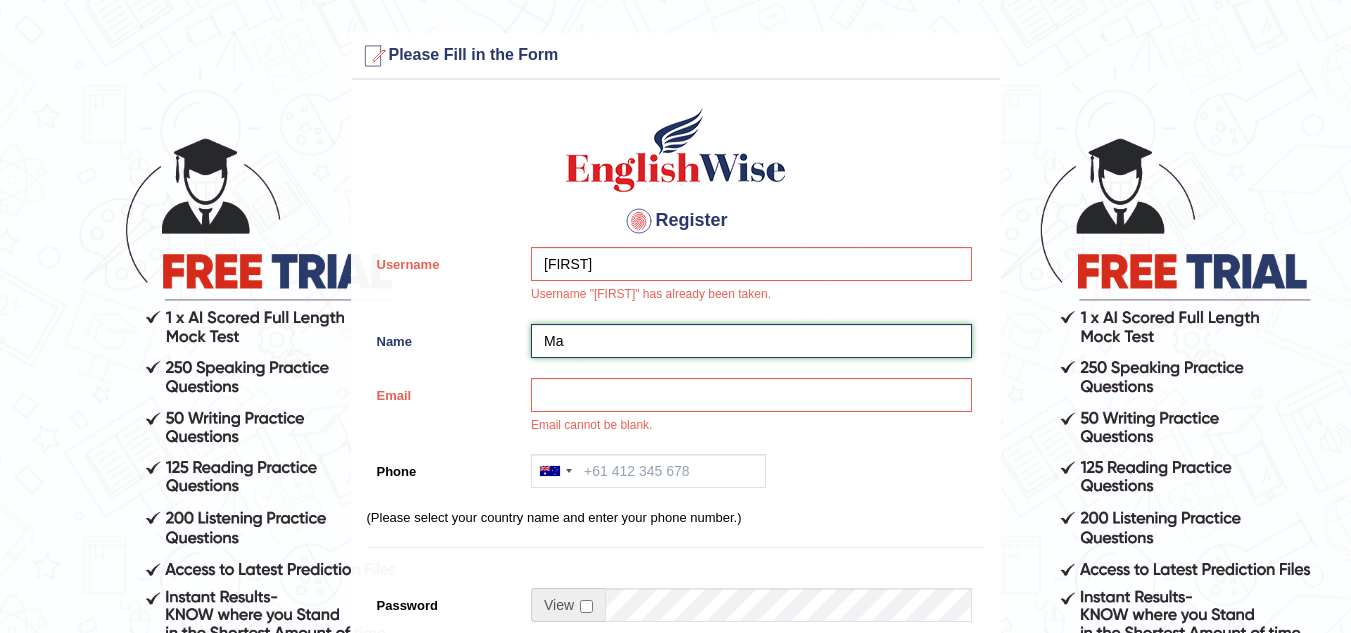 type on "M" 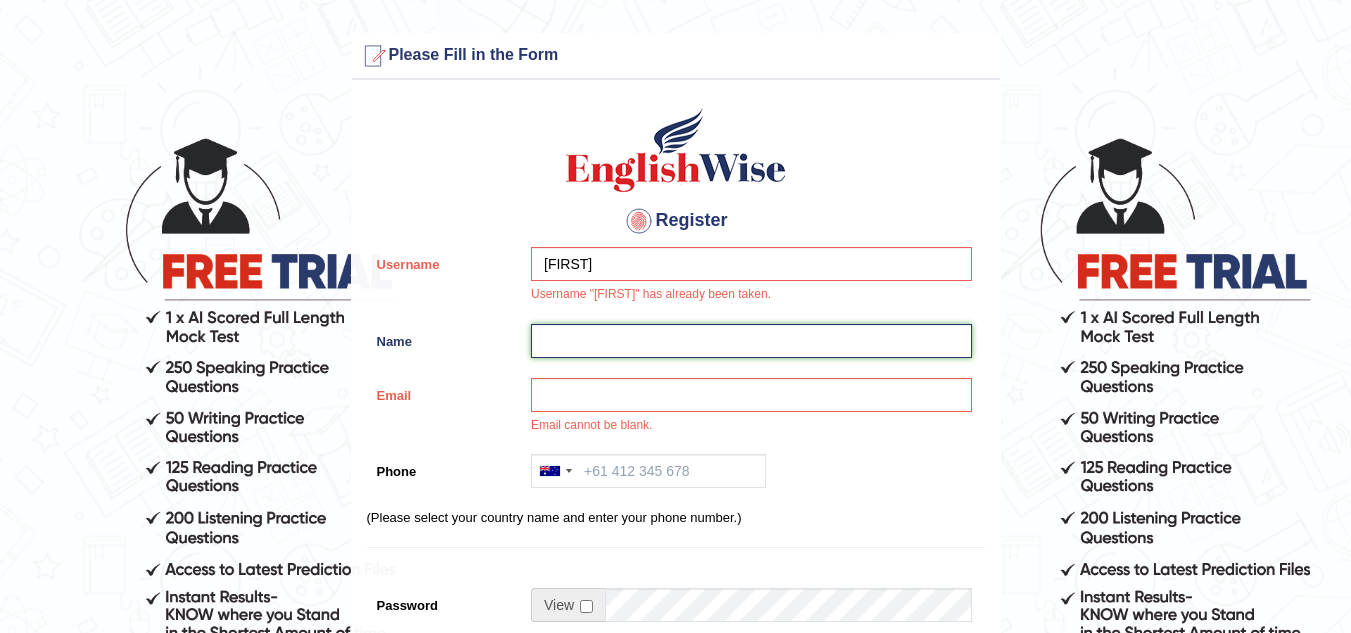 type 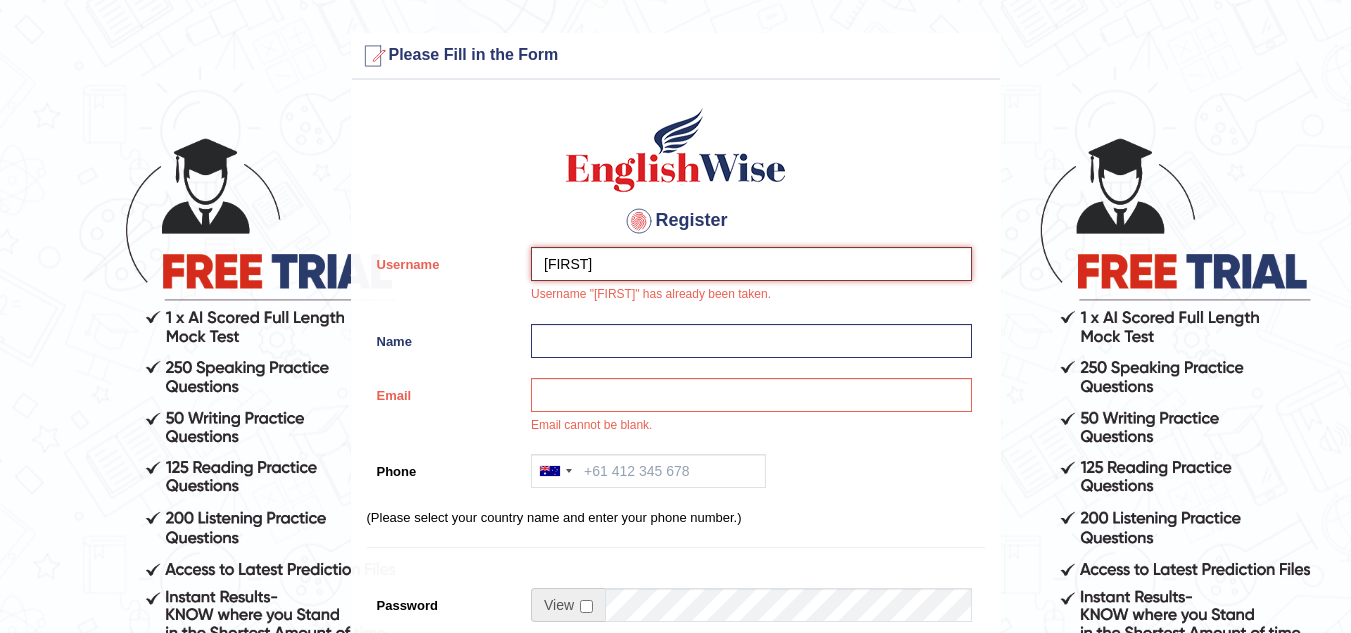 click on "Mamta" at bounding box center [751, 264] 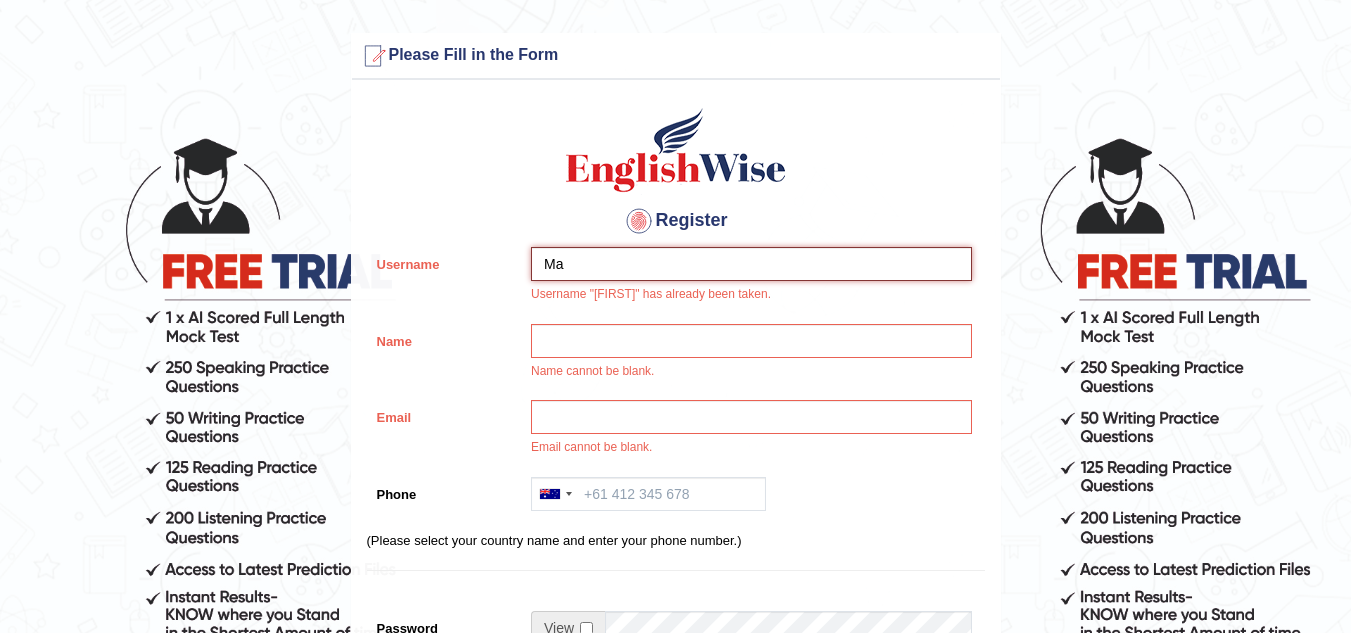 type on "M" 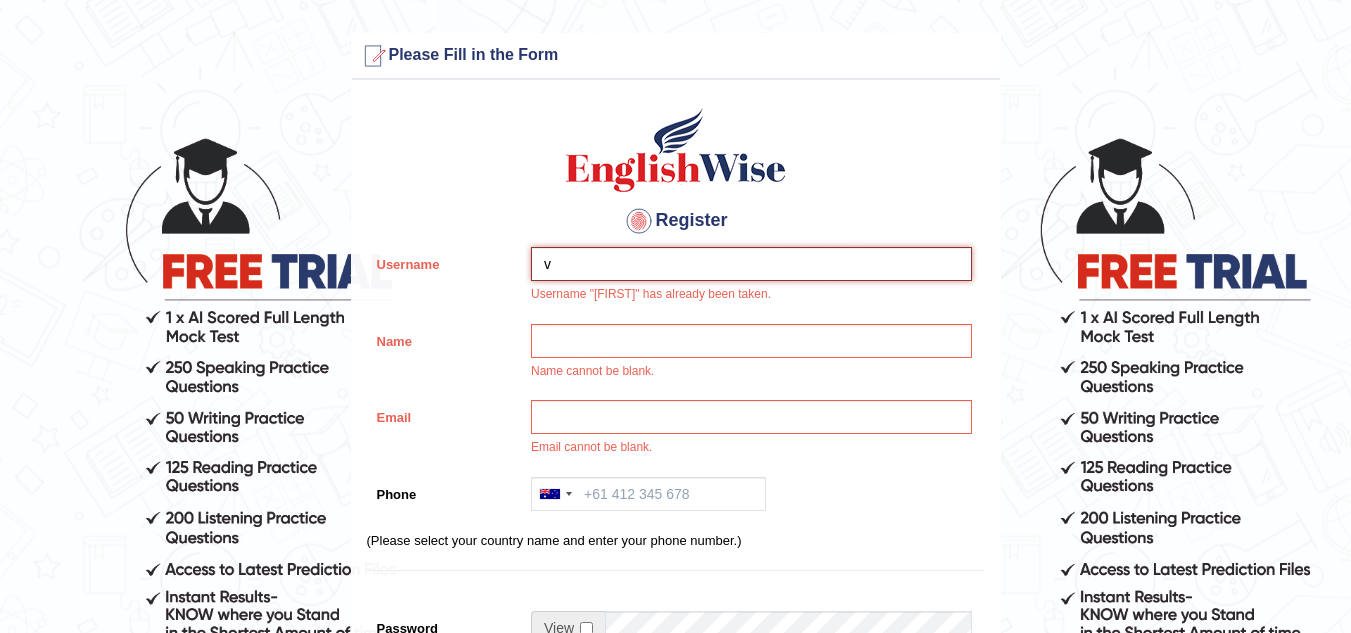 type on "[FIRST]" 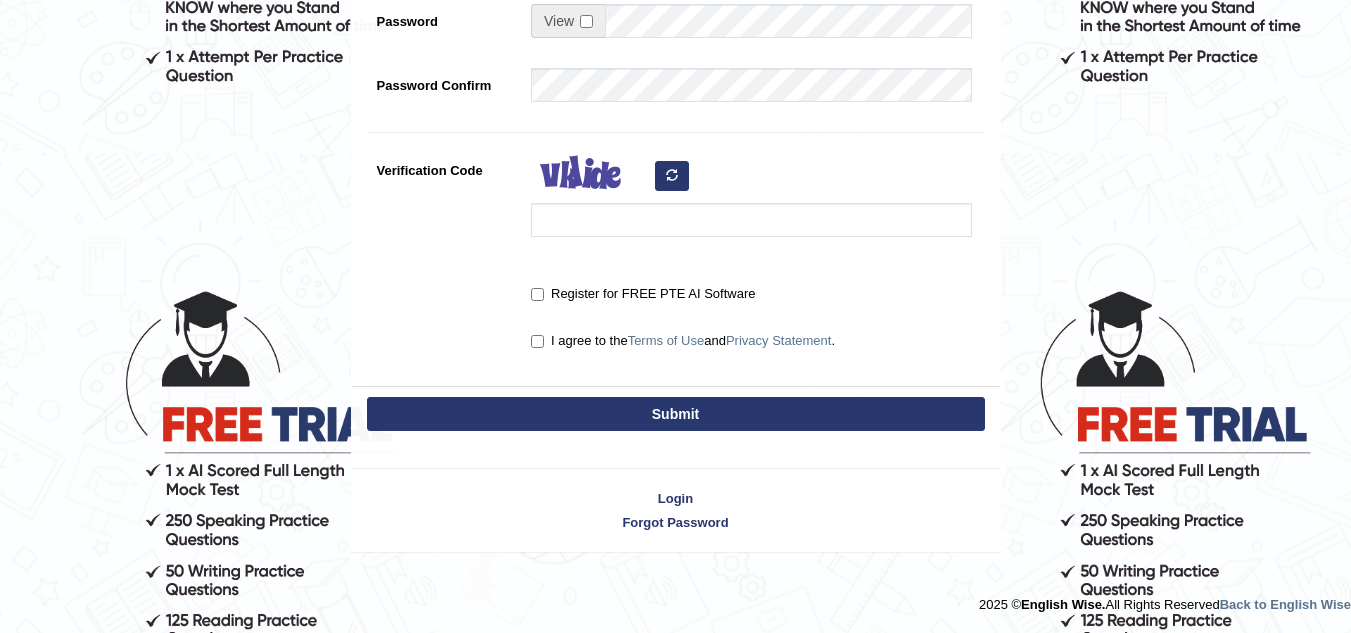 scroll, scrollTop: 608, scrollLeft: 0, axis: vertical 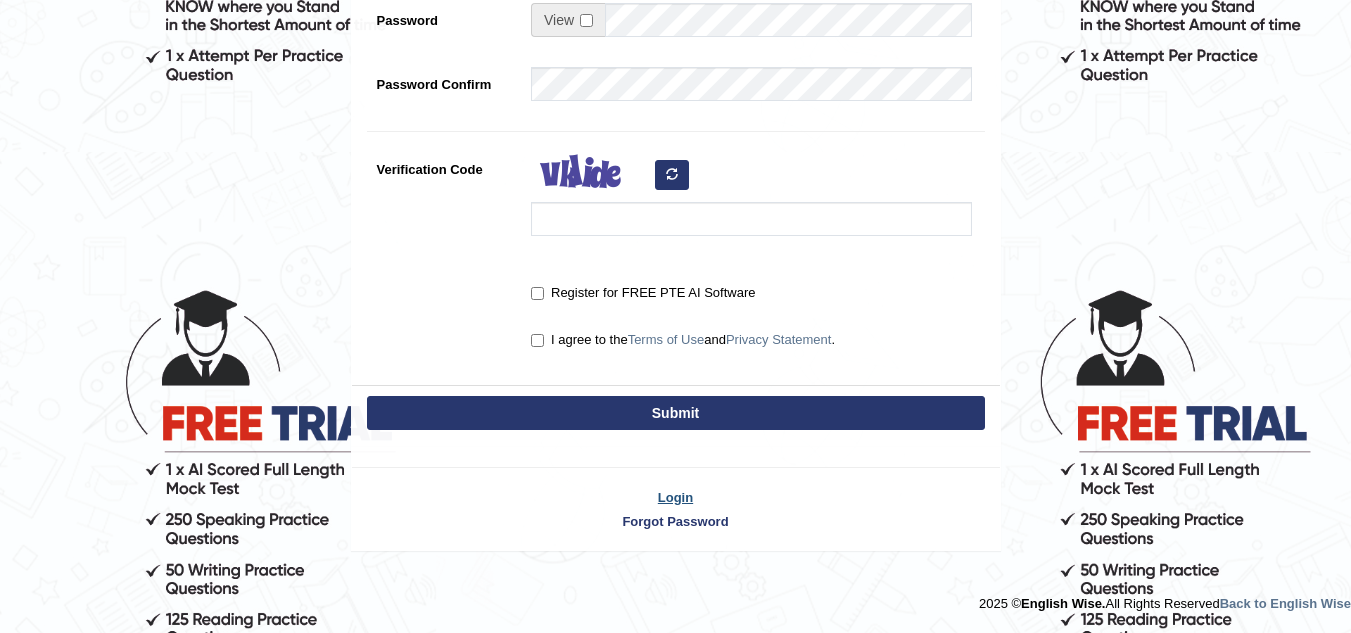 click on "Login" at bounding box center (676, 497) 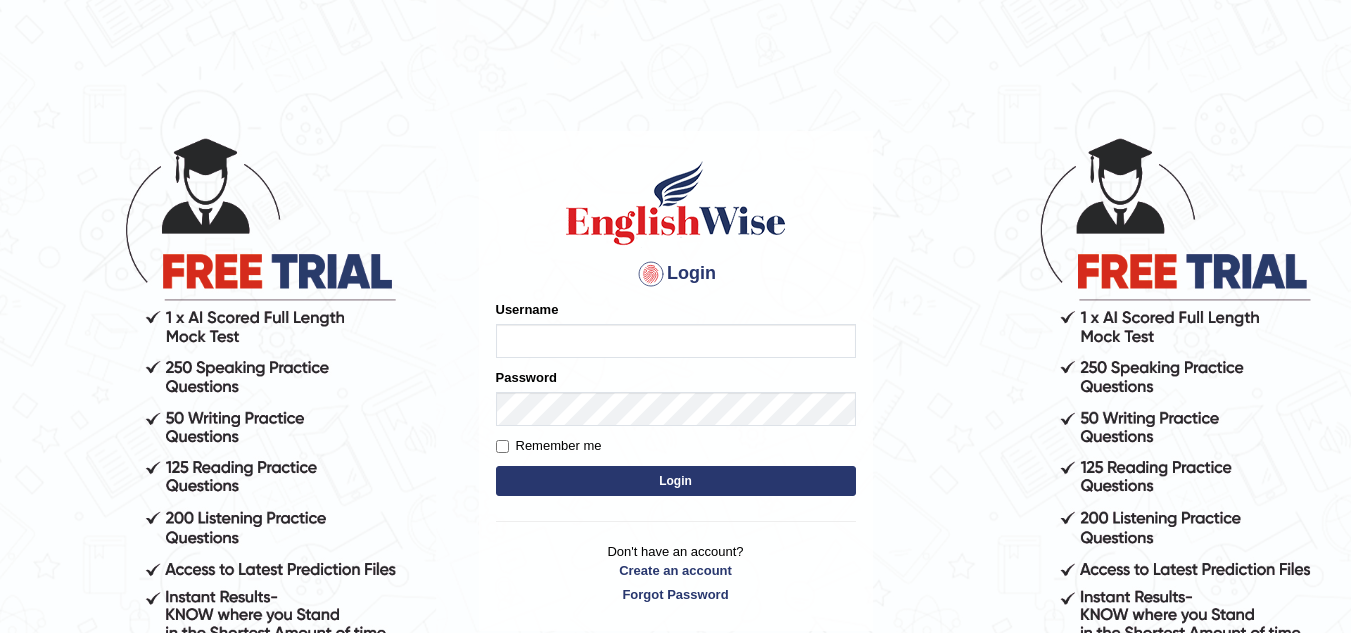 scroll, scrollTop: 0, scrollLeft: 0, axis: both 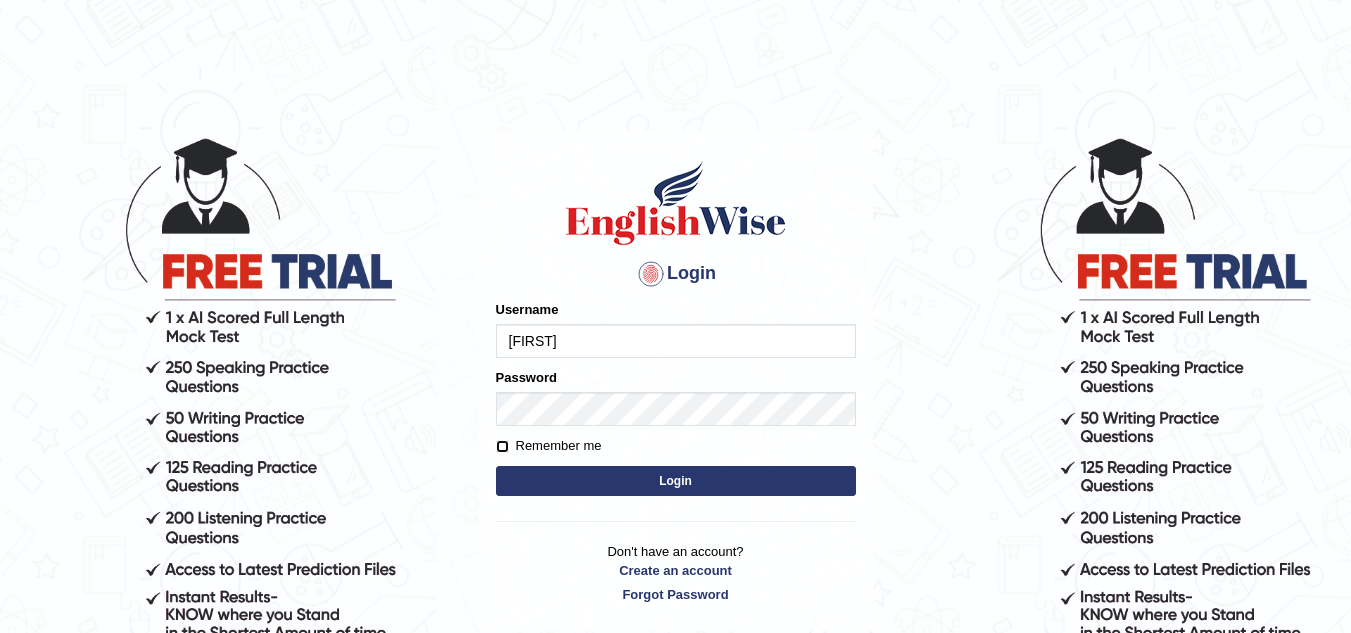 click on "Remember me" at bounding box center [502, 446] 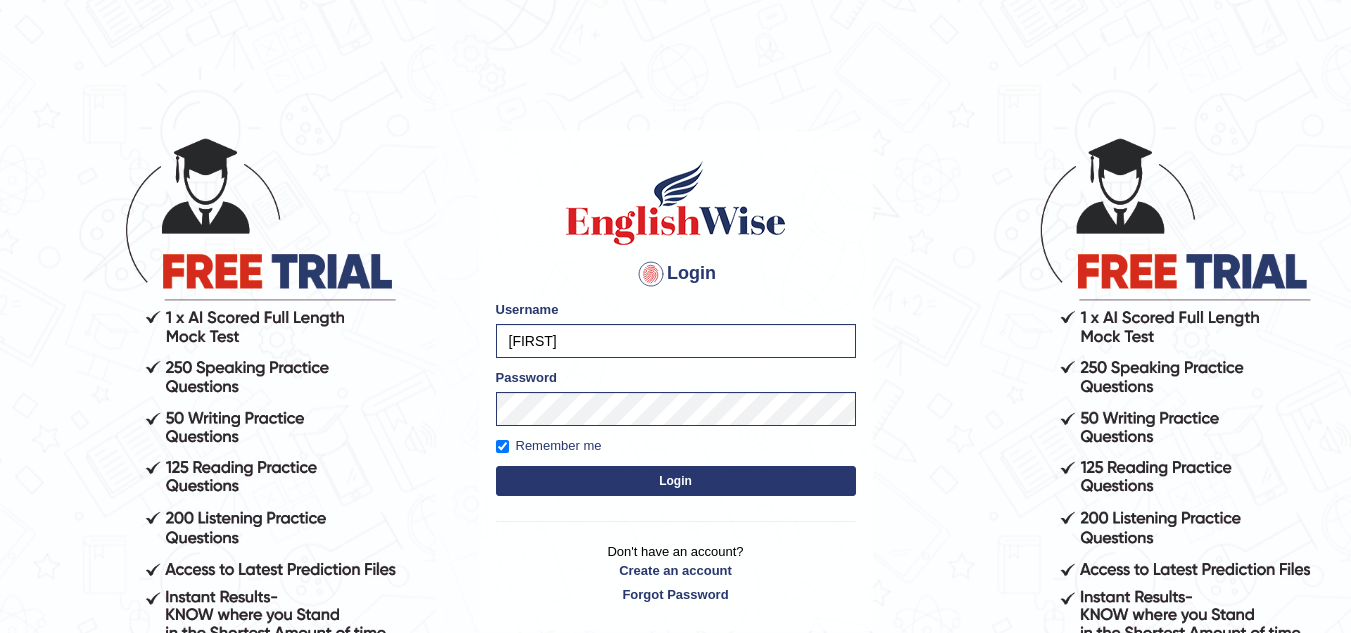 click on "Login" at bounding box center (676, 481) 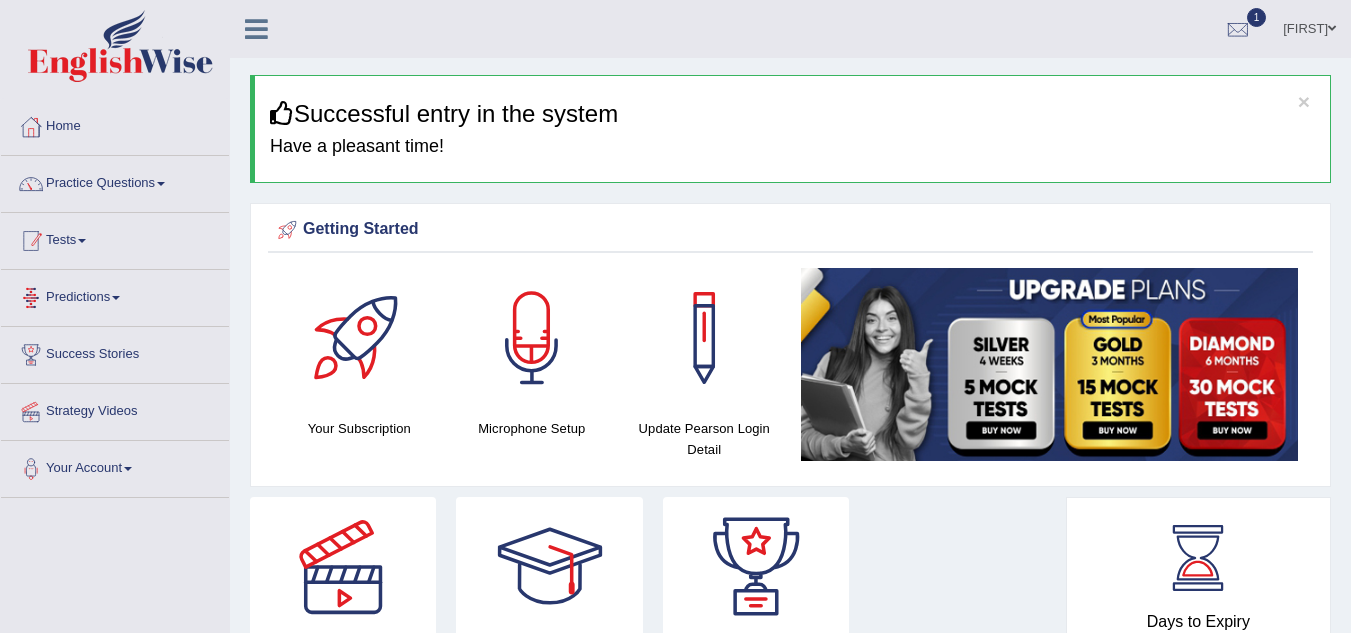 scroll, scrollTop: 0, scrollLeft: 0, axis: both 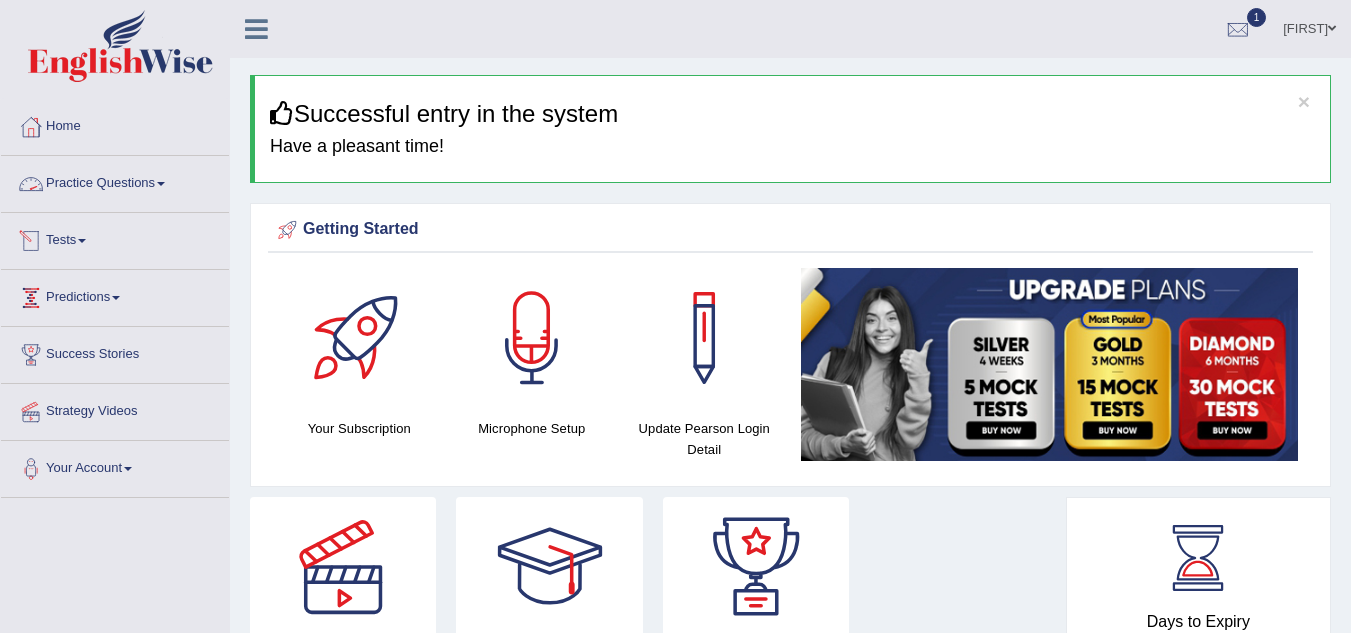 click on "Practice Questions" at bounding box center (115, 181) 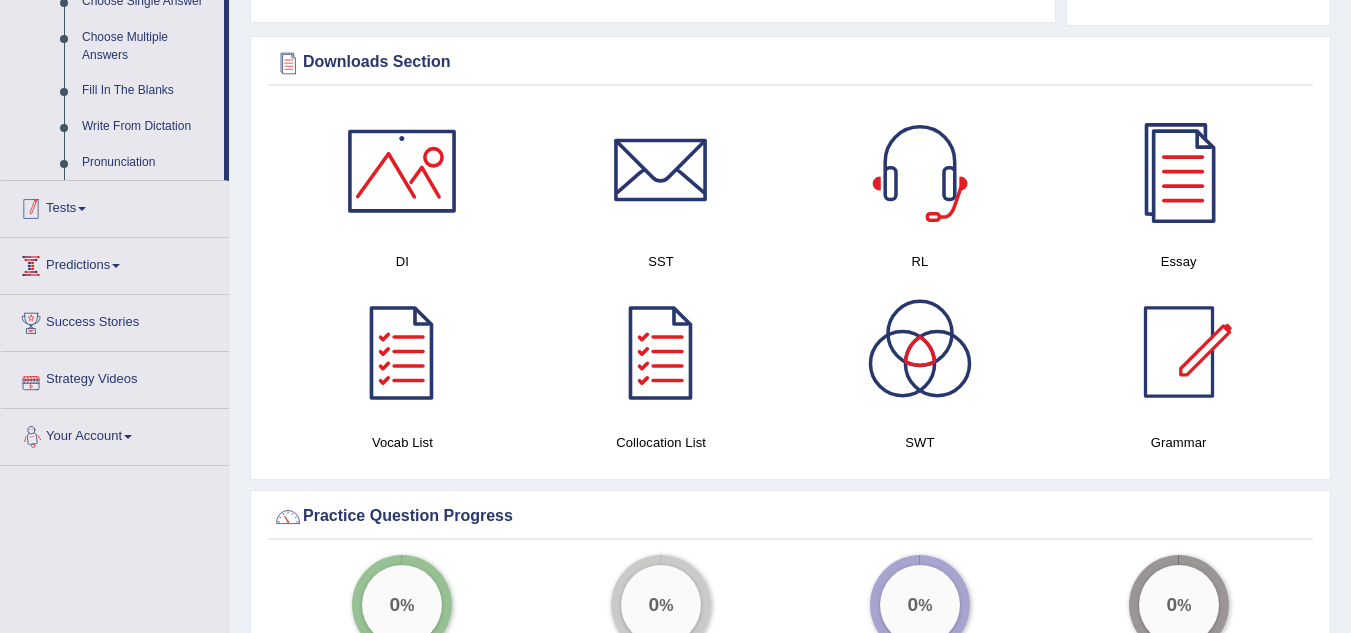 click on "Tests" at bounding box center (115, 206) 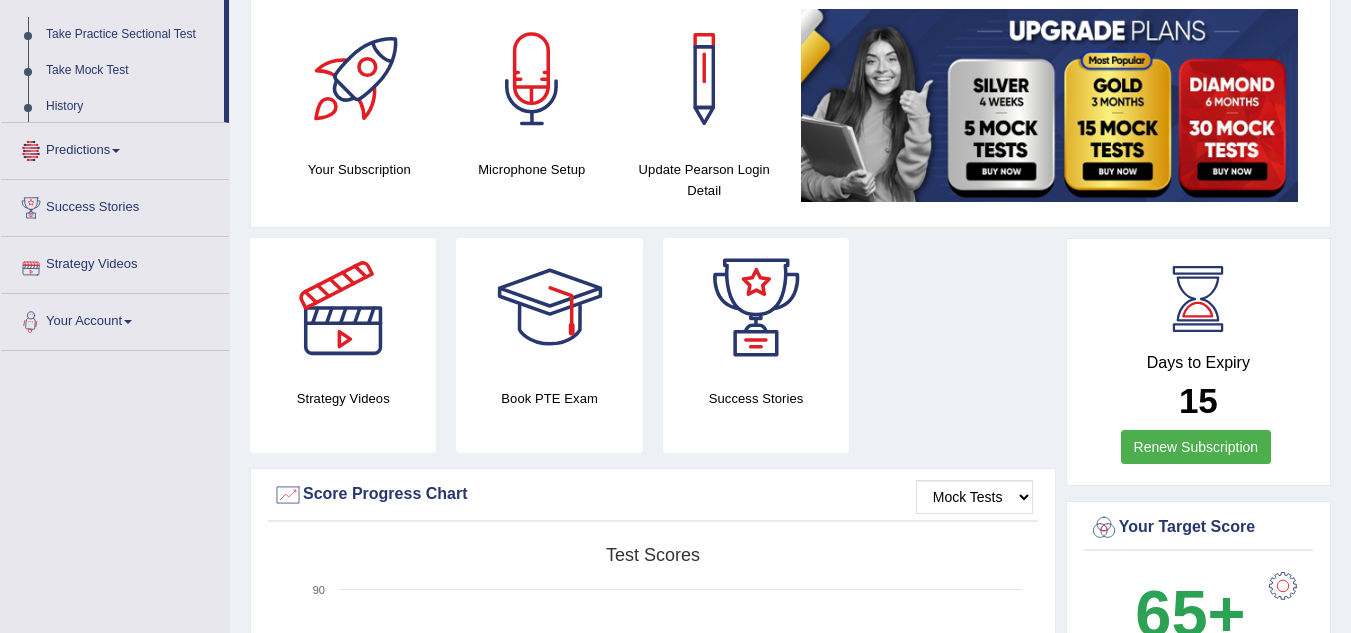 scroll, scrollTop: 252, scrollLeft: 0, axis: vertical 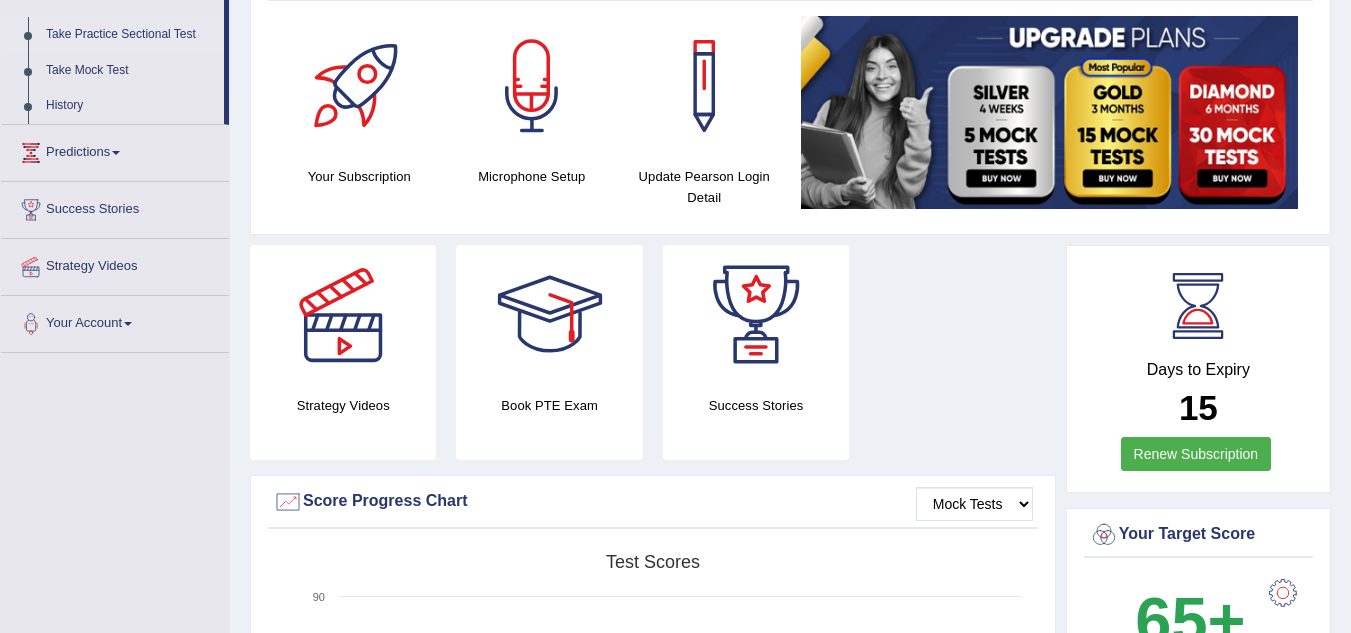 click on "Take Practice Sectional Test" at bounding box center (130, 35) 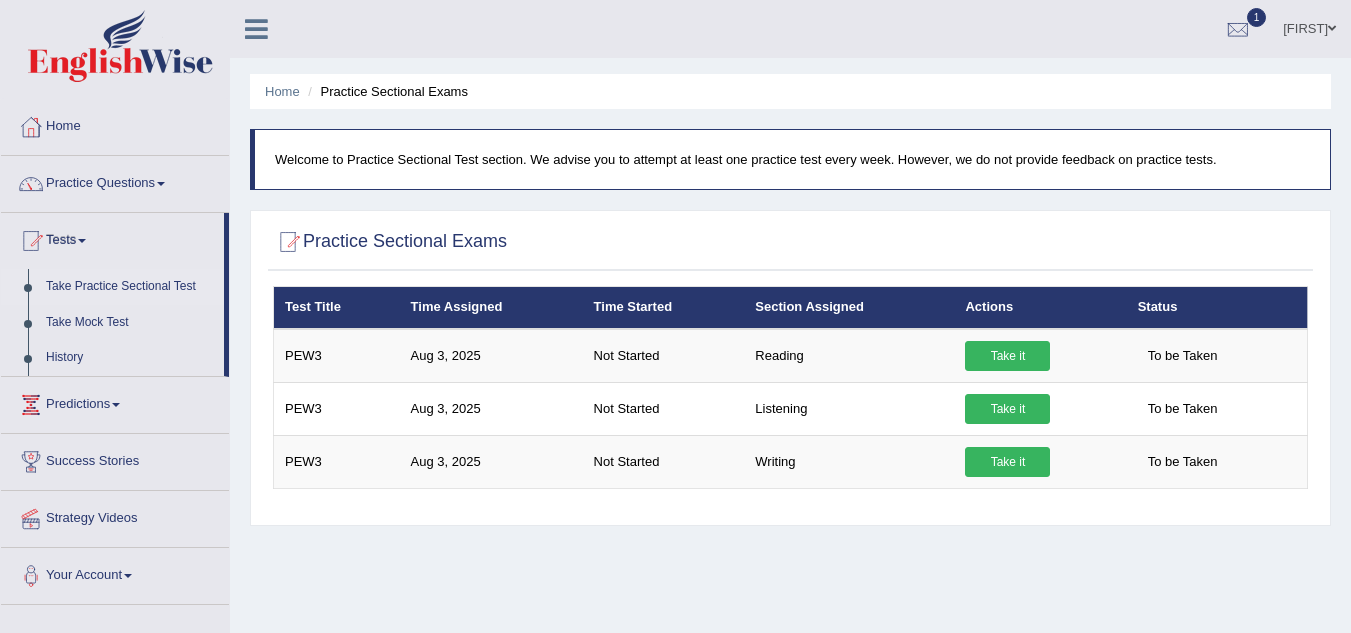 scroll, scrollTop: 0, scrollLeft: 0, axis: both 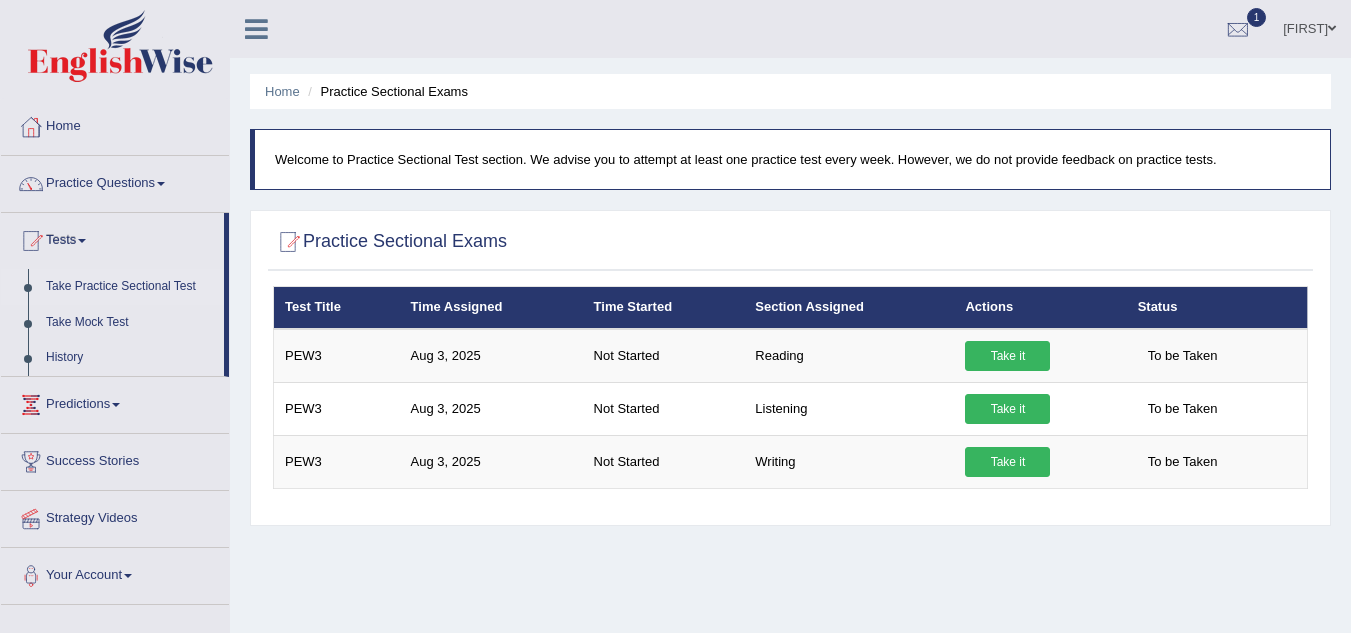 click on "Practice Sectional Exams" at bounding box center [390, 242] 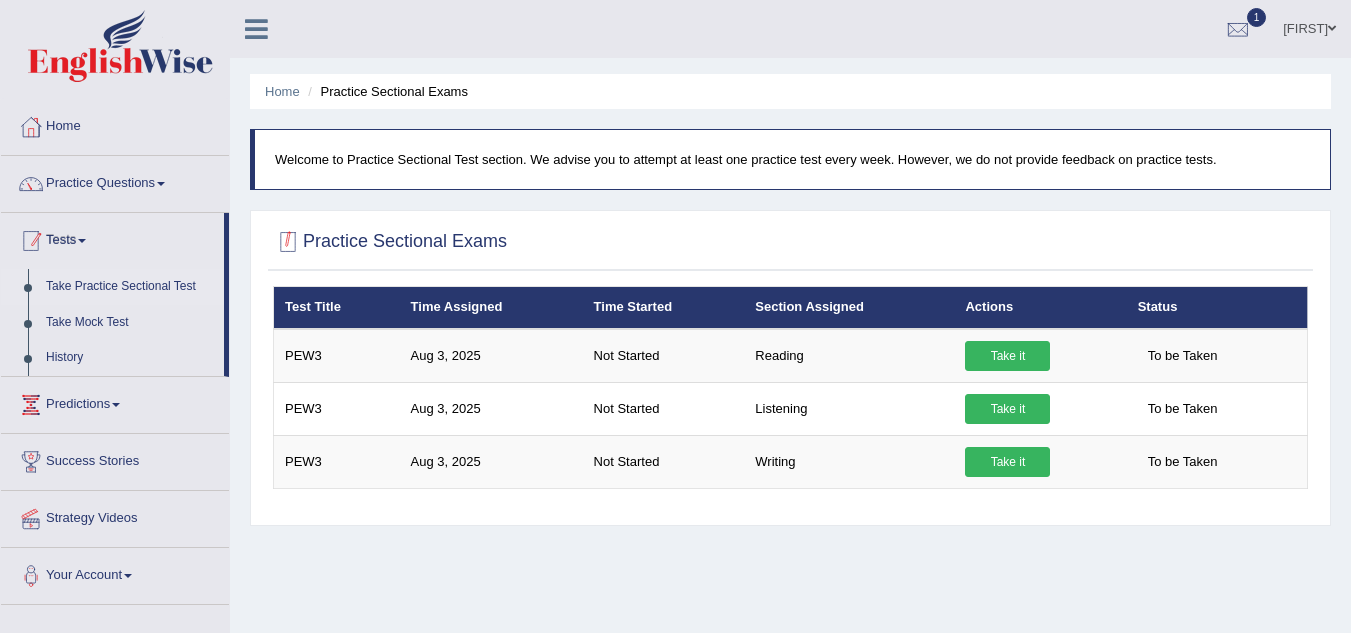 click on "Tests" at bounding box center [112, 238] 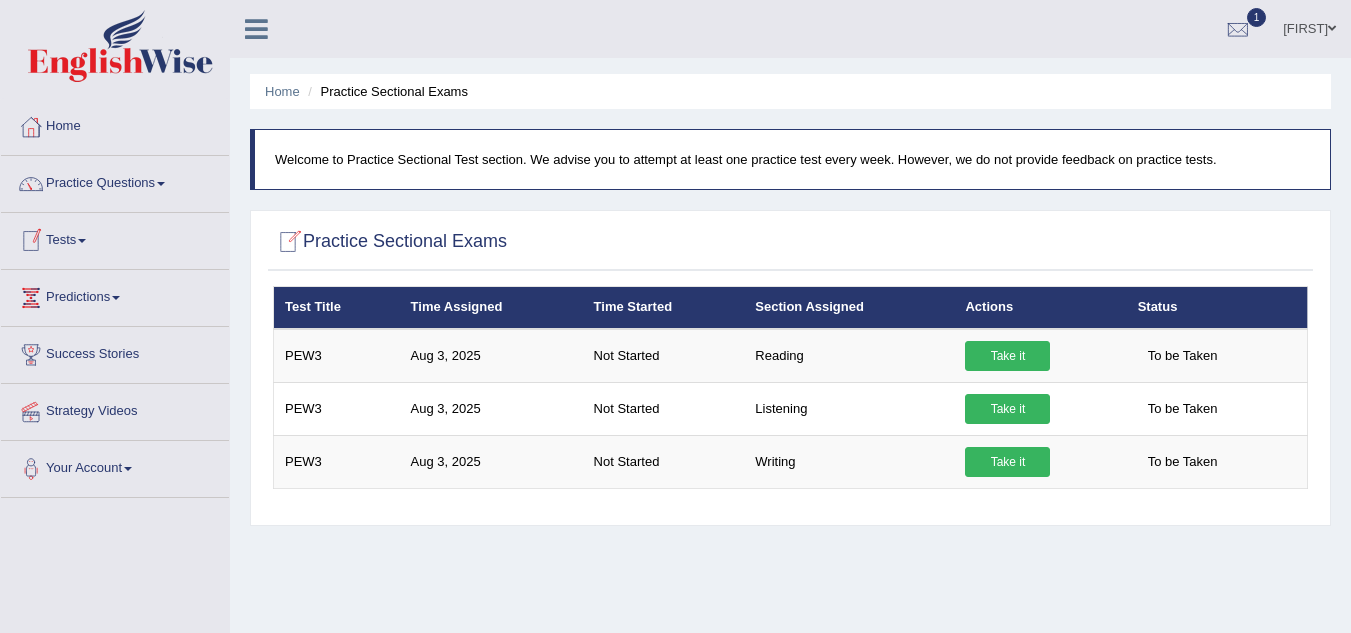 click on "Tests" at bounding box center [115, 238] 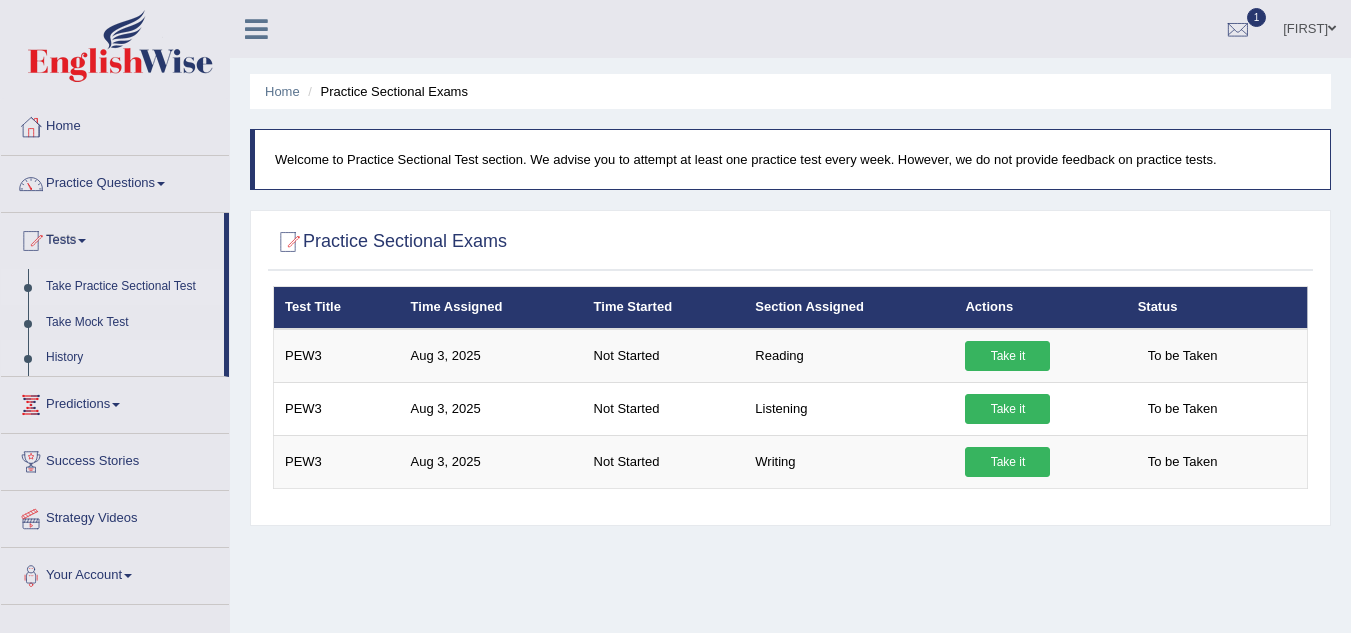 click on "History" at bounding box center [130, 358] 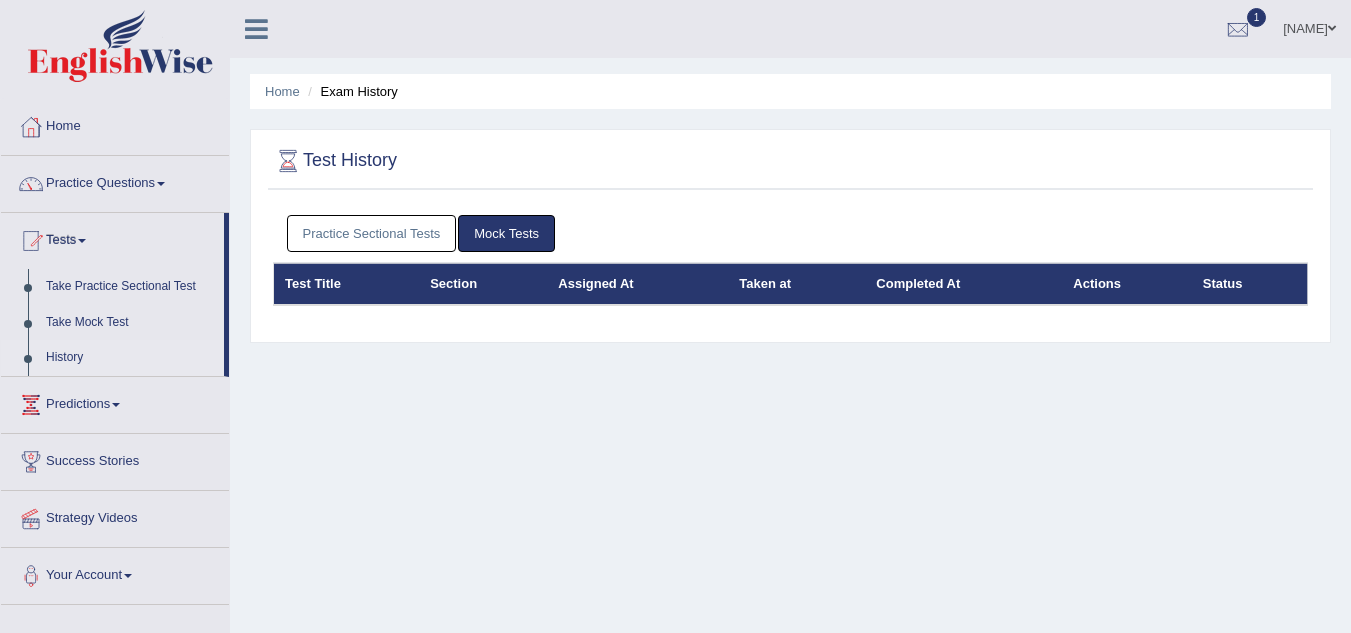scroll, scrollTop: 0, scrollLeft: 0, axis: both 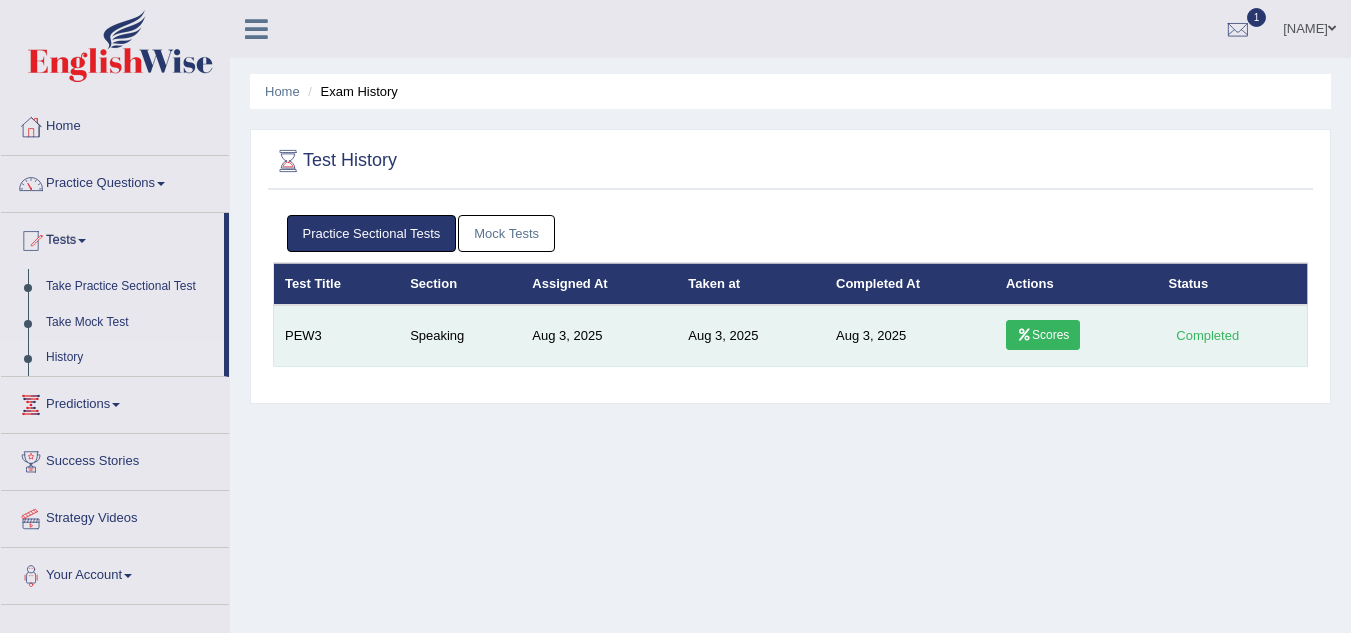 click at bounding box center (1024, 335) 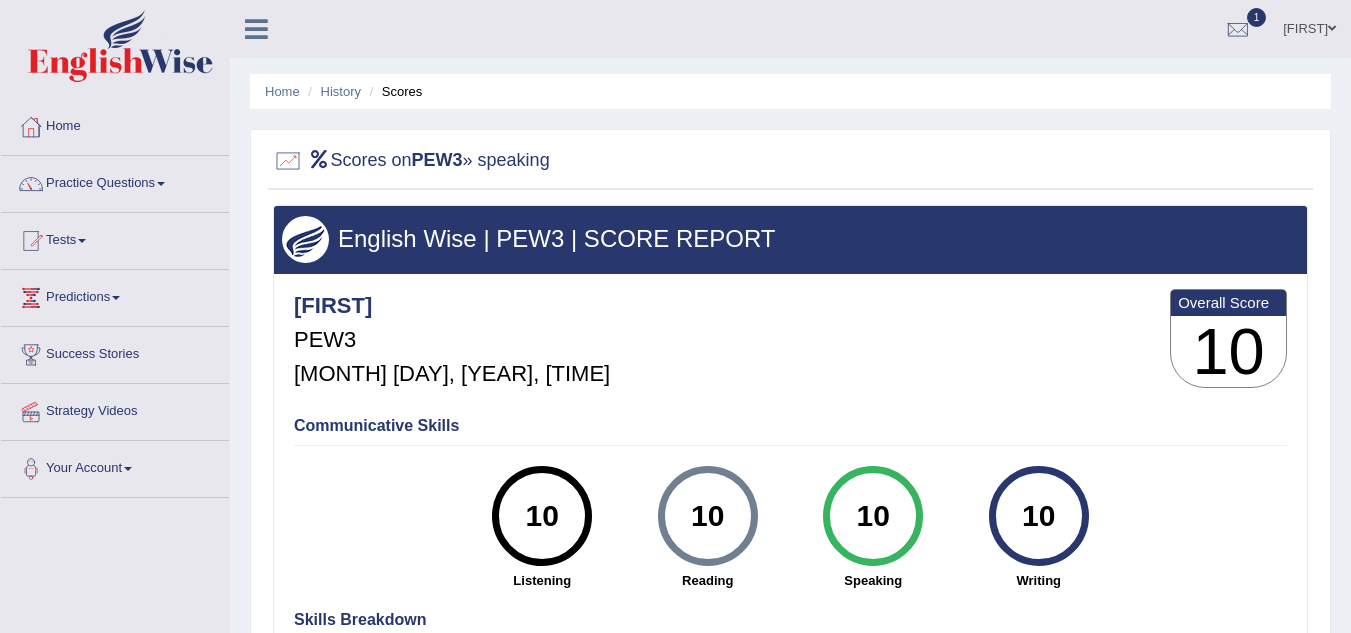 scroll, scrollTop: 200, scrollLeft: 0, axis: vertical 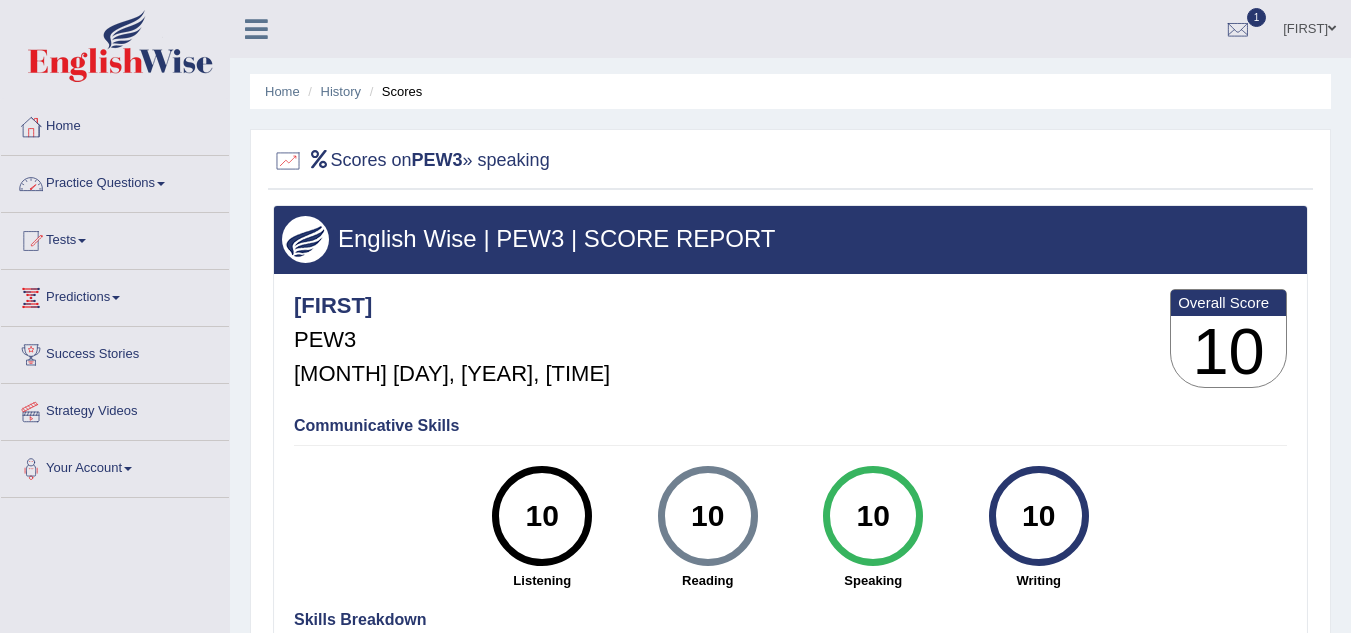 click on "Practice Questions" at bounding box center [115, 181] 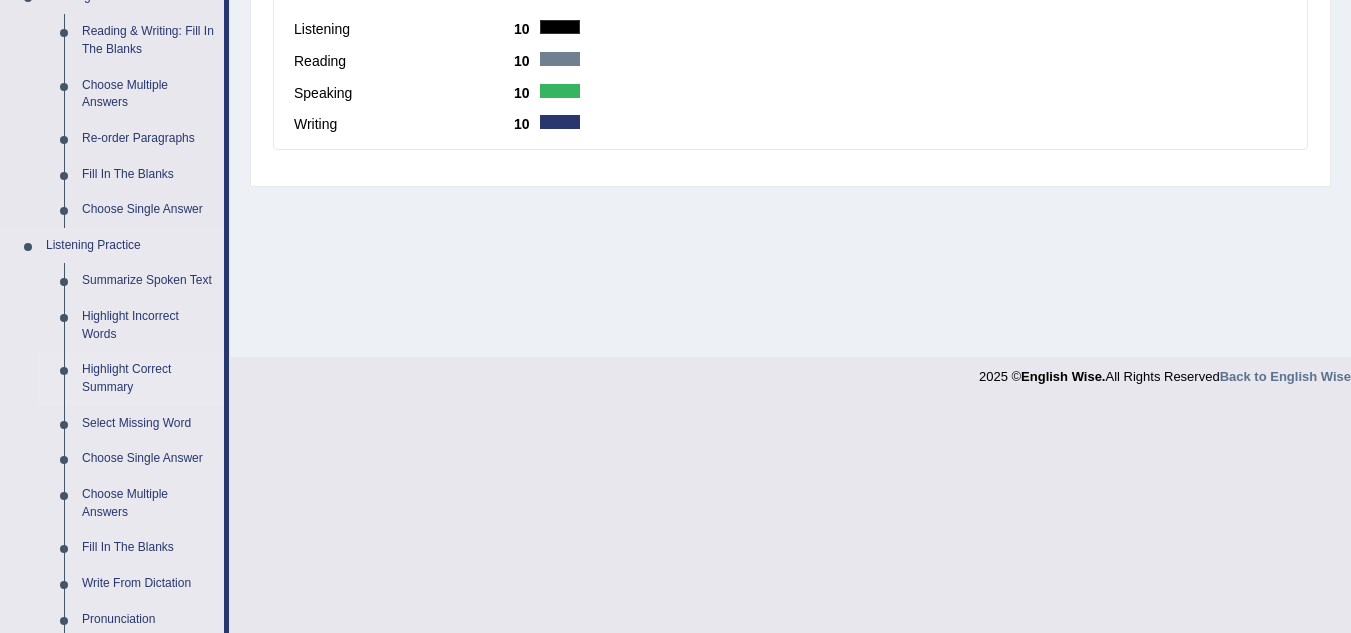 scroll, scrollTop: 934, scrollLeft: 0, axis: vertical 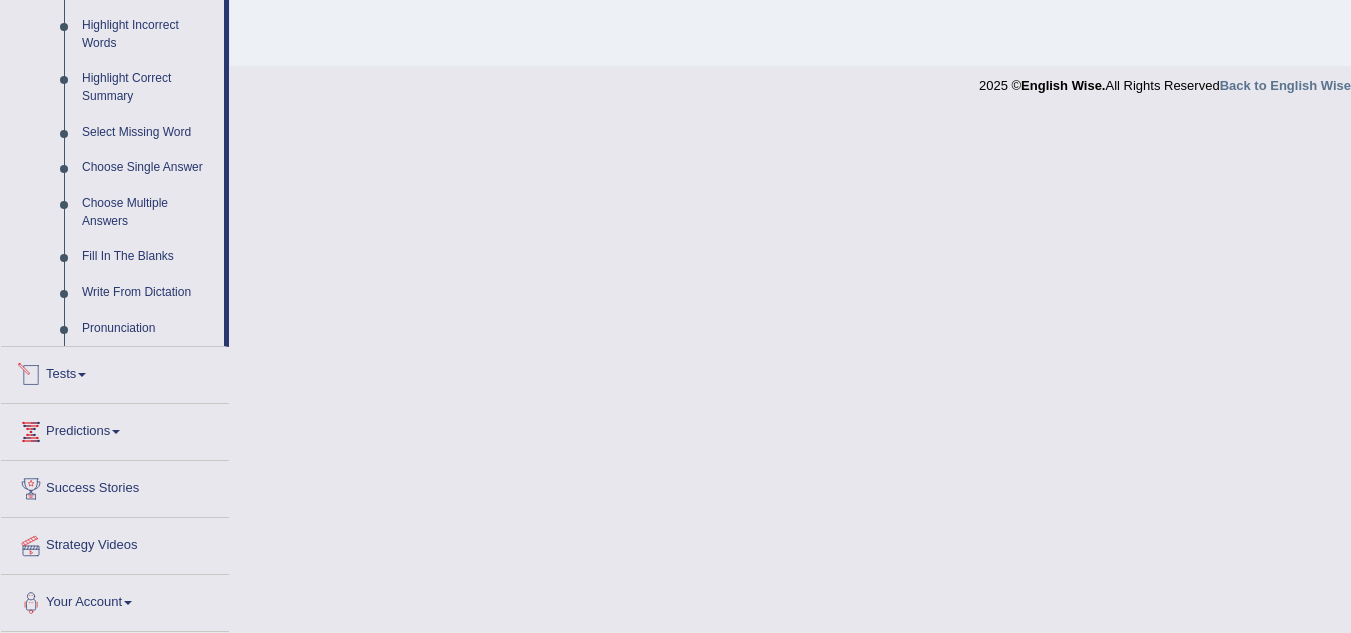 click on "Tests" at bounding box center (115, 372) 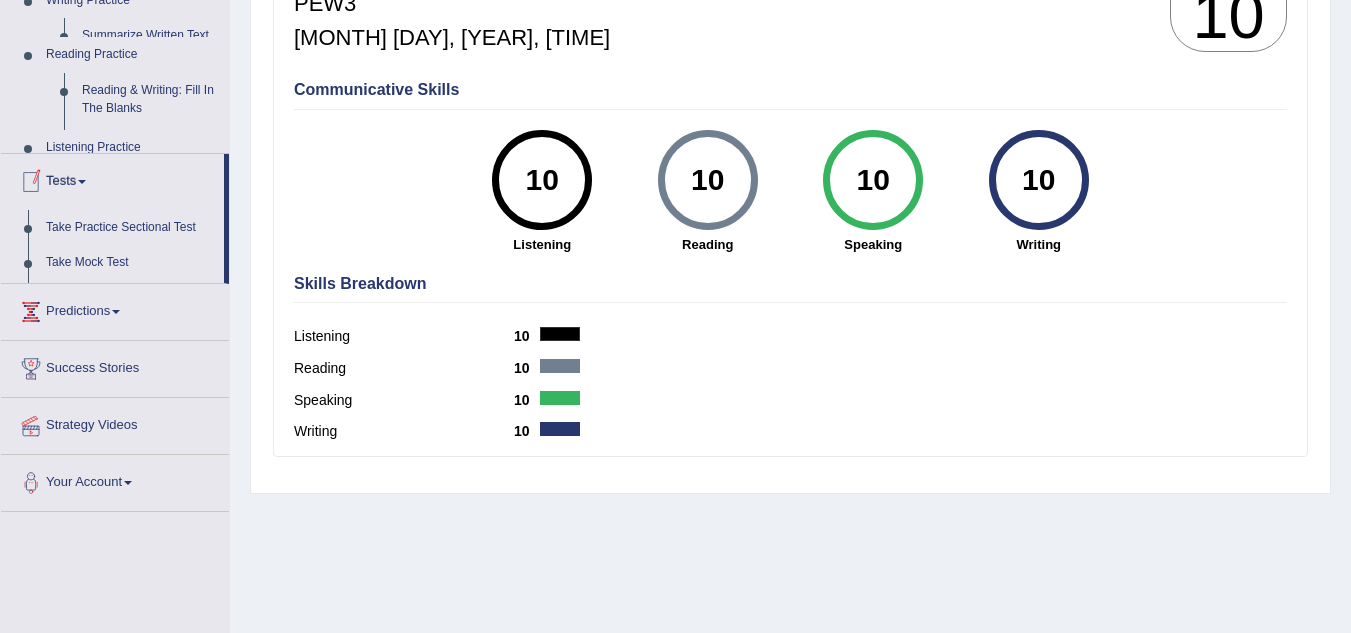 scroll, scrollTop: 236, scrollLeft: 0, axis: vertical 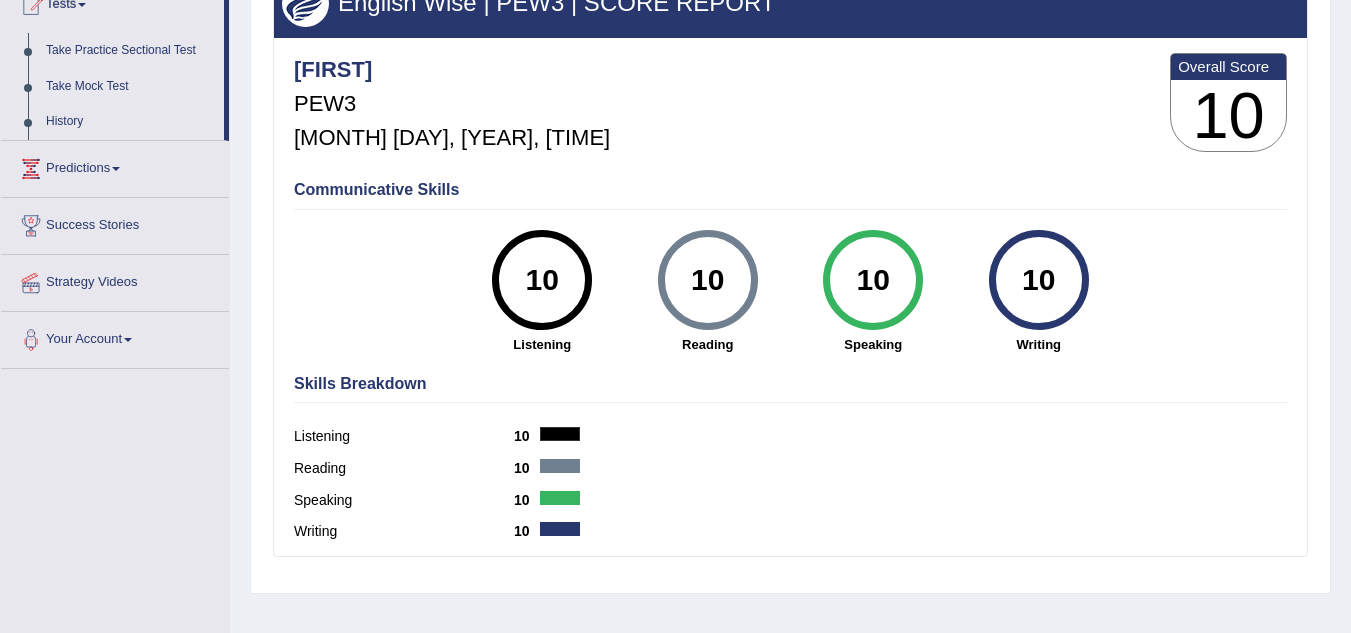 click on "Take Mock Test" at bounding box center (130, 87) 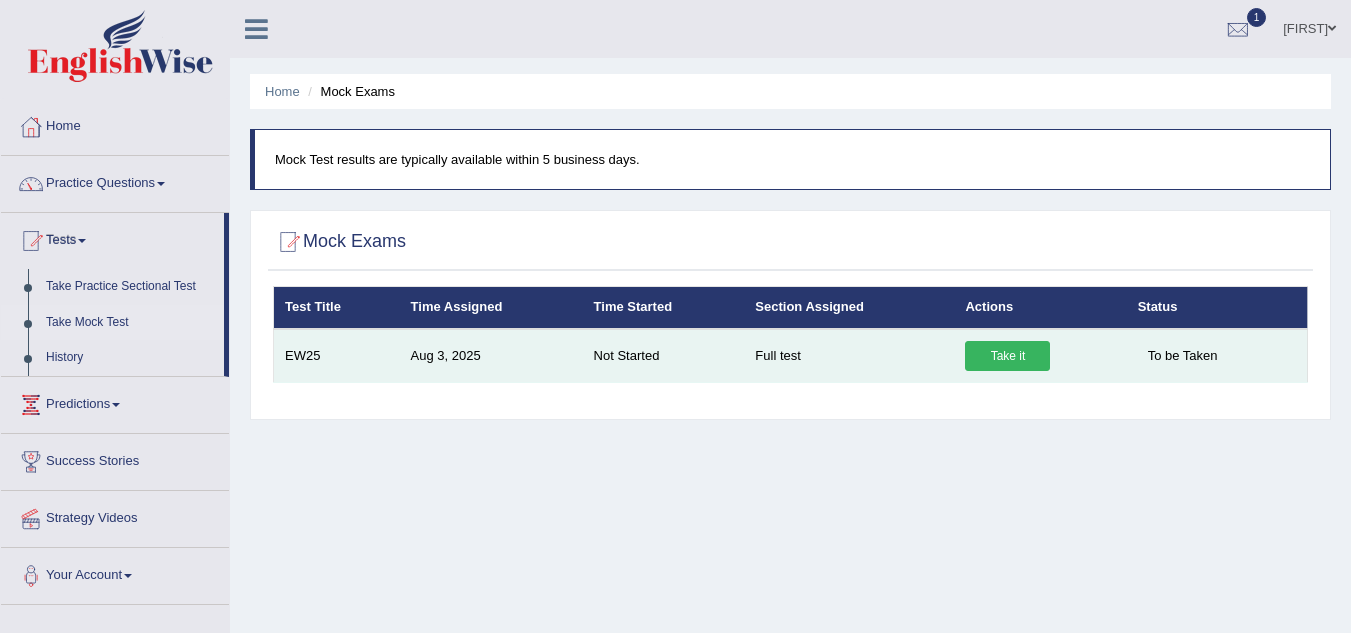 scroll, scrollTop: 0, scrollLeft: 0, axis: both 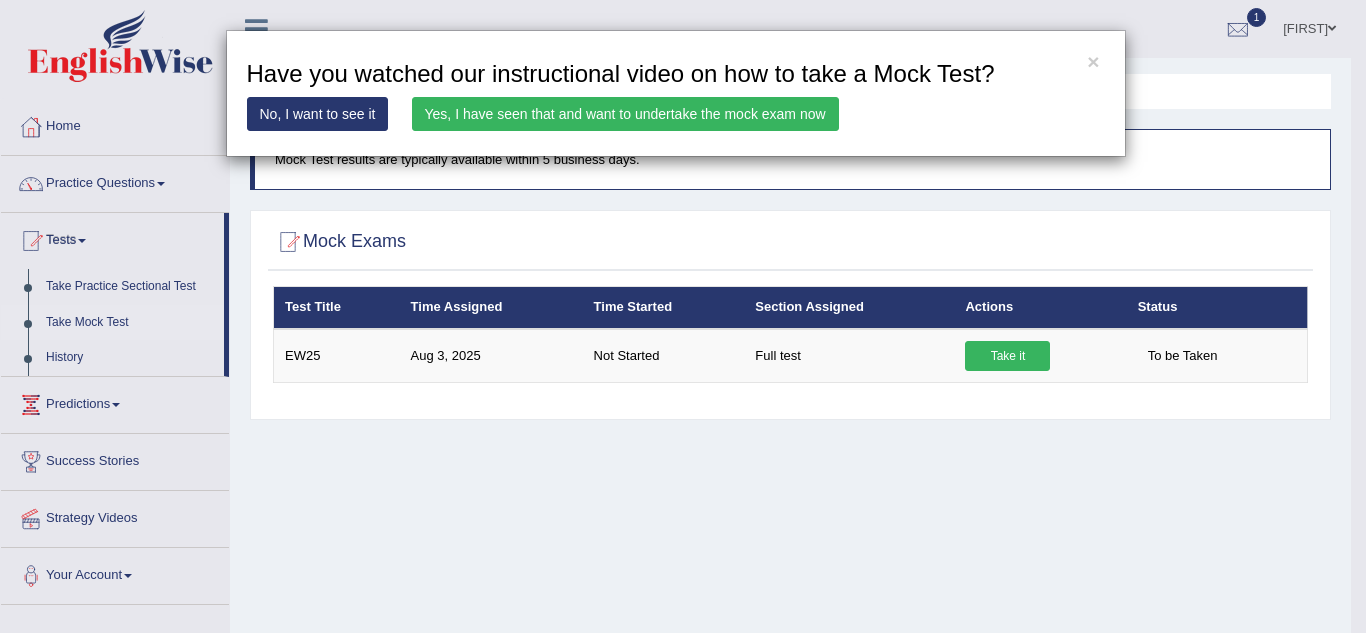 click on "Yes, I have seen that and want to undertake the mock exam now" at bounding box center [625, 114] 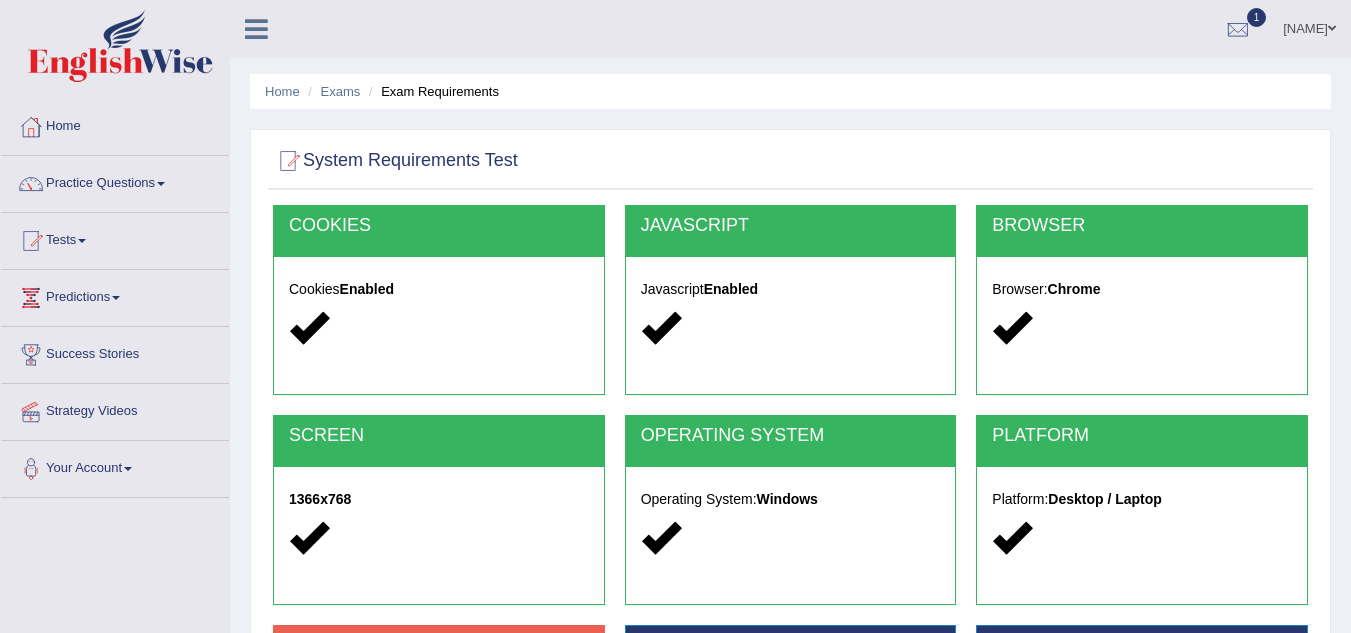 scroll, scrollTop: 0, scrollLeft: 0, axis: both 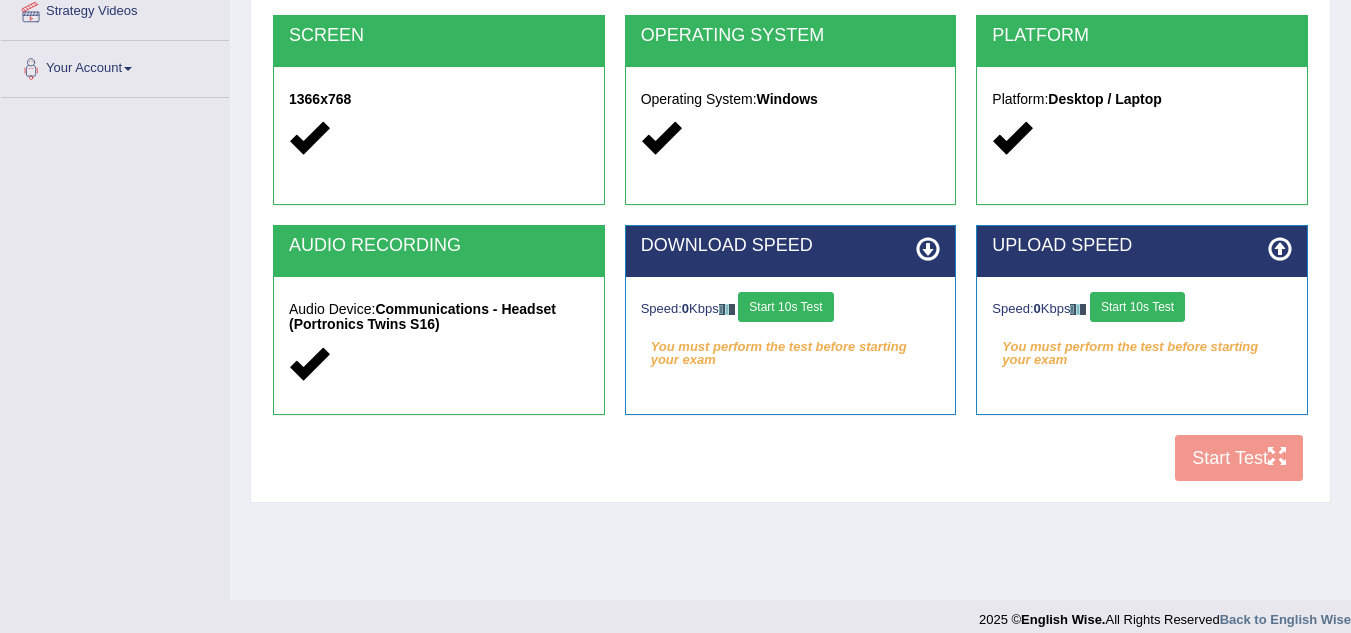 click on "Start 10s Test" at bounding box center [785, 307] 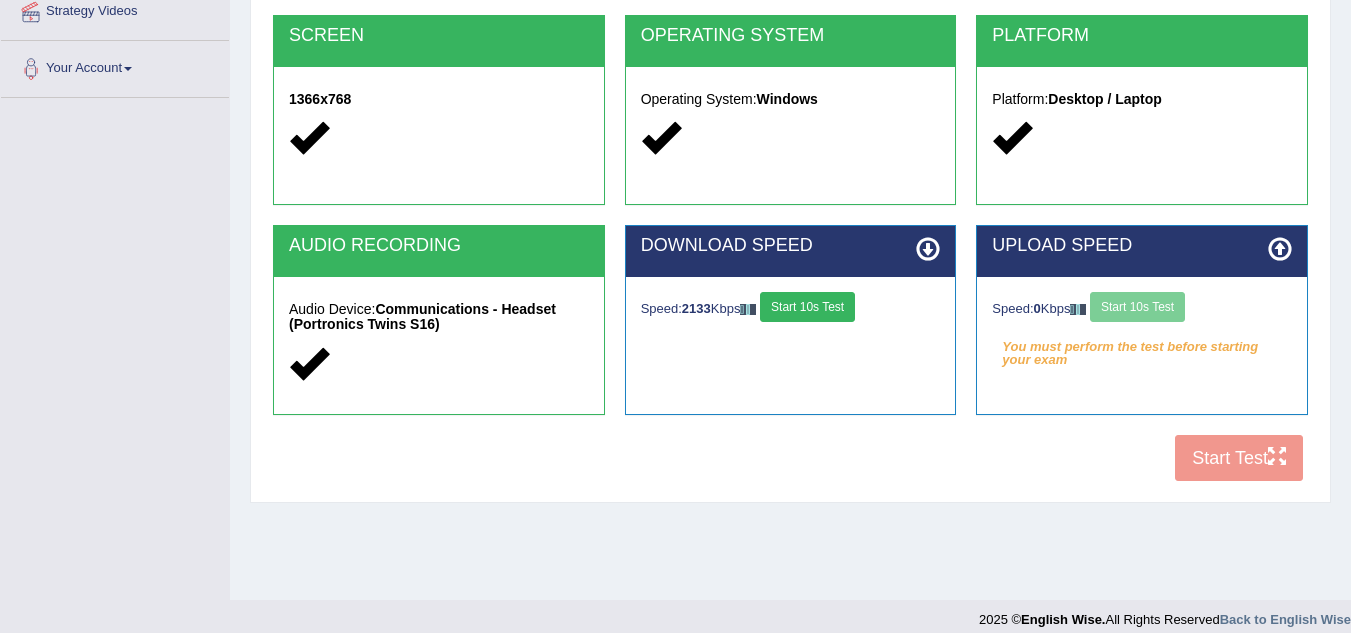 click on "Speed:  0  Kbps    Start 10s Test" at bounding box center (1142, 309) 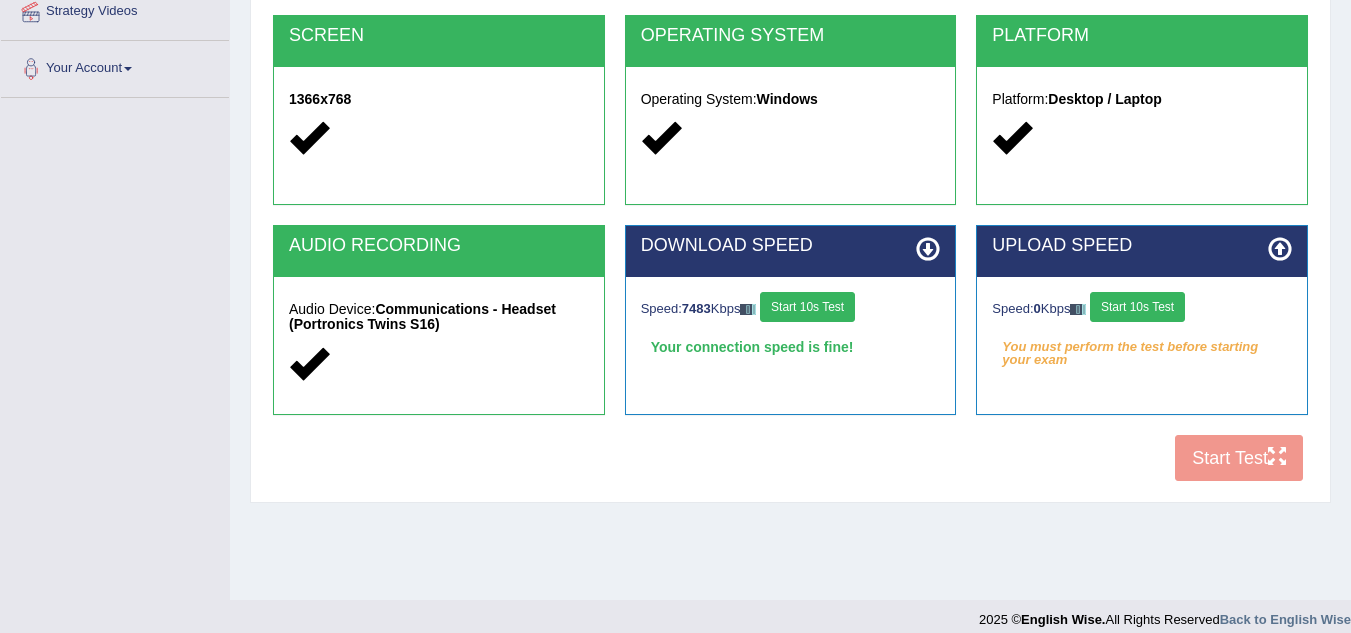 click on "Start 10s Test" at bounding box center [1137, 307] 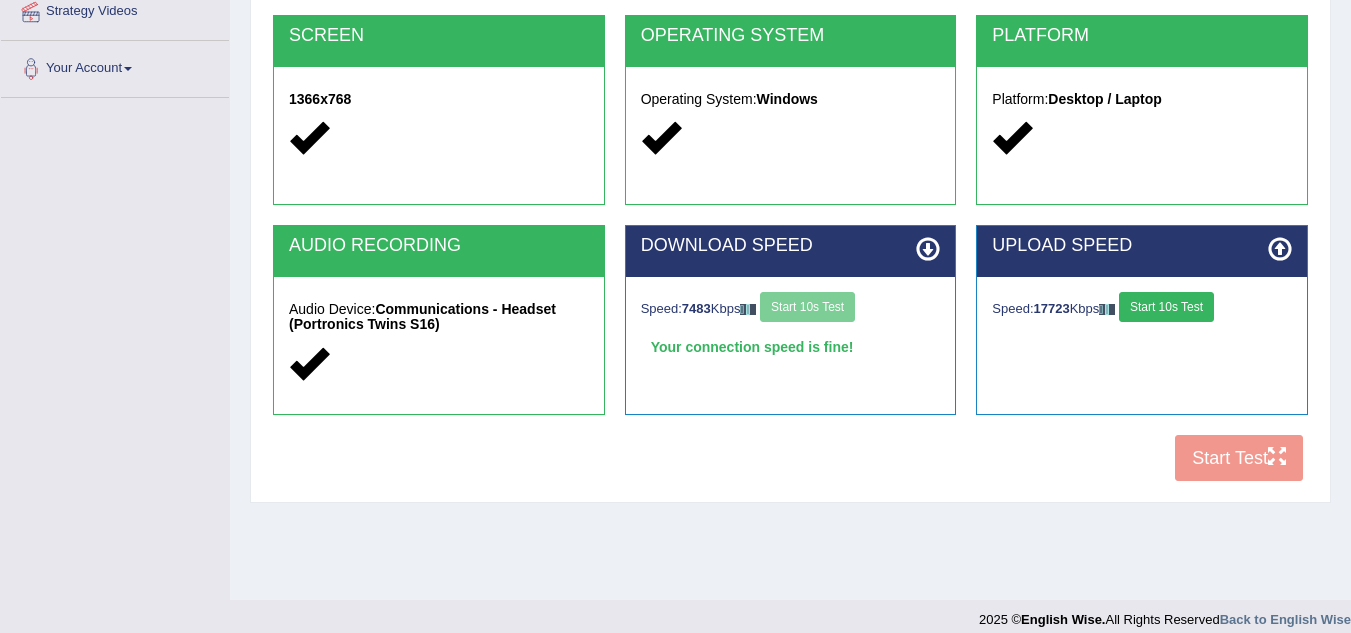 click on "Start 10s Test" at bounding box center (1166, 307) 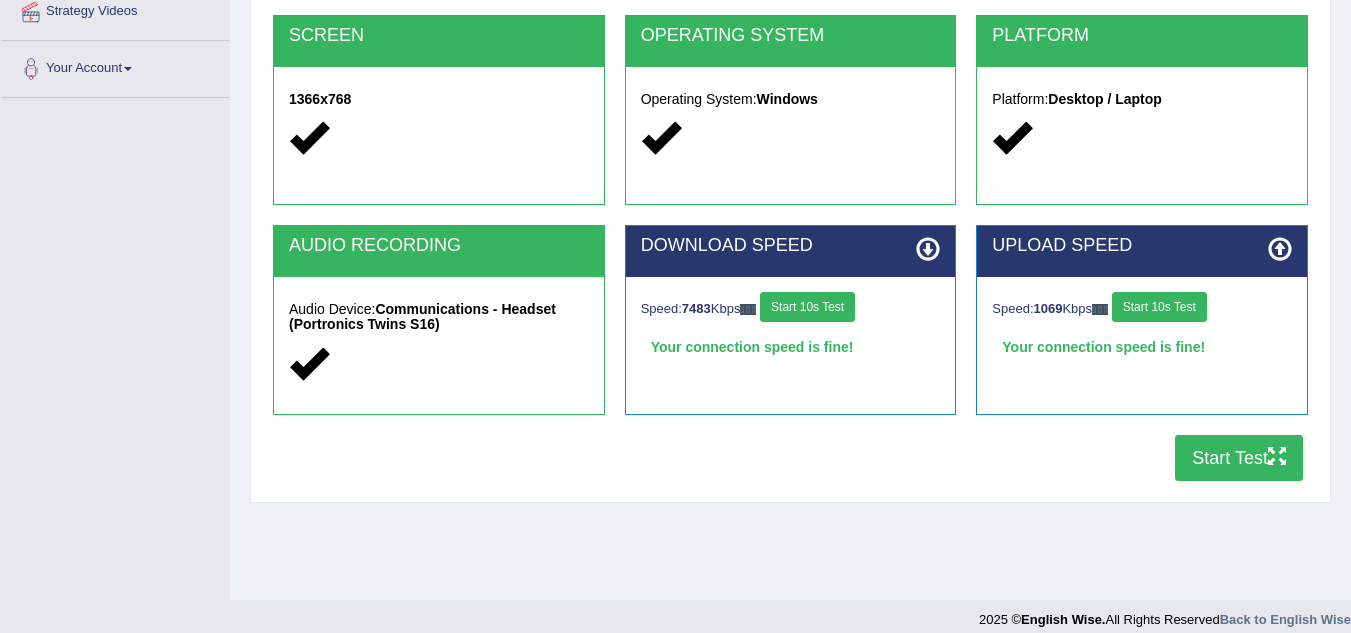 click on "Start 10s Test" at bounding box center (807, 307) 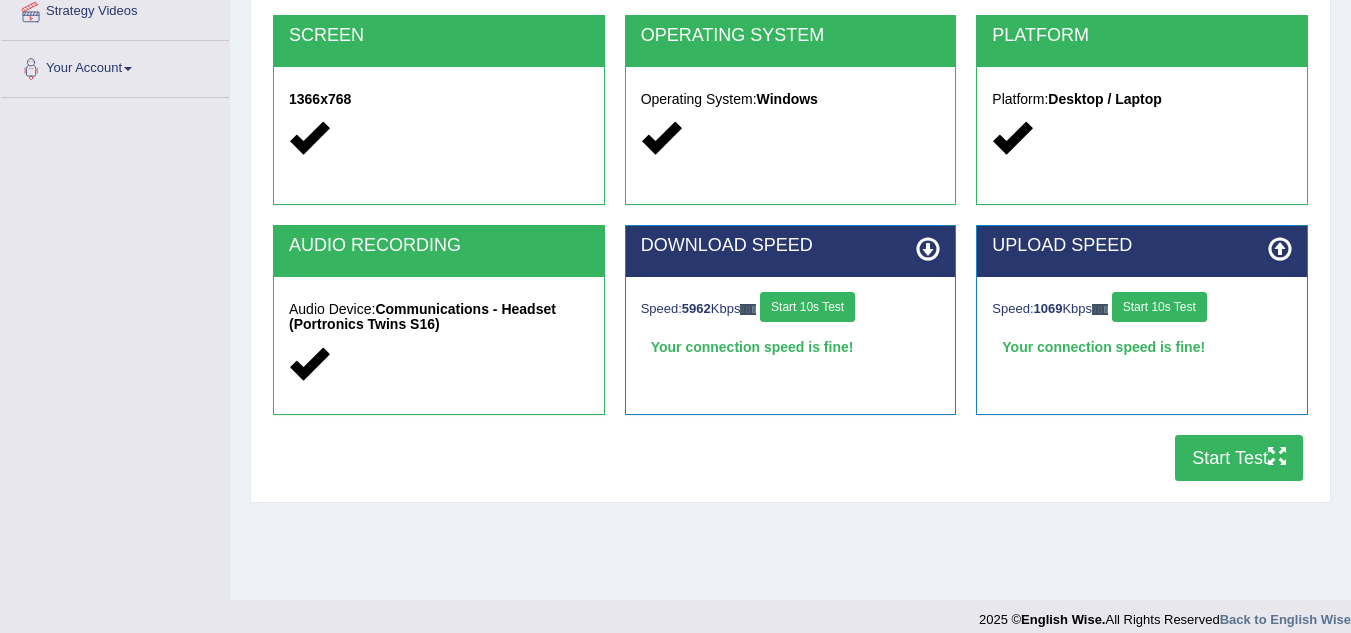 click on "Start 10s Test" at bounding box center (807, 307) 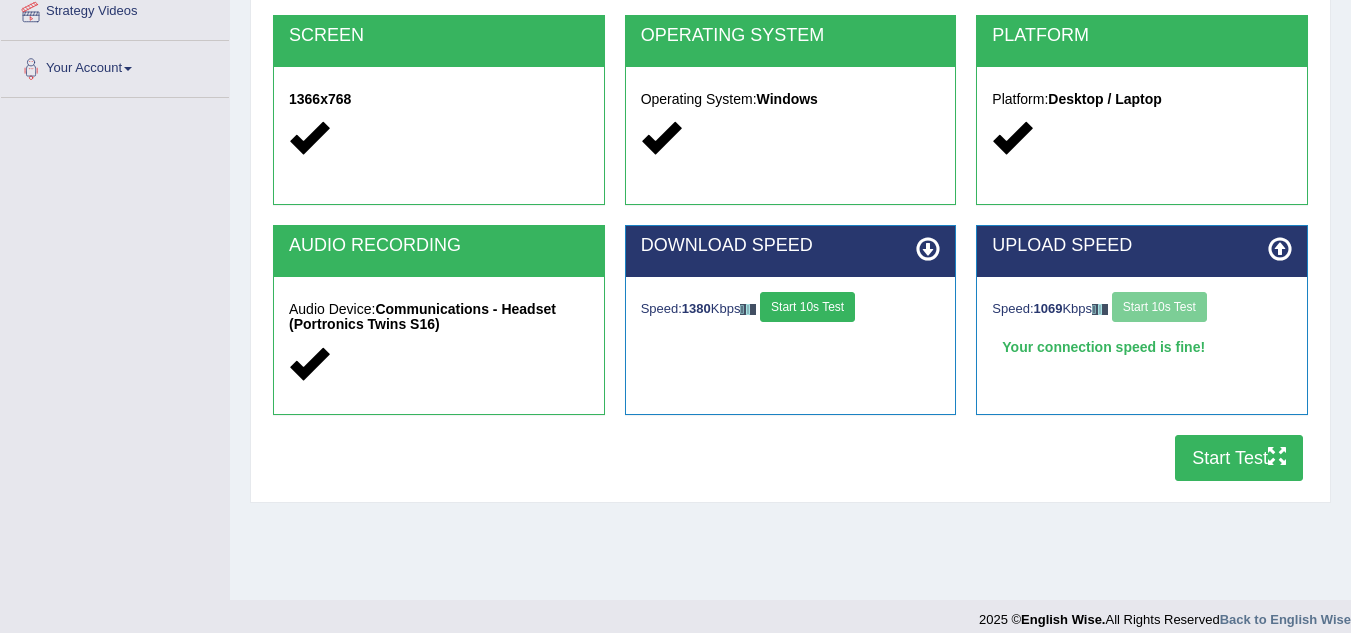 click on "Speed:  1069  Kbps    Start 10s Test" at bounding box center [1142, 309] 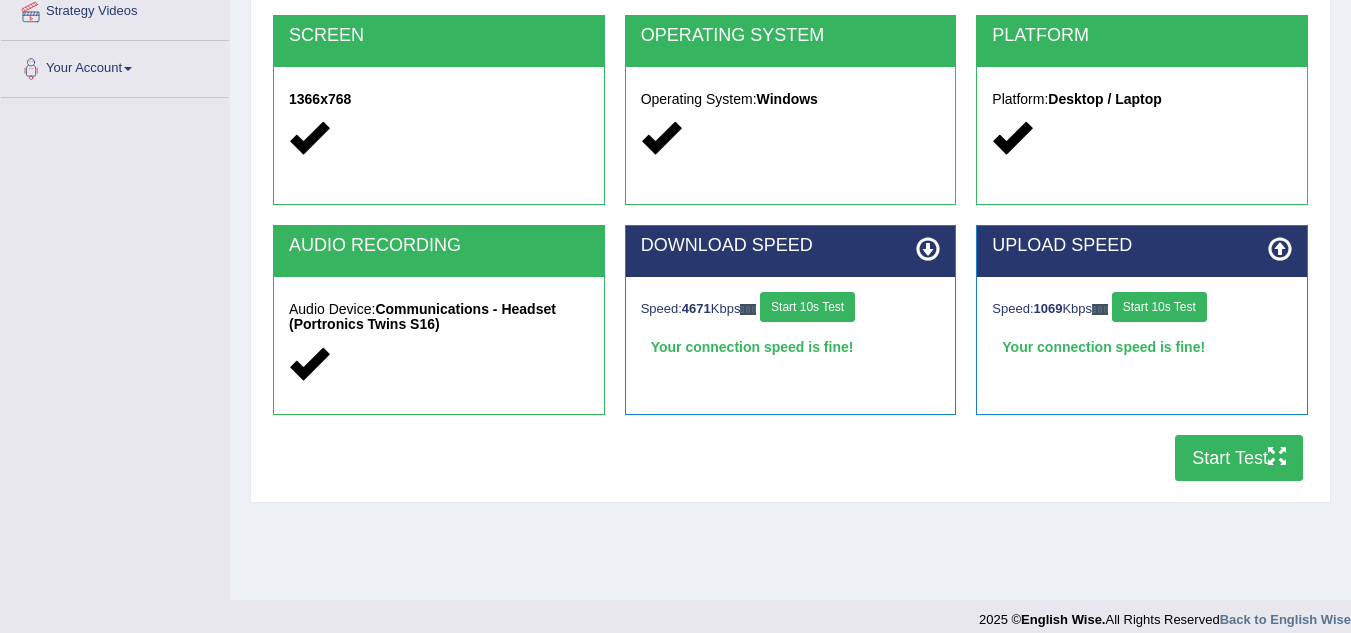 click on "Start 10s Test" at bounding box center [807, 307] 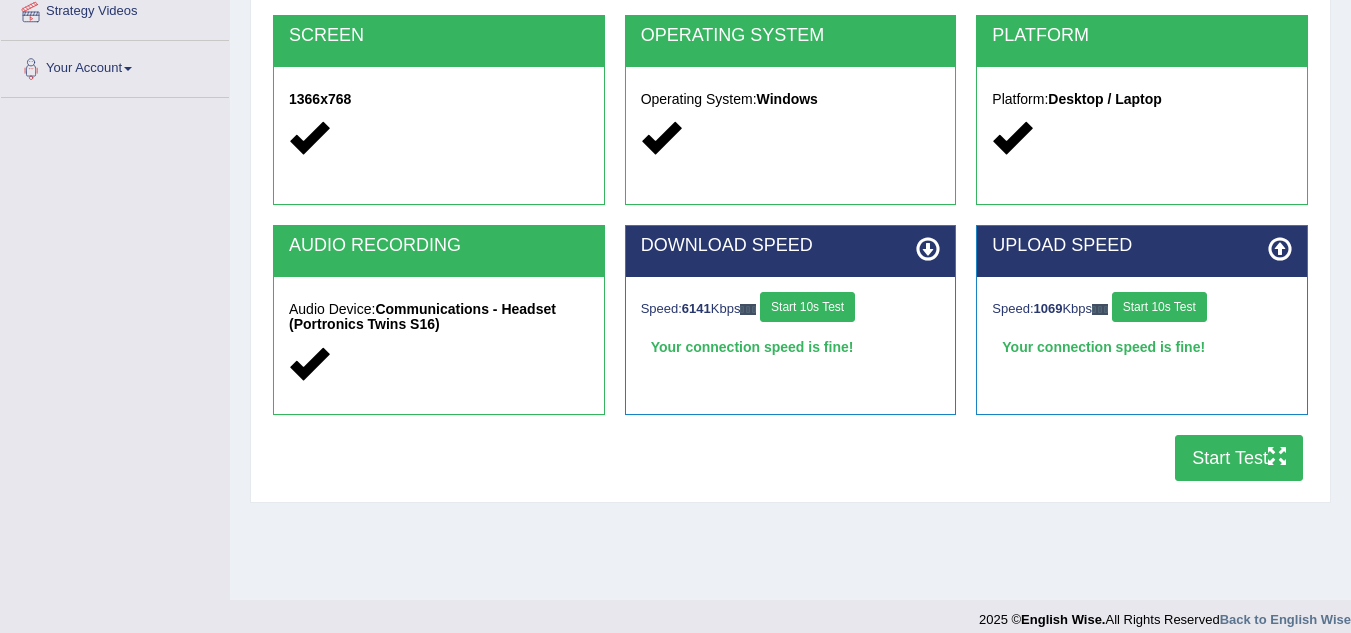 click on "Start Test" at bounding box center [1239, 458] 